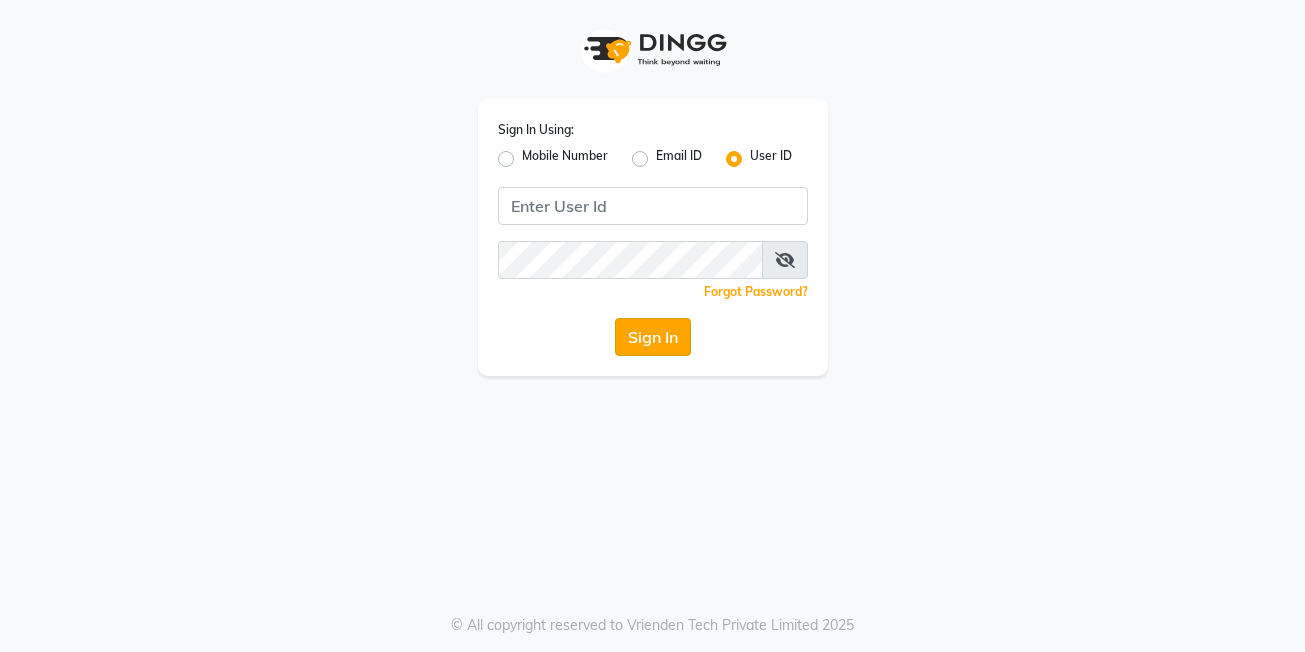 scroll, scrollTop: 0, scrollLeft: 0, axis: both 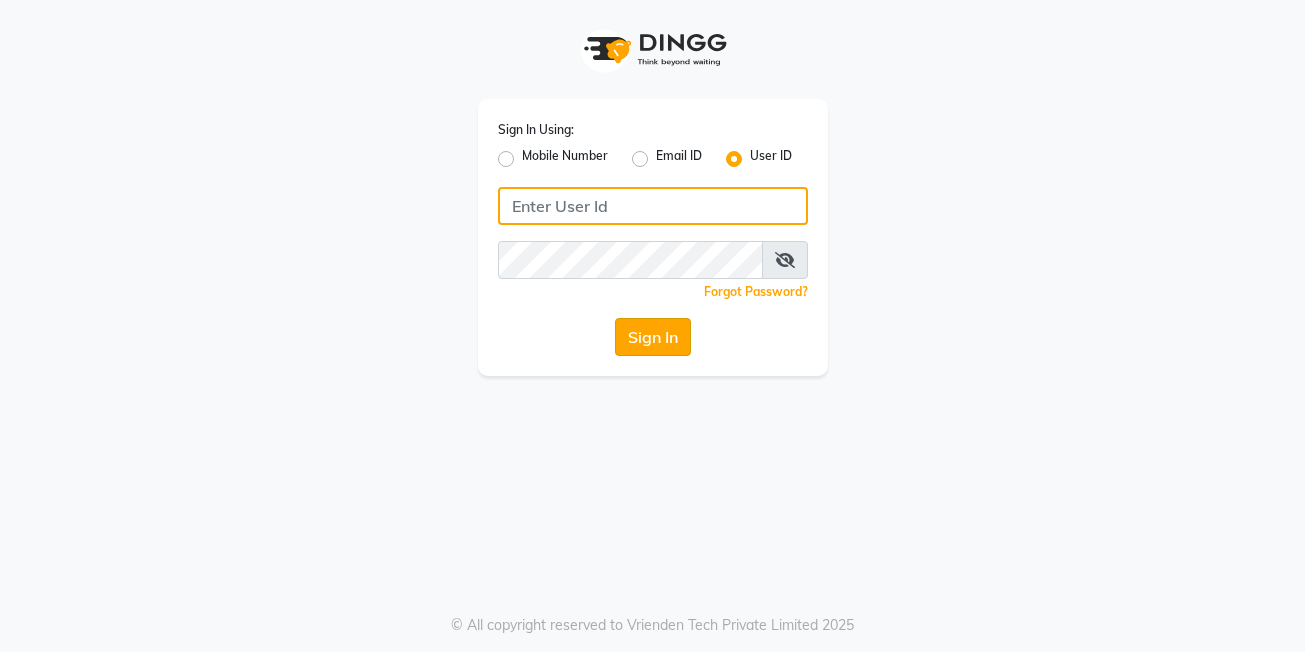 type on "posh123" 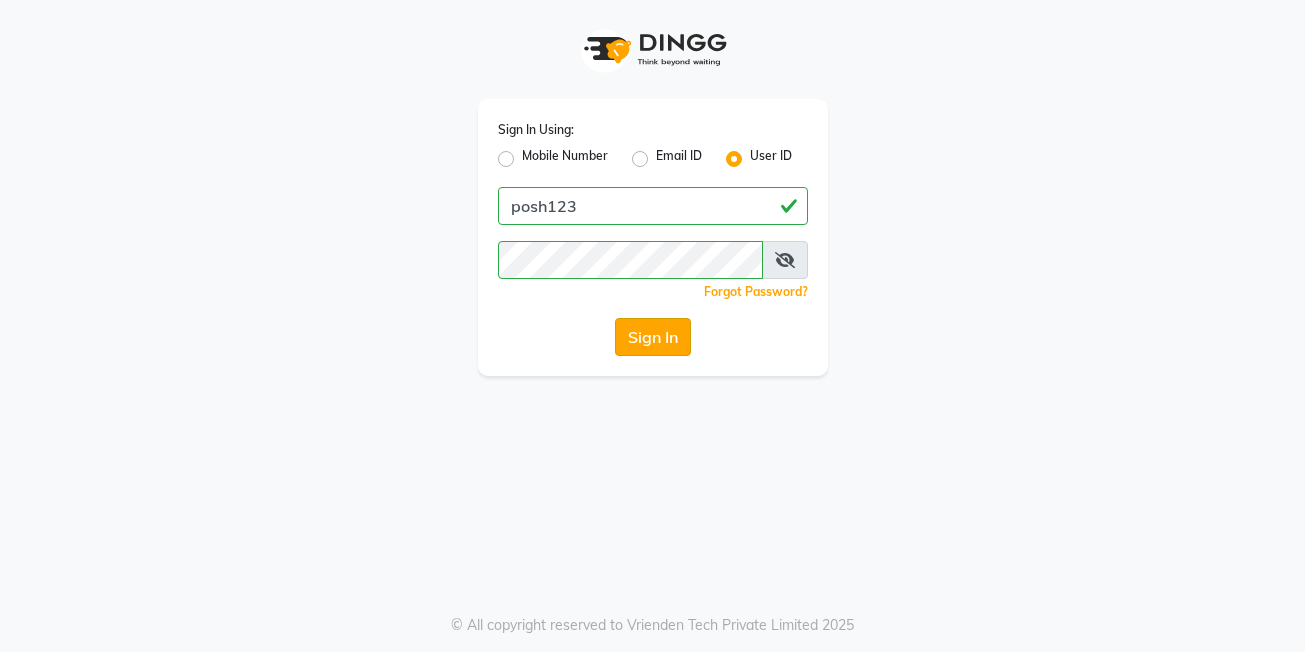 click on "Sign In" 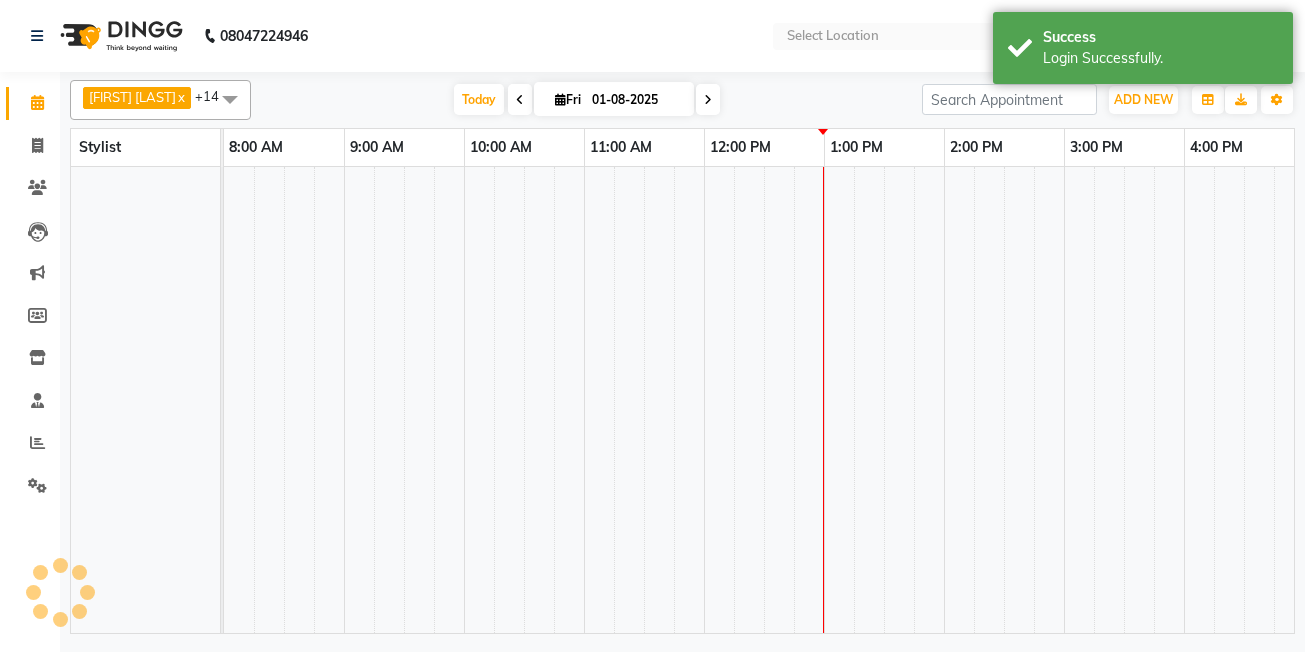 select on "en" 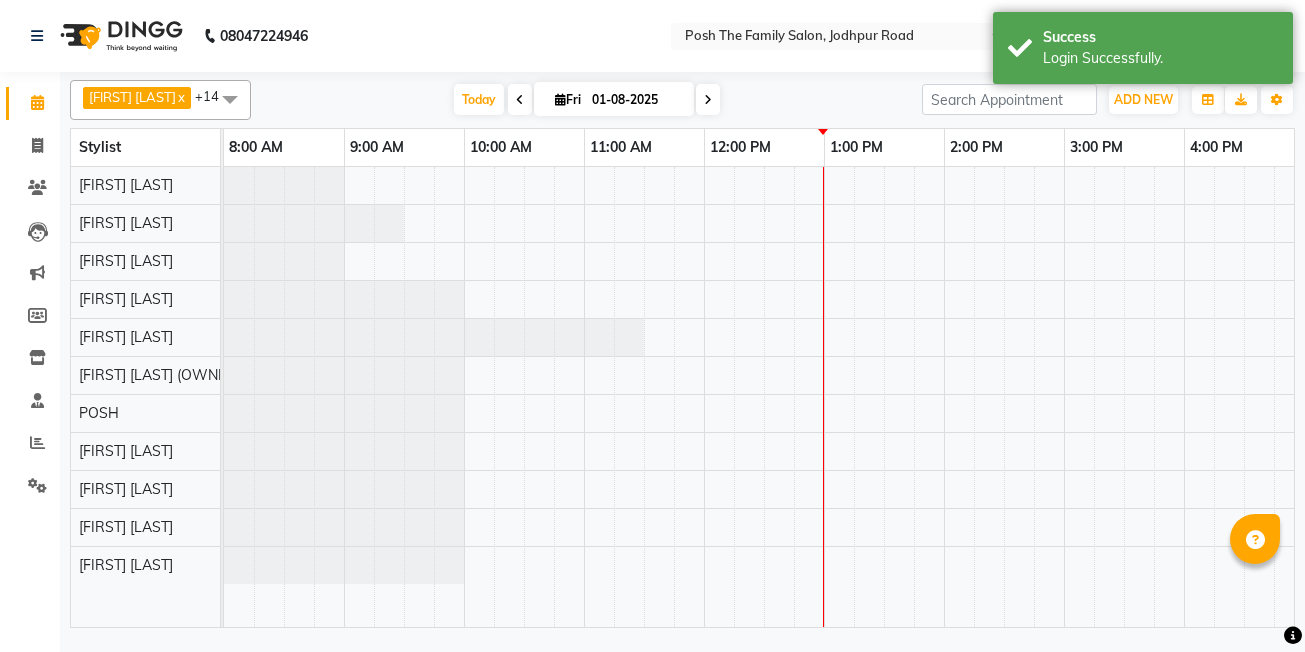 scroll, scrollTop: 0, scrollLeft: 0, axis: both 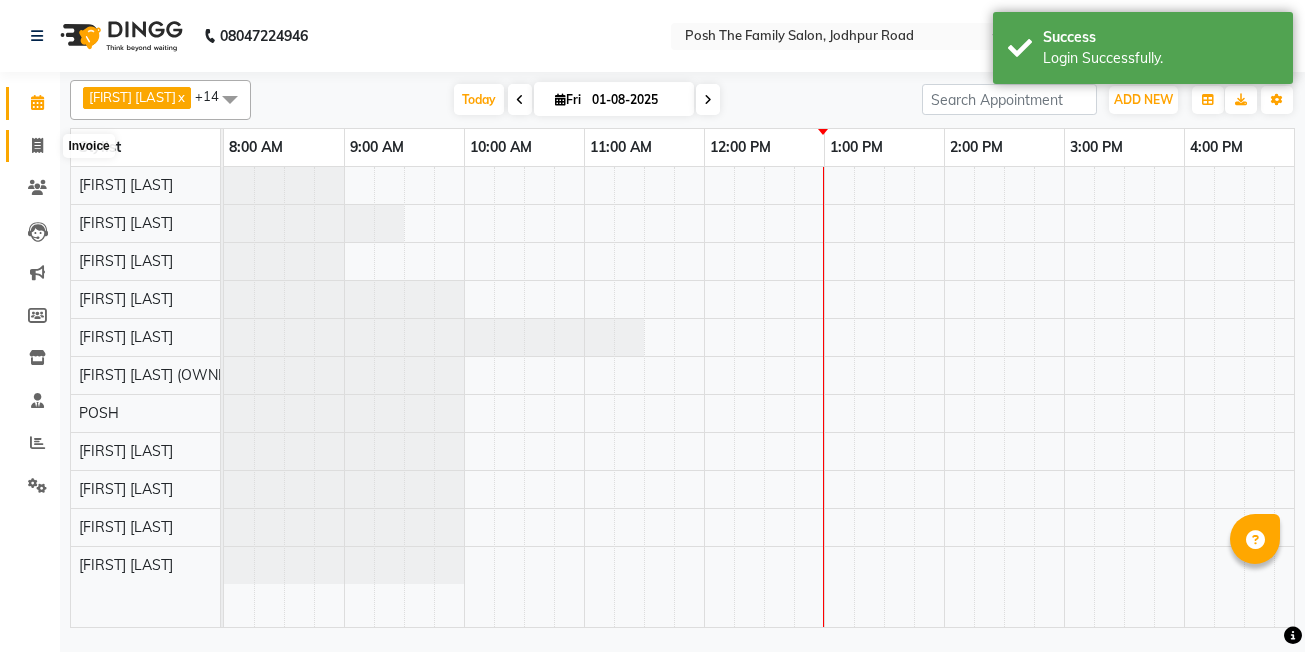 click 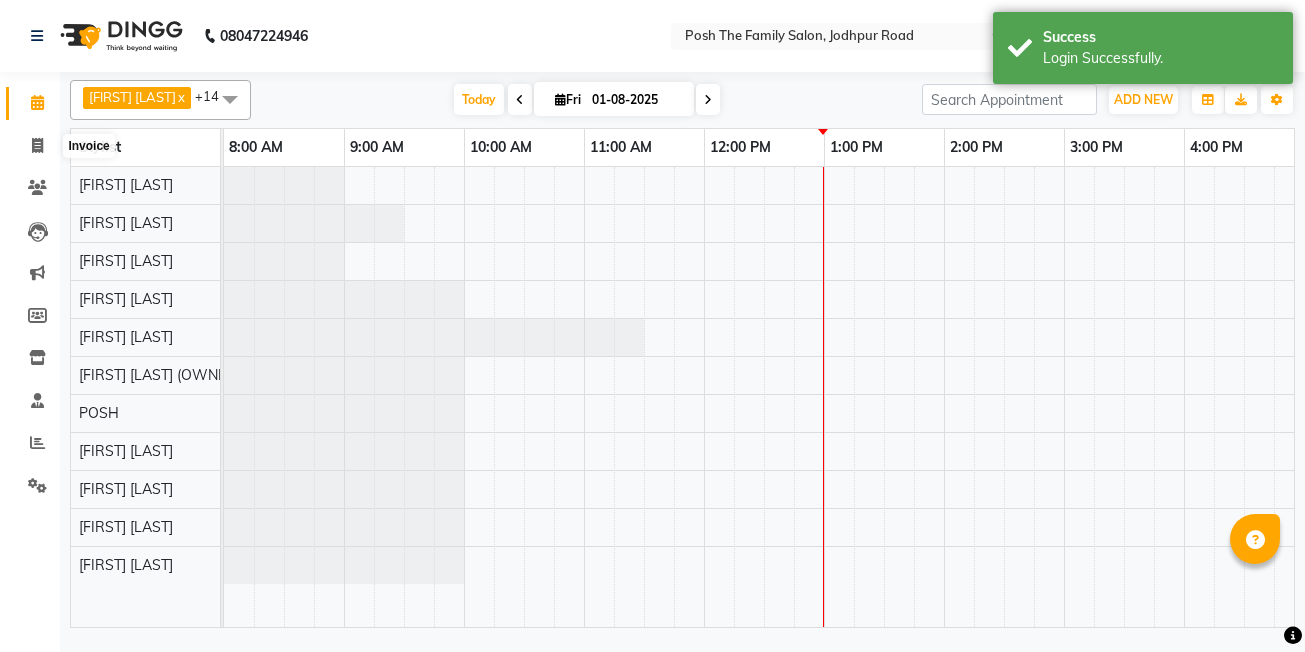 select on "service" 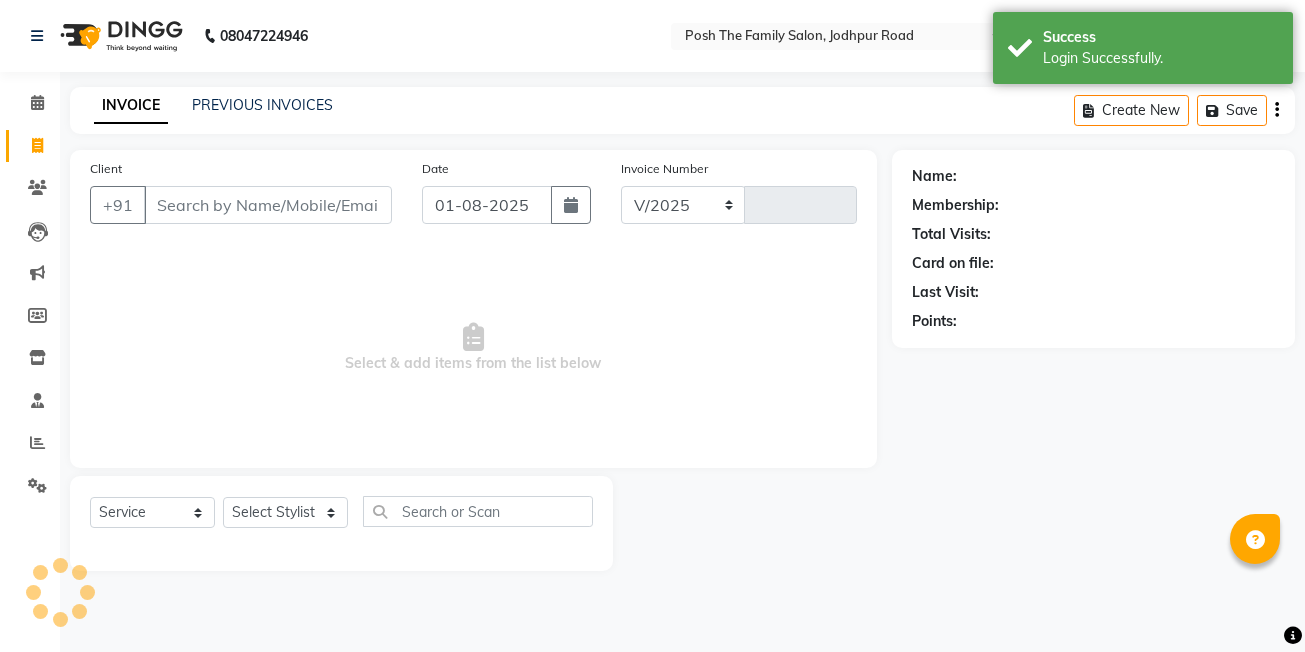 select on "6199" 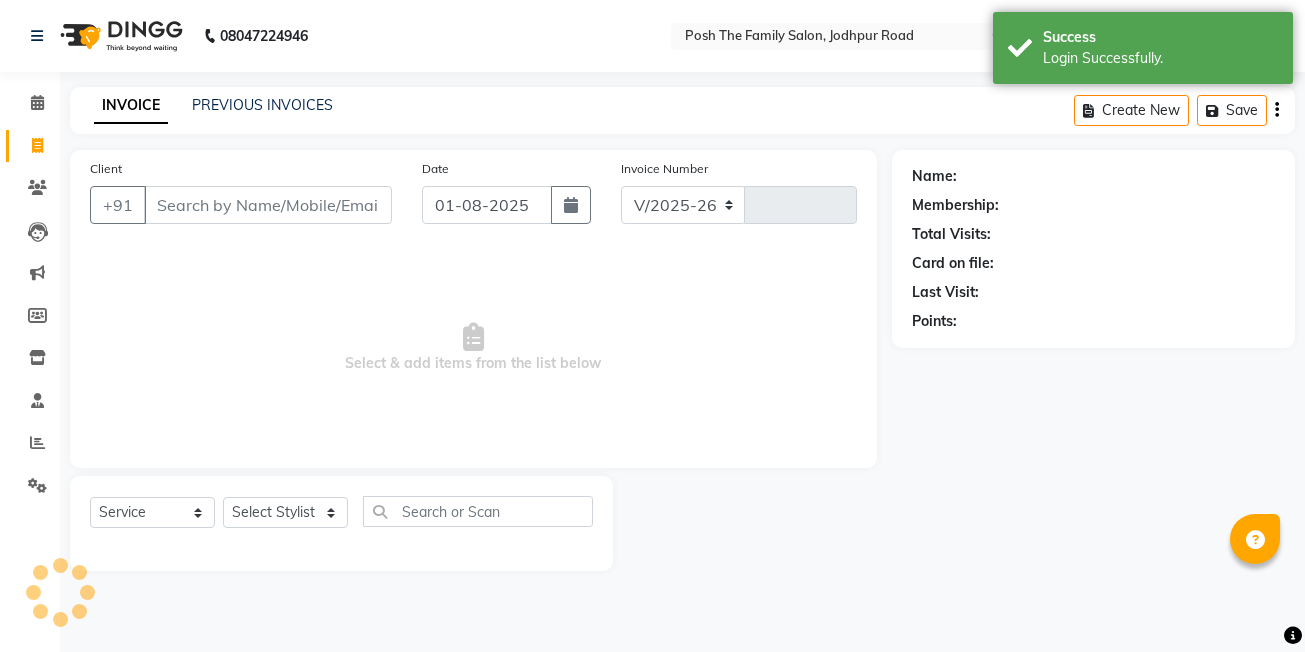 type on "1972" 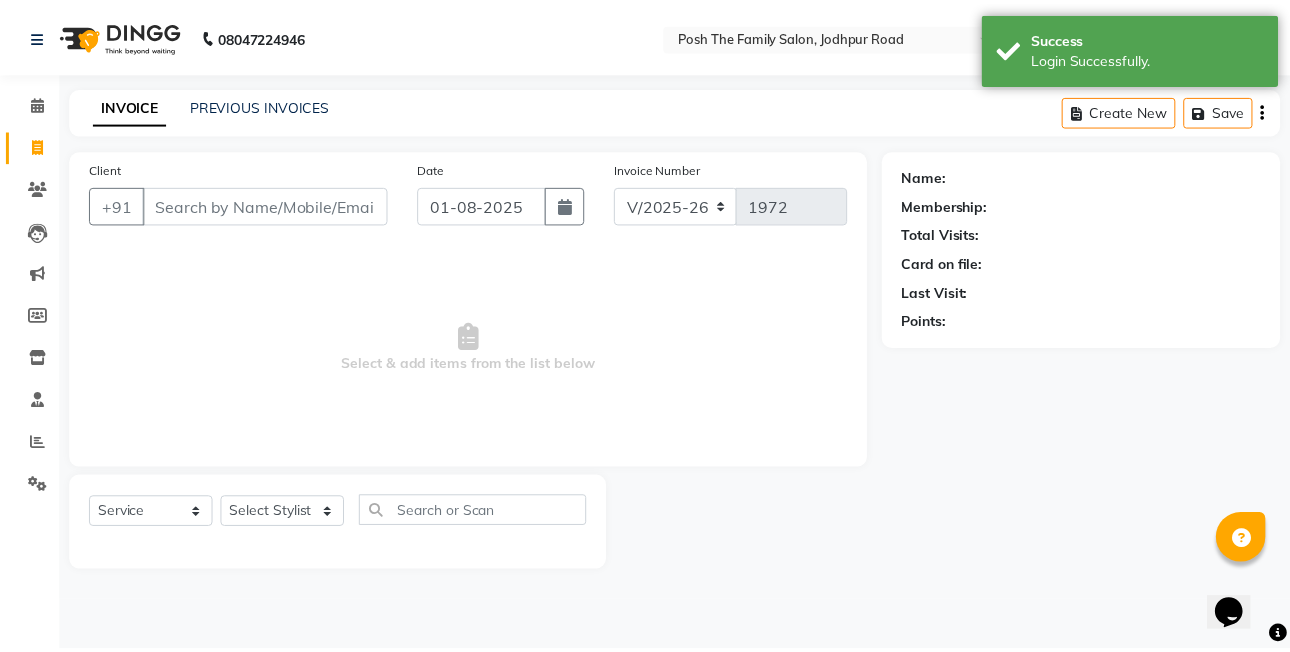 scroll, scrollTop: 0, scrollLeft: 0, axis: both 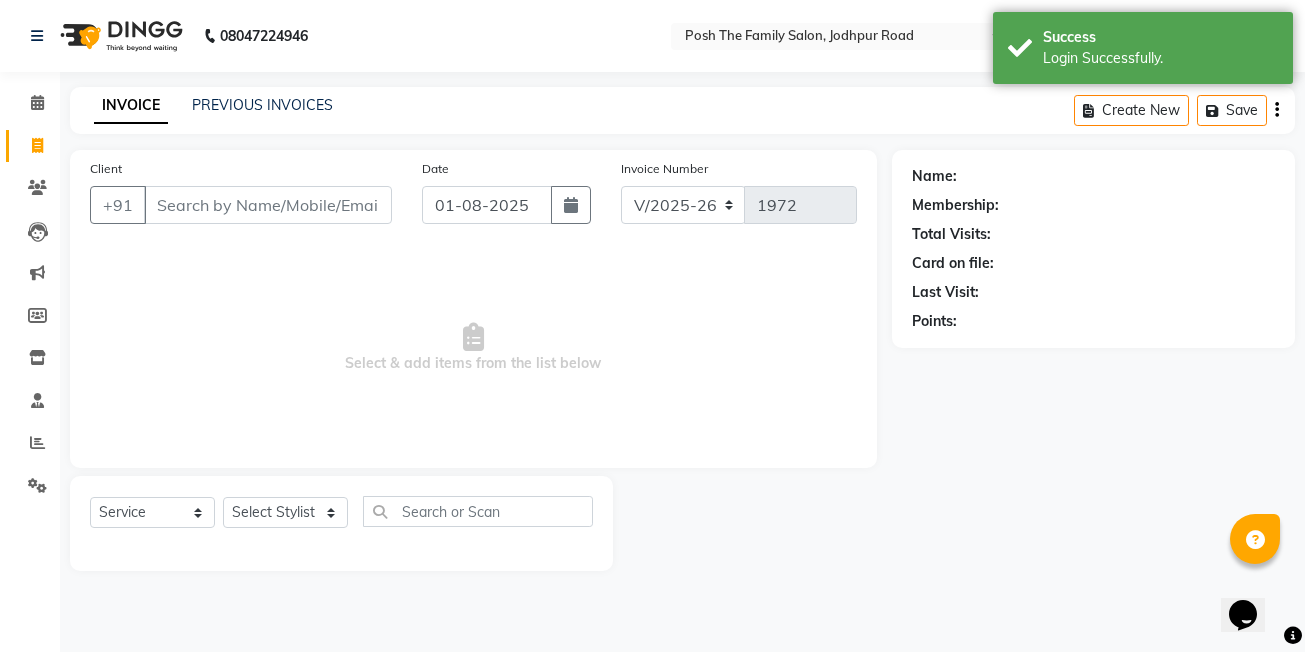 click on "Client" at bounding box center (268, 205) 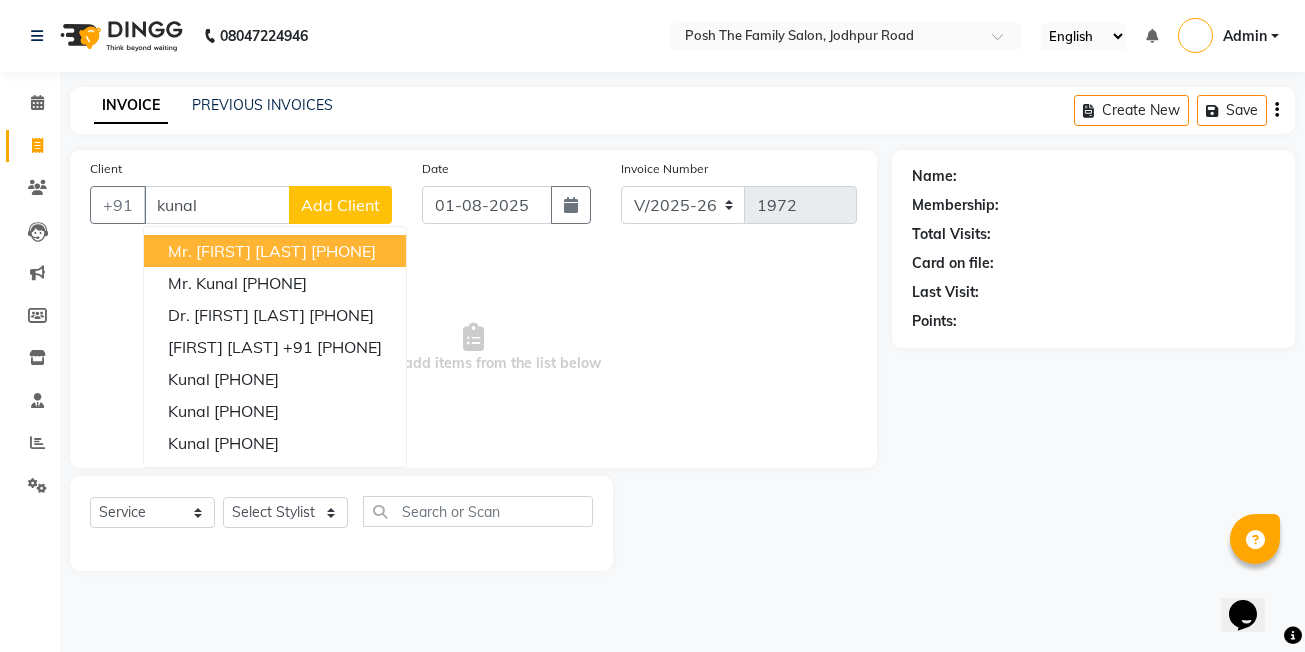 click on "[PHONE]" at bounding box center [343, 251] 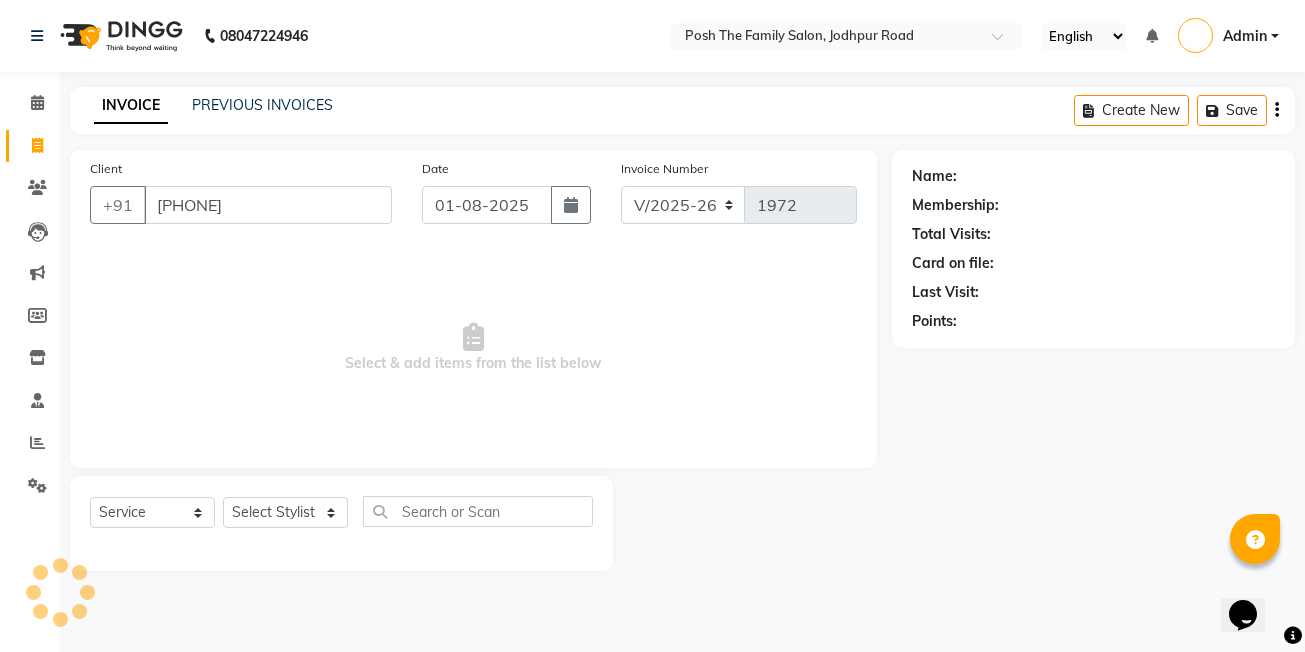 type on "[PHONE]" 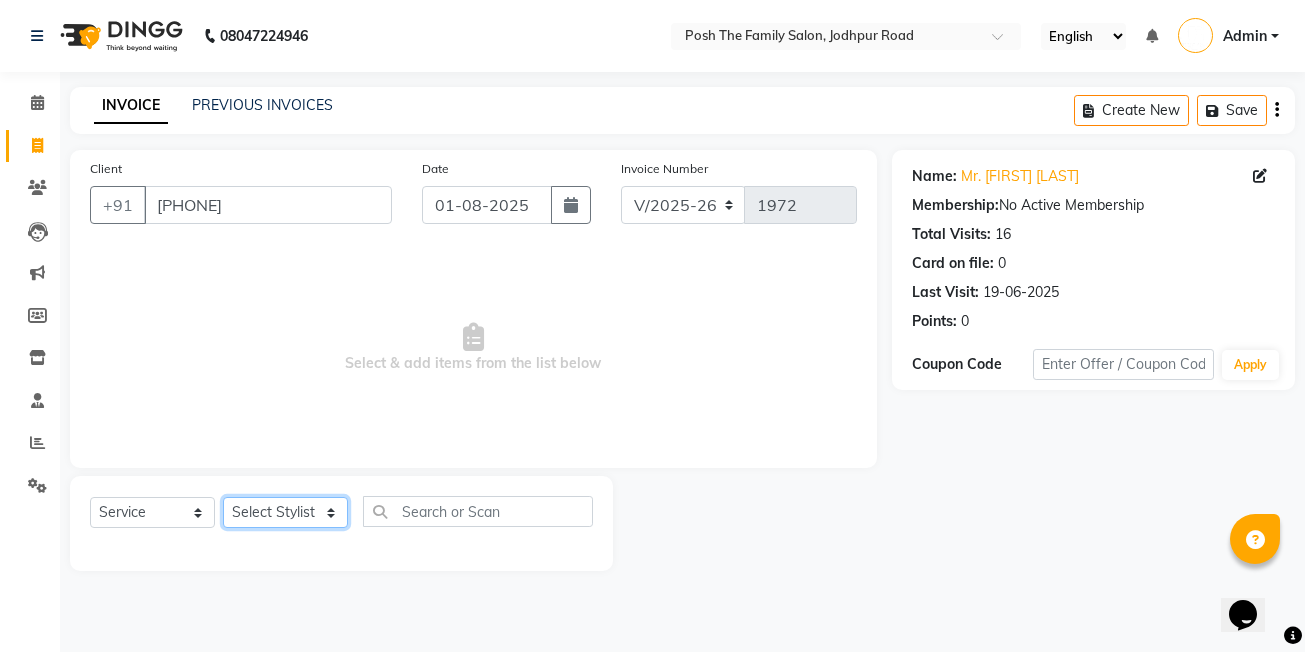 click on "Select Stylist [FIRST] [LAST] [FIRST] [LAST]  [FIRST] [LAST] [FIRST] [LAST]  [FIRST] [LAST] [FIRST] [LAST] [FIRST] [LAST] [FIRST] [LAST] (OWNER) POSH [FIRST] [LAST] [FIRST] [LAST] [FIRST] [LAST]  [FIRST] [LAST] [FIRST] [LAST] [FIRST] [LAST] [FIRST] [LAST]" 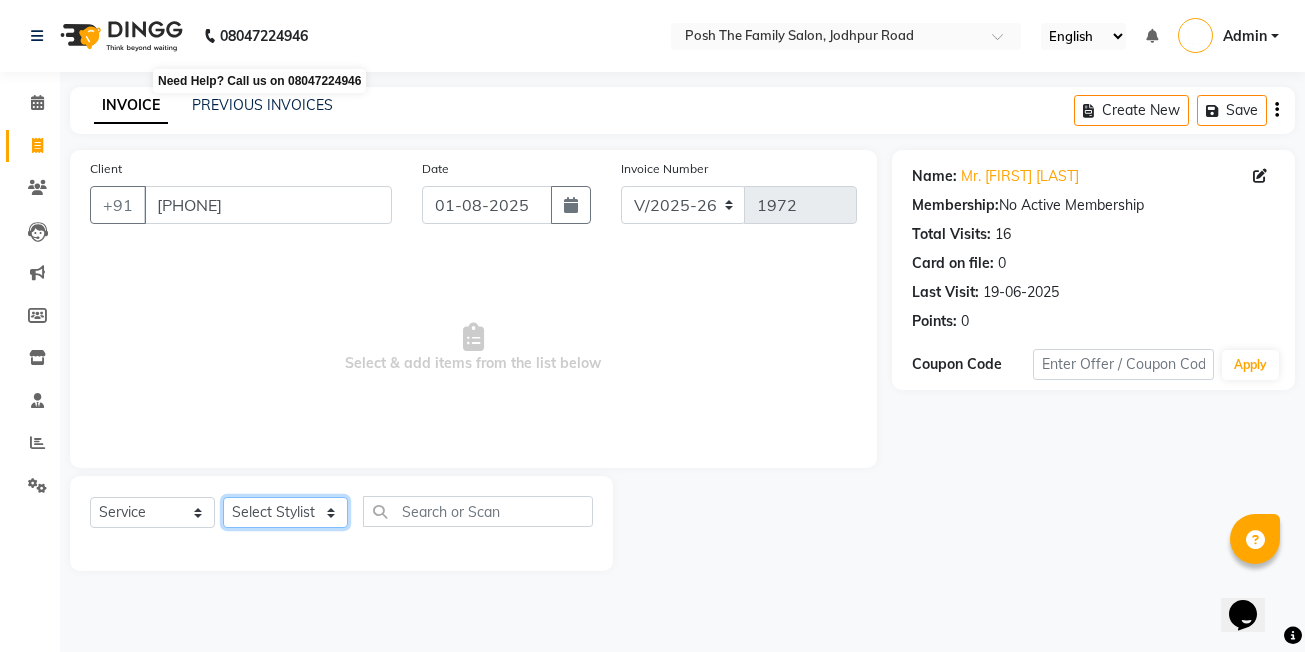 select on "57191" 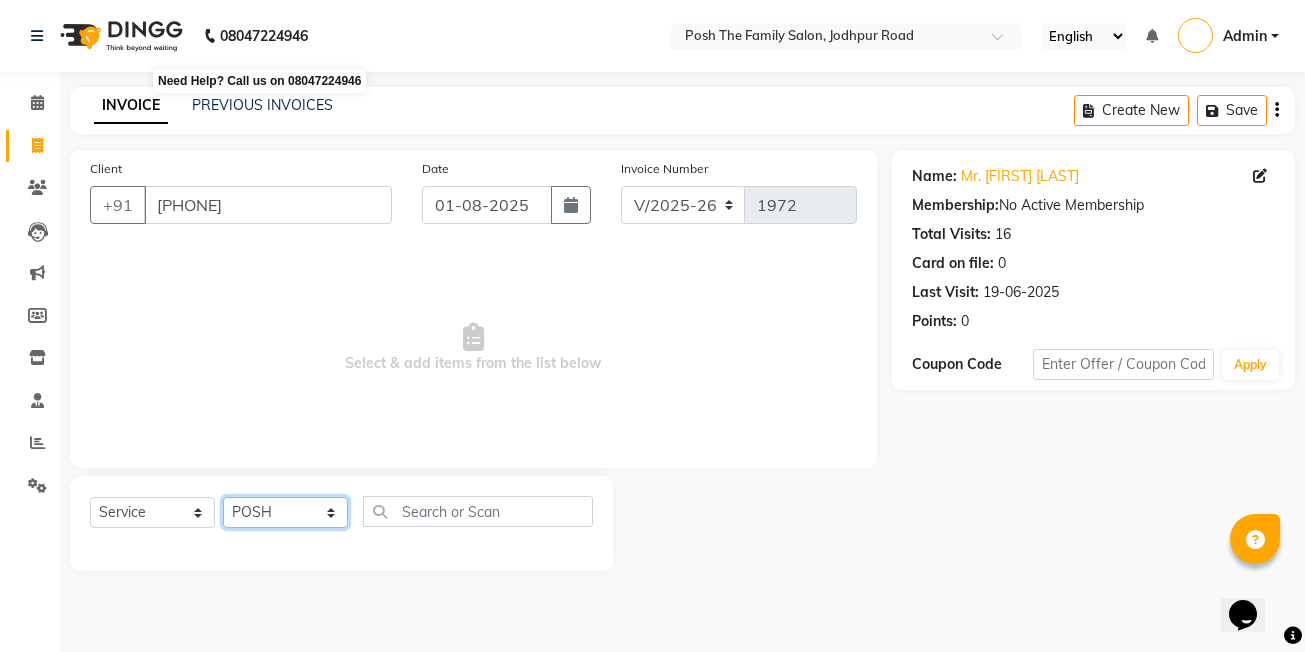 click on "Select Stylist [FIRST] [LAST] [FIRST] [LAST]  [FIRST] [LAST] [FIRST] [LAST]  [FIRST] [LAST] [FIRST] [LAST] [FIRST] [LAST] [FIRST] [LAST] (OWNER) POSH [FIRST] [LAST] [FIRST] [LAST] [FIRST] [LAST]  [FIRST] [LAST] [FIRST] [LAST] [FIRST] [LAST] [FIRST] [LAST]" 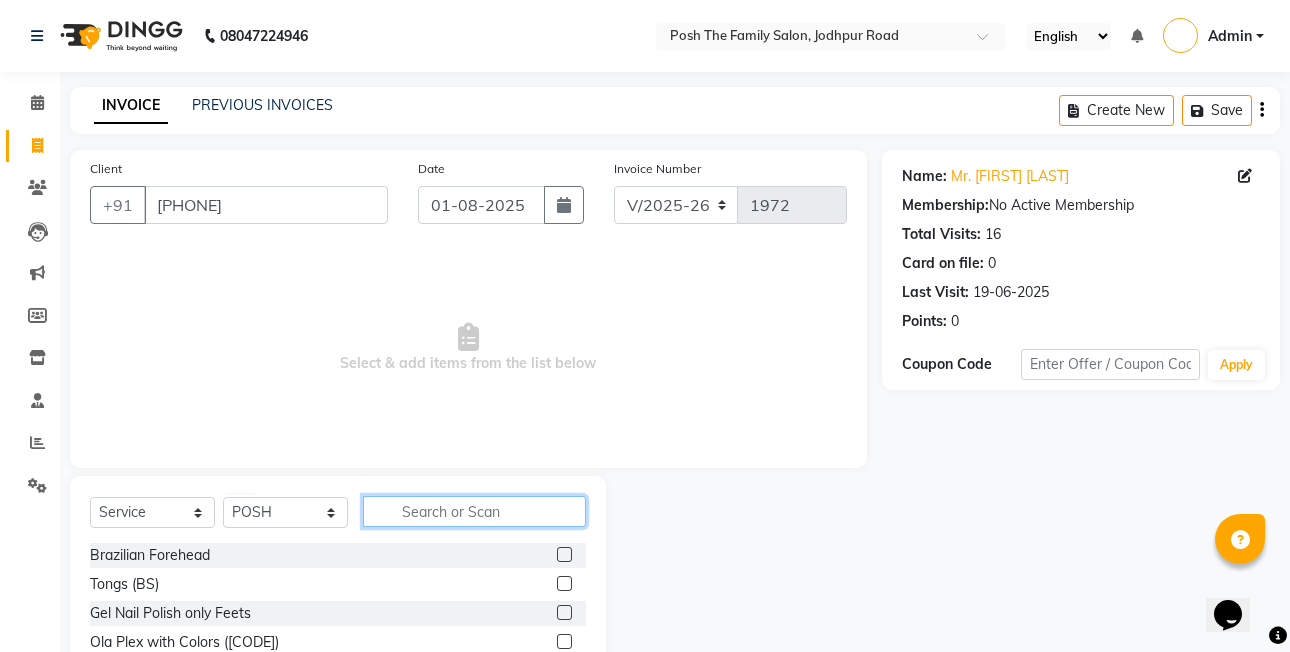 click 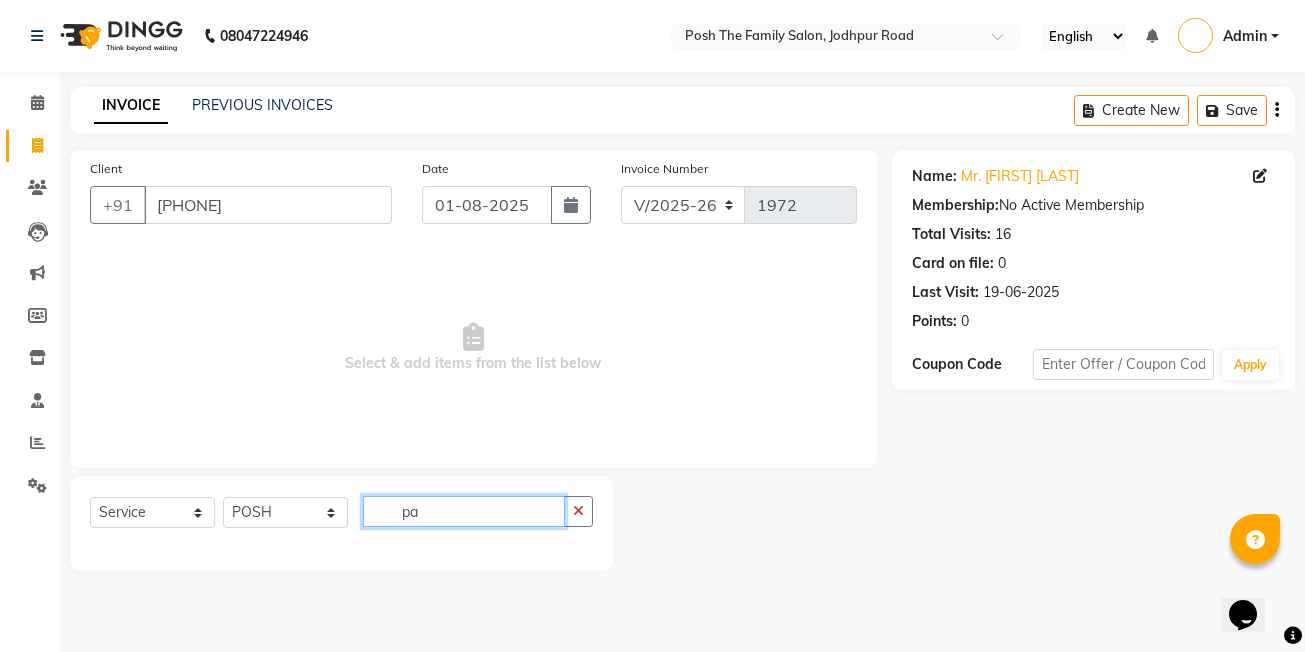type on "p" 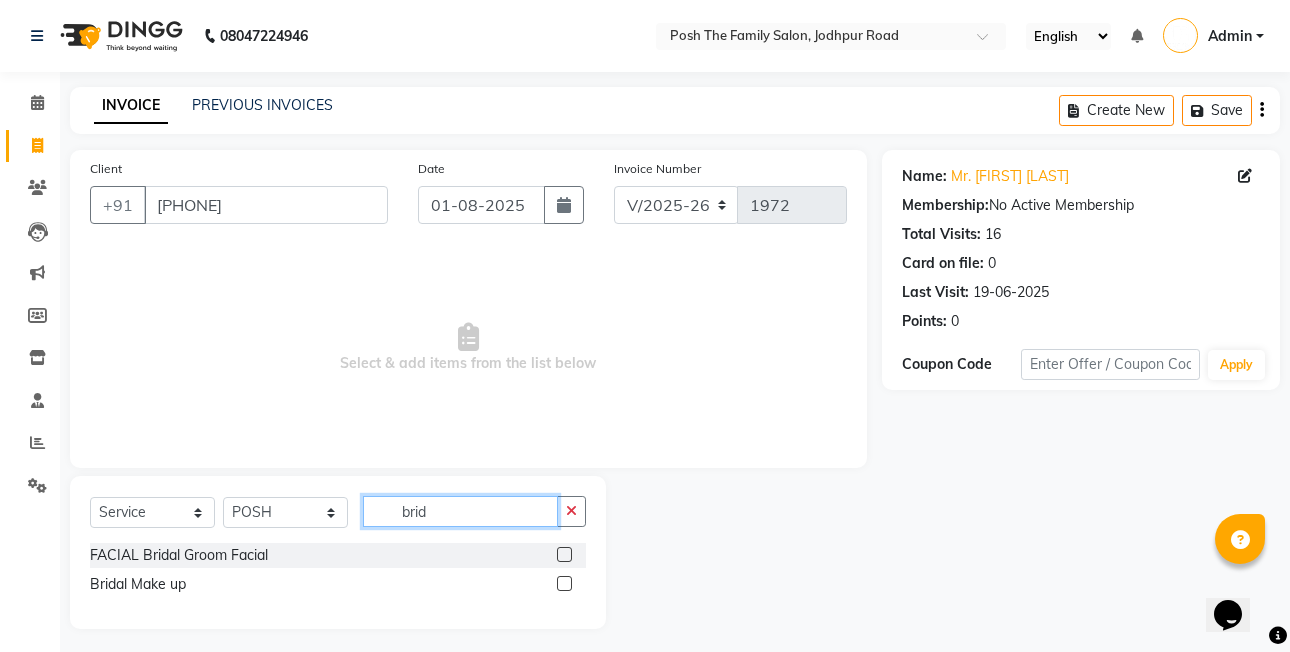 type on "brid" 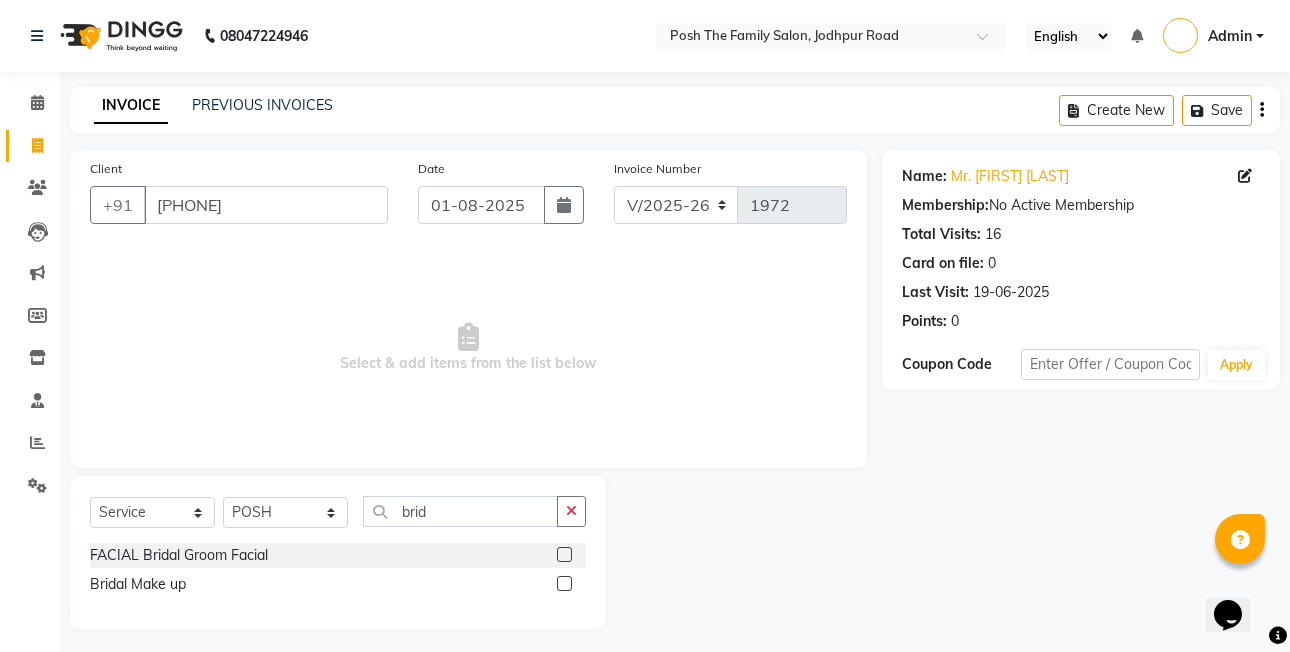 click 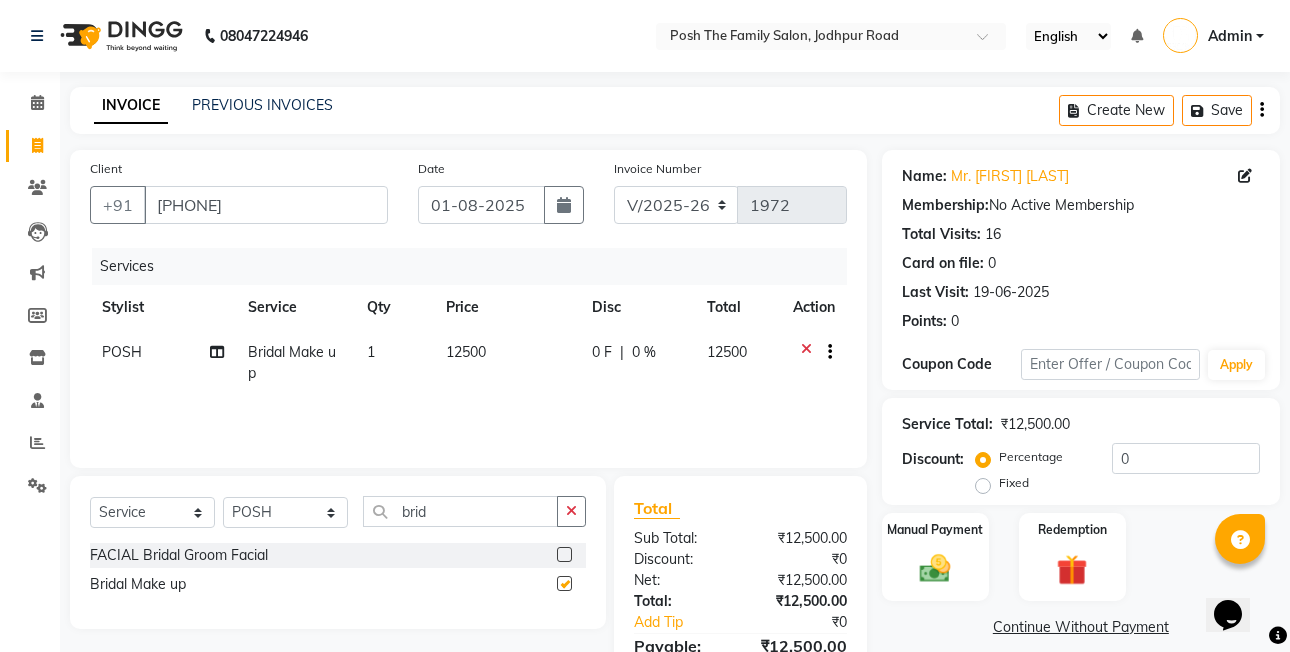 checkbox on "false" 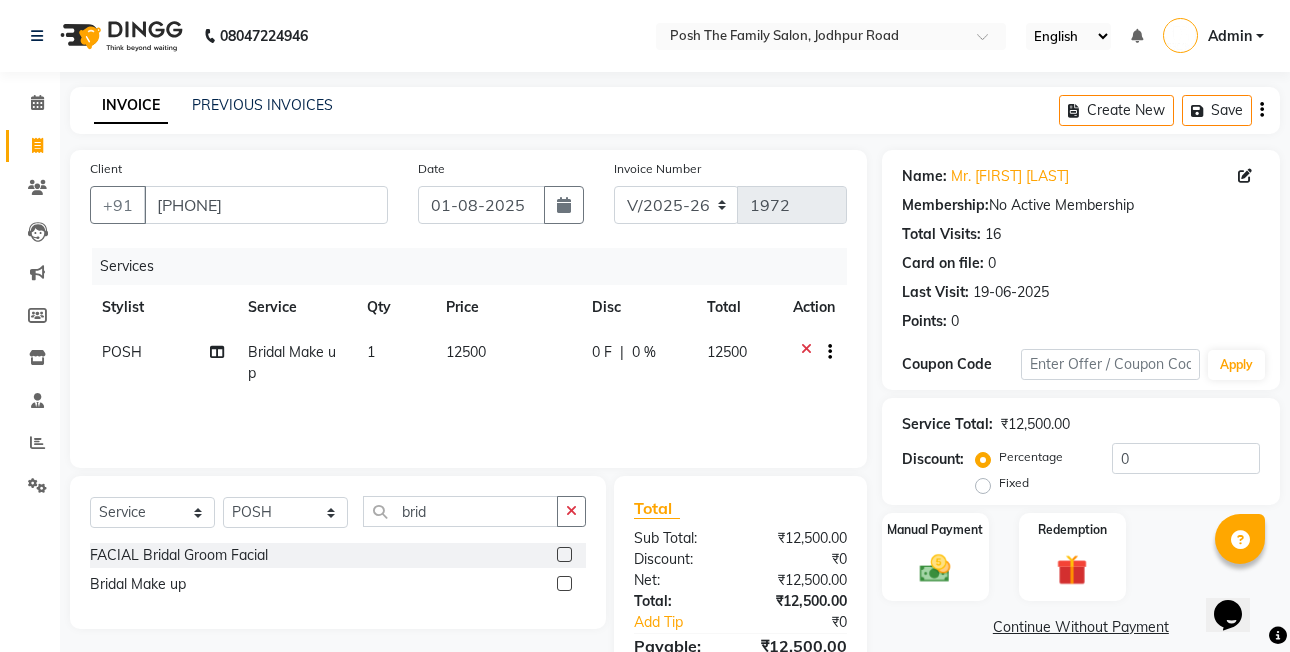 click on "12500" 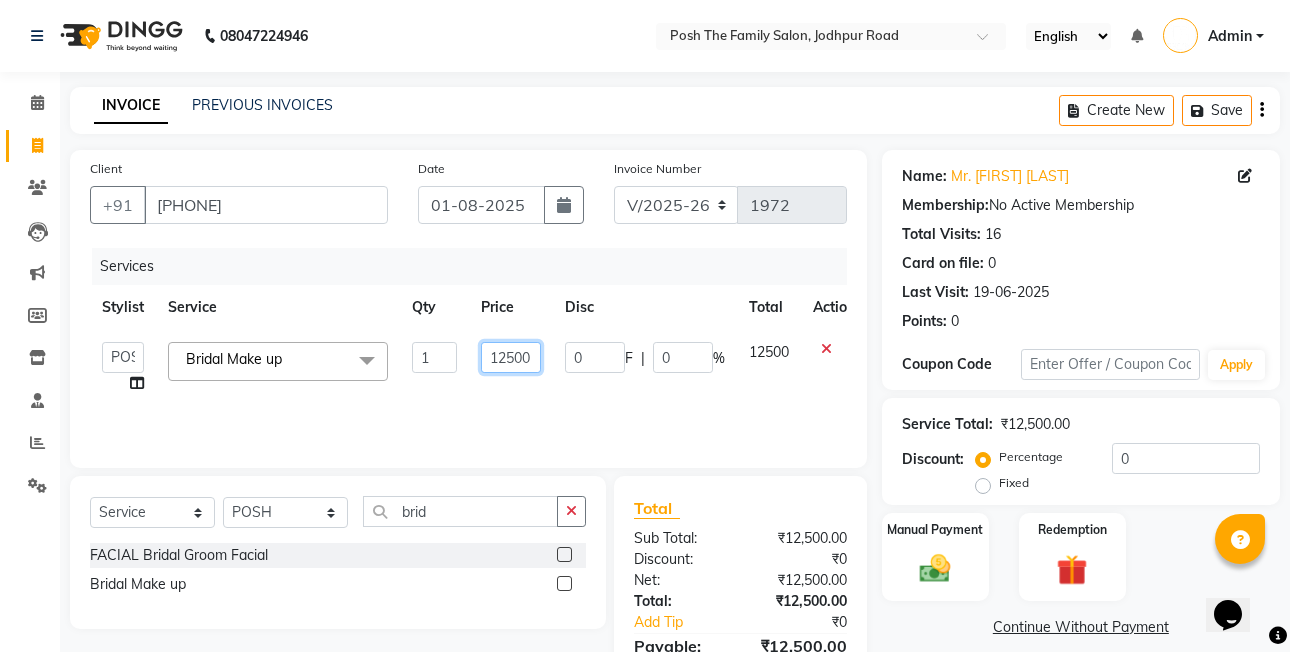 click on "12500" 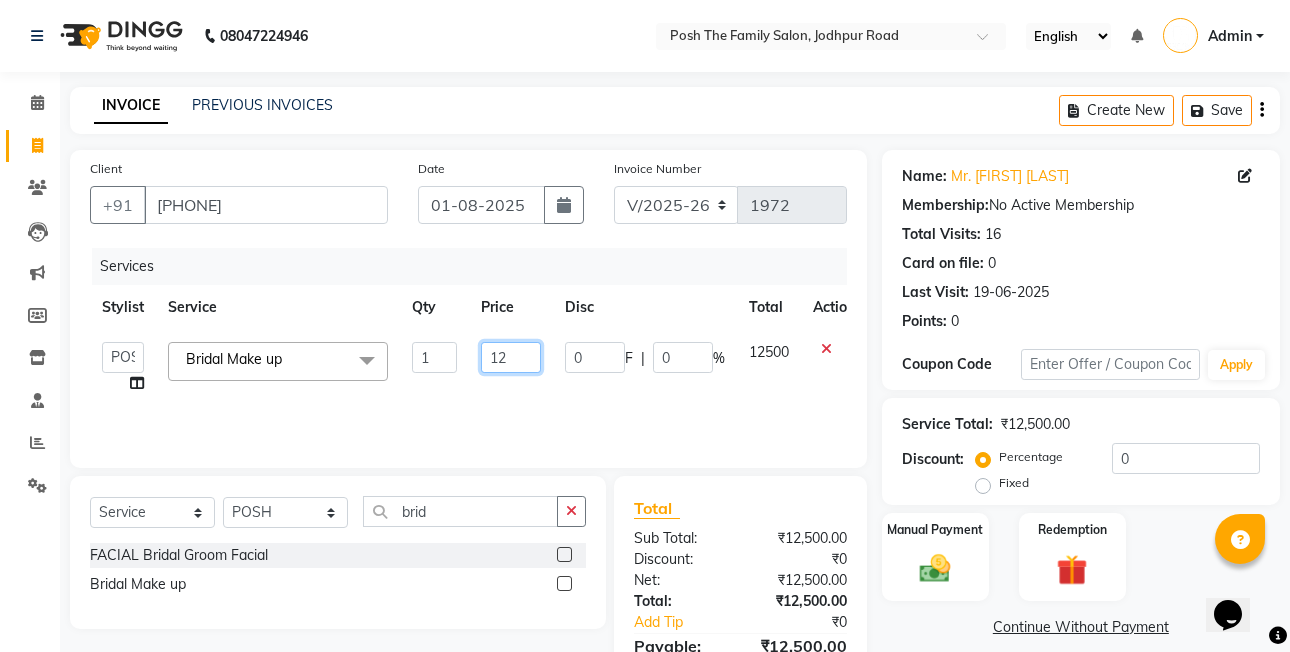 type on "1" 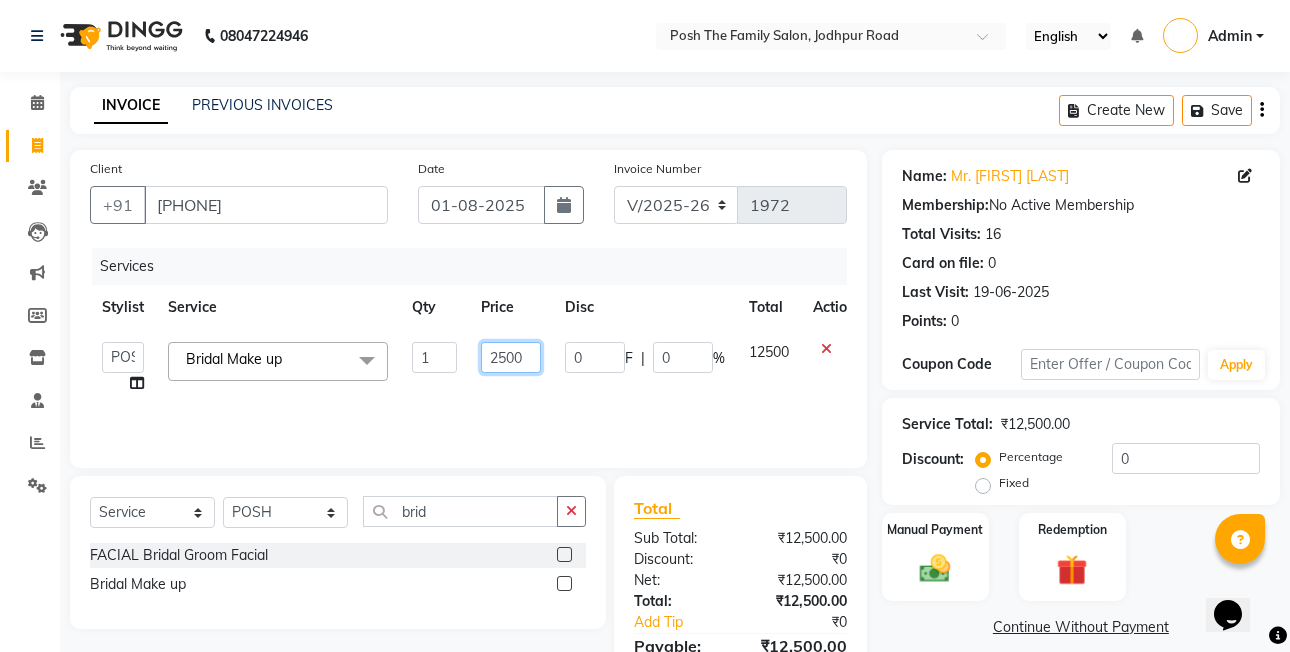 type on "25000" 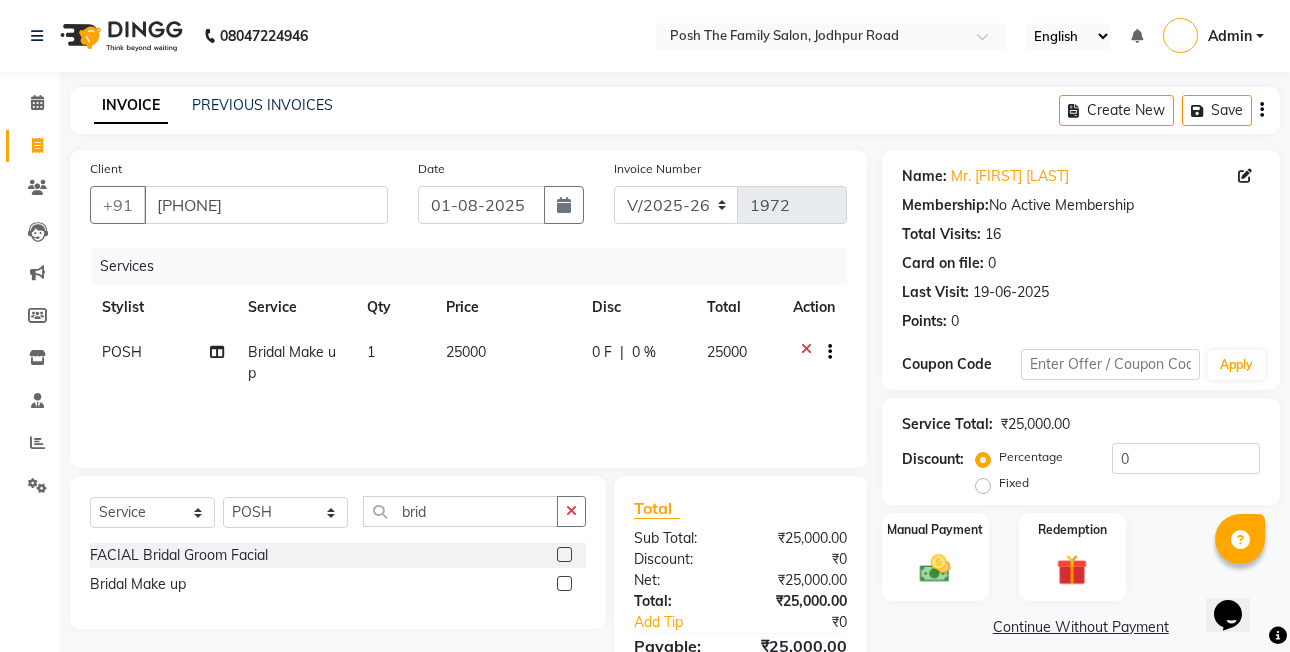 click on "Disc" 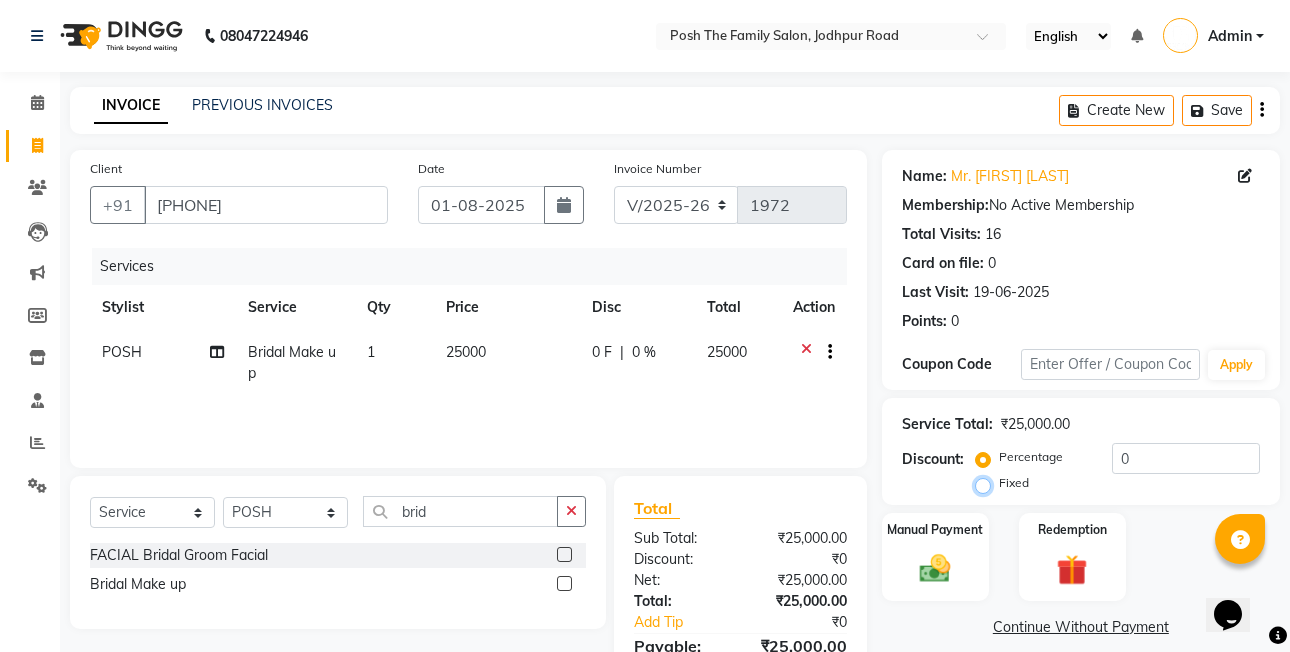 click on "Fixed" at bounding box center [987, 483] 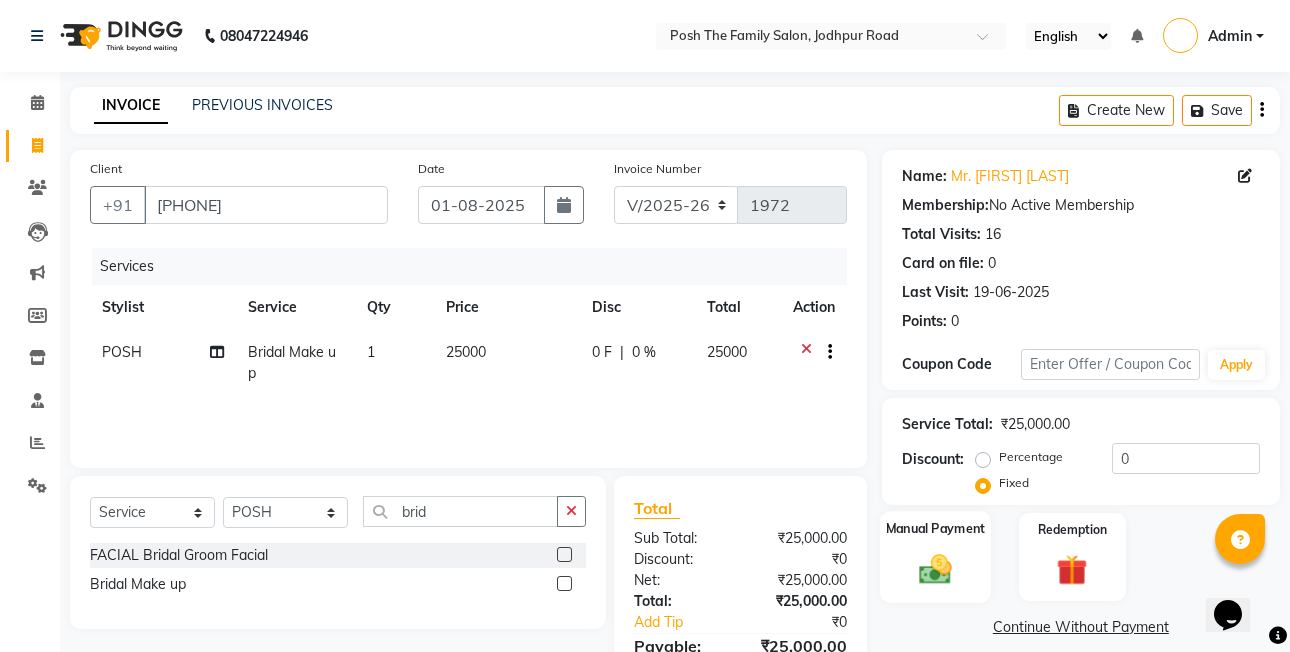 click on "Manual Payment" 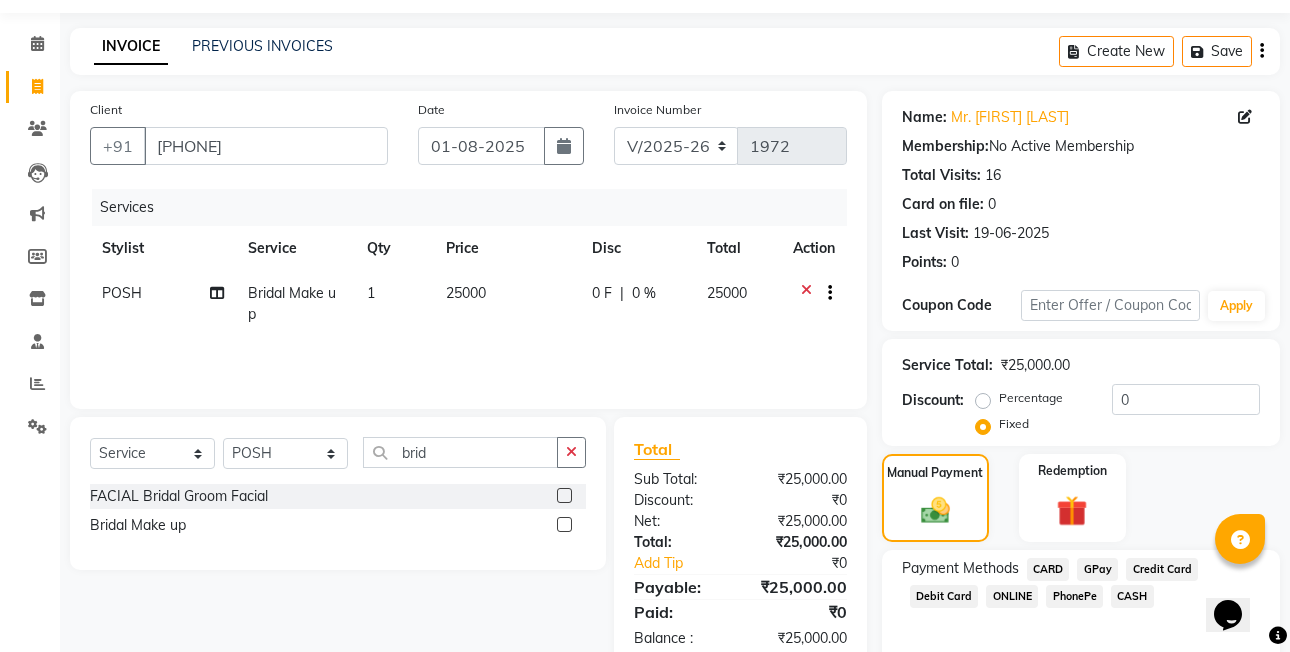 scroll, scrollTop: 148, scrollLeft: 0, axis: vertical 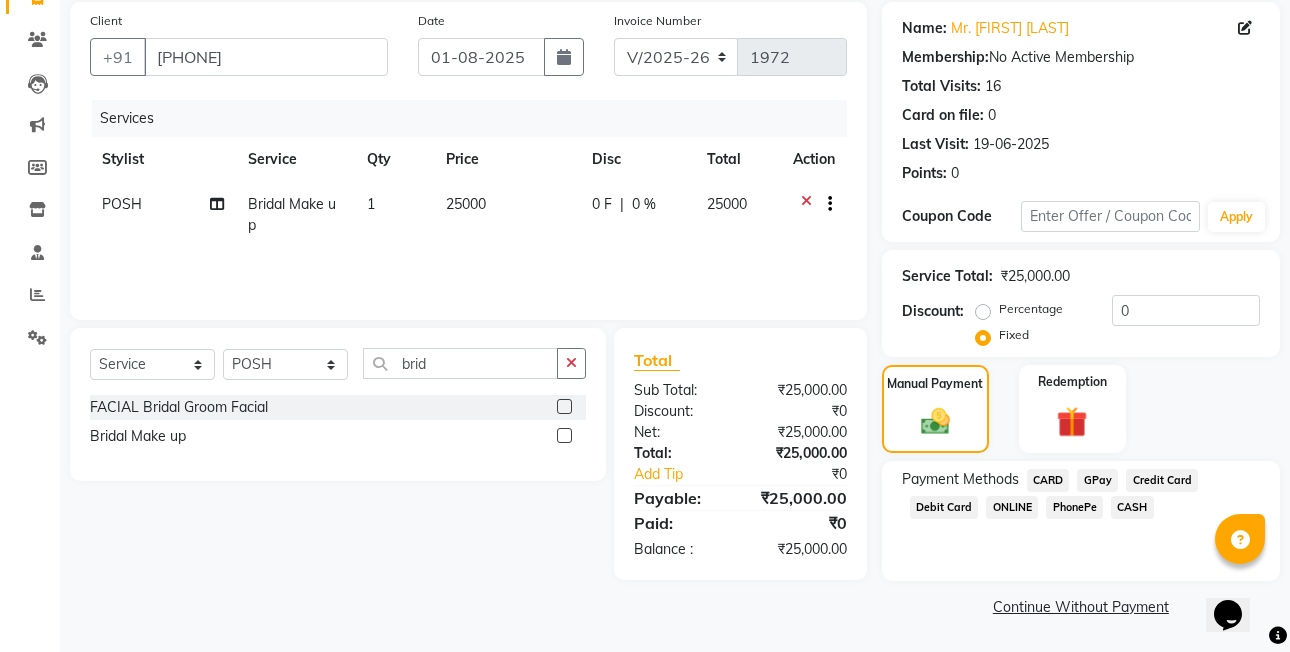 click on "CARD" 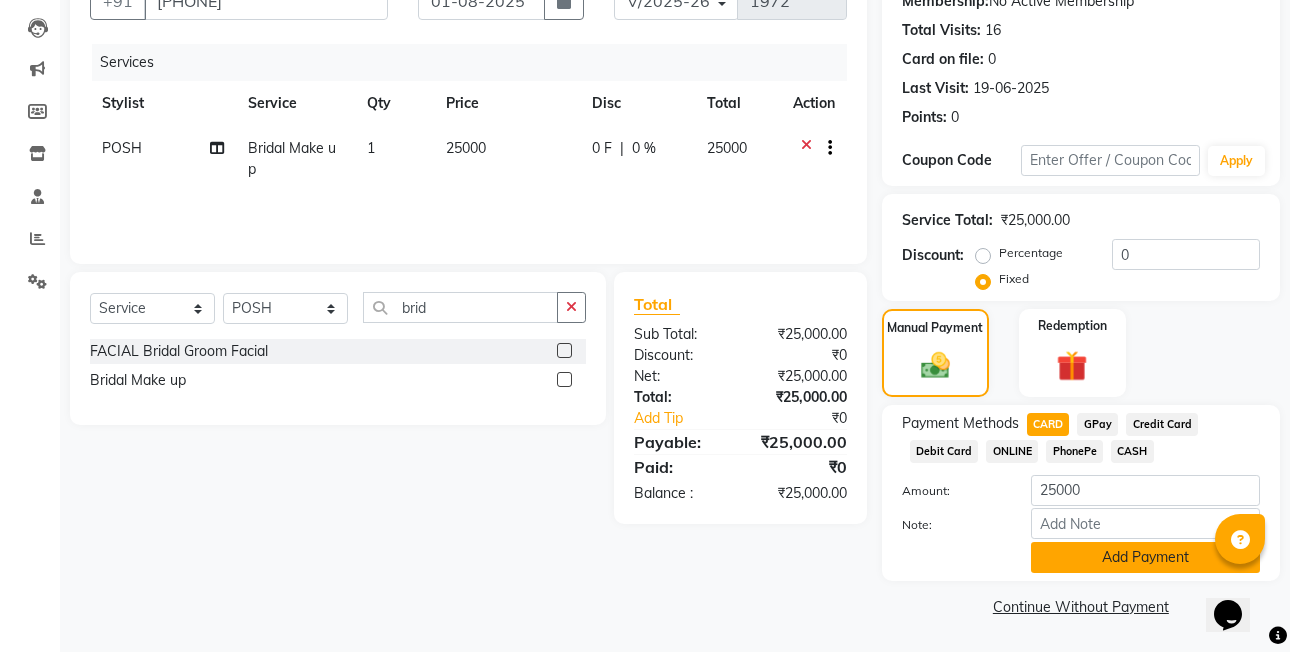 click on "Add Payment" 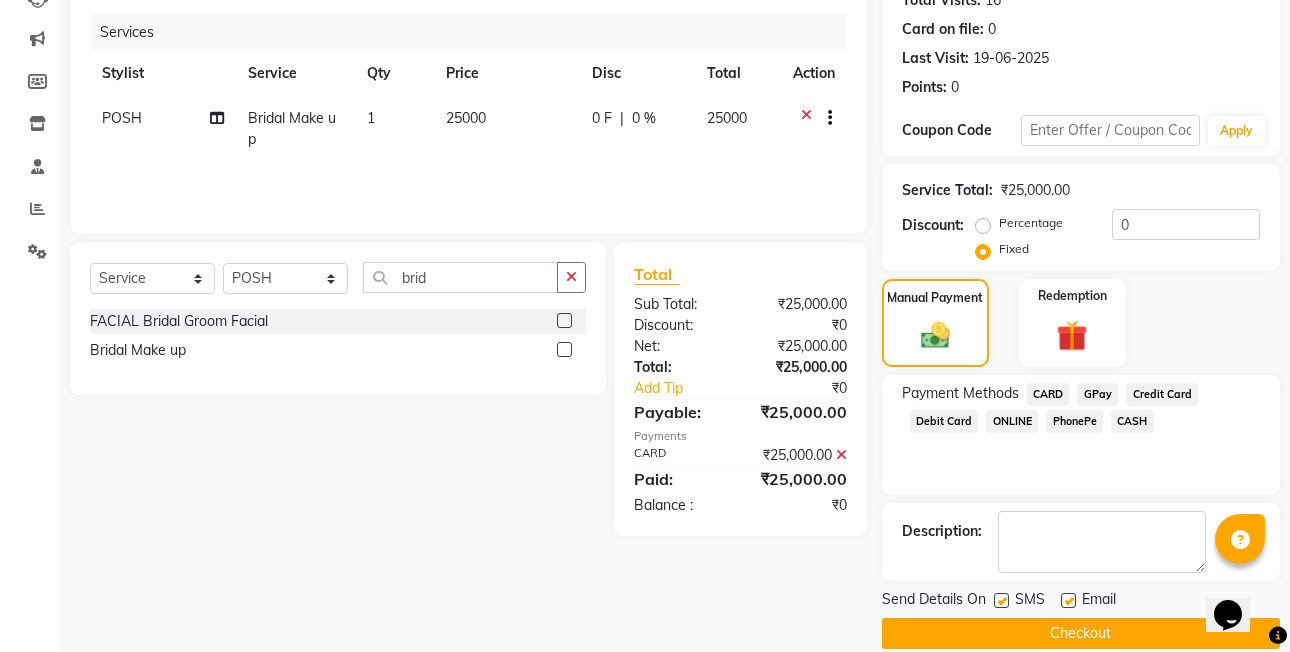scroll, scrollTop: 261, scrollLeft: 0, axis: vertical 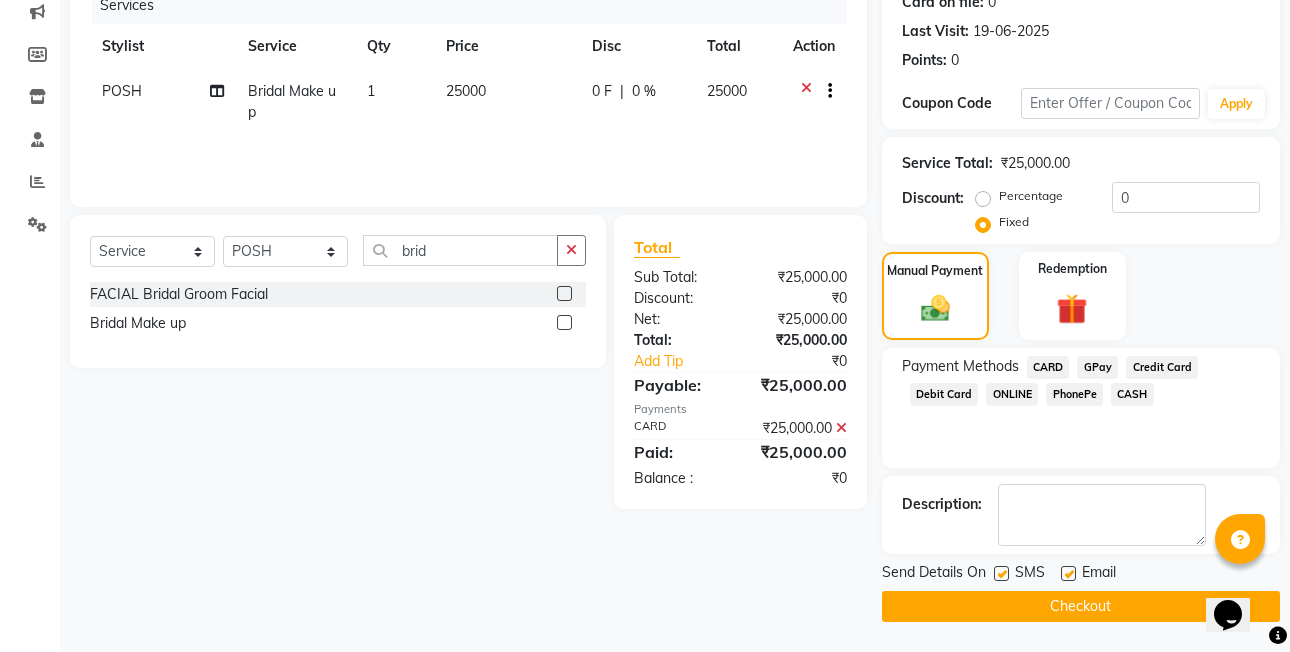 click on "Checkout" 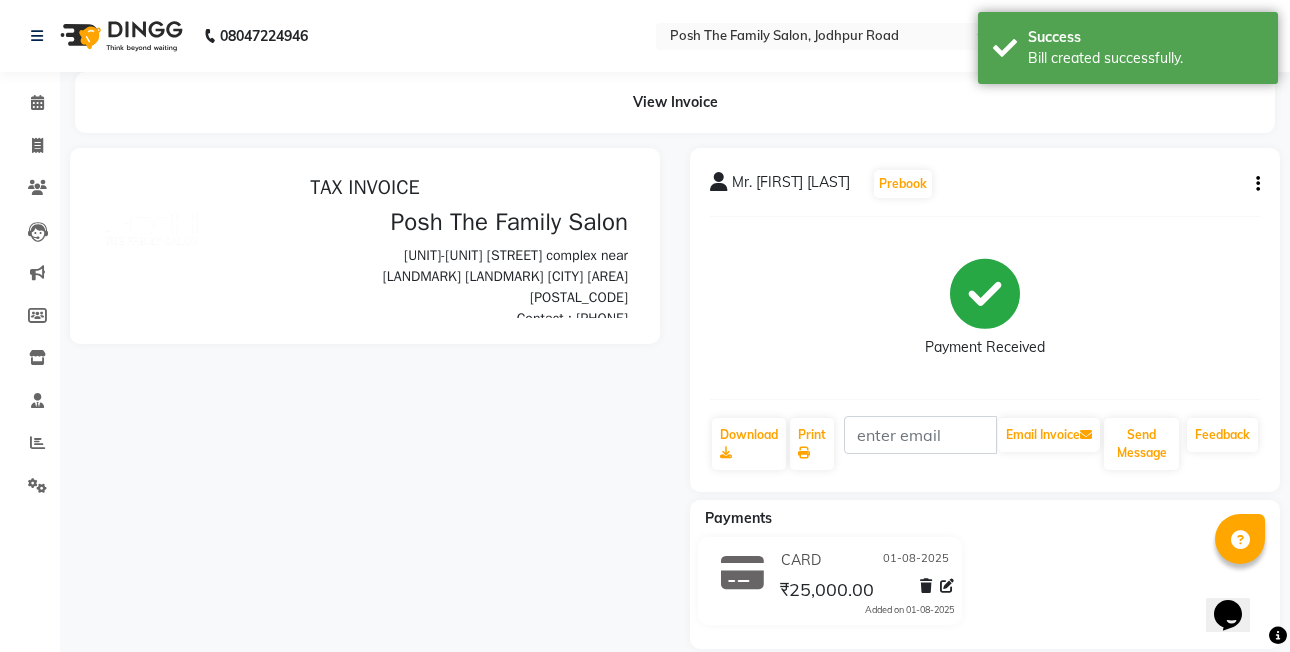 scroll, scrollTop: 0, scrollLeft: 0, axis: both 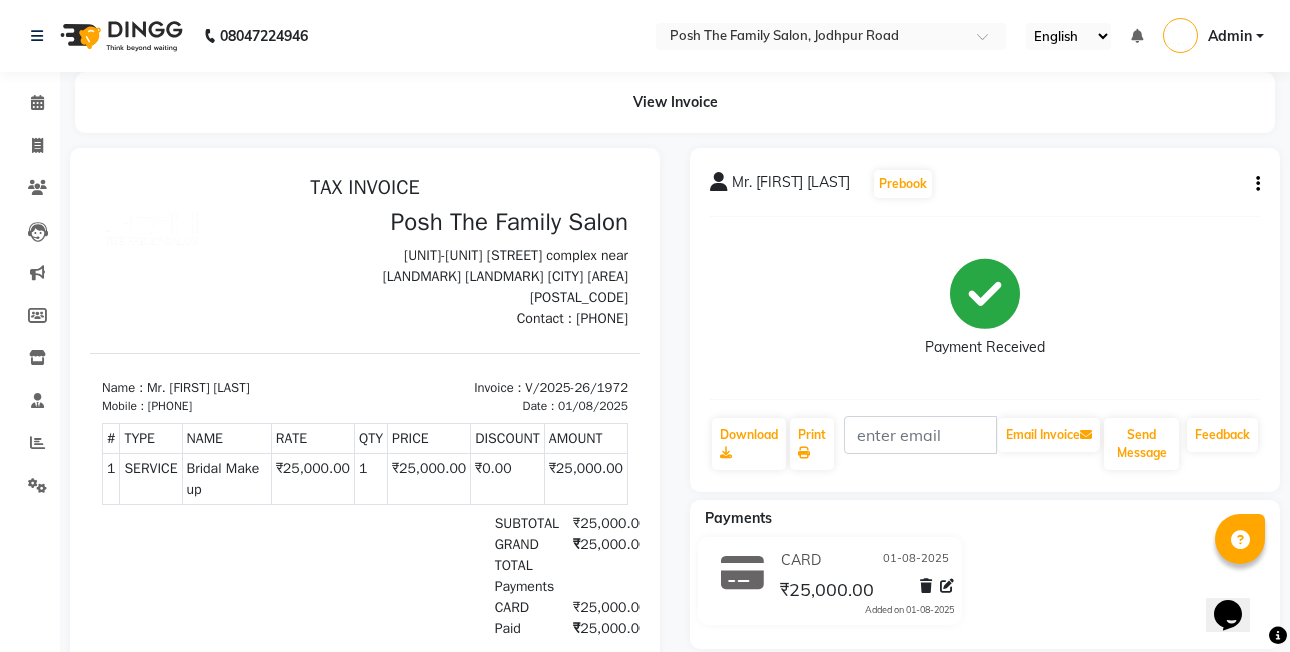 click 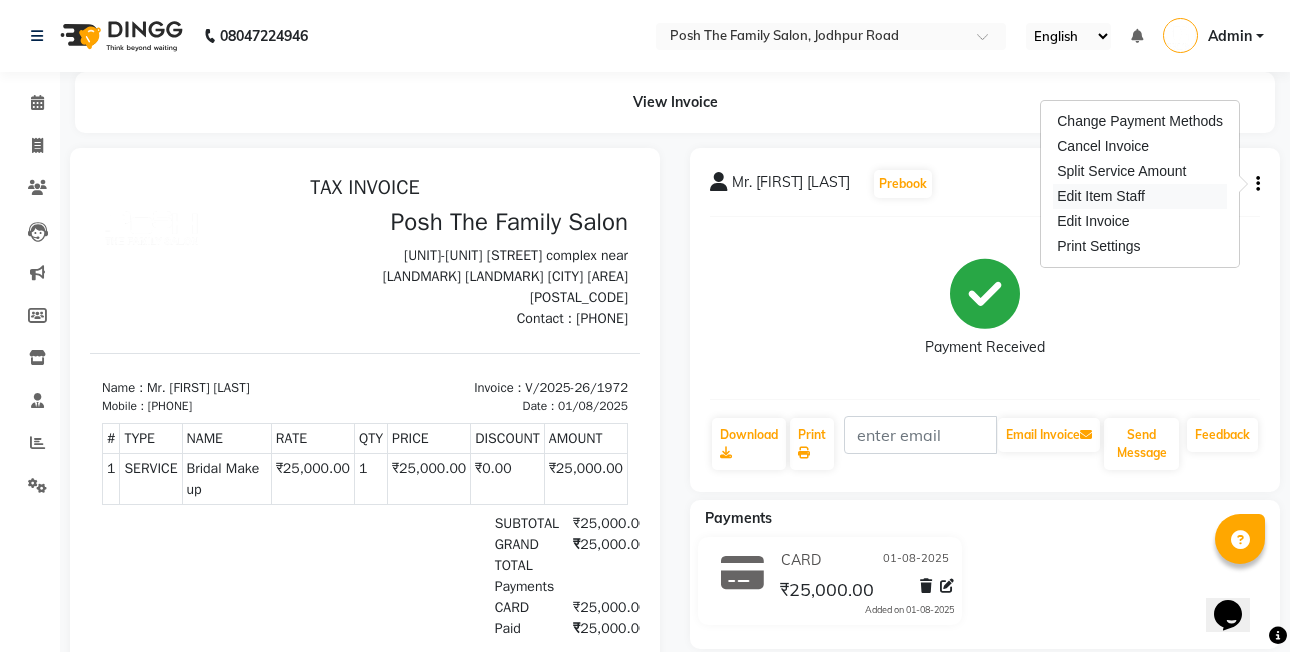 click on "Edit Item Staff" at bounding box center (1140, 196) 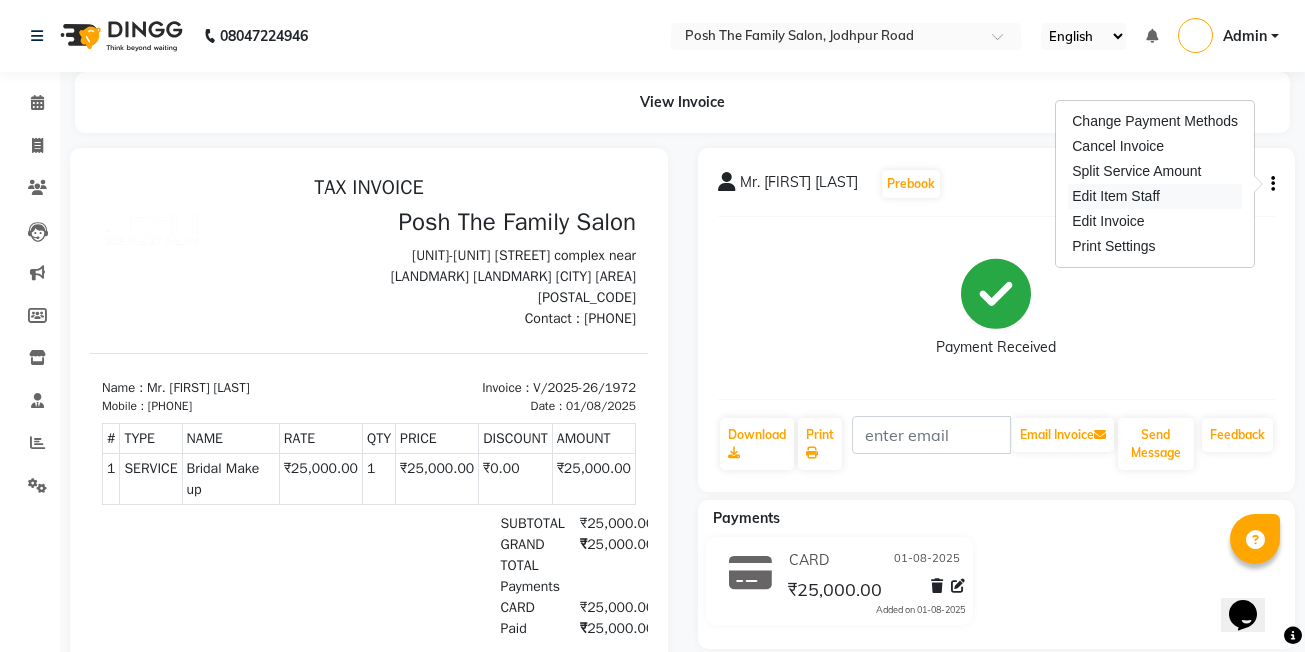 select on "57191" 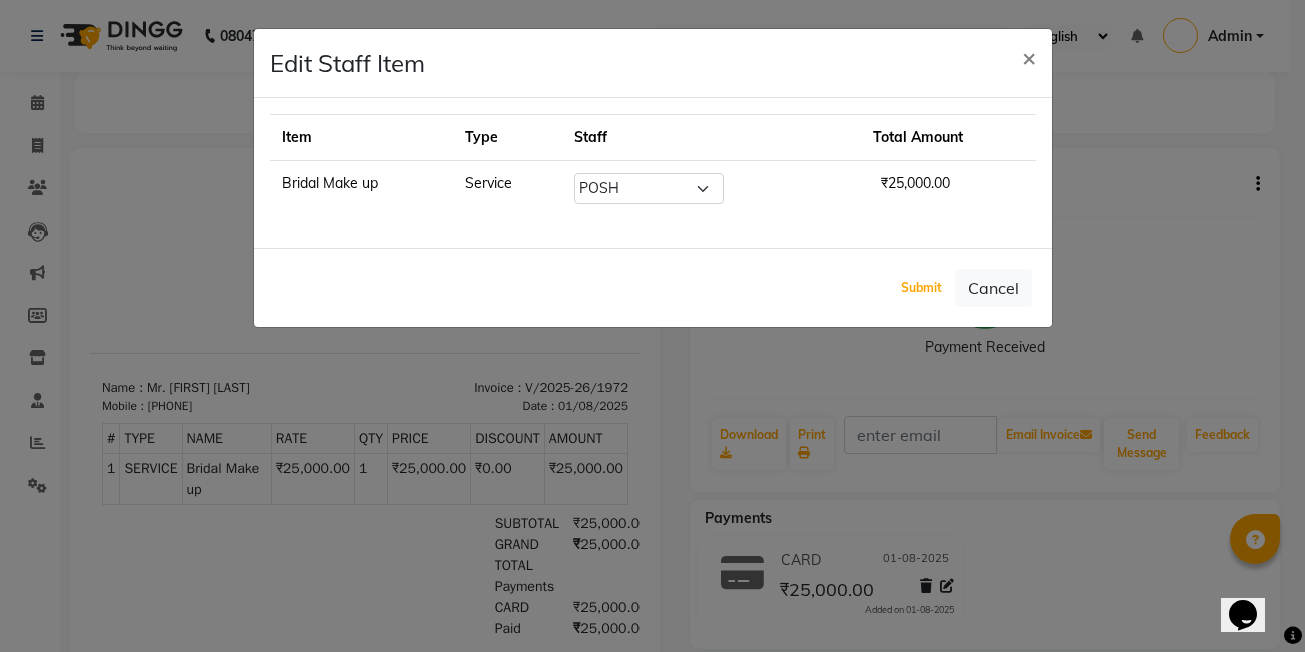 drag, startPoint x: 914, startPoint y: 286, endPoint x: 873, endPoint y: 277, distance: 41.976185 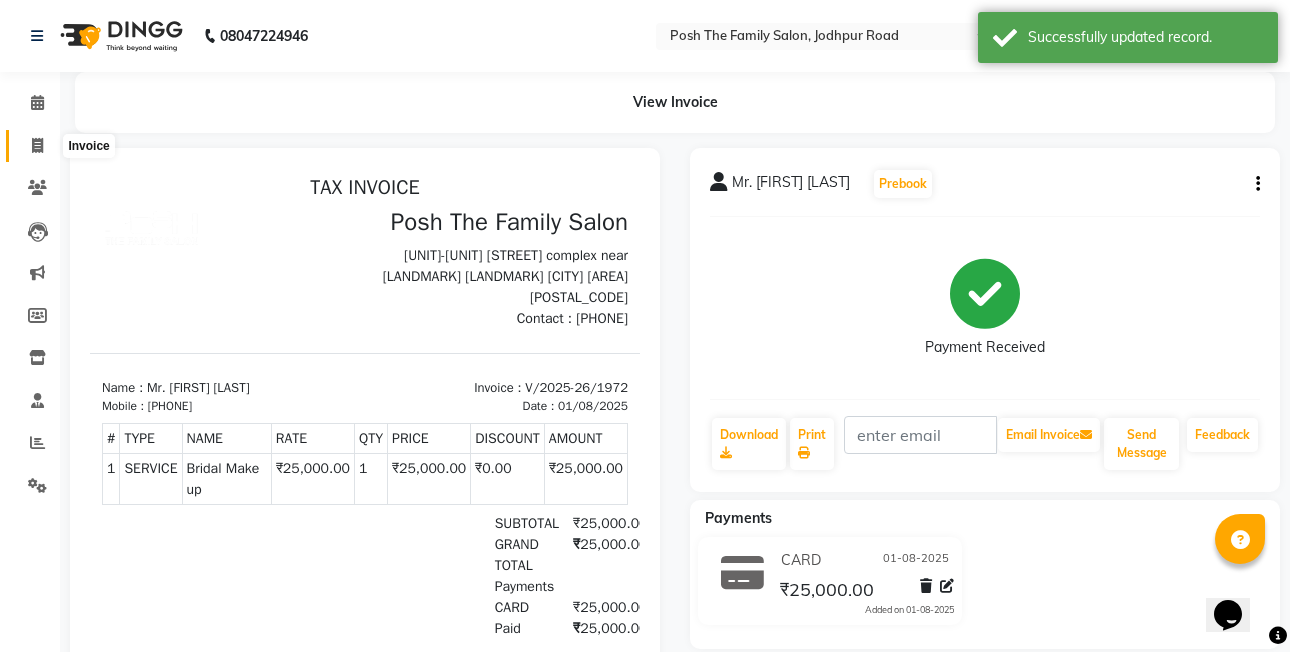 click 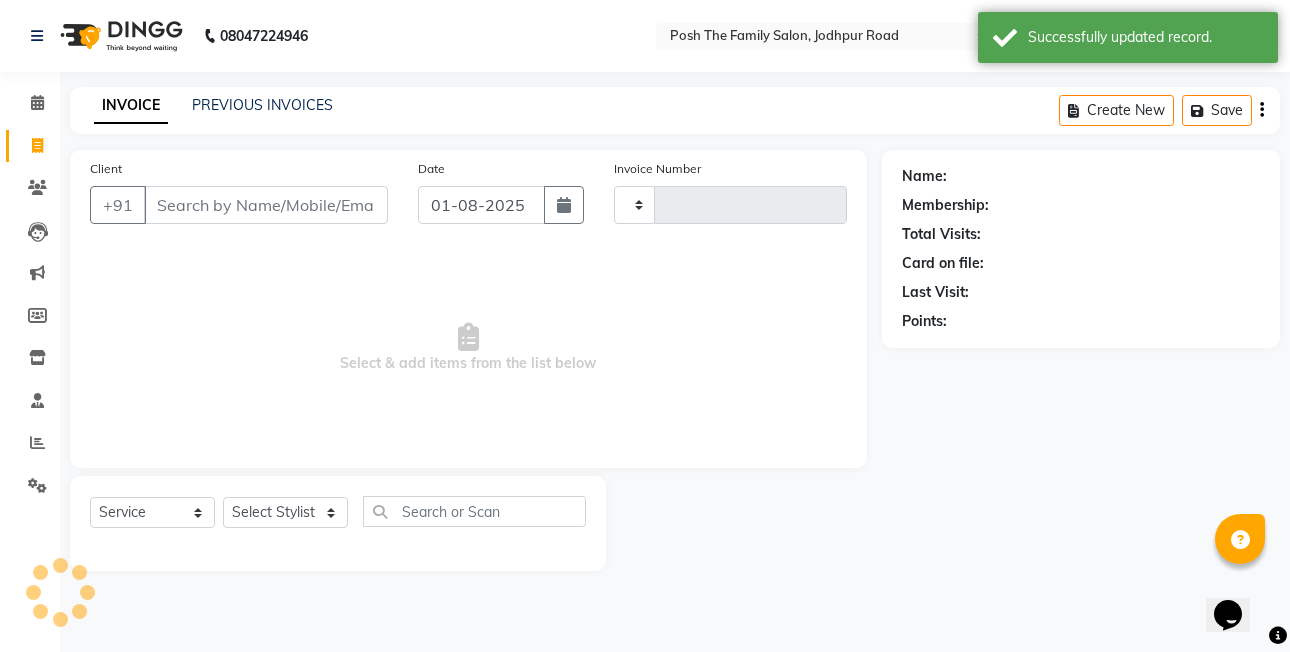 type on "1973" 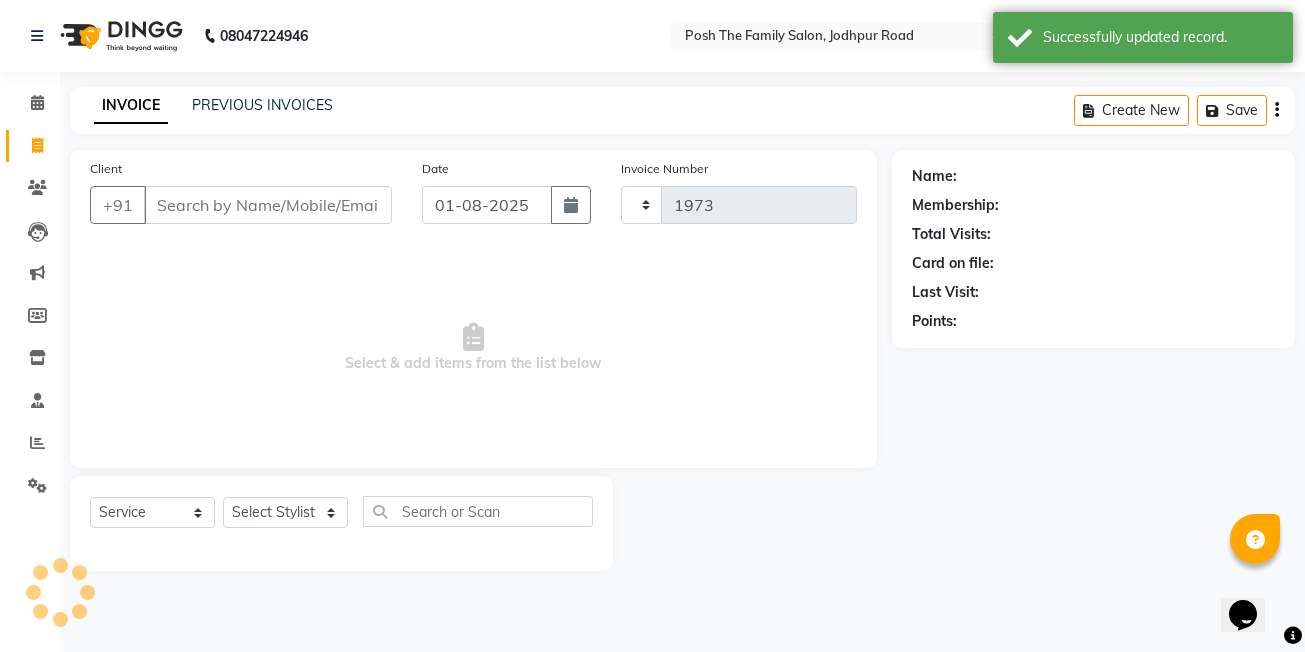 select on "6199" 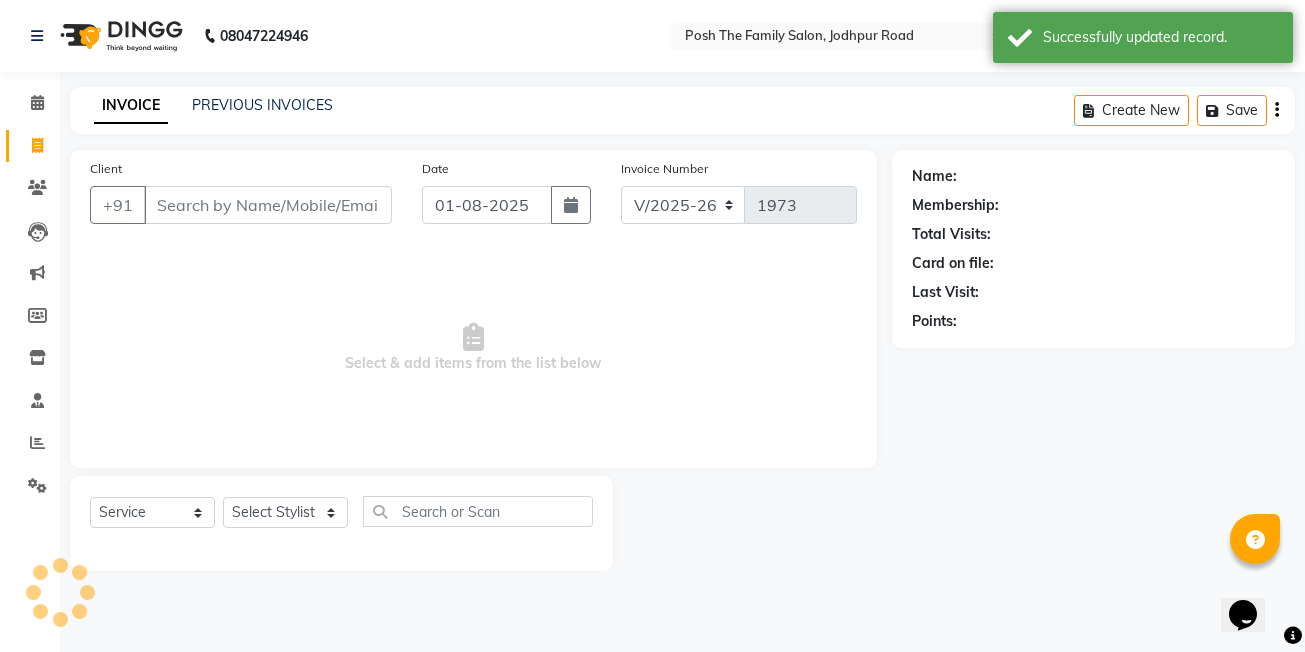 click on "Client" at bounding box center (268, 205) 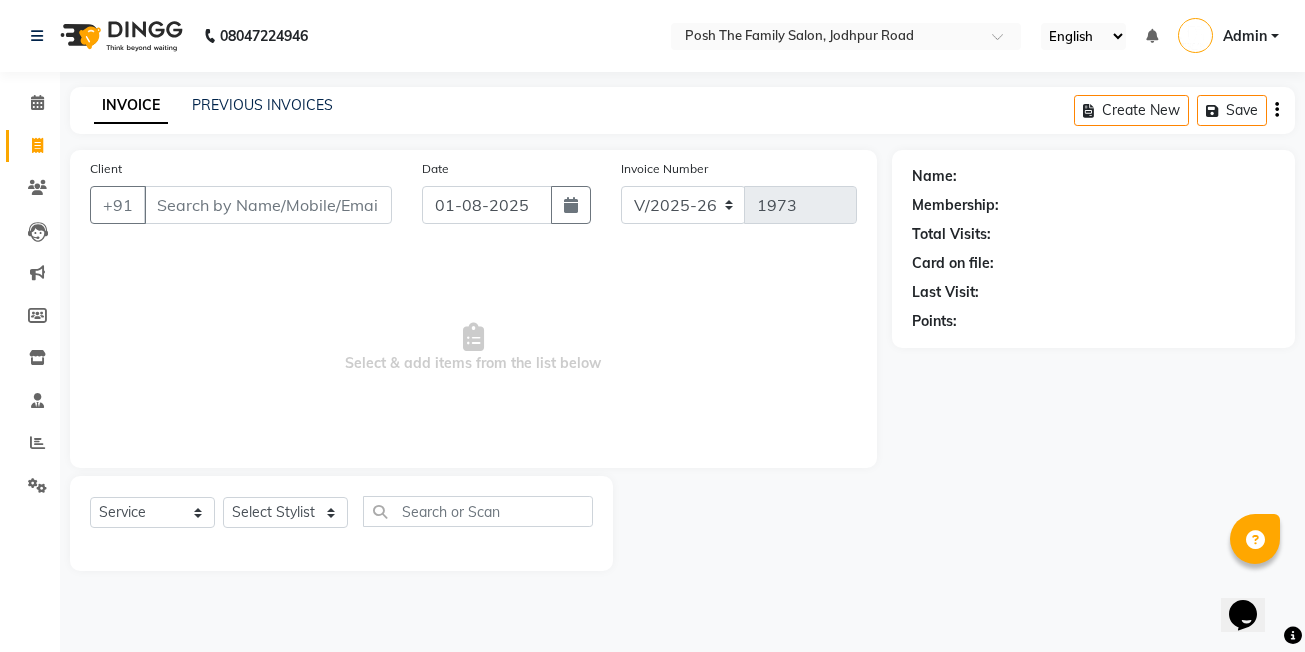 click on "Client" at bounding box center [268, 205] 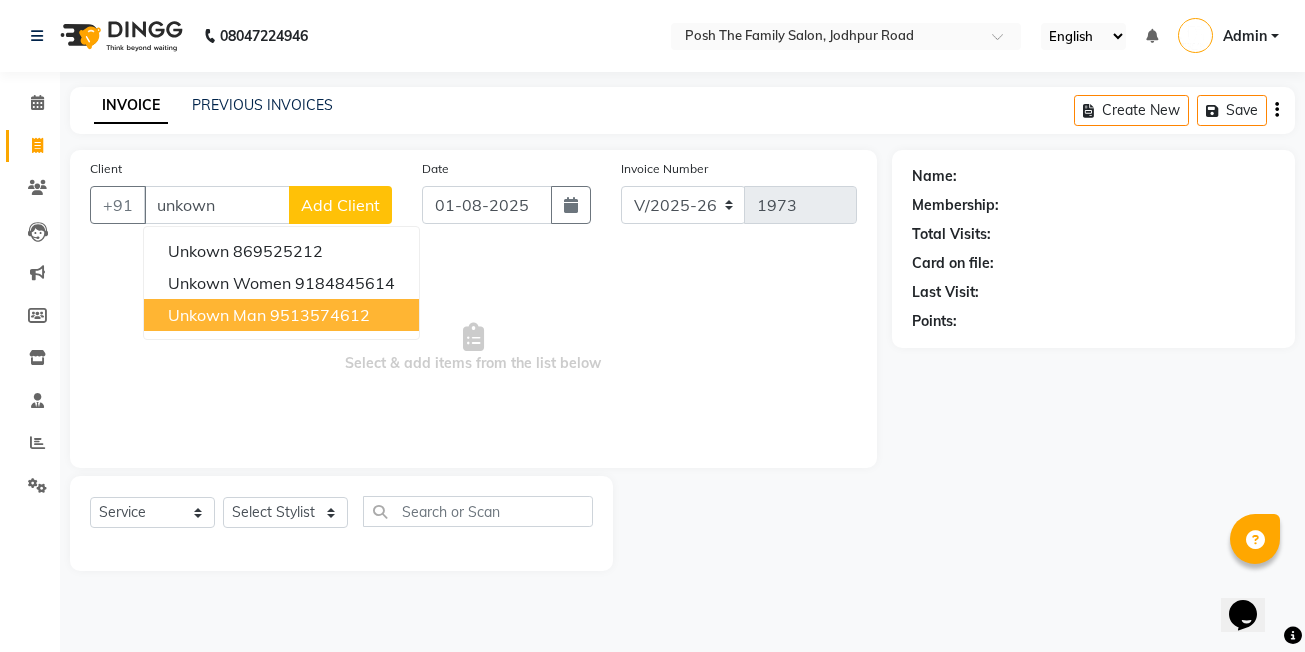 click on "9513574612" at bounding box center (320, 315) 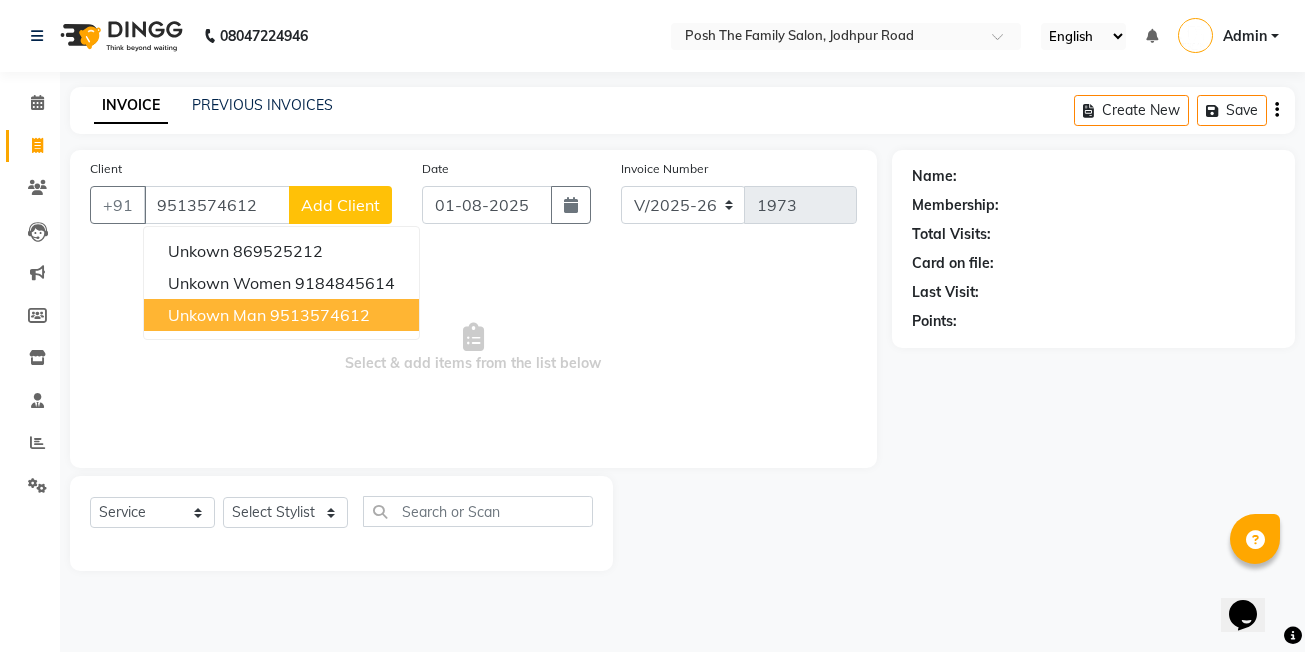 type on "9513574612" 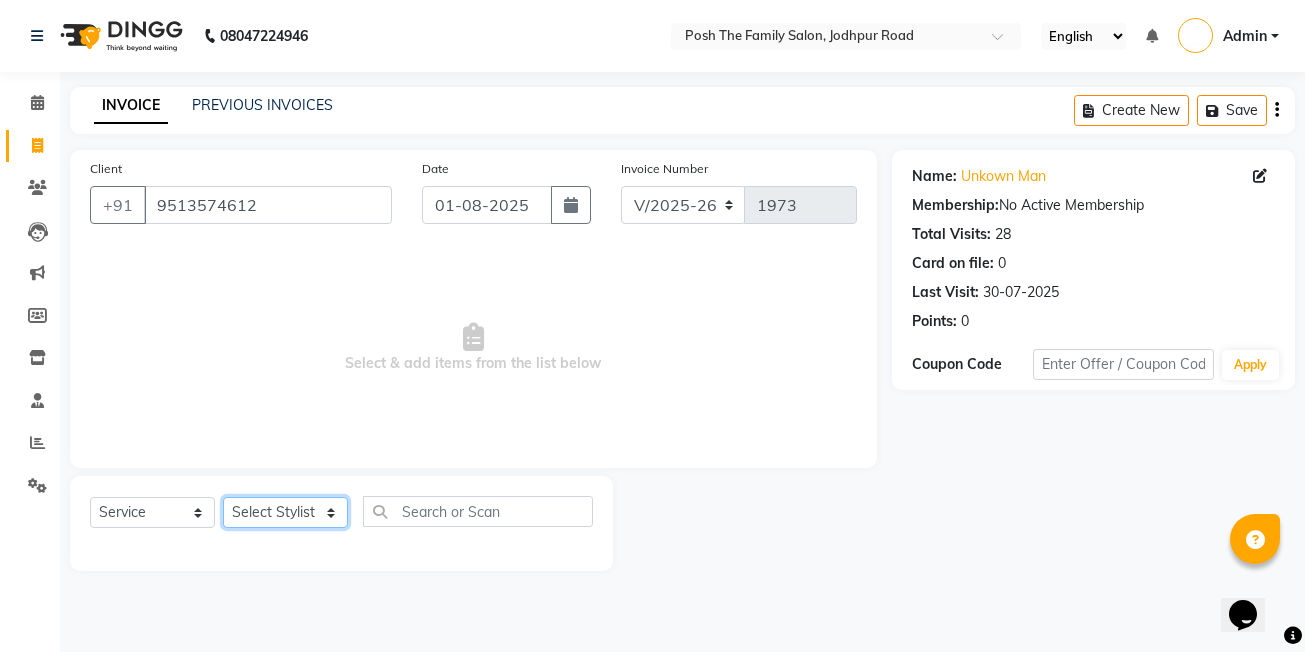 click on "Select Stylist [FIRST] [LAST] [FIRST] [LAST]  [FIRST] [LAST] [FIRST] [LAST]  [FIRST] [LAST] [FIRST] [LAST] [FIRST] [LAST] [FIRST] [LAST] (OWNER) POSH [FIRST] [LAST] [FIRST] [LAST] [FIRST] [LAST]  [FIRST] [LAST] [FIRST] [LAST] [FIRST] [LAST] [FIRST] [LAST]" 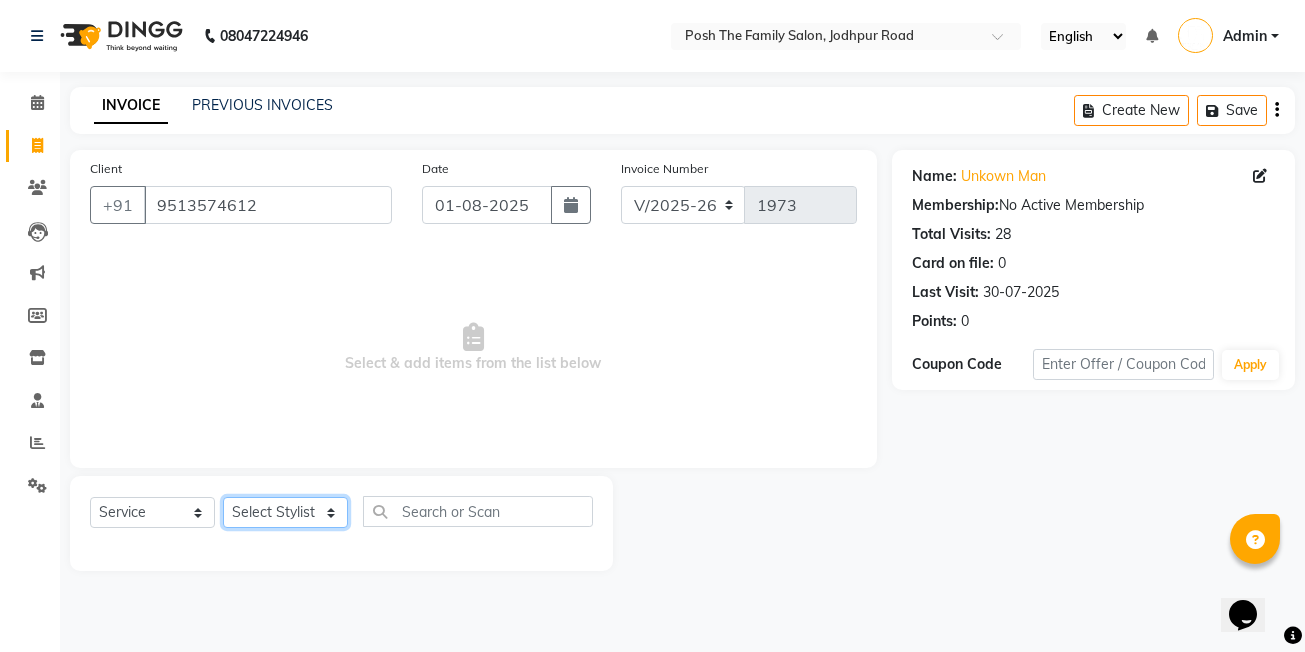 select on "53726" 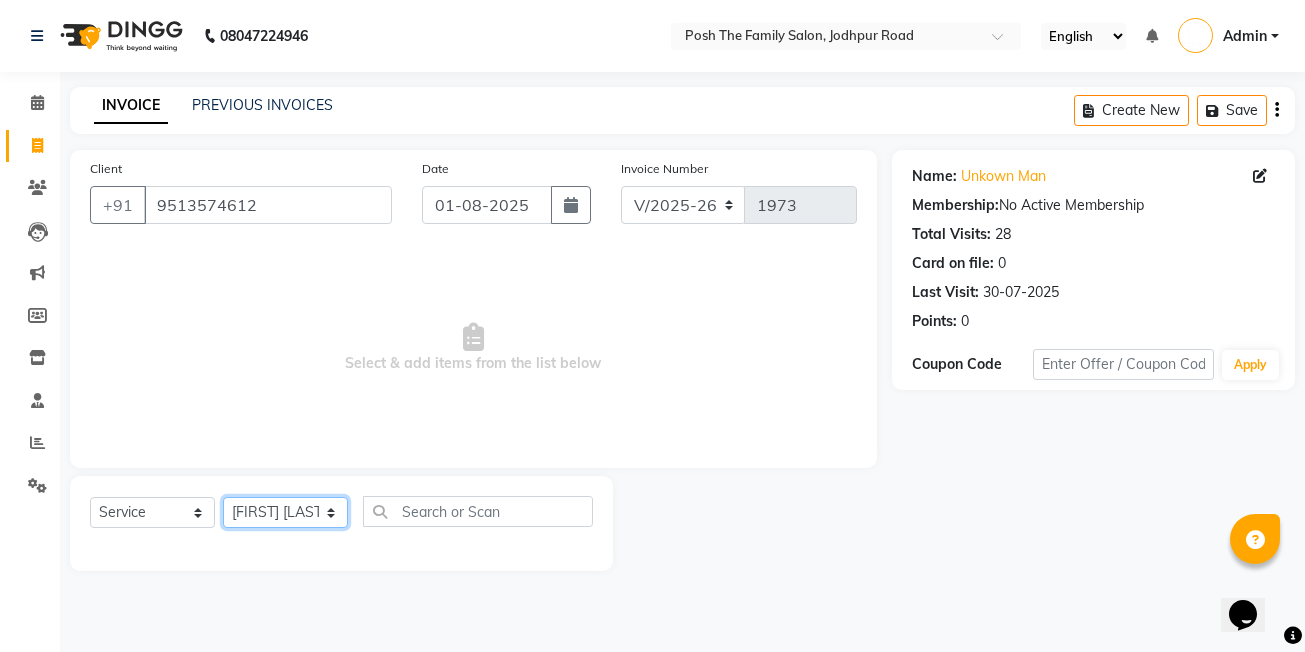 click on "Select Stylist [FIRST] [LAST] [FIRST] [LAST]  [FIRST] [LAST] [FIRST] [LAST]  [FIRST] [LAST] [FIRST] [LAST] [FIRST] [LAST] [FIRST] [LAST] (OWNER) POSH [FIRST] [LAST] [FIRST] [LAST] [FIRST] [LAST]  [FIRST] [LAST] [FIRST] [LAST] [FIRST] [LAST] [FIRST] [LAST]" 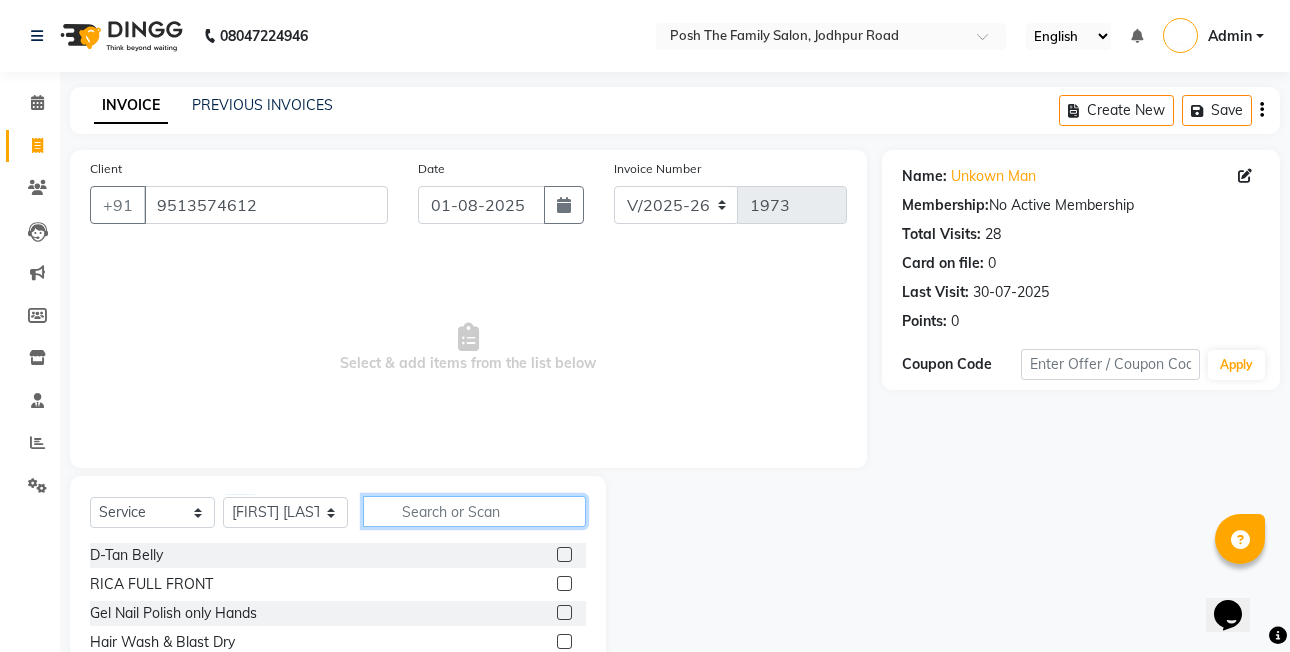 drag, startPoint x: 438, startPoint y: 497, endPoint x: 440, endPoint y: 511, distance: 14.142136 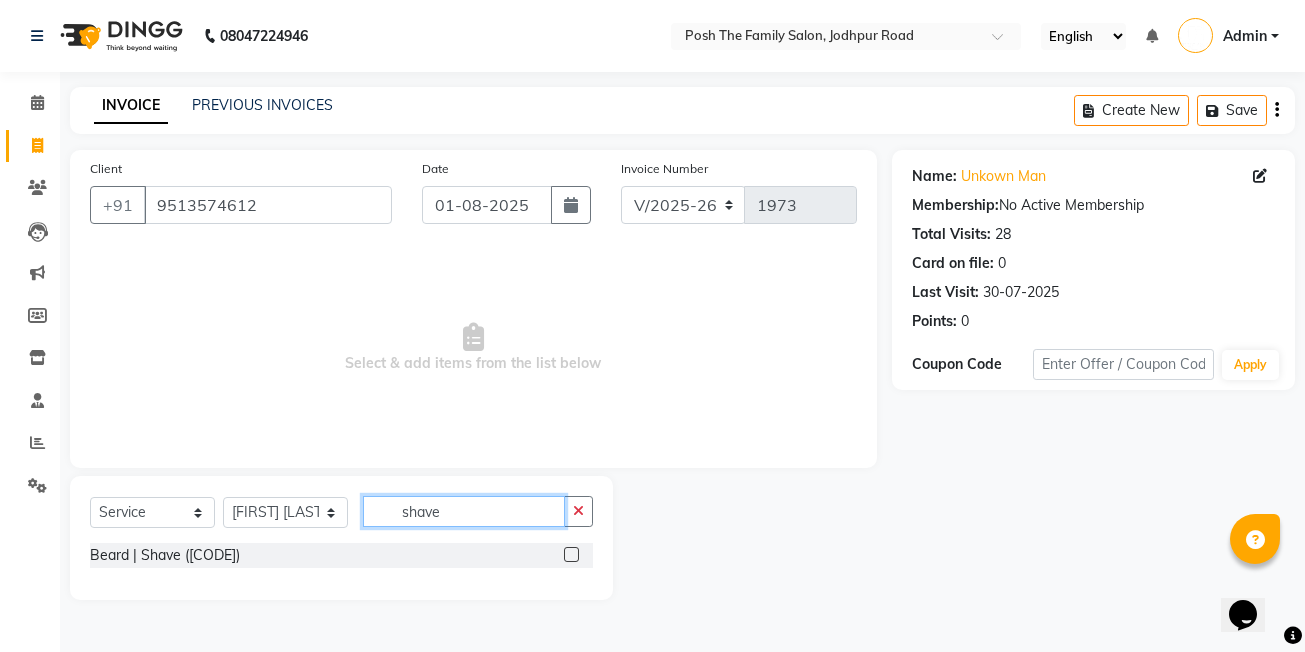 type on "shave" 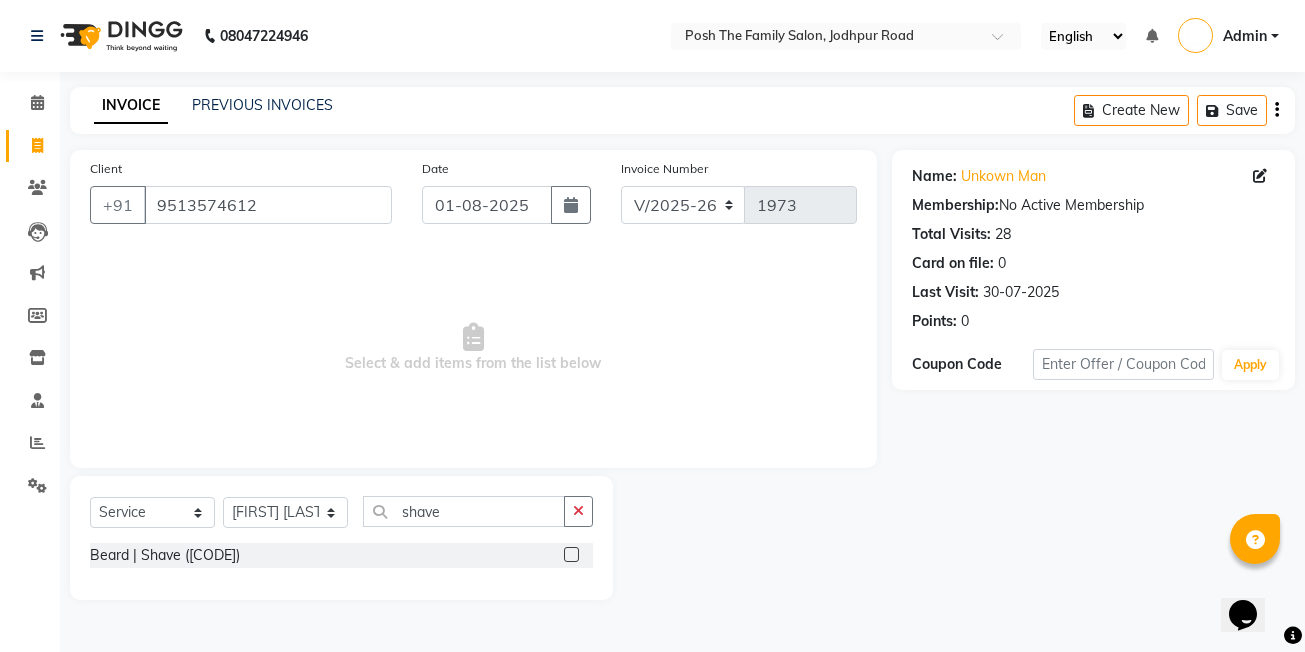 click 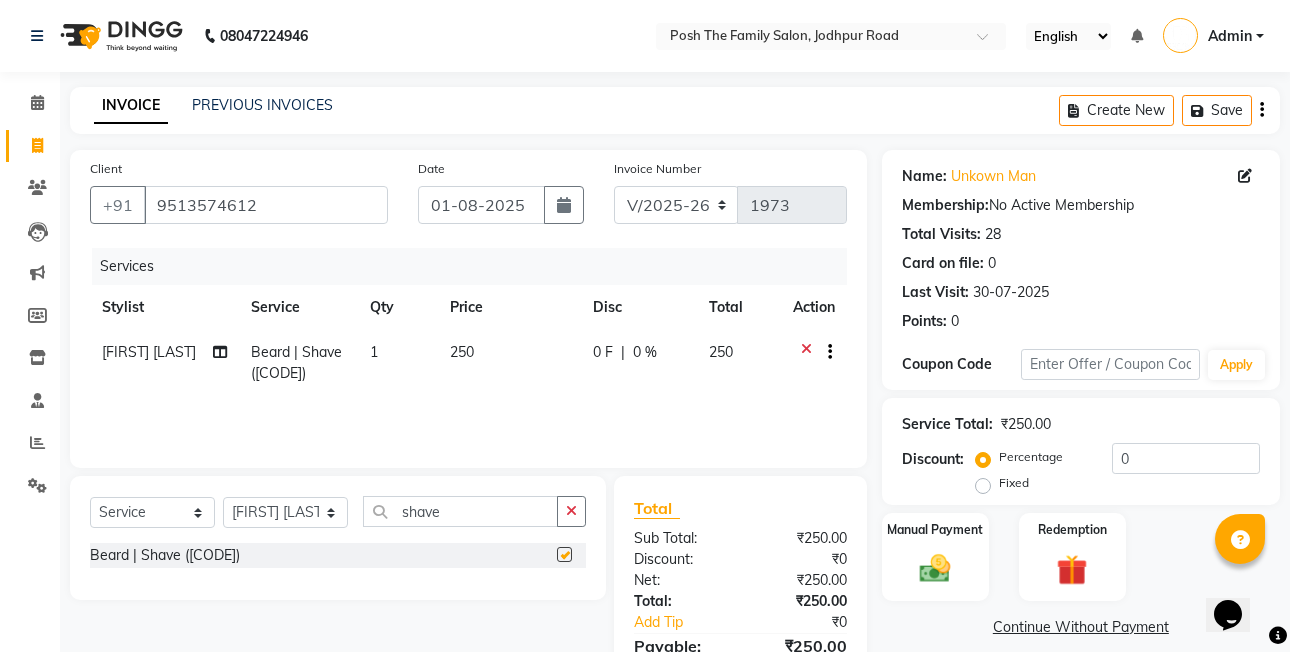 checkbox on "false" 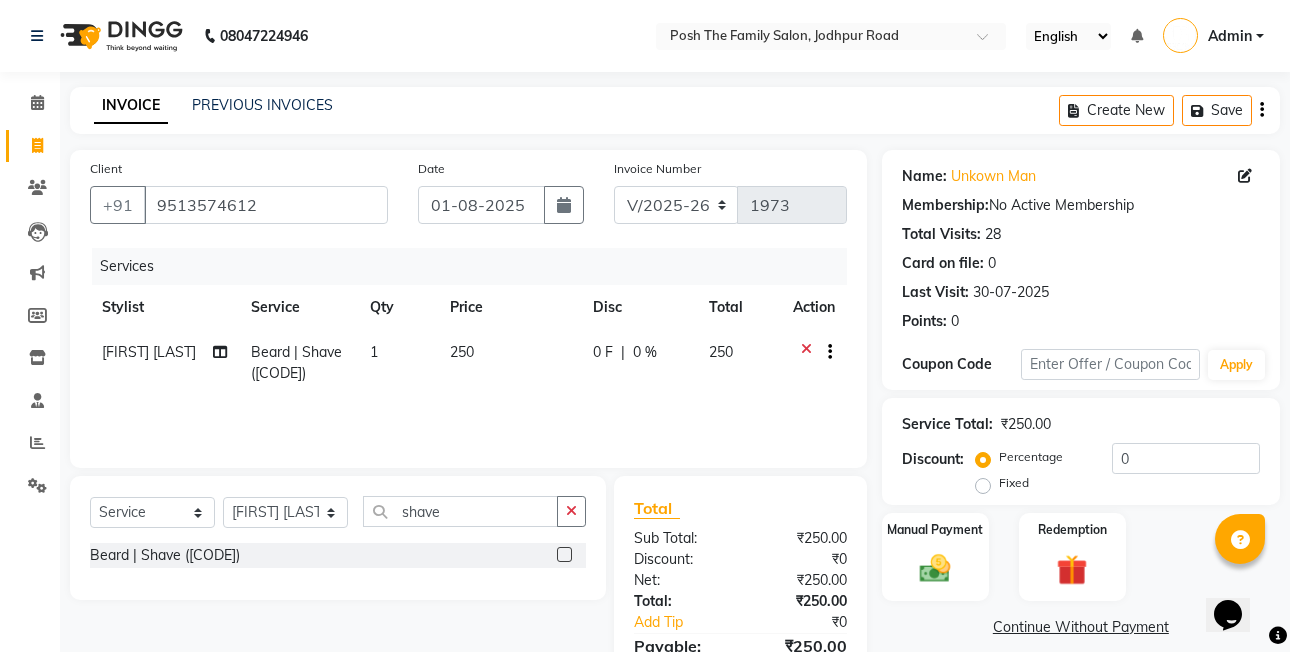 click on "Fixed" 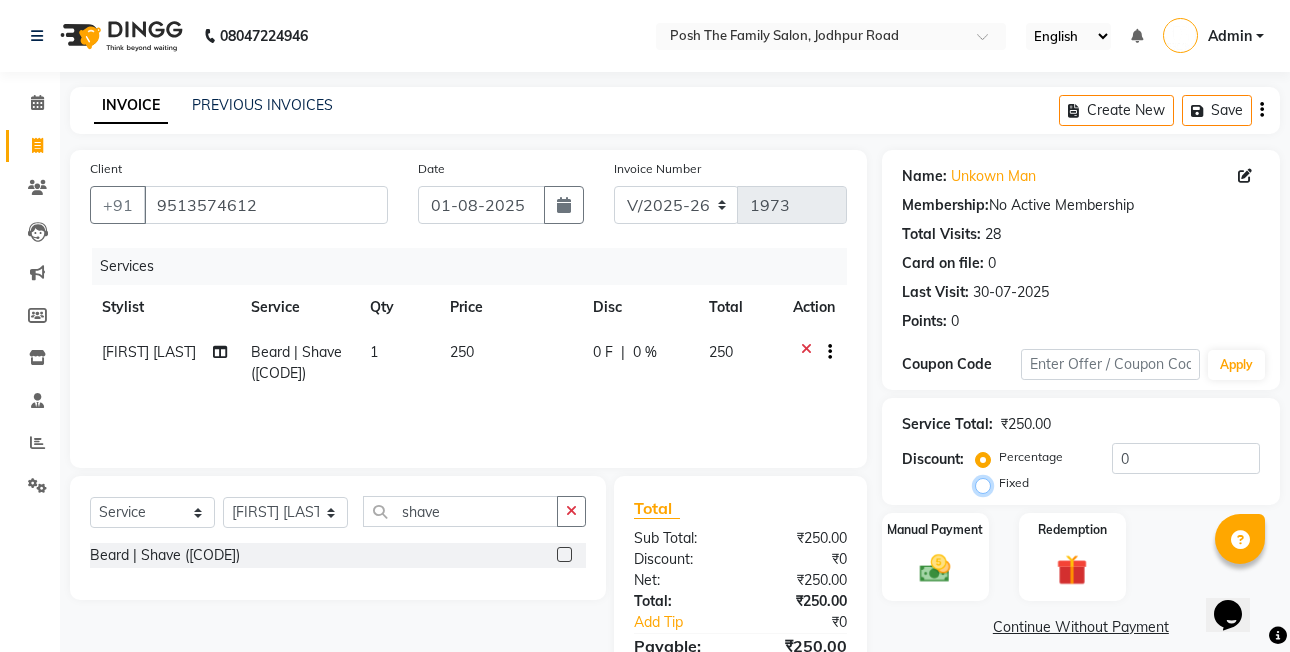 click on "Fixed" at bounding box center [987, 483] 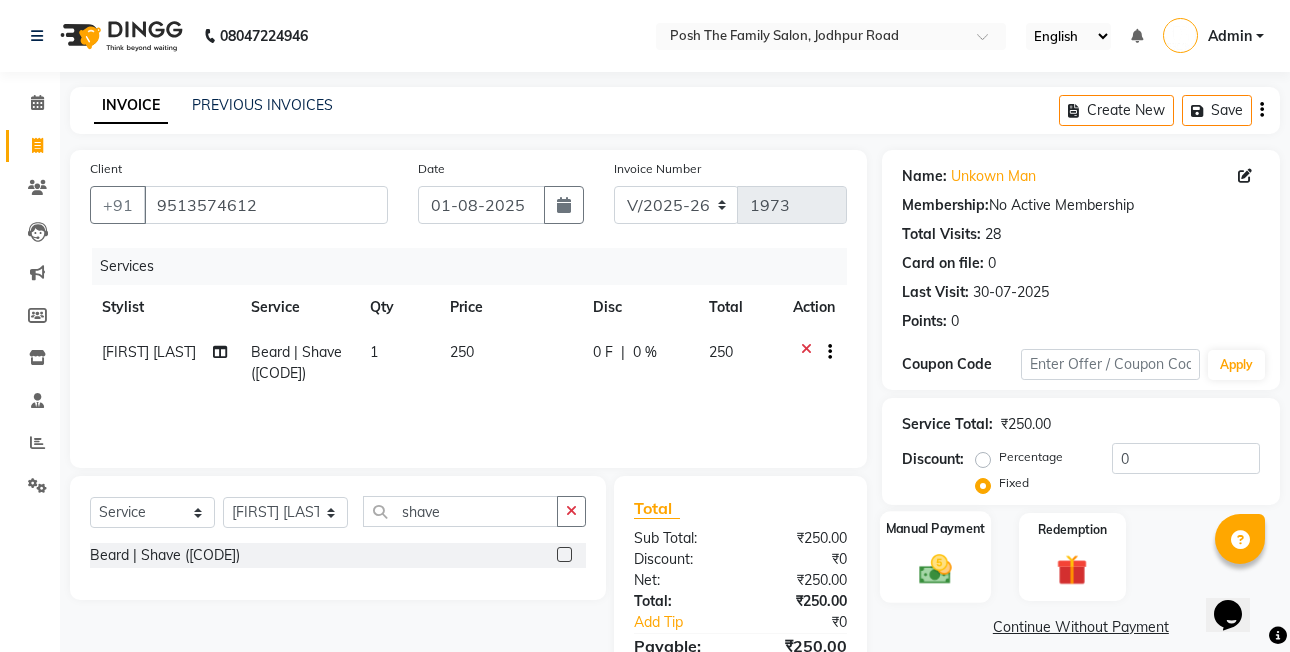 click on "Manual Payment" 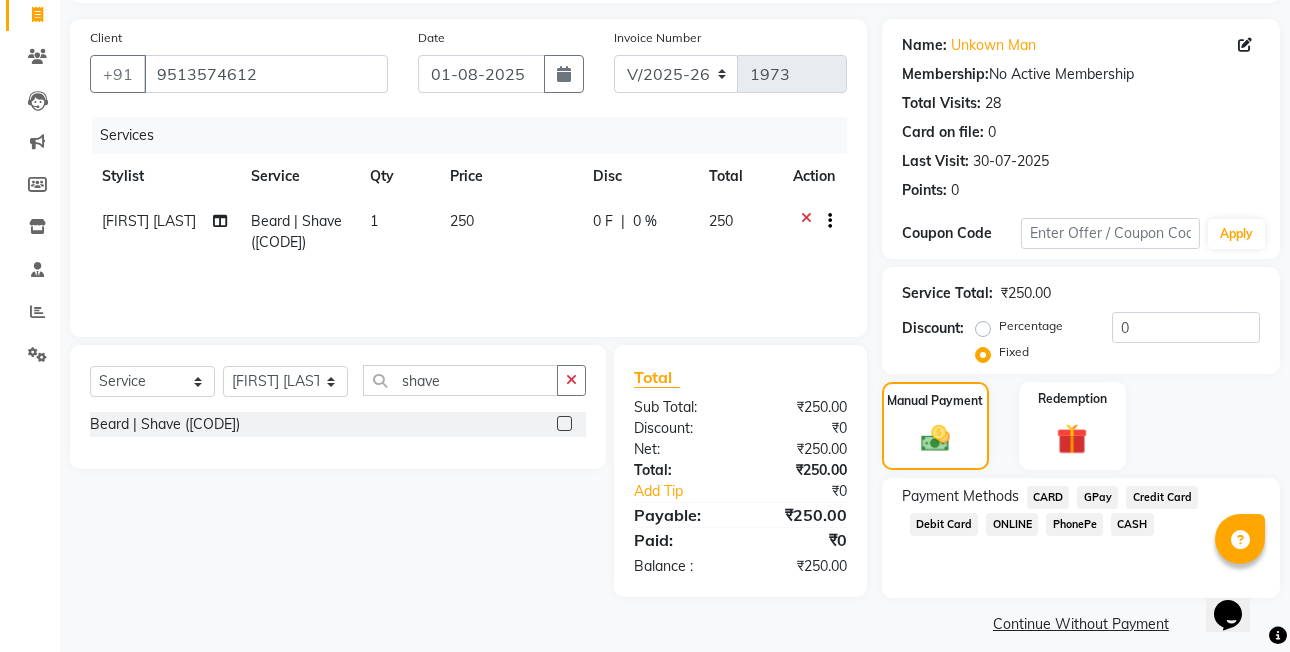 scroll, scrollTop: 148, scrollLeft: 0, axis: vertical 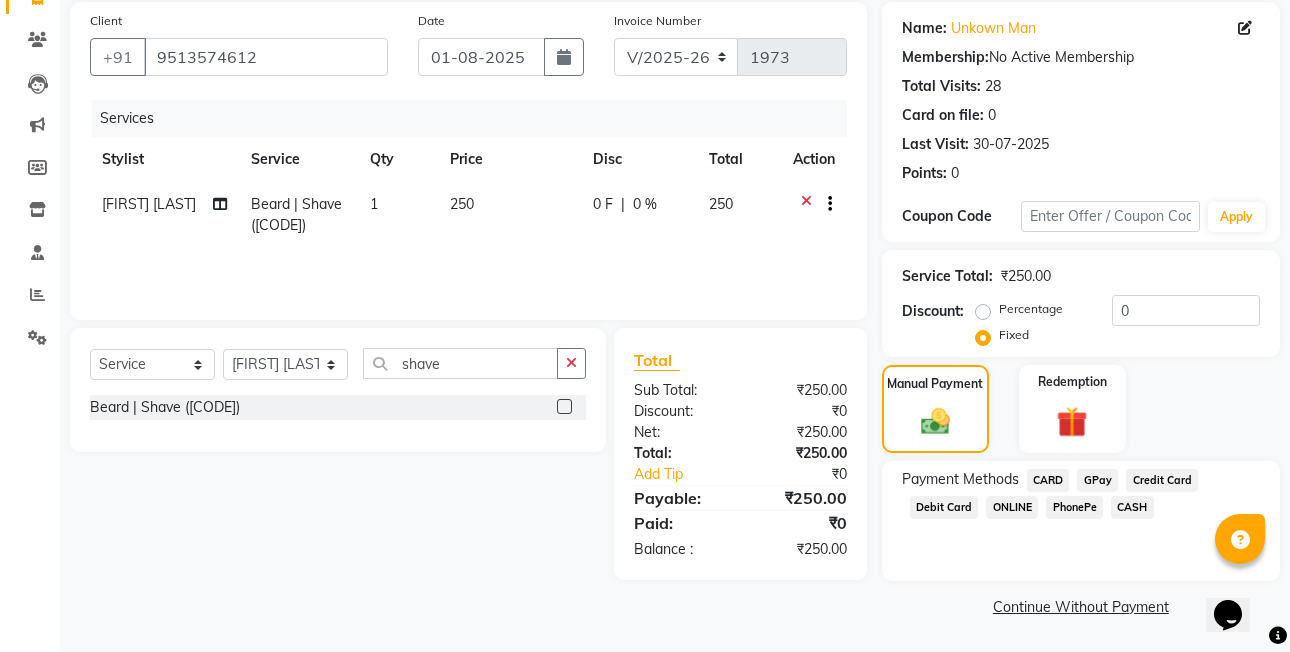 click on "PhonePe" 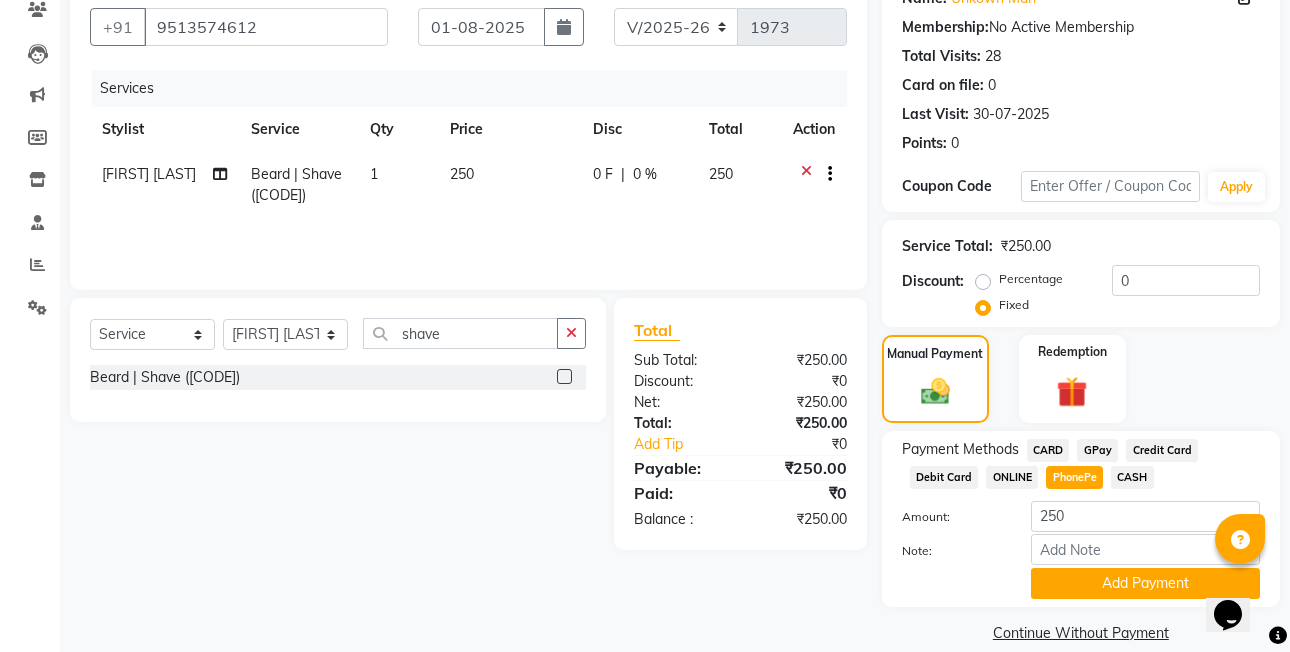 scroll, scrollTop: 204, scrollLeft: 0, axis: vertical 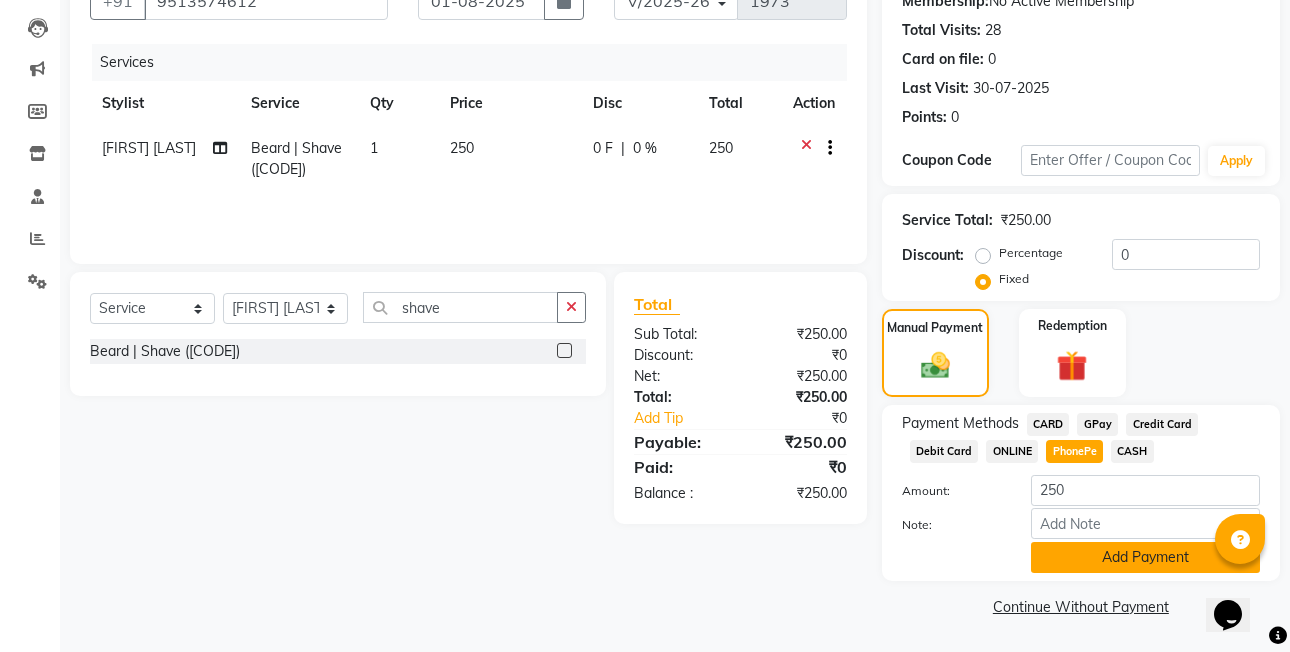 click on "Add Payment" 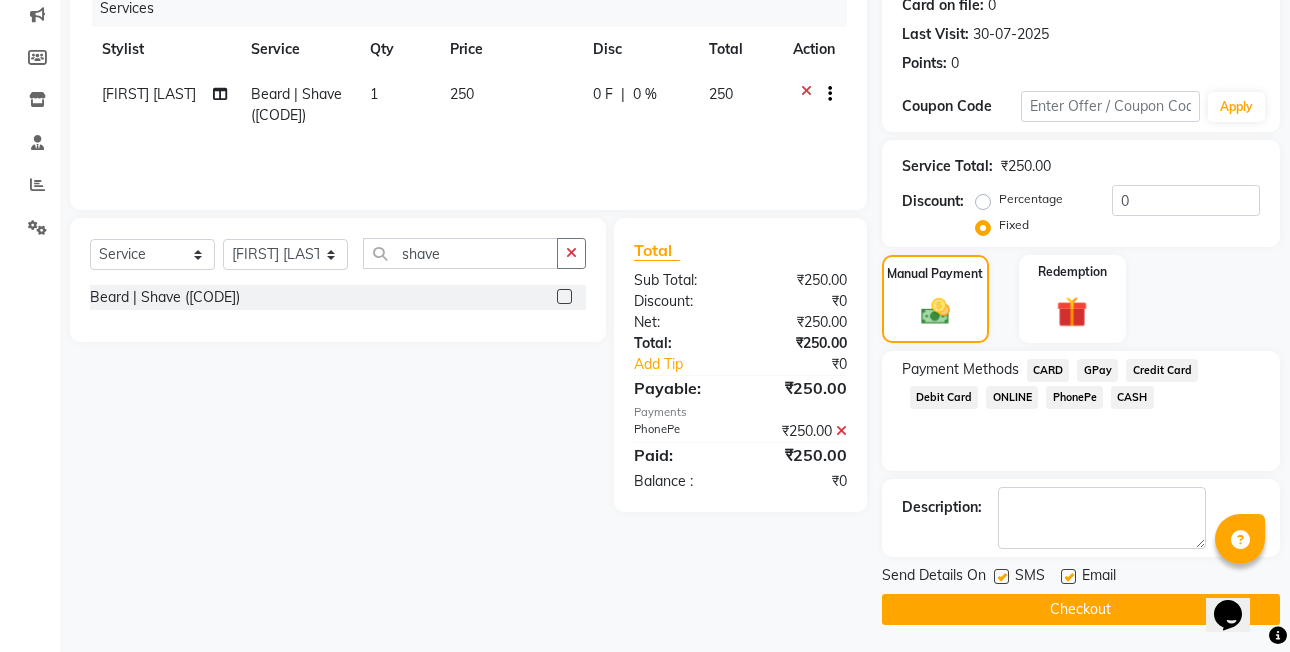 scroll, scrollTop: 261, scrollLeft: 0, axis: vertical 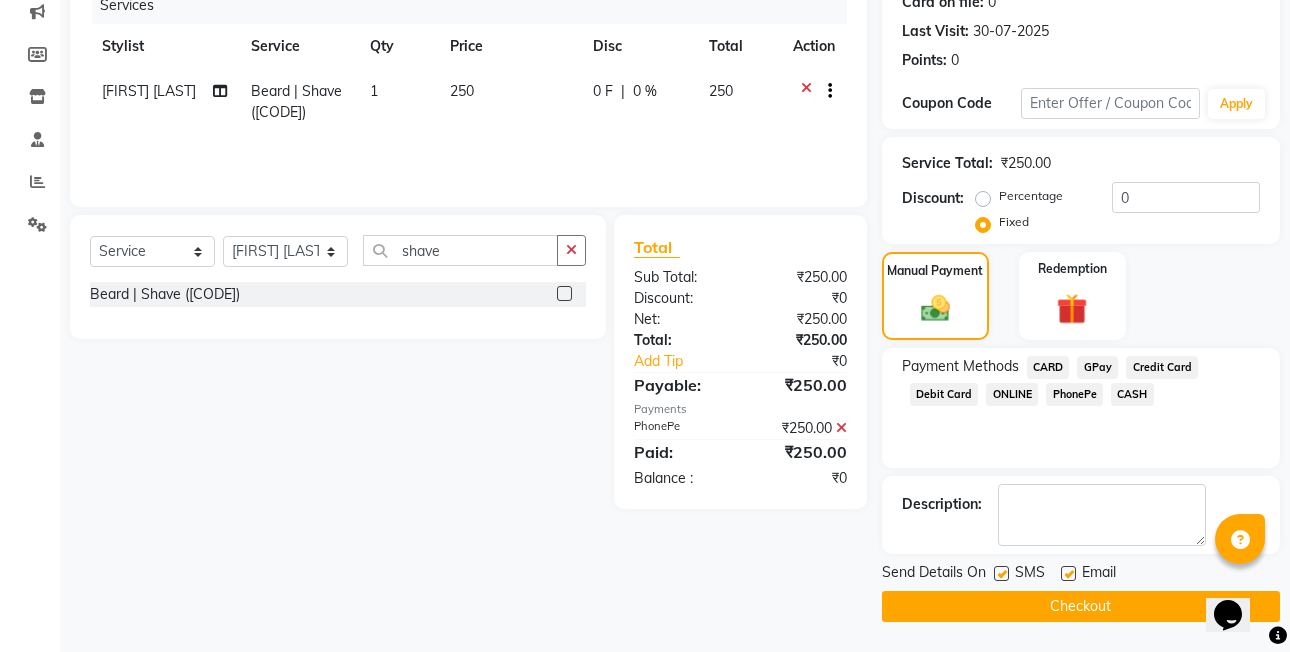 click on "Checkout" 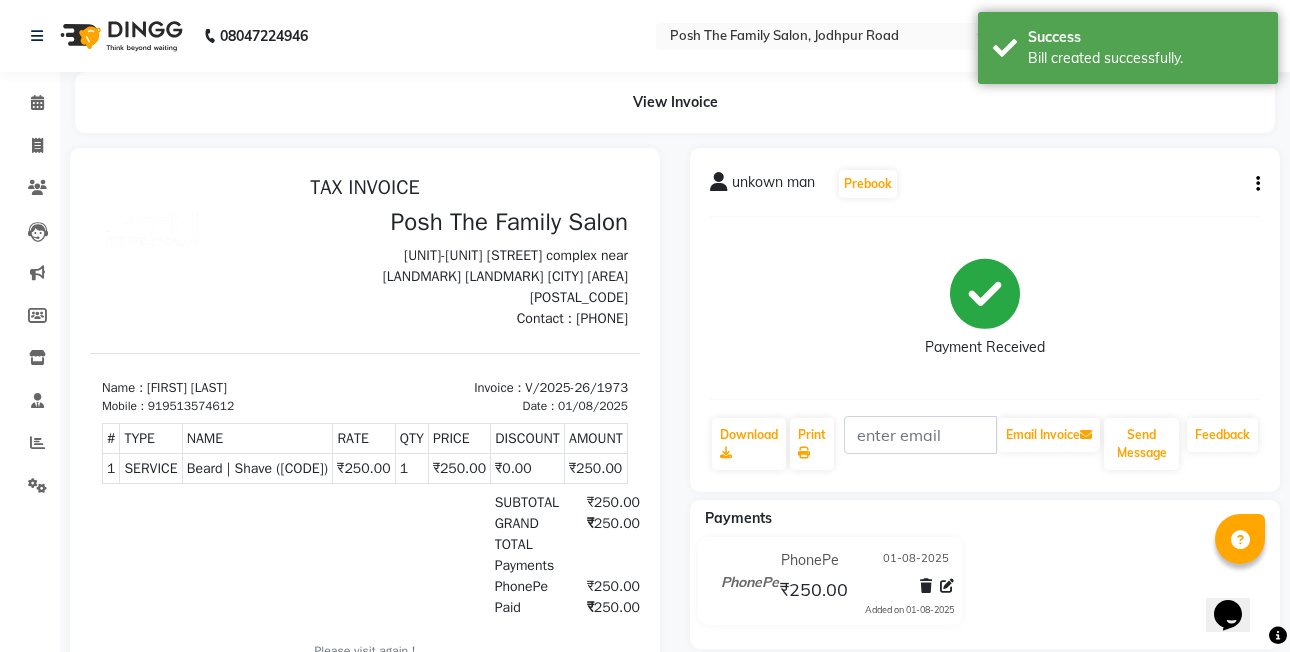 scroll, scrollTop: 0, scrollLeft: 0, axis: both 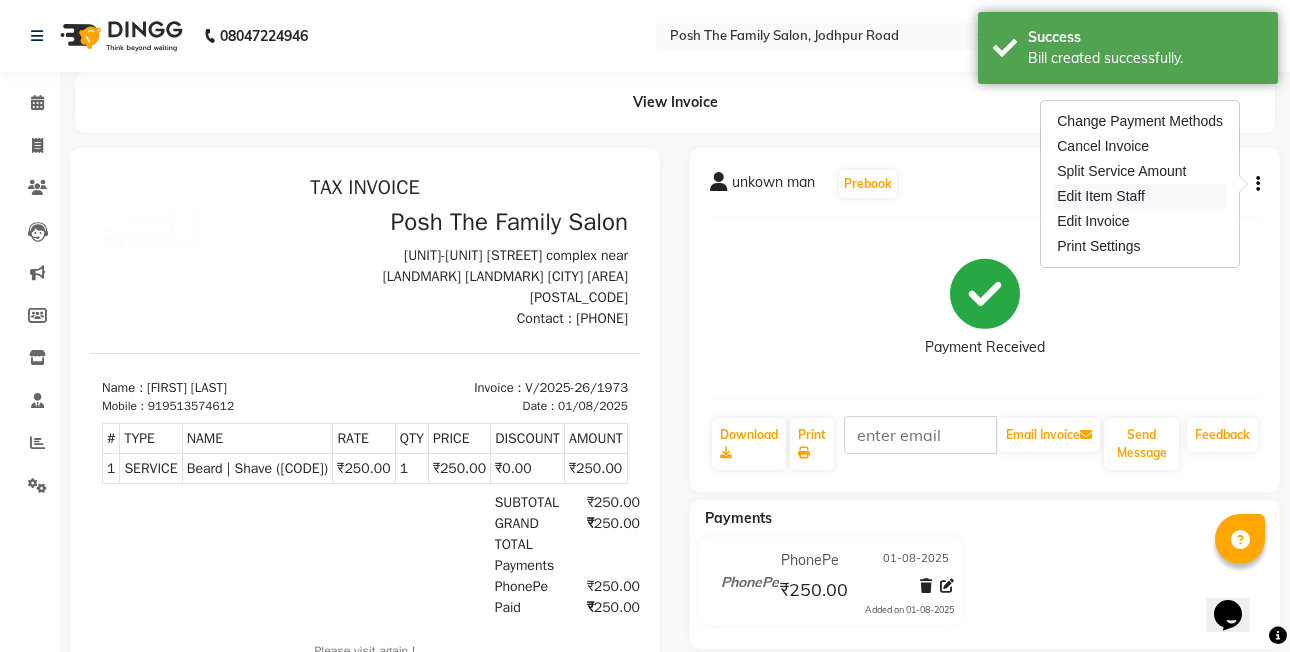 click on "Edit Item Staff" at bounding box center (1140, 196) 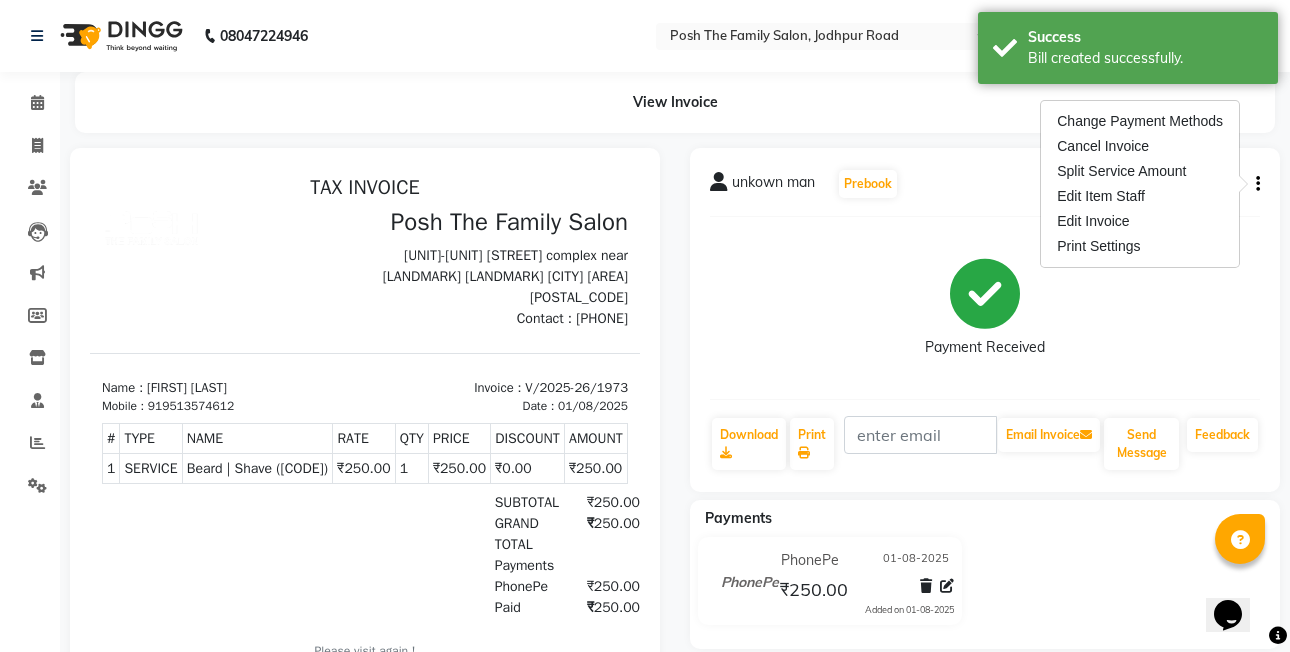 select on "53726" 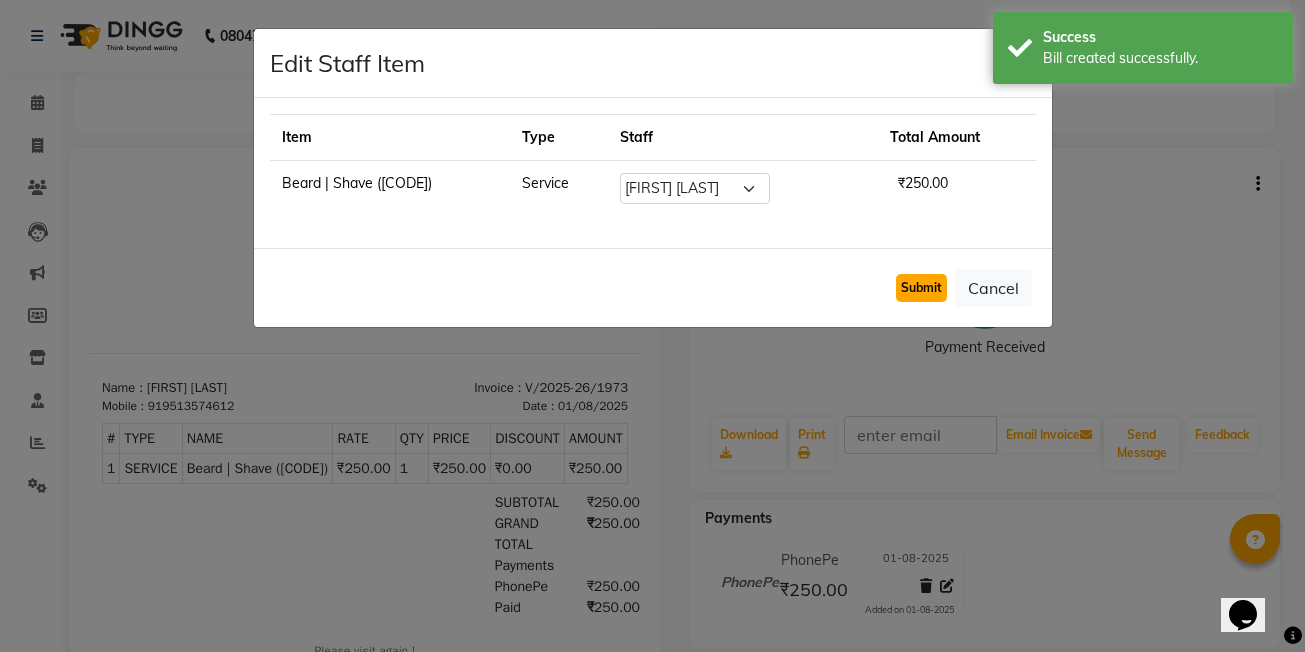 click on "Submit" 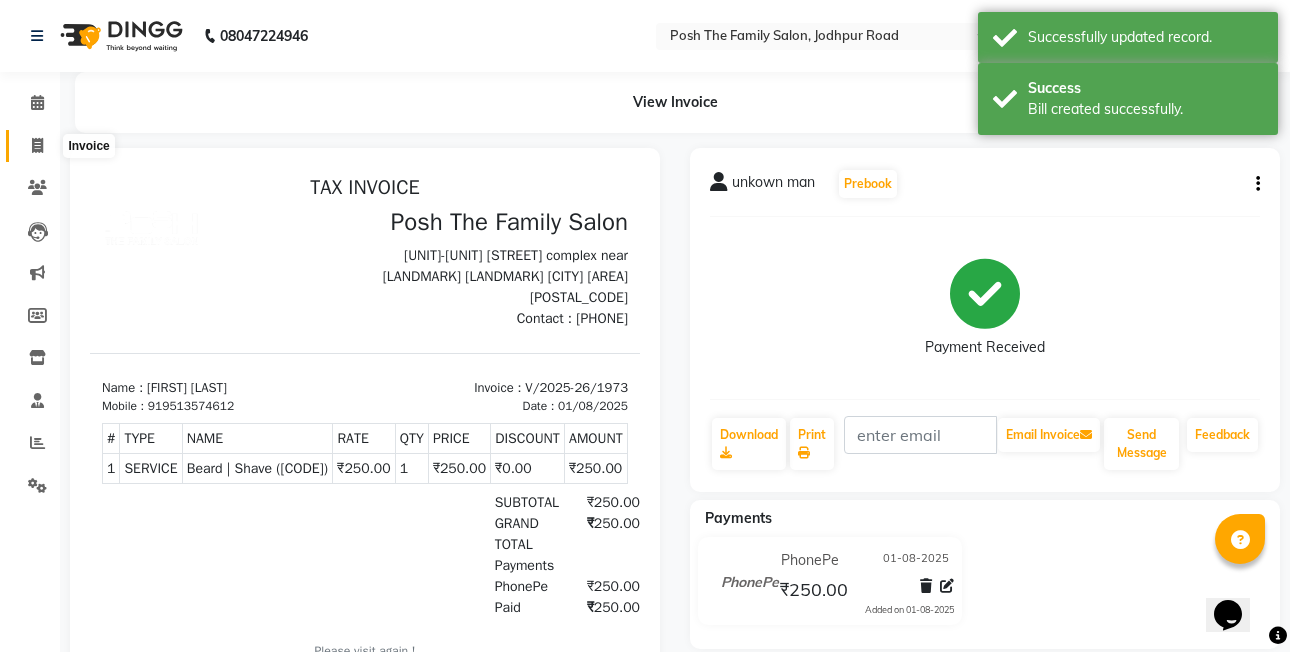 click 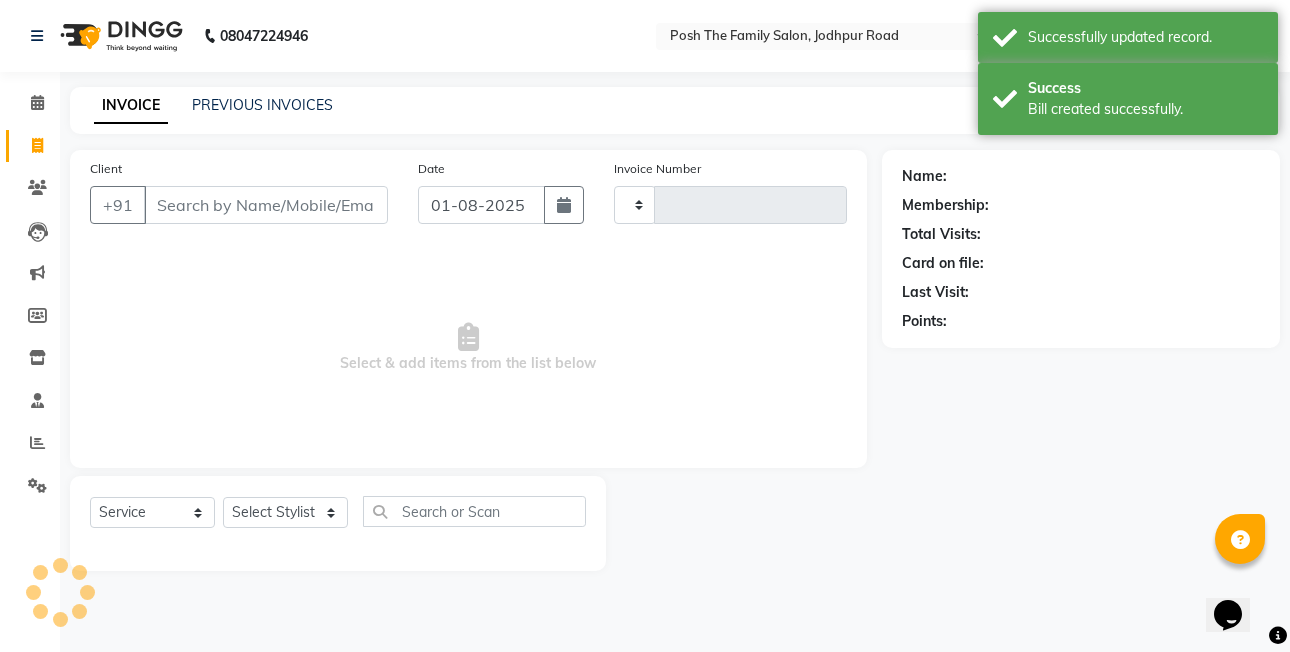 type on "1974" 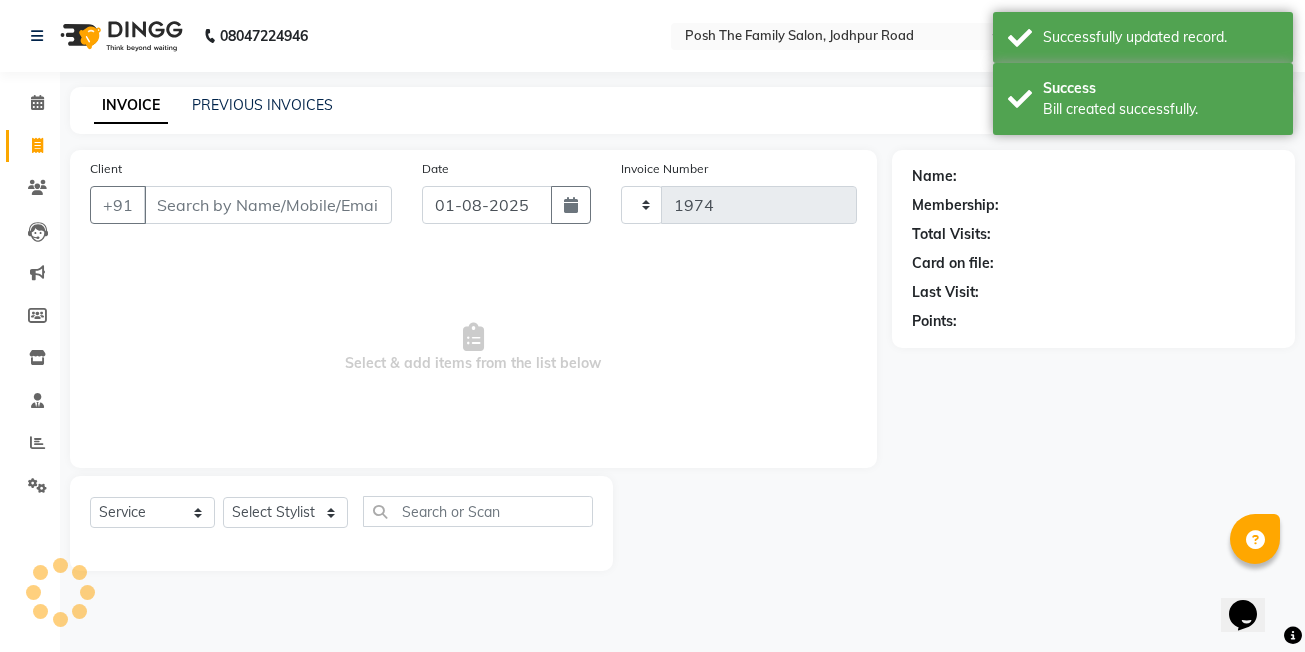 select on "6199" 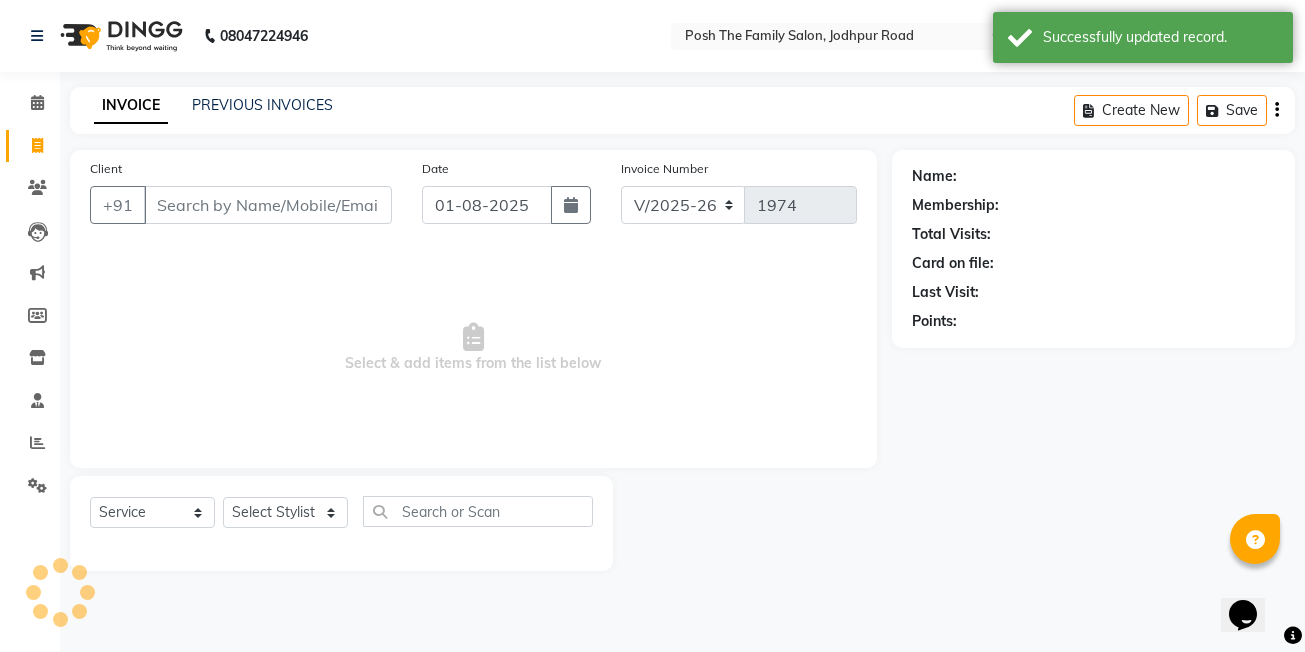 click on "Client" at bounding box center (268, 205) 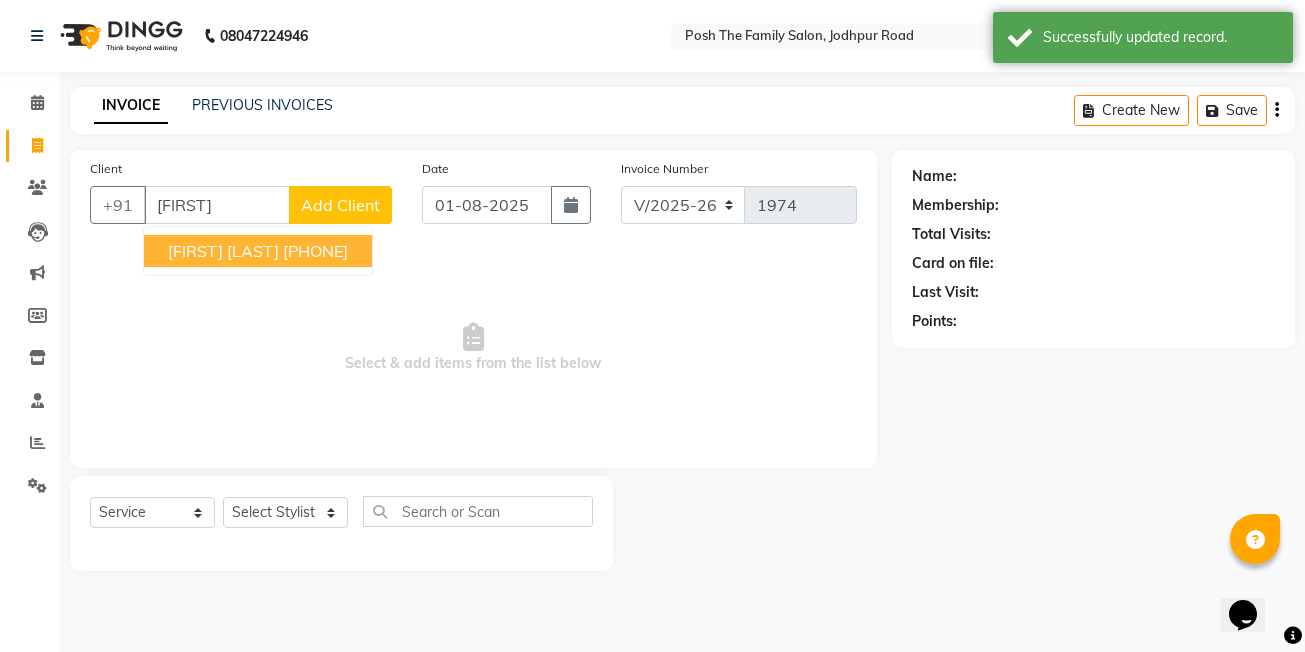 click on "[FIRST] [LAST]" at bounding box center (223, 251) 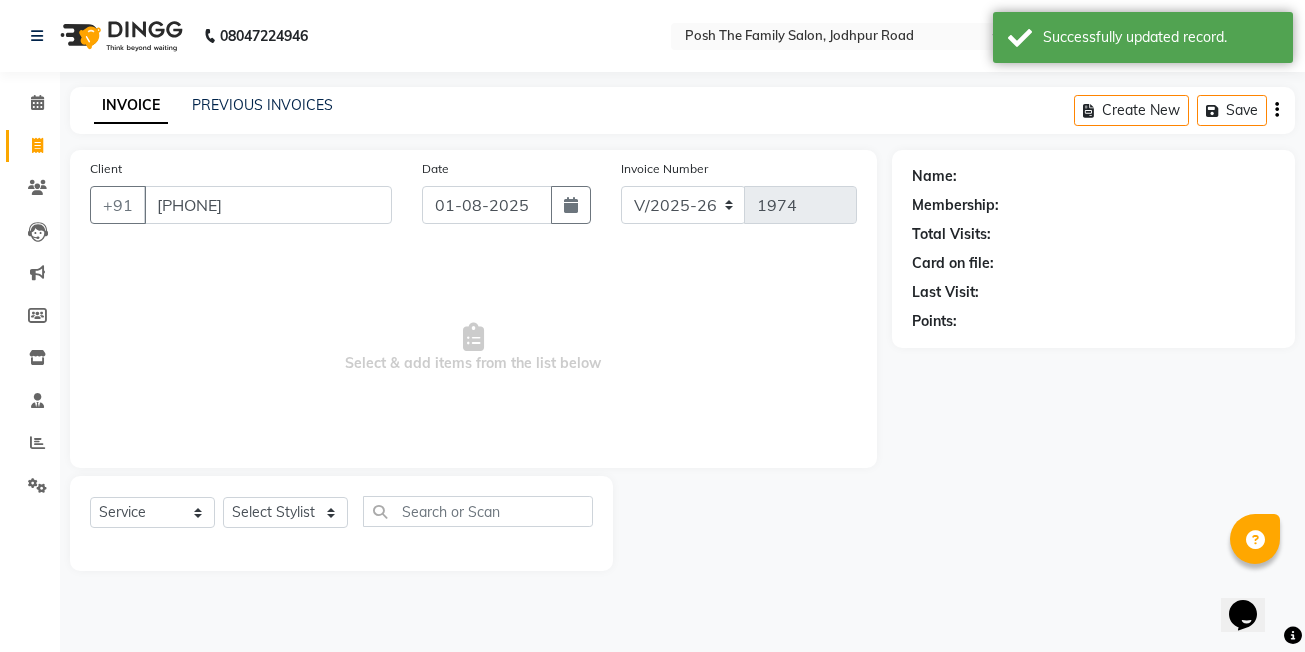type on "[PHONE]" 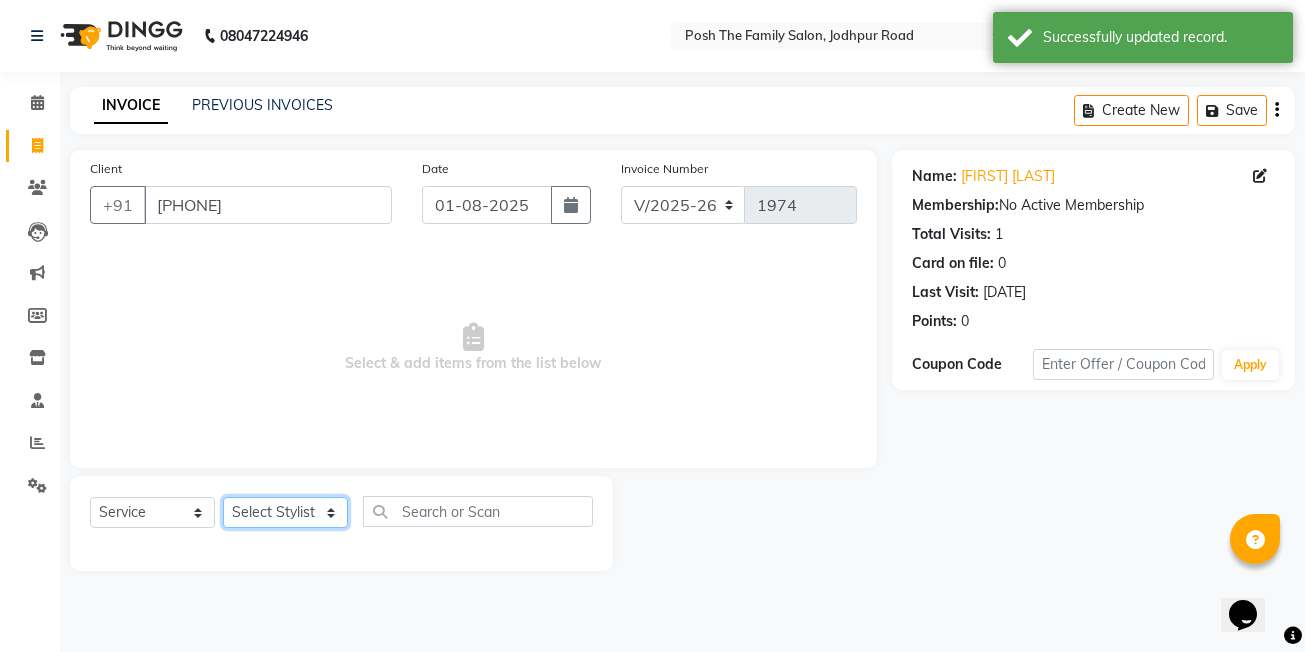 click on "Select Stylist [FIRST] [LAST] [FIRST] [LAST]  [FIRST] [LAST] [FIRST] [LAST]  [FIRST] [LAST] [FIRST] [LAST] [FIRST] [LAST] [FIRST] [LAST] (OWNER) POSH [FIRST] [LAST] [FIRST] [LAST] [FIRST] [LAST]  [FIRST] [LAST] [FIRST] [LAST] [FIRST] [LAST] [FIRST] [LAST]" 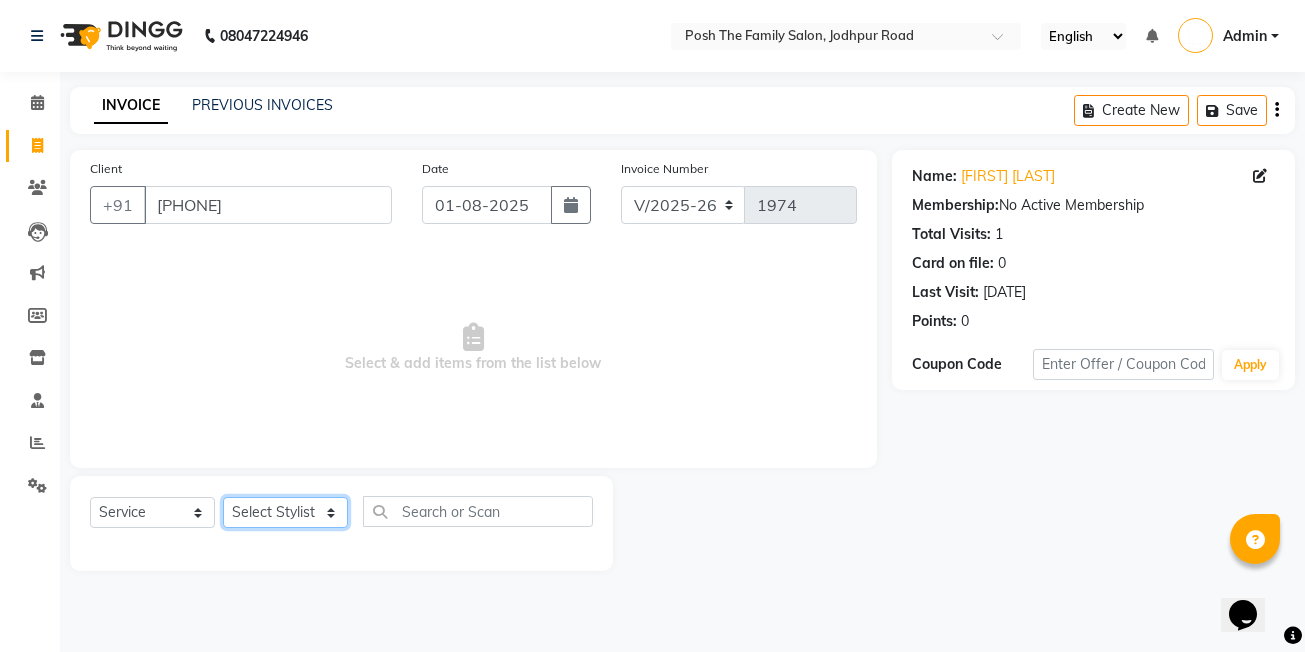 select on "86715" 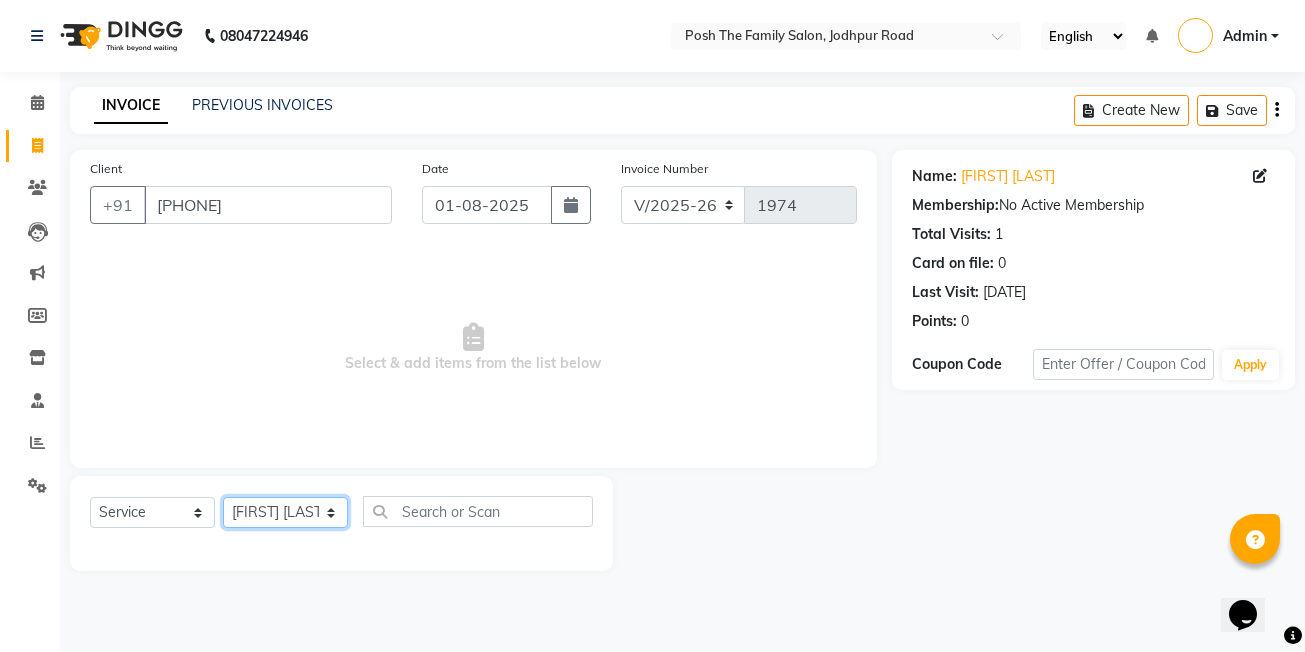 click on "Select Stylist [FIRST] [LAST] [FIRST] [LAST]  [FIRST] [LAST] [FIRST] [LAST]  [FIRST] [LAST] [FIRST] [LAST] [FIRST] [LAST] [FIRST] [LAST] (OWNER) POSH [FIRST] [LAST] [FIRST] [LAST] [FIRST] [LAST]  [FIRST] [LAST] [FIRST] [LAST] [FIRST] [LAST] [FIRST] [LAST]" 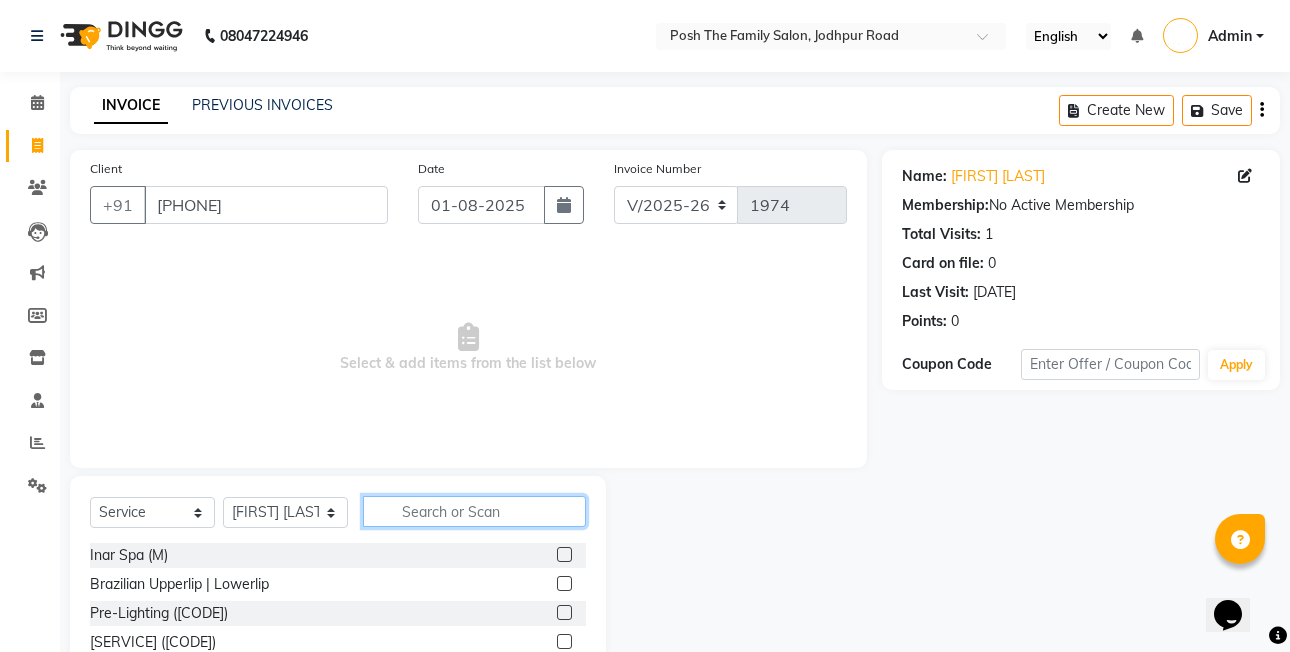 click 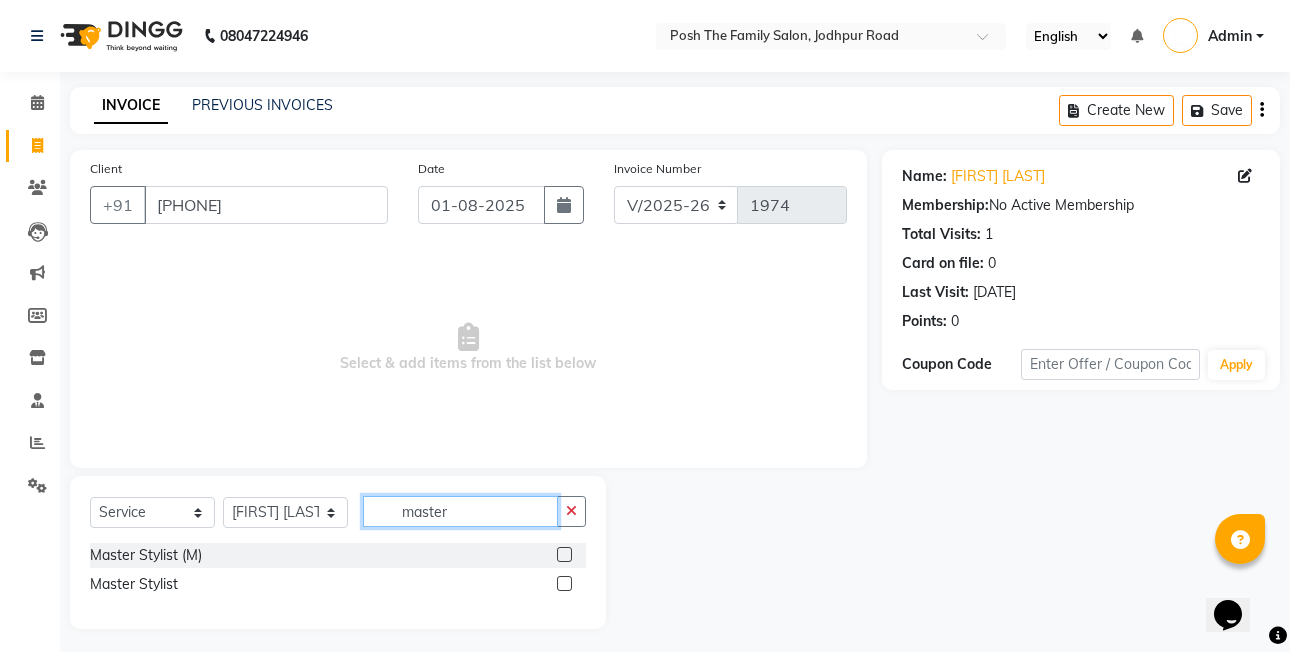 type on "master" 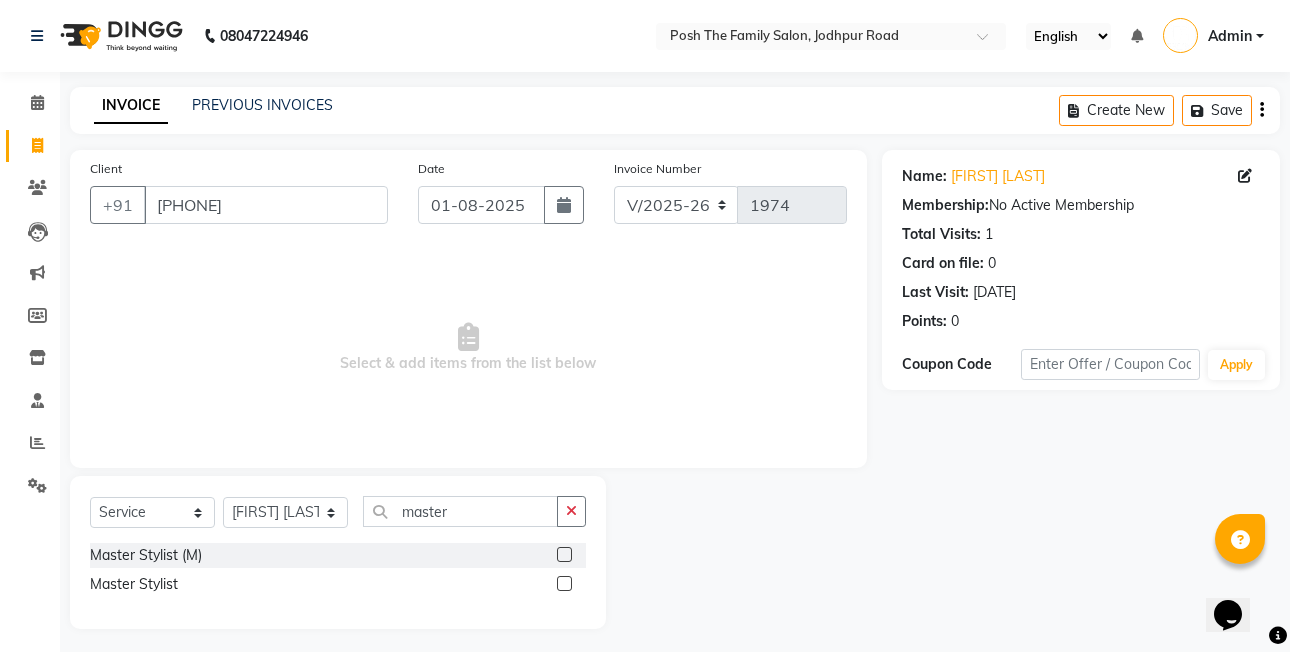 click 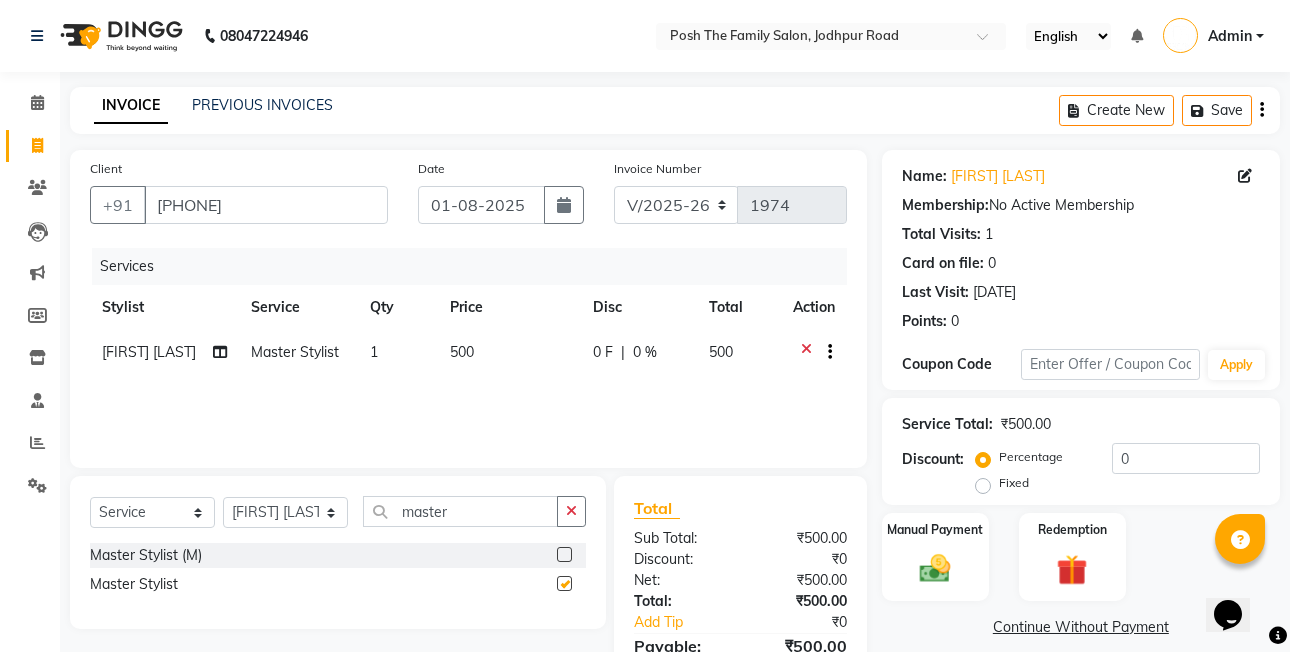 checkbox on "false" 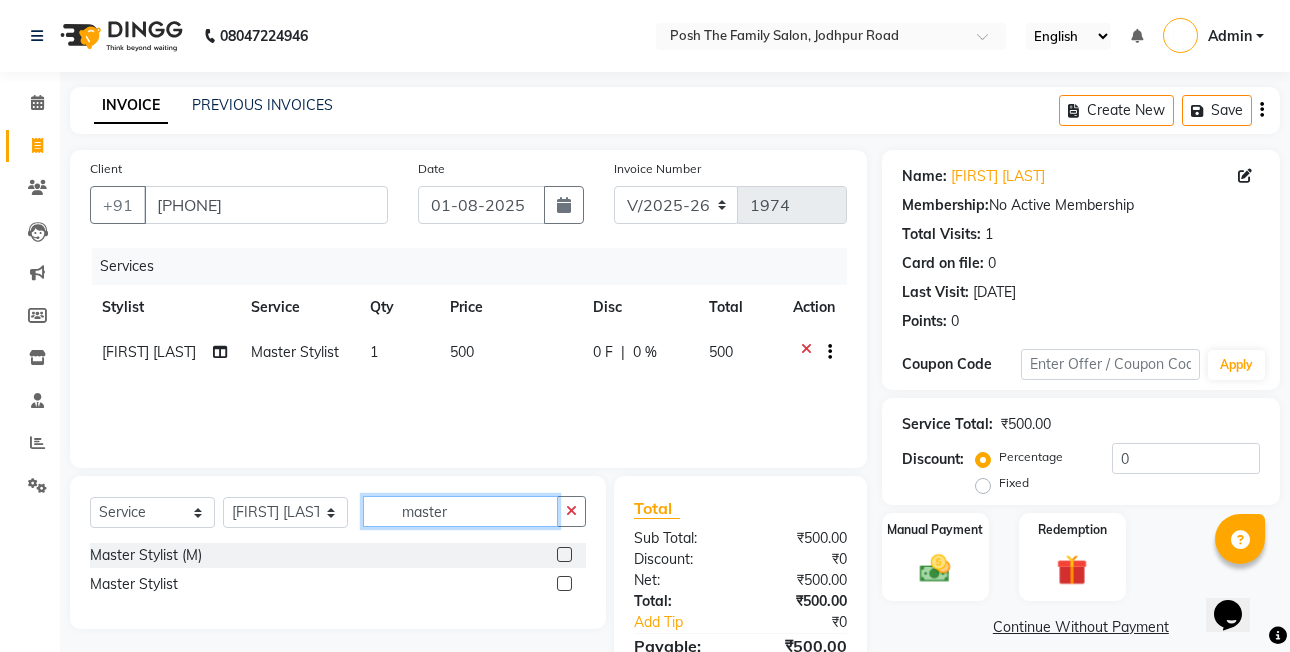 click on "master" 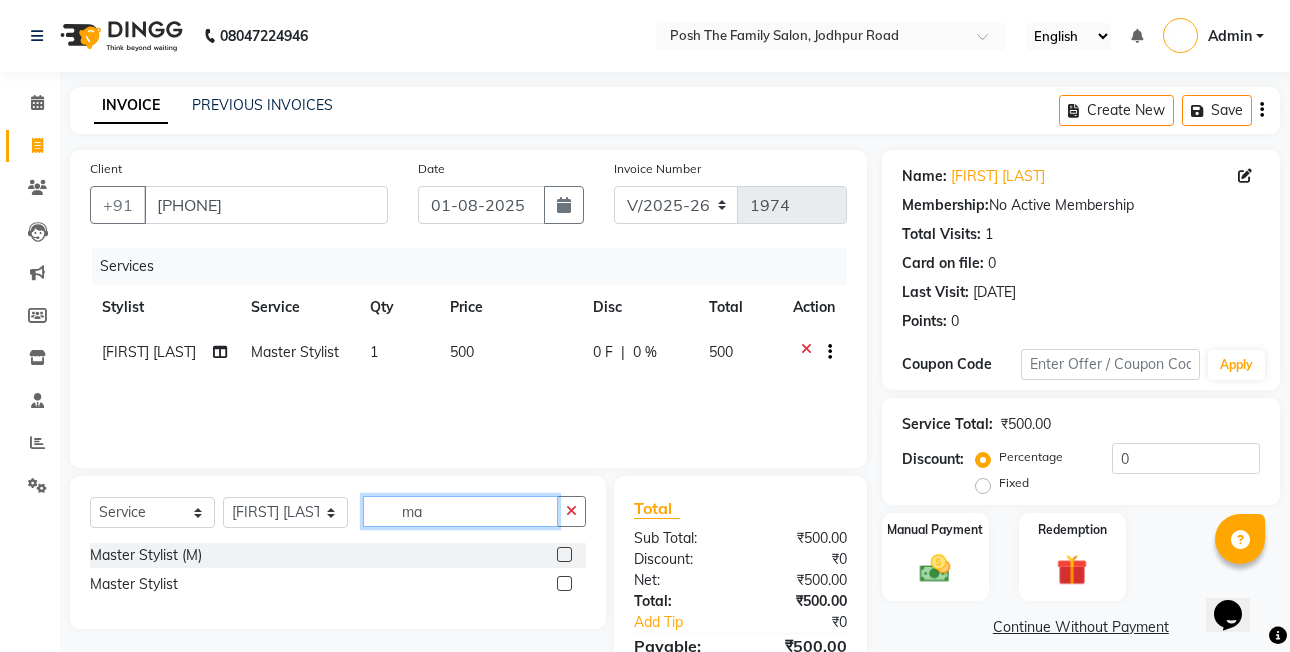 type on "m" 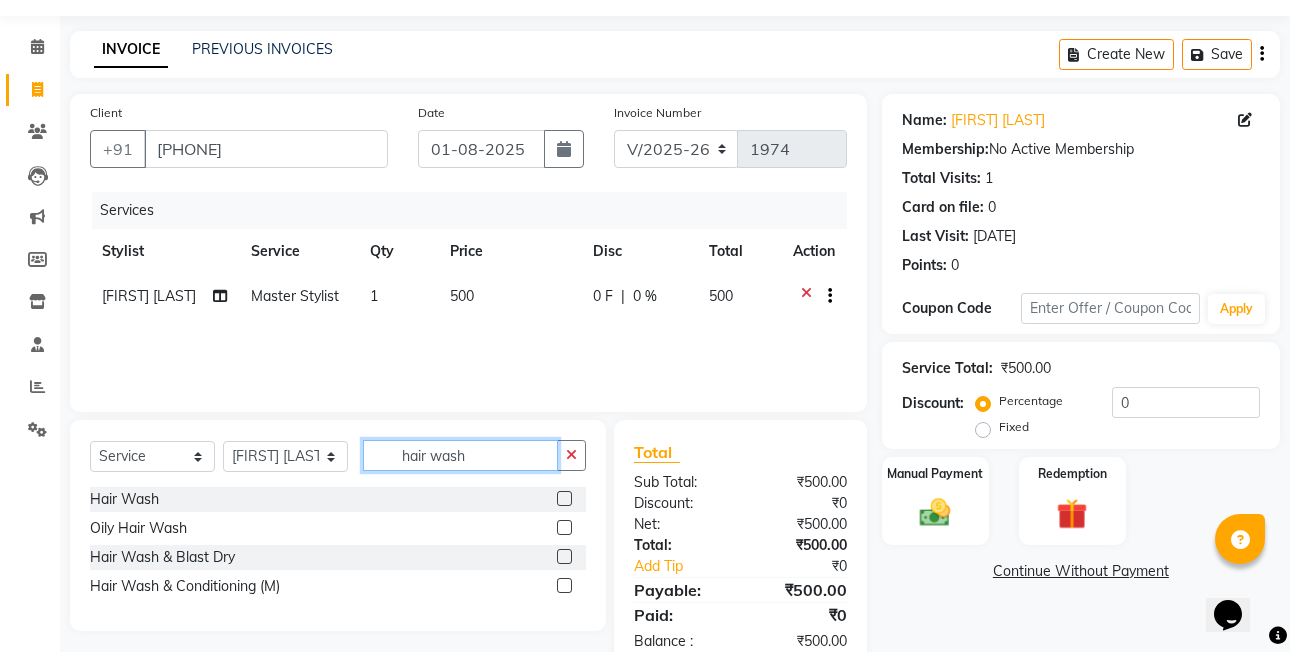 scroll, scrollTop: 106, scrollLeft: 0, axis: vertical 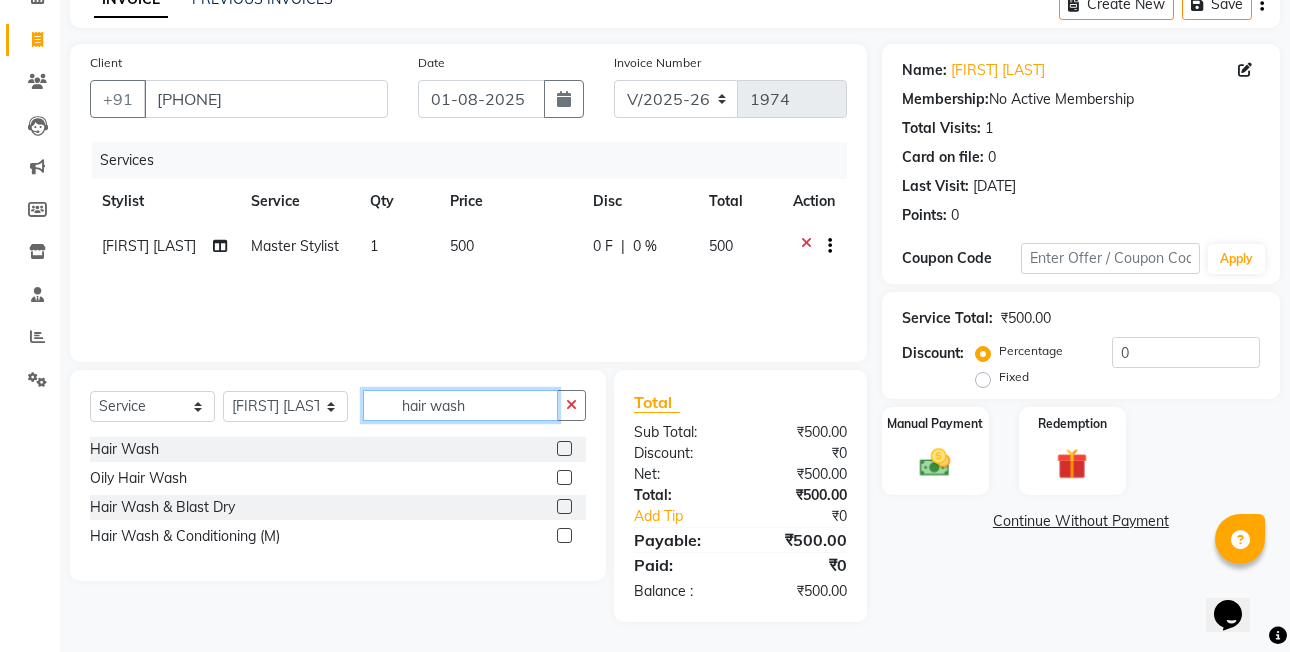 type on "hair wash" 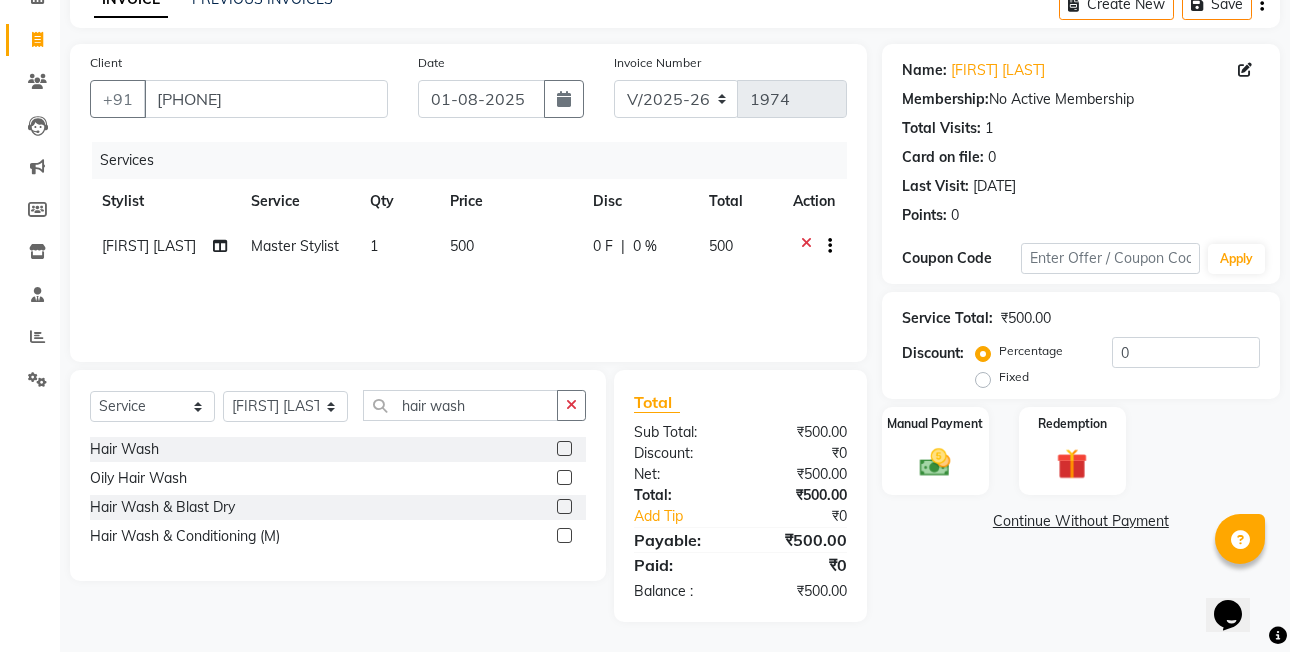drag, startPoint x: 569, startPoint y: 475, endPoint x: 561, endPoint y: 489, distance: 16.124516 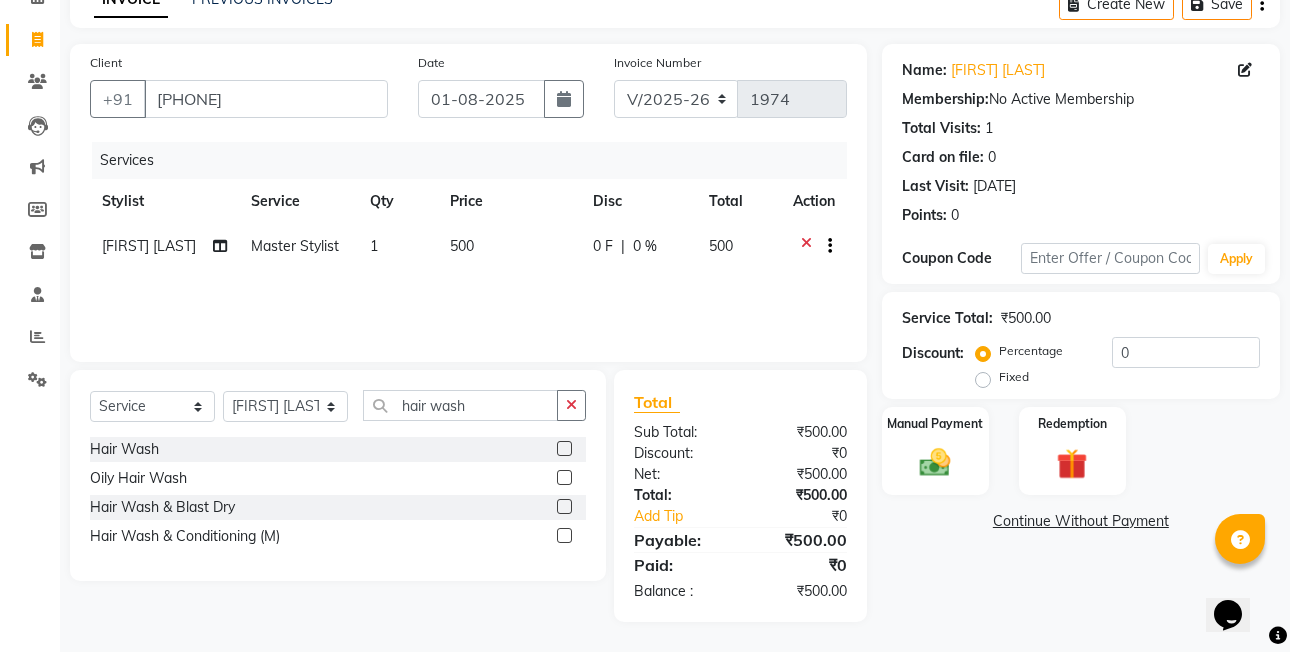 click 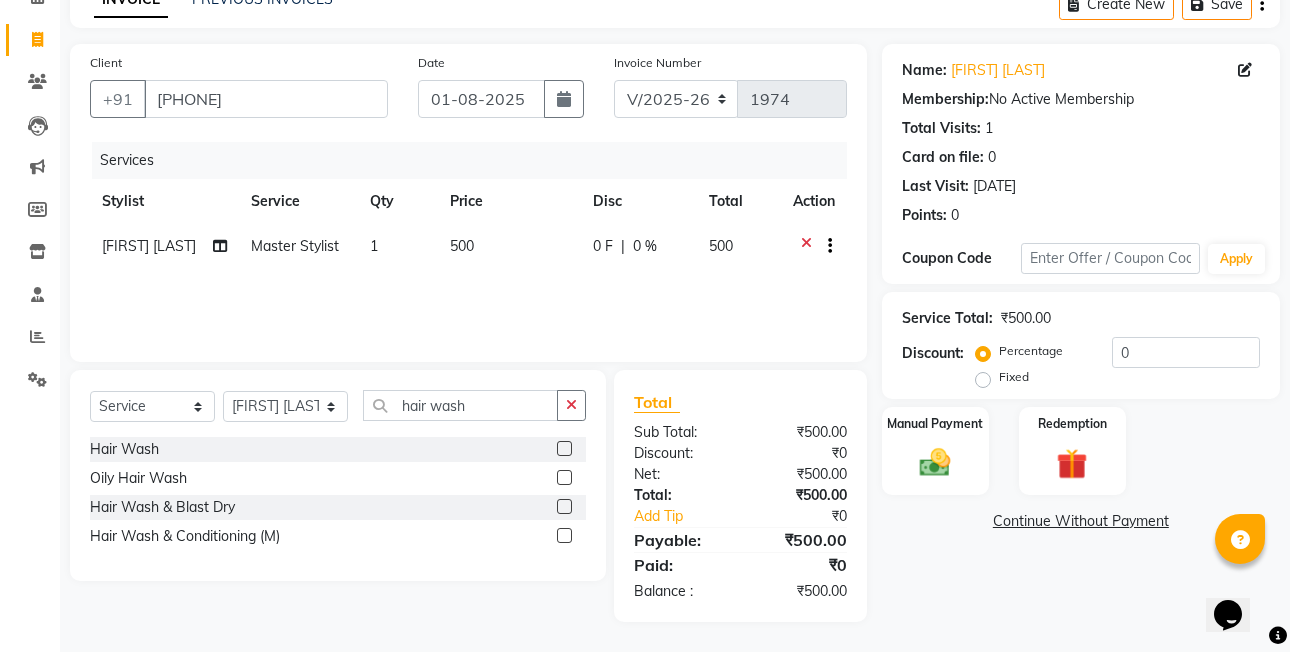 click 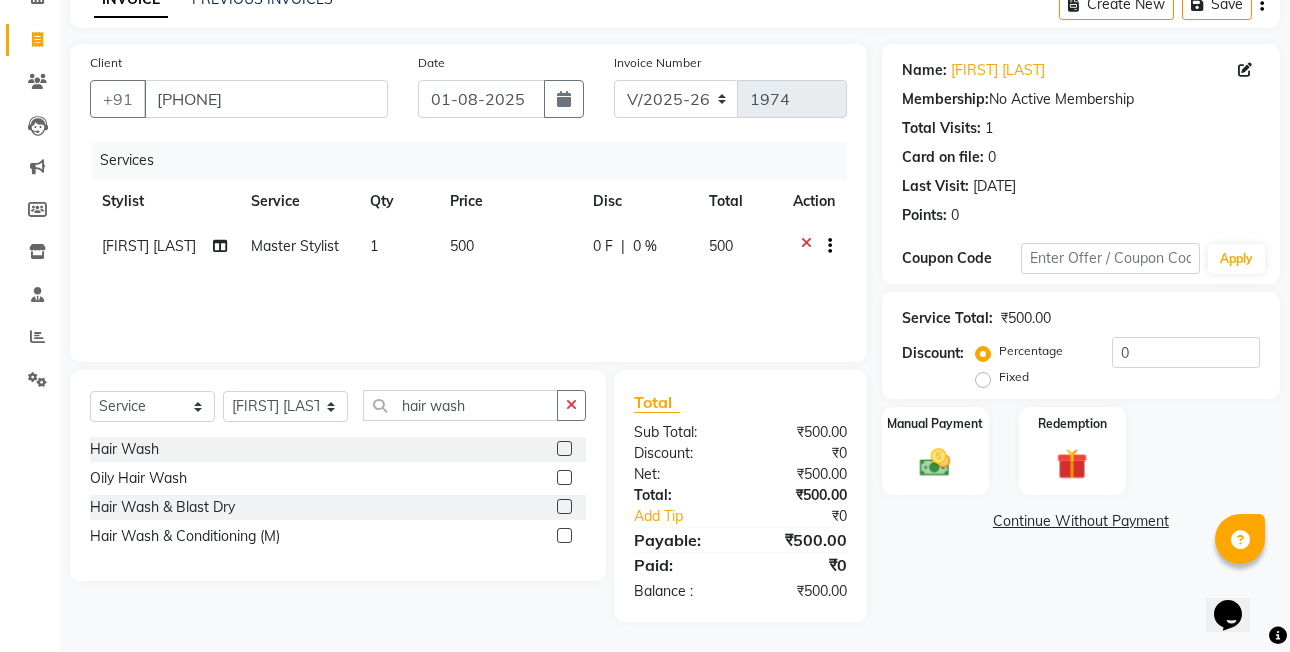 click at bounding box center [563, 478] 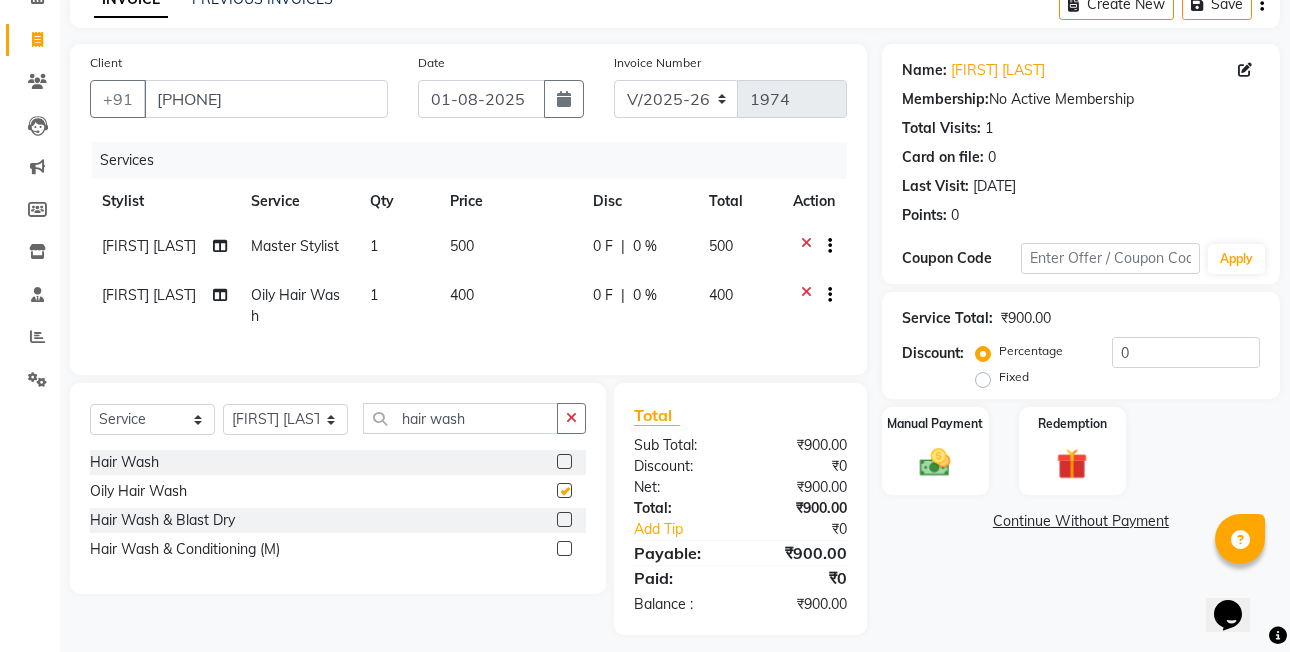 checkbox on "false" 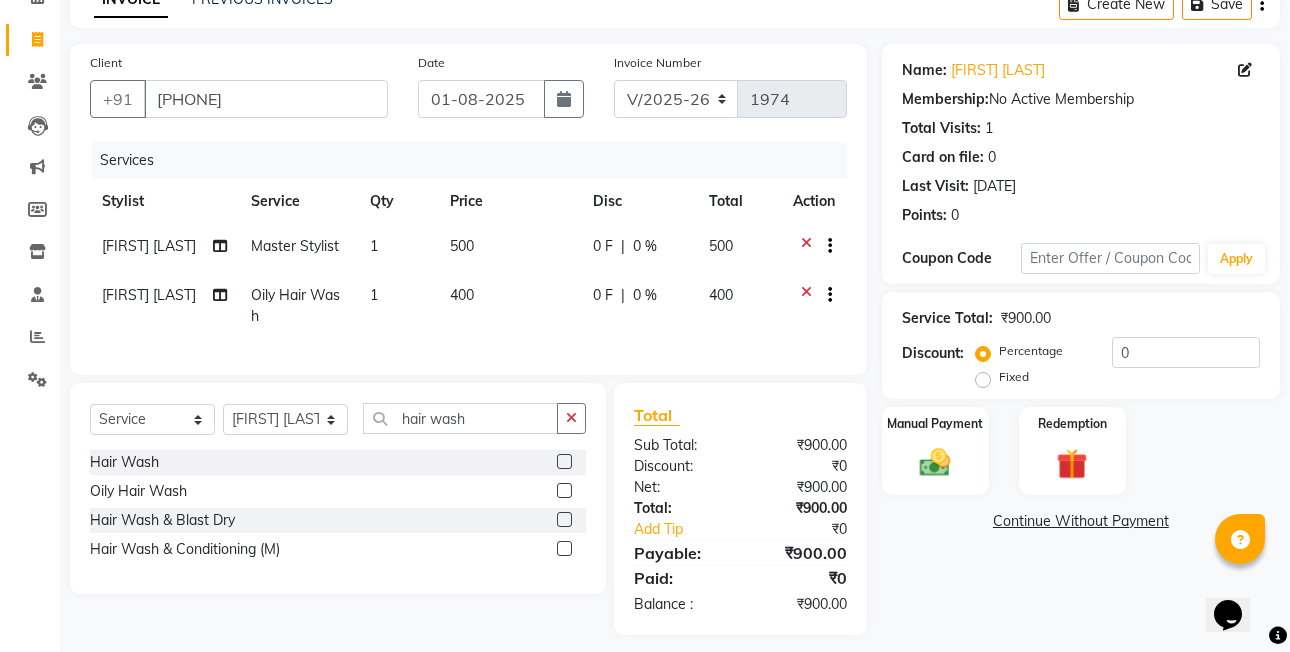 click on "Fixed" 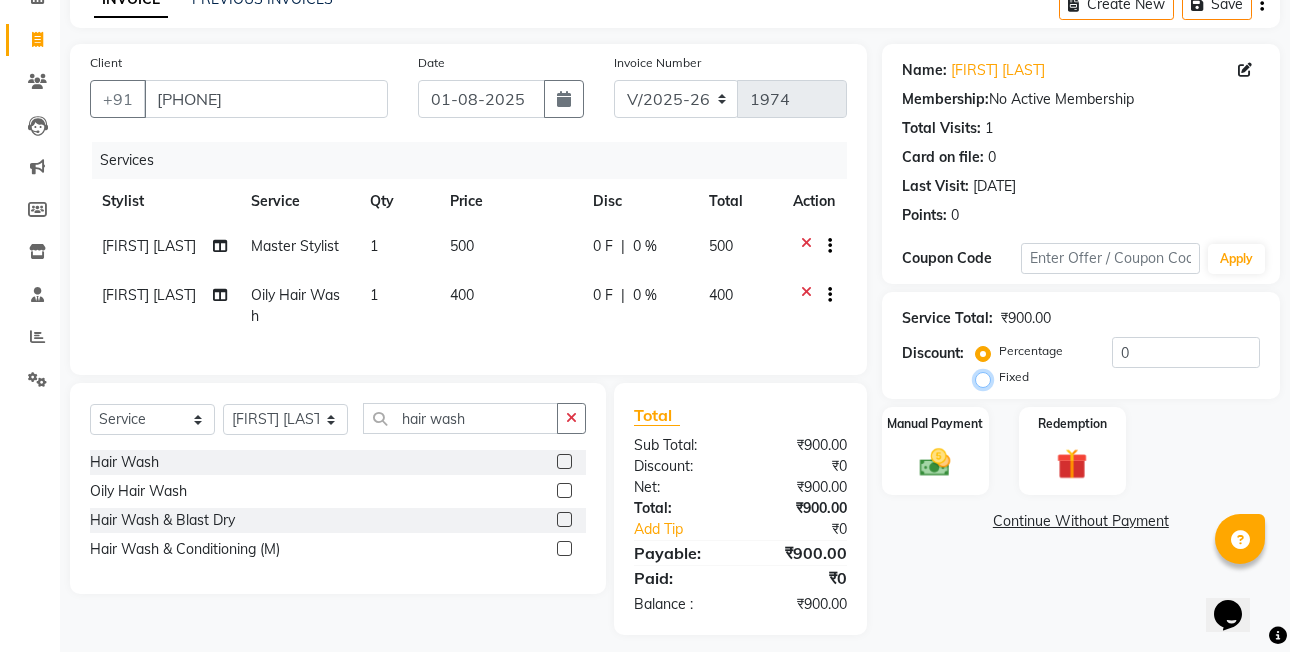 click on "Fixed" at bounding box center [987, 377] 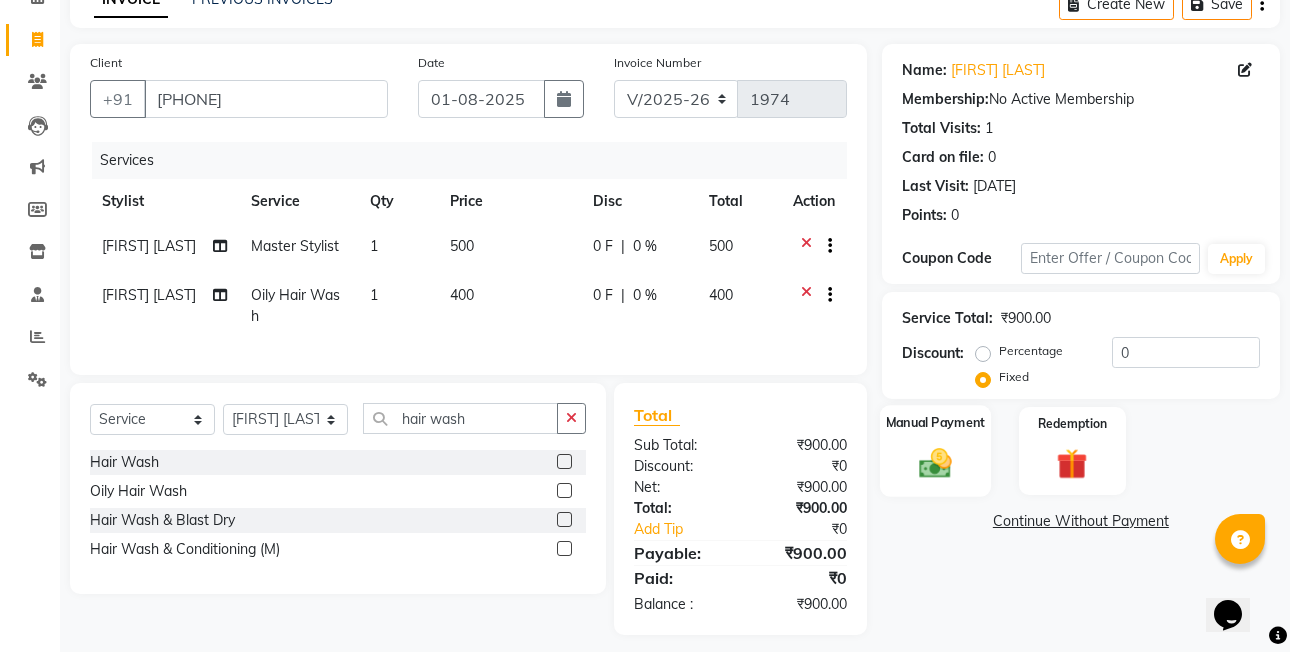 click on "Manual Payment" 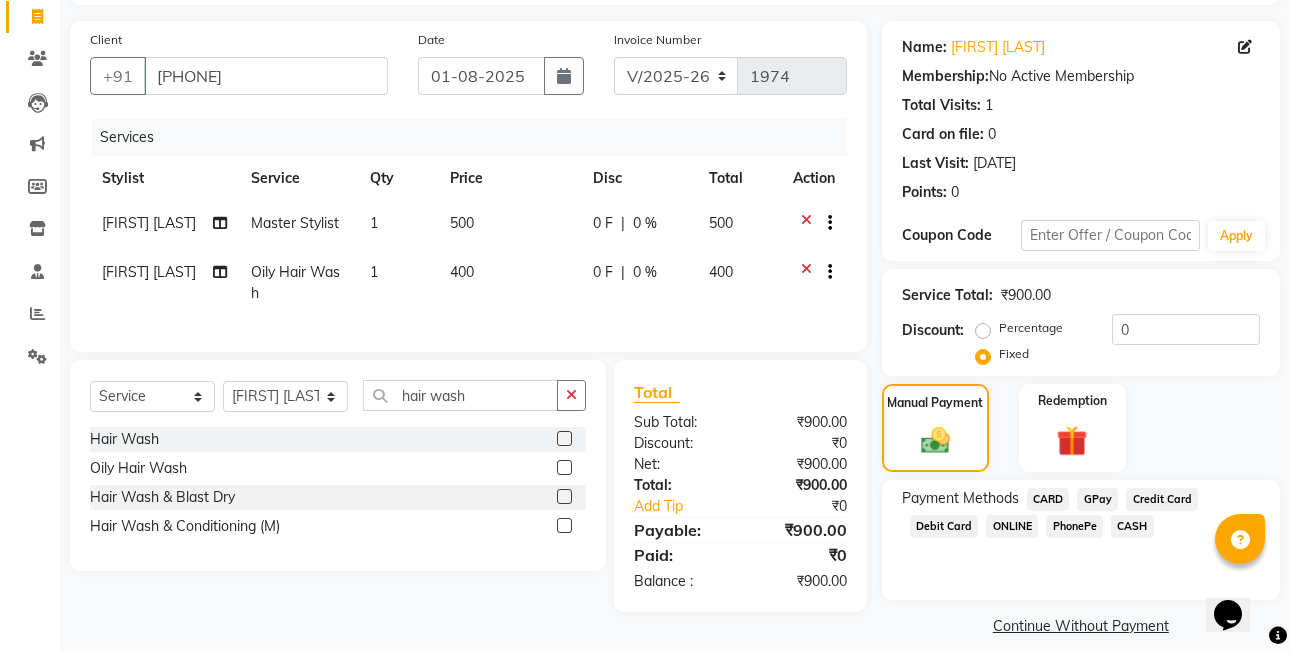 scroll, scrollTop: 148, scrollLeft: 0, axis: vertical 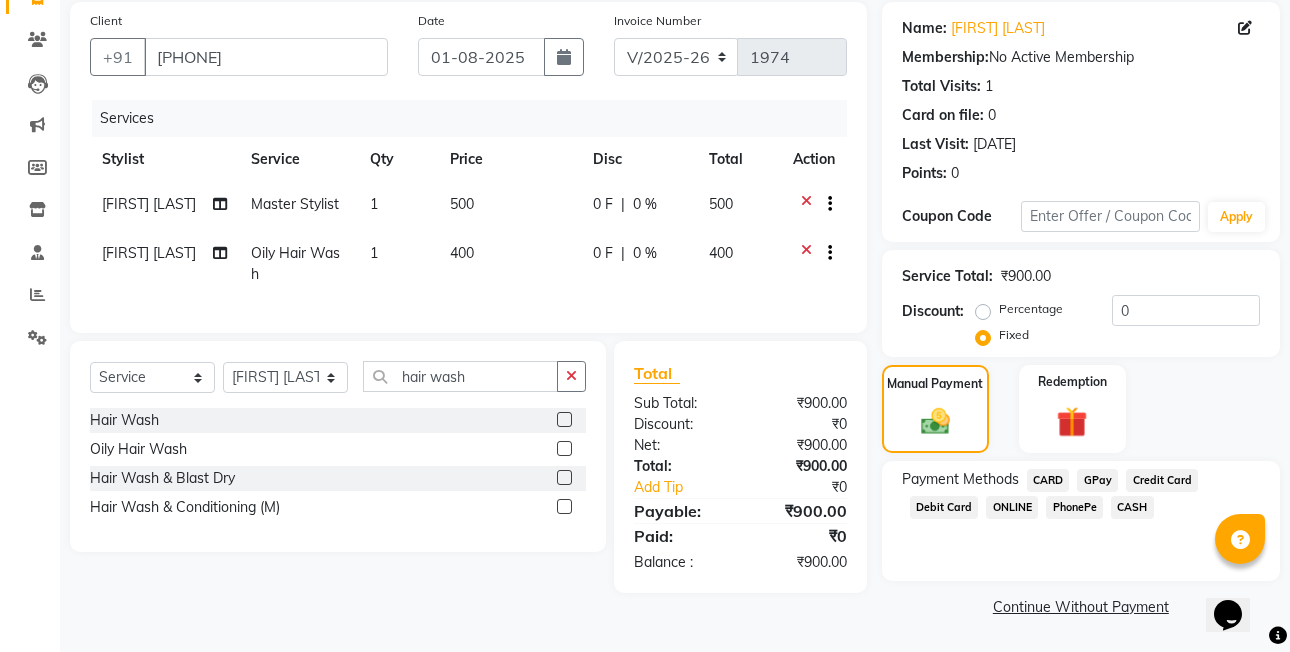 click on "PhonePe" 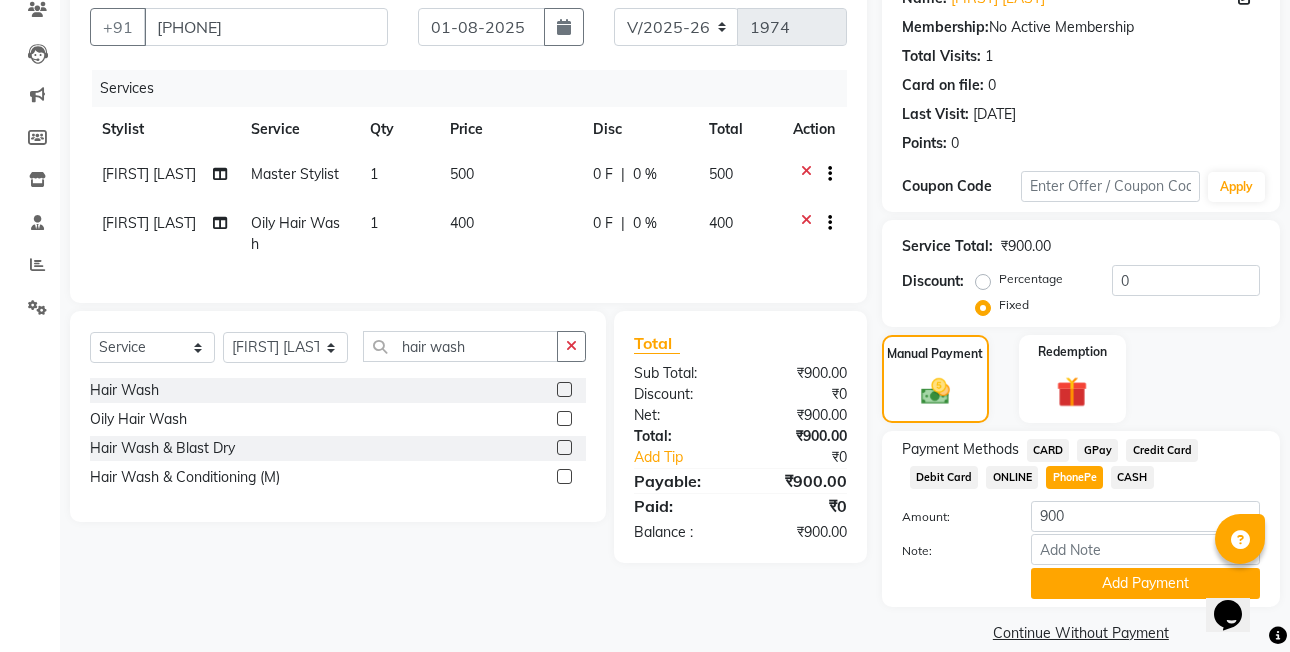 scroll, scrollTop: 204, scrollLeft: 0, axis: vertical 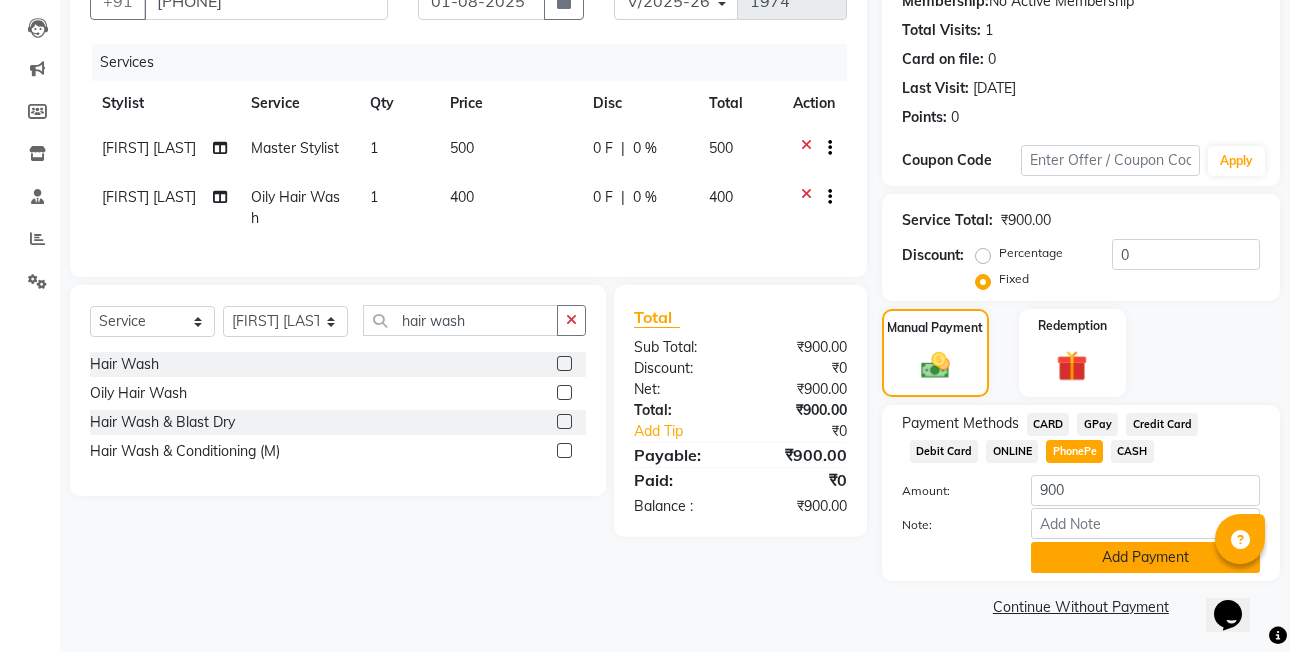 click on "Add Payment" 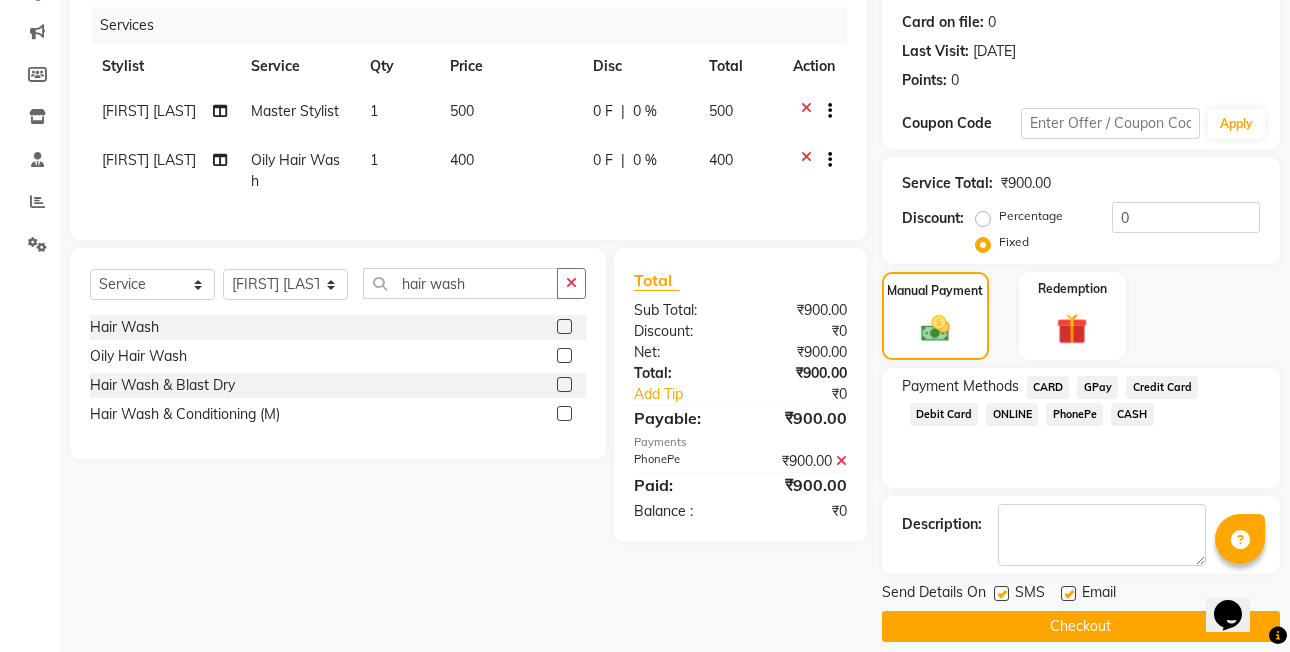 scroll, scrollTop: 261, scrollLeft: 0, axis: vertical 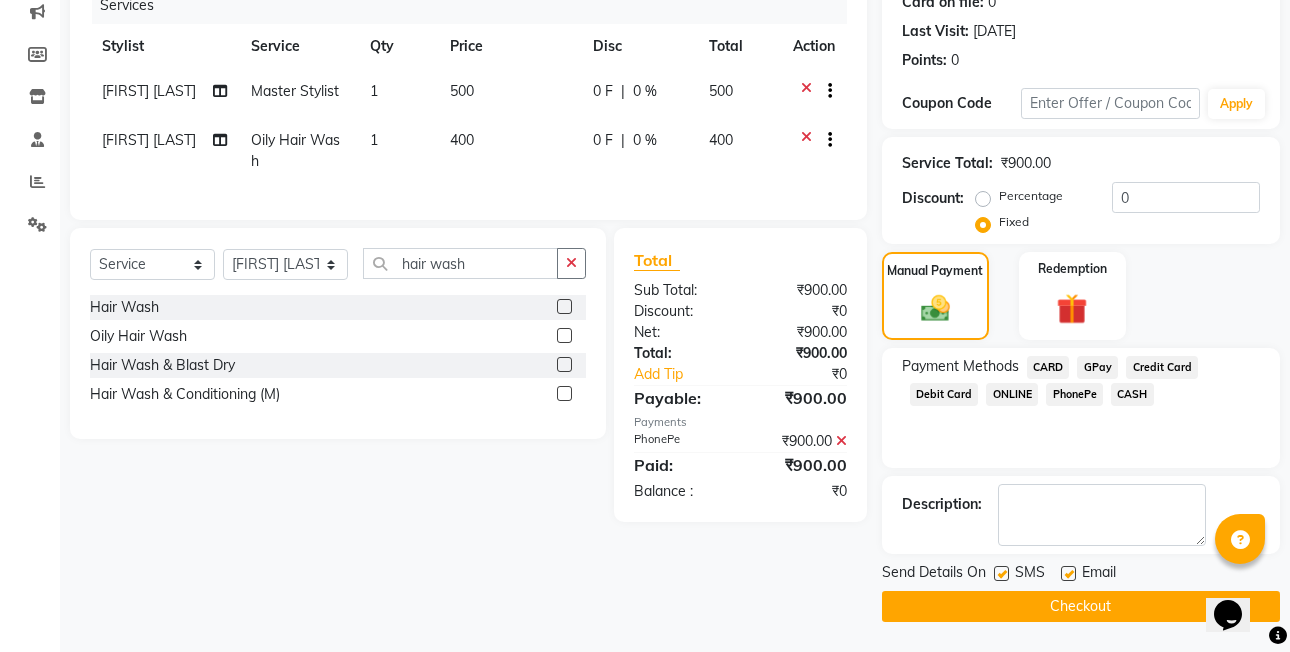 click on "Checkout" 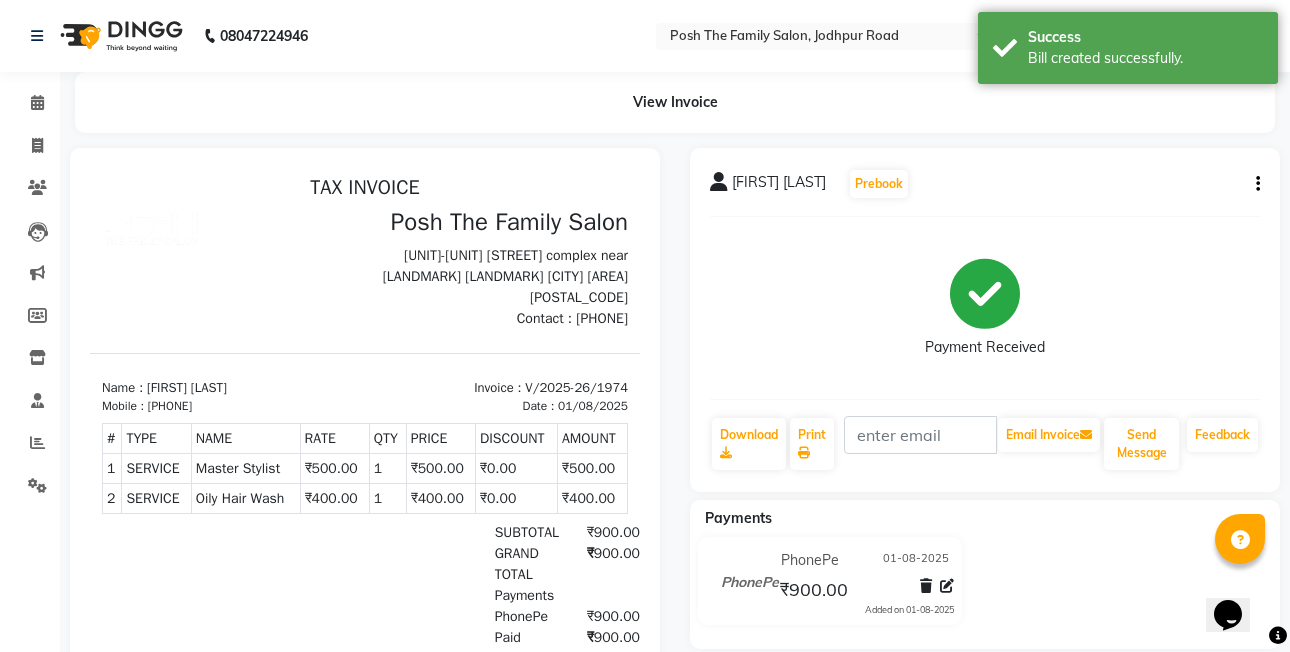 scroll, scrollTop: 0, scrollLeft: 0, axis: both 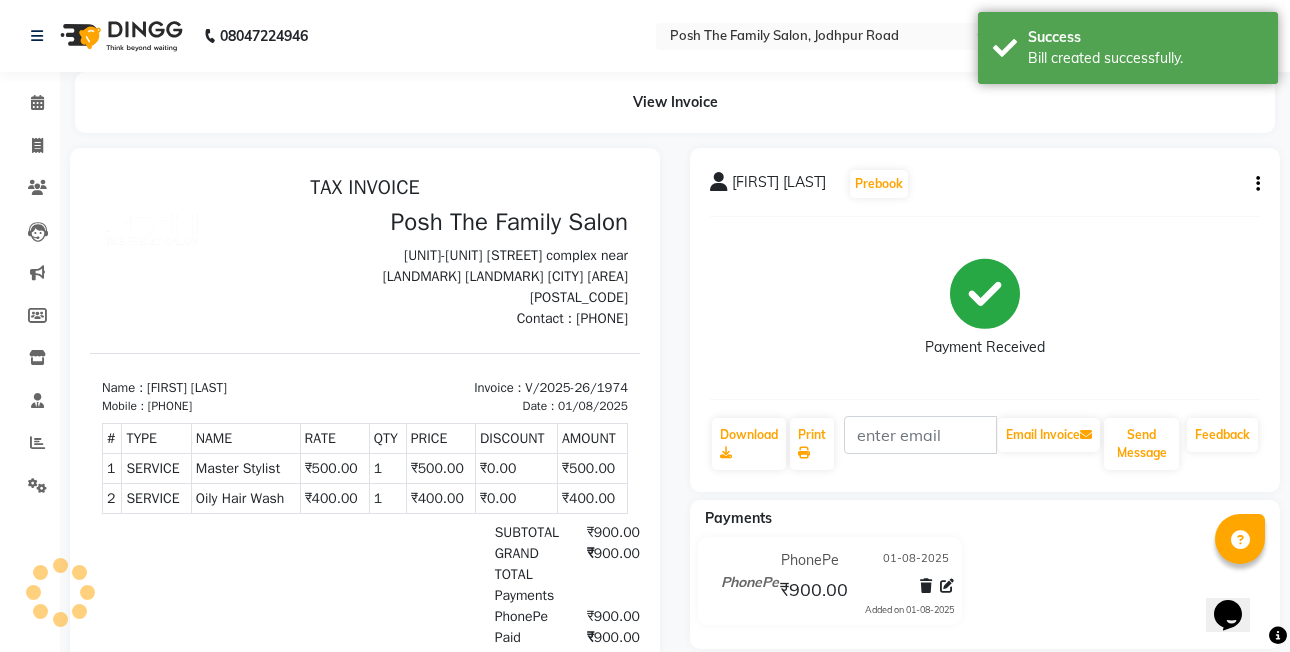 click 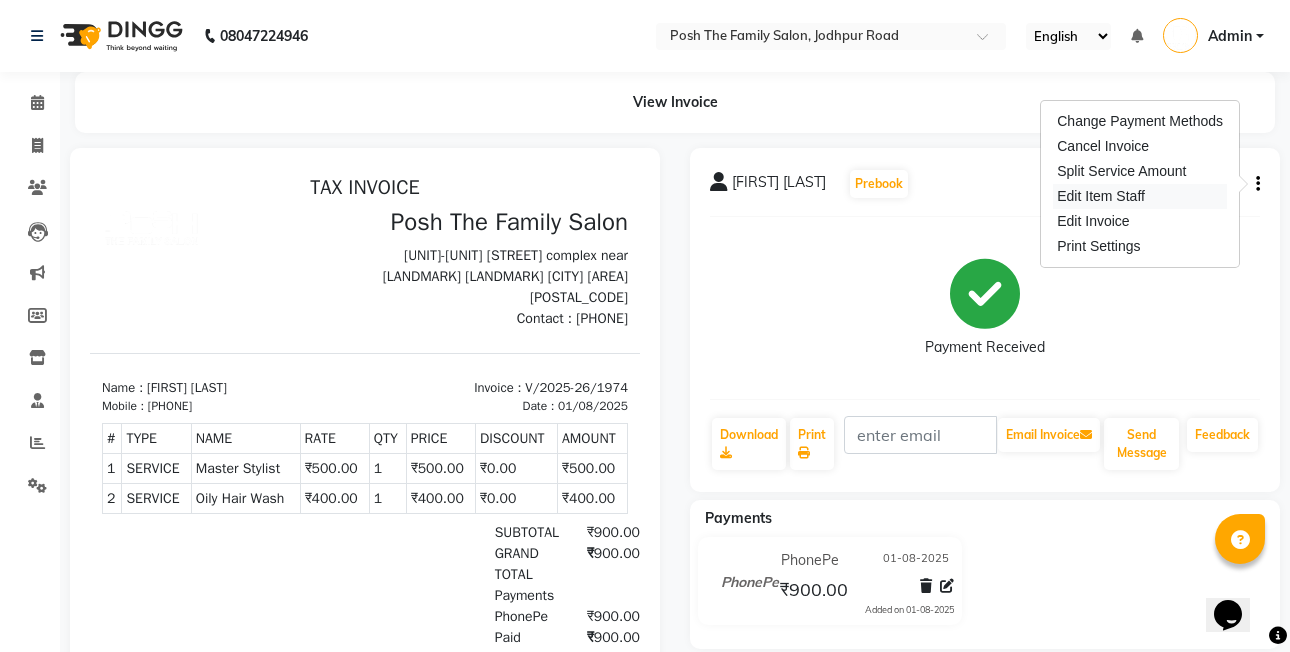 drag, startPoint x: 1125, startPoint y: 196, endPoint x: 1078, endPoint y: 203, distance: 47.518417 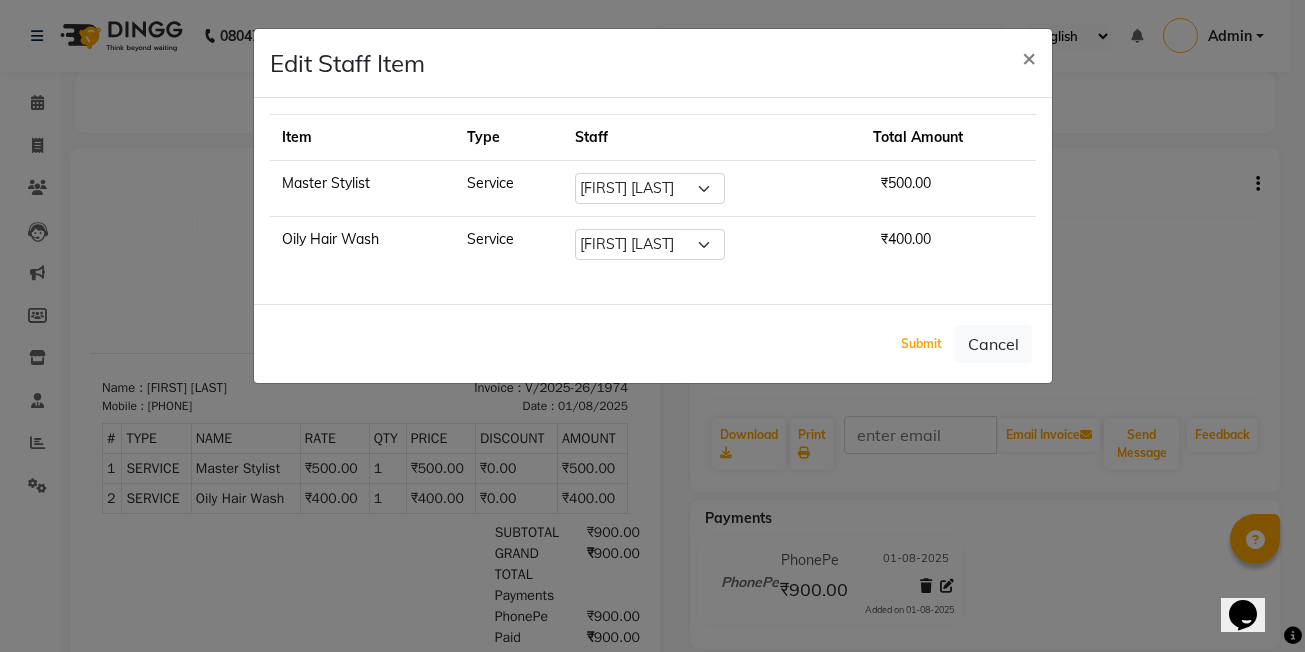 drag, startPoint x: 908, startPoint y: 350, endPoint x: 856, endPoint y: 337, distance: 53.600372 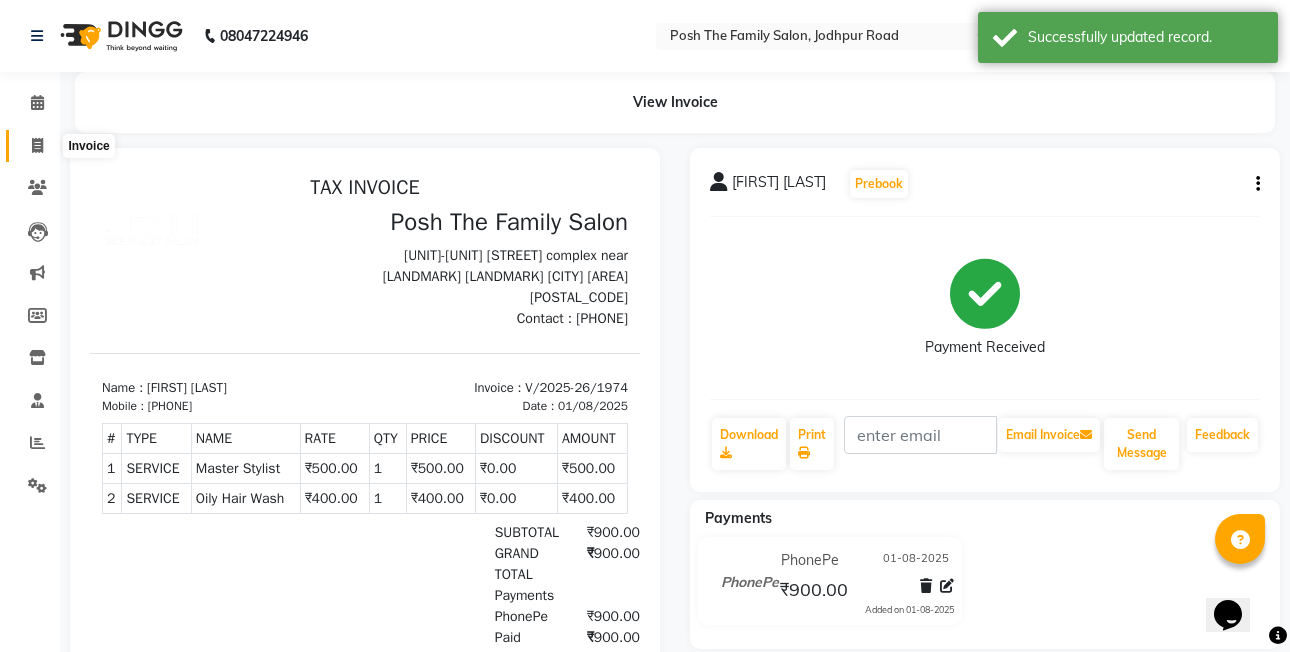 click 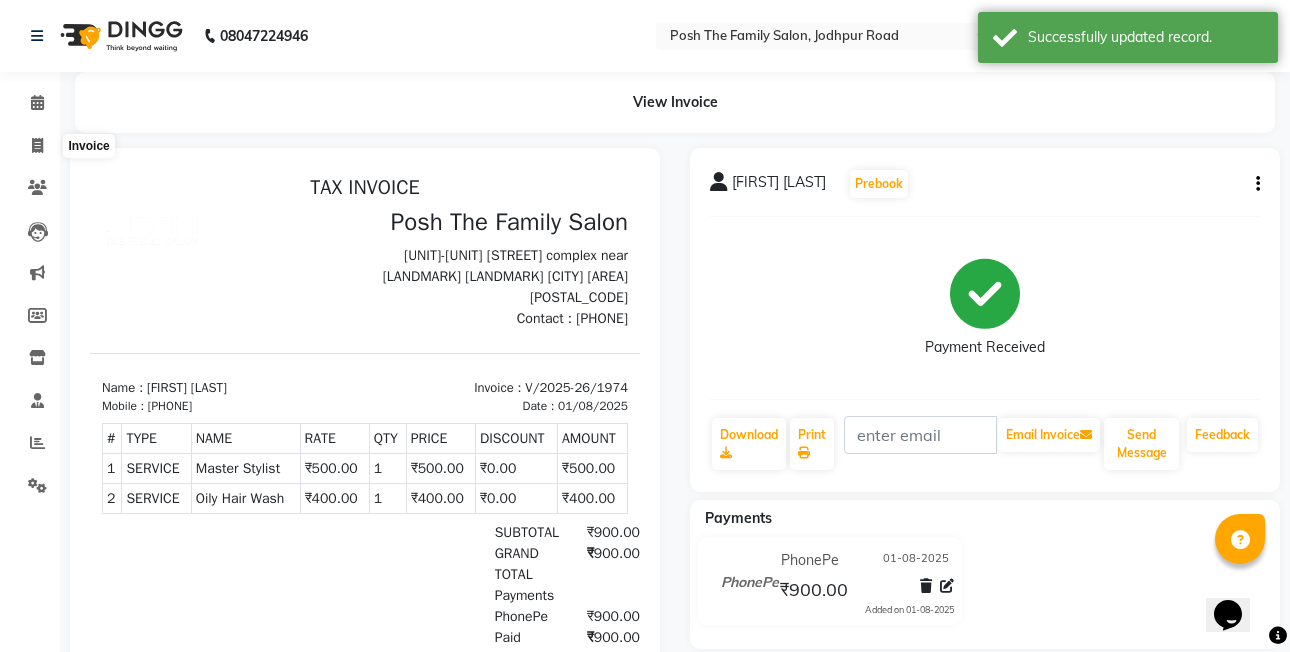 select on "service" 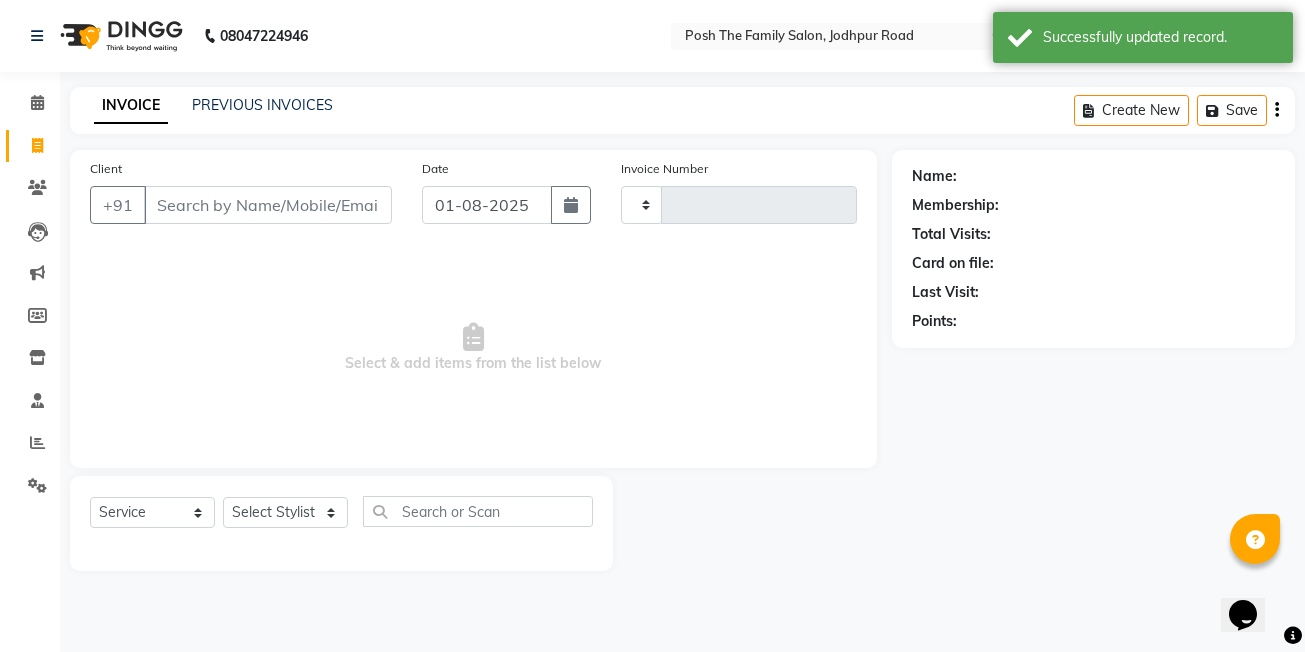 click on "Client" at bounding box center [268, 205] 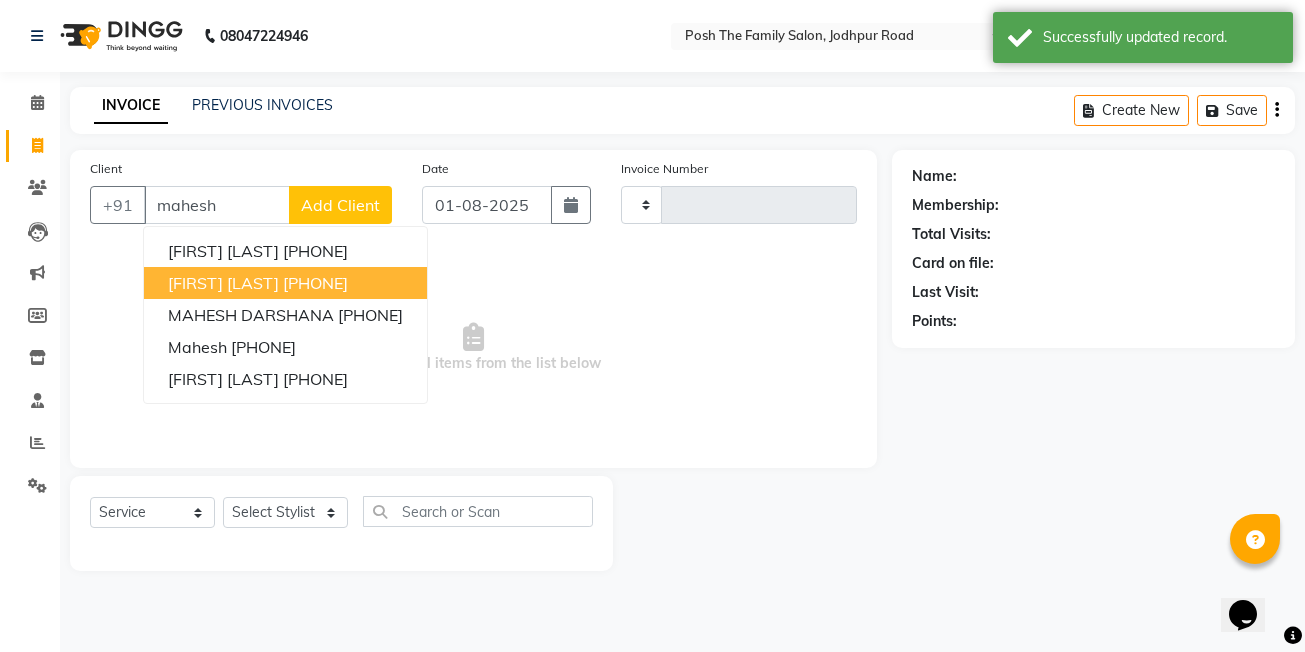 click on "[FIRST] [LAST]" at bounding box center (223, 283) 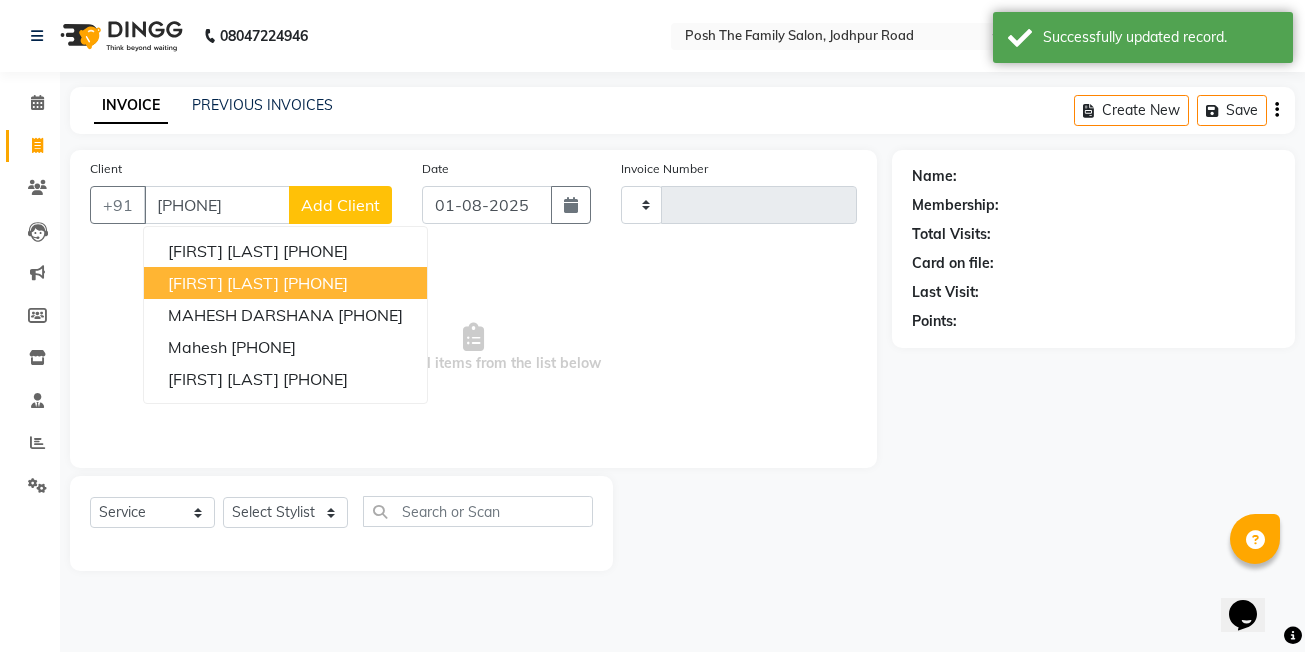 type on "[PHONE]" 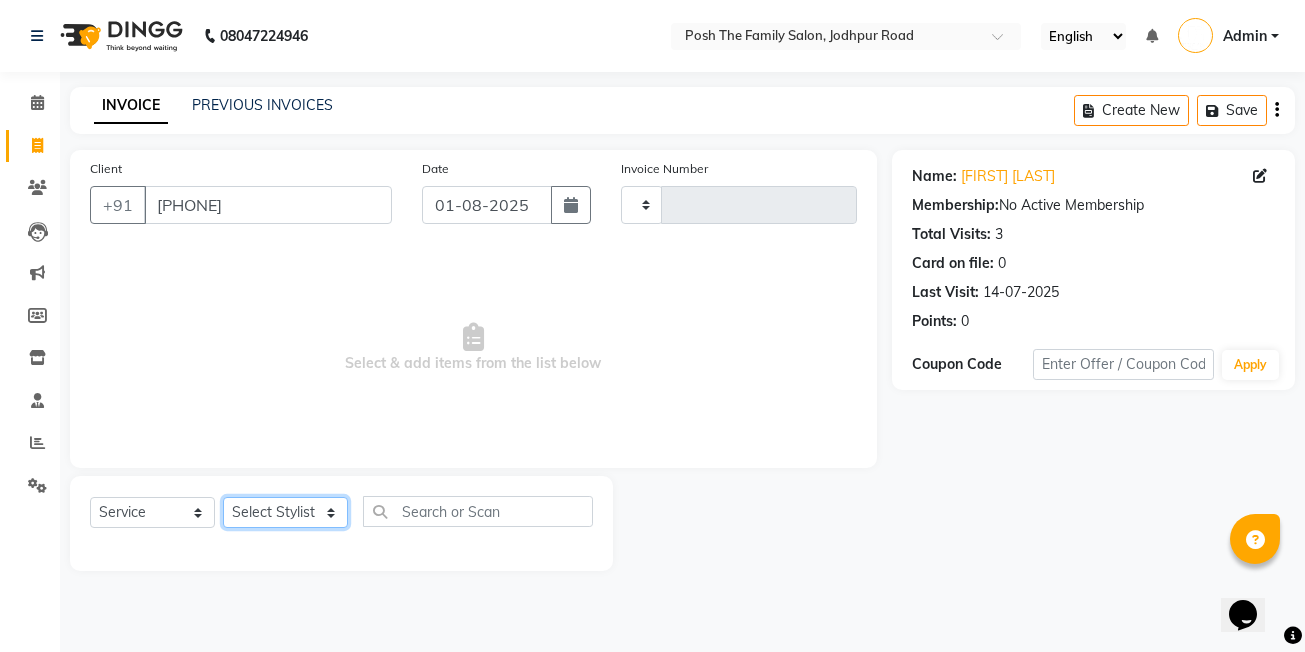 click on "Select Stylist [FIRST] [LAST] [FIRST] [LAST]  [FIRST] [LAST] [FIRST] [LAST]  [FIRST] [LAST] [FIRST] [LAST] [FIRST] [LAST] [FIRST] [LAST] (OWNER) POSH [FIRST] [LAST] [FIRST] [LAST] [FIRST] [LAST]  [FIRST] [LAST] [FIRST] [LAST] [FIRST] [LAST] [FIRST] [LAST]" 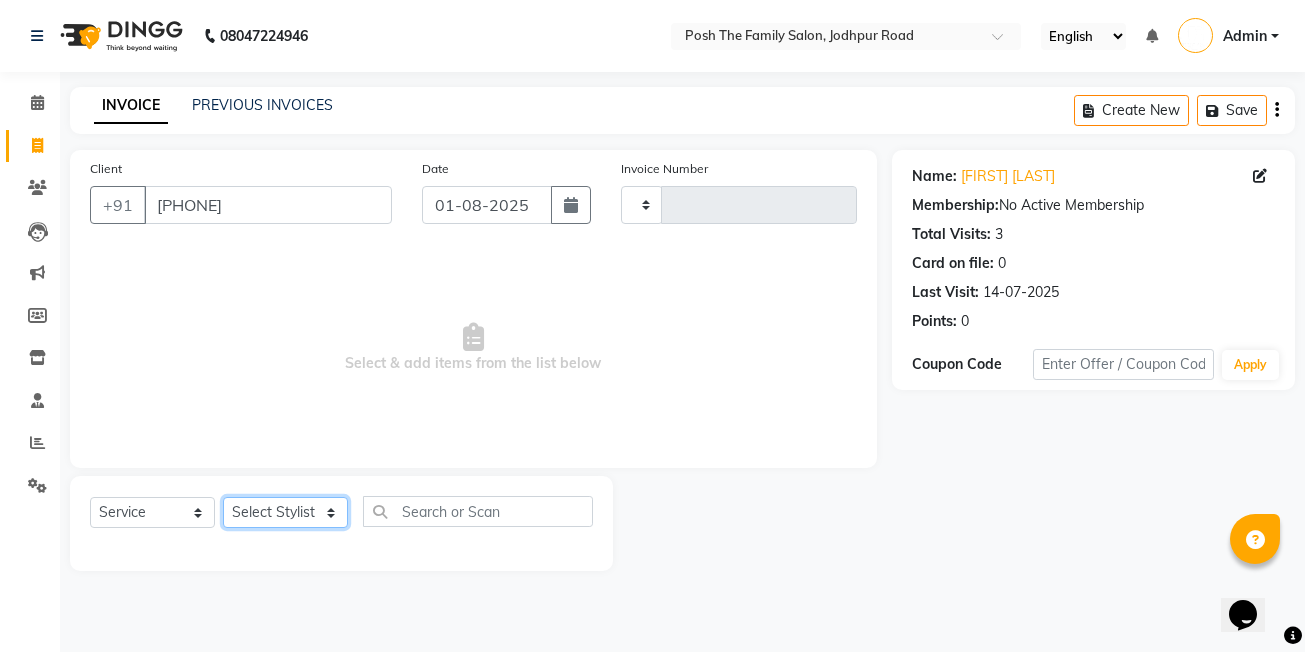 select on "63185" 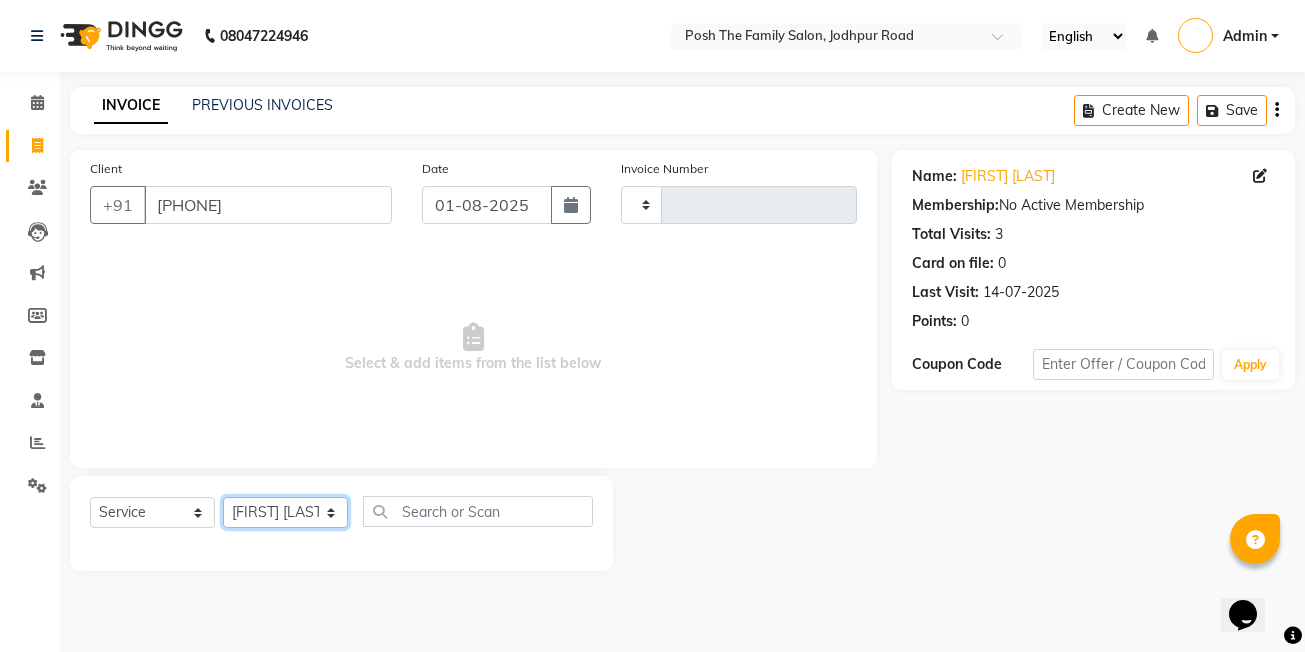 click on "Select Stylist [FIRST] [LAST] [FIRST] [LAST]  [FIRST] [LAST] [FIRST] [LAST]  [FIRST] [LAST] [FIRST] [LAST] [FIRST] [LAST] [FIRST] [LAST] (OWNER) POSH [FIRST] [LAST] [FIRST] [LAST] [FIRST] [LAST]  [FIRST] [LAST] [FIRST] [LAST] [FIRST] [LAST] [FIRST] [LAST]" 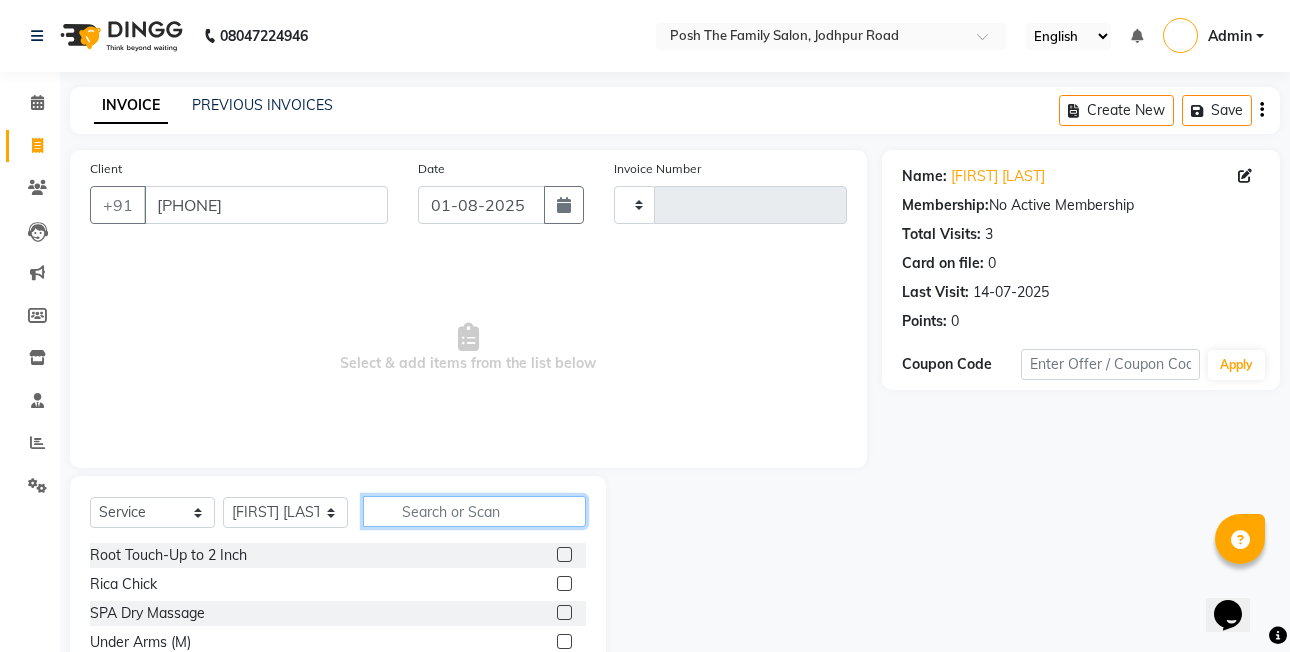 drag, startPoint x: 437, startPoint y: 516, endPoint x: 430, endPoint y: 500, distance: 17.464249 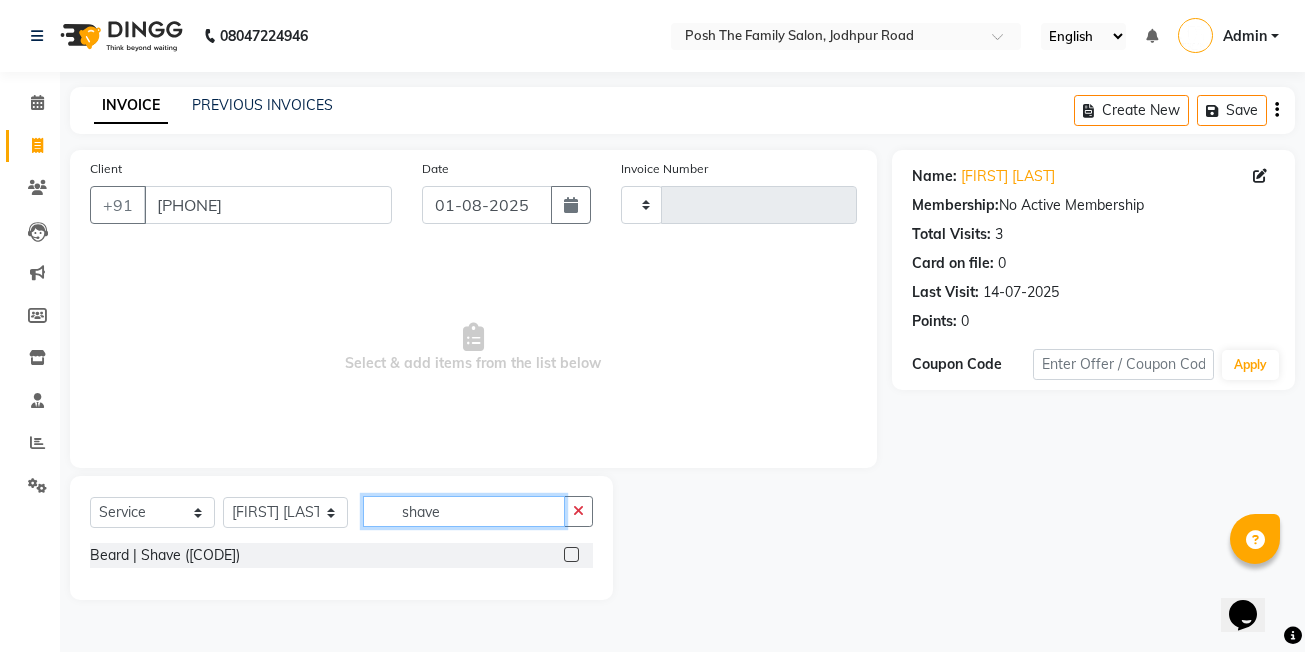 type on "shave" 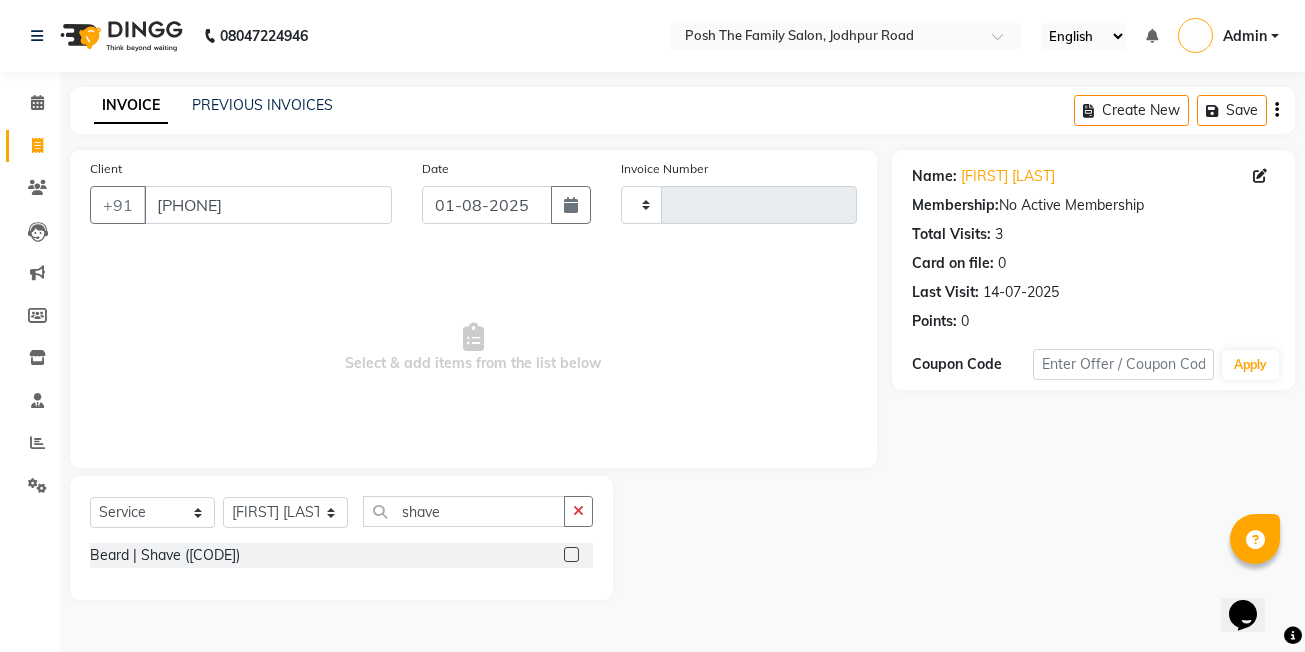 click 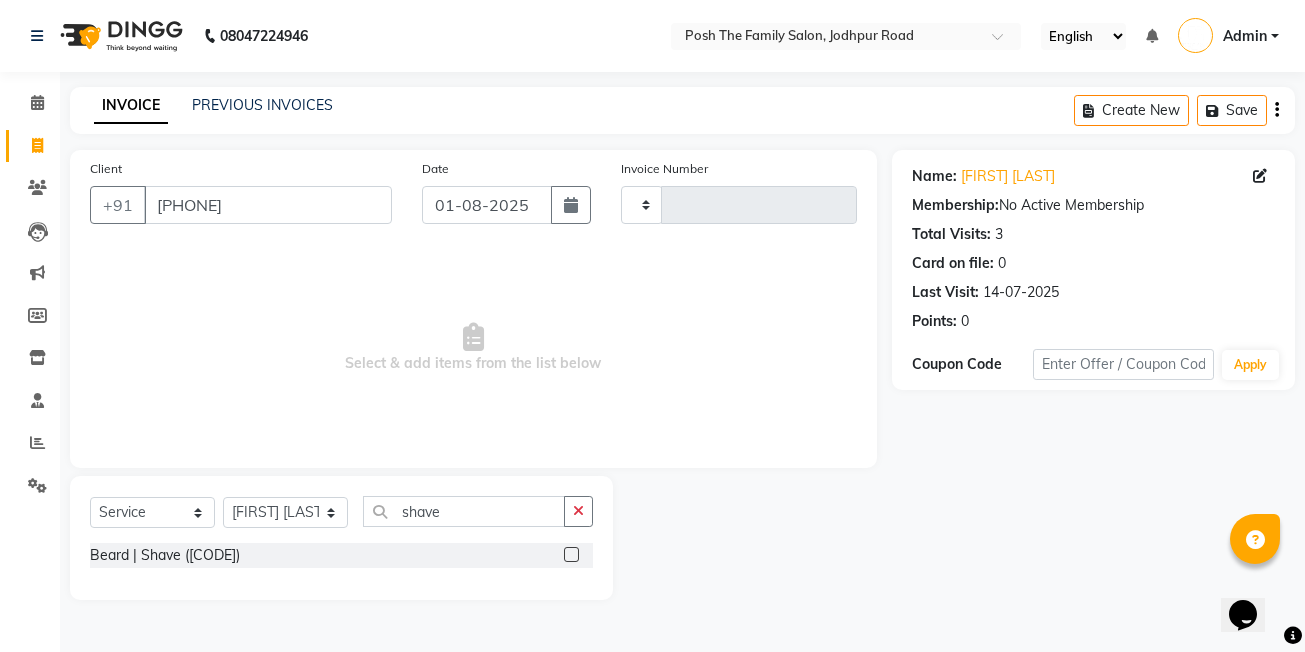 click 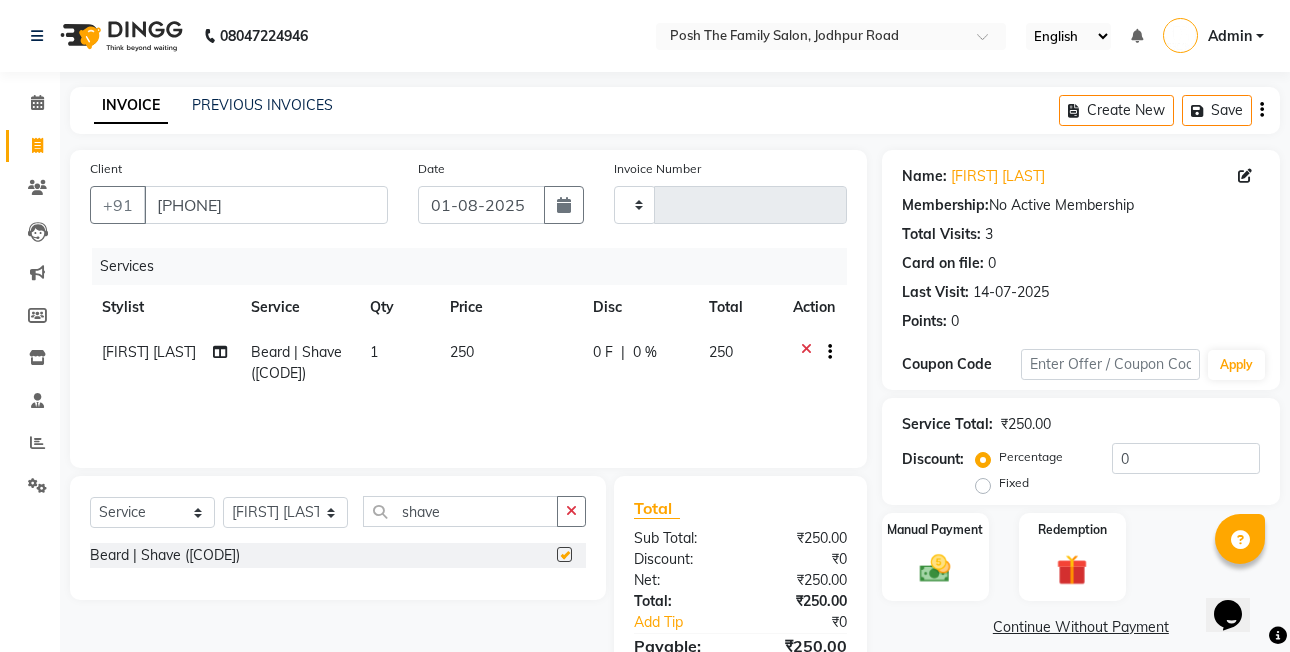 checkbox on "false" 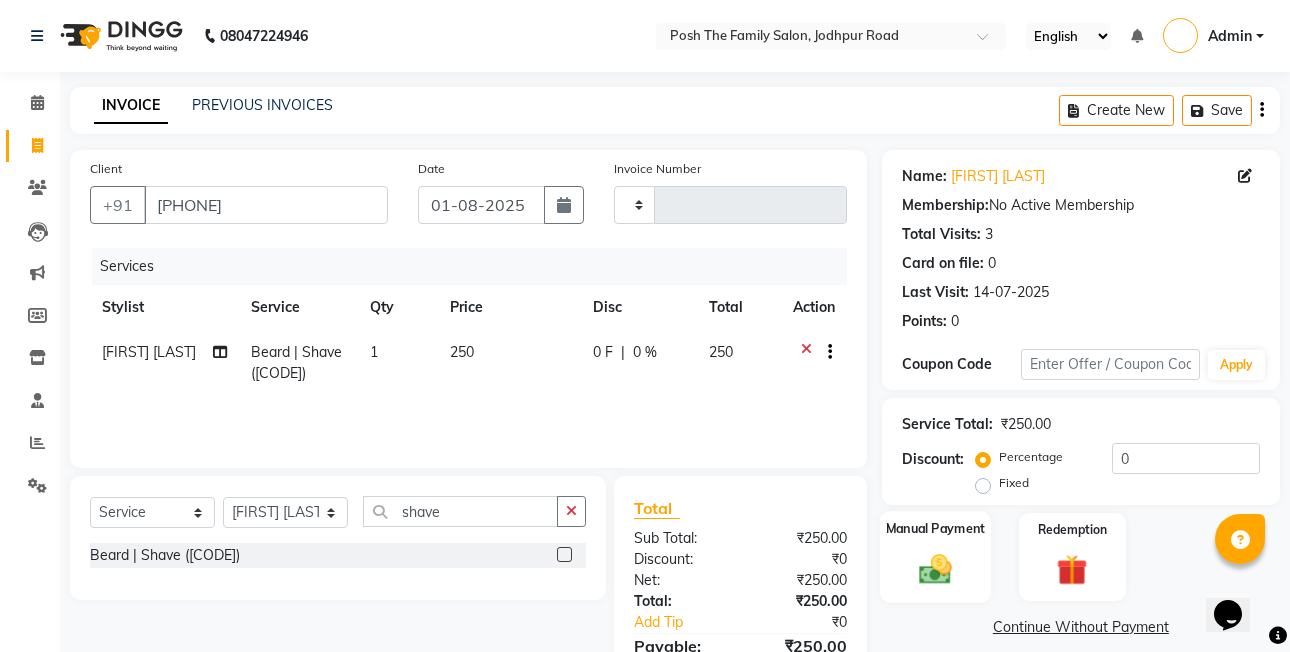 drag, startPoint x: 984, startPoint y: 482, endPoint x: 961, endPoint y: 578, distance: 98.71677 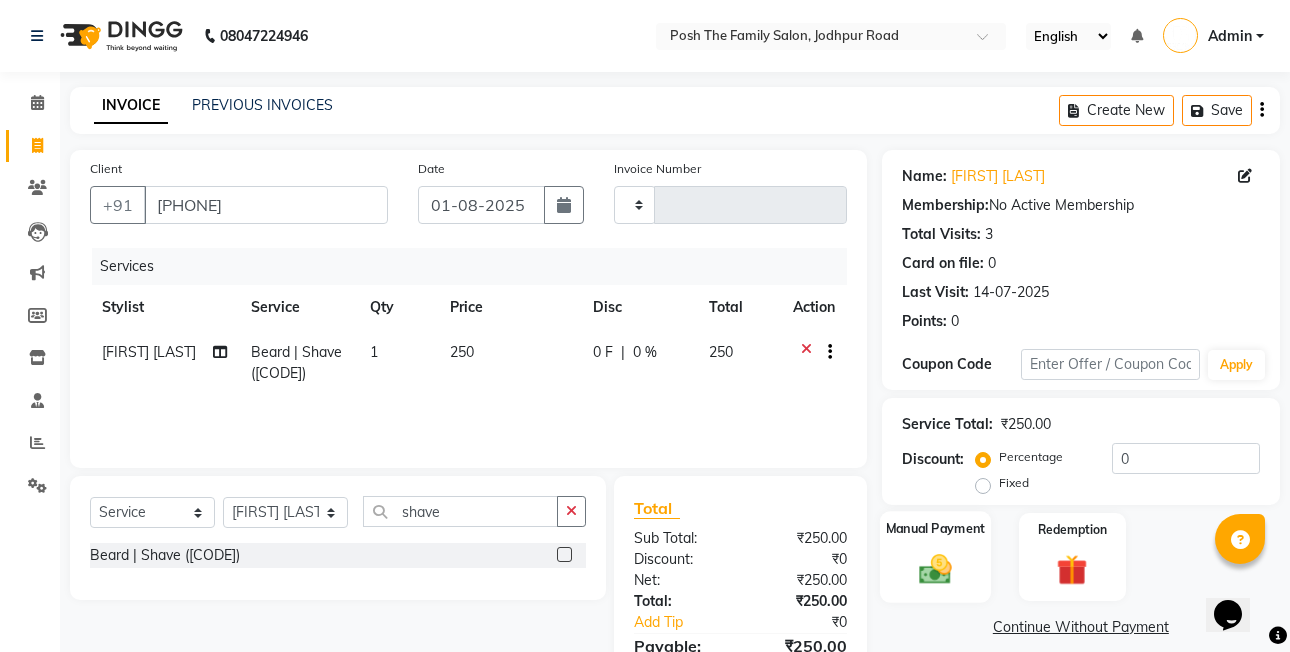 click on "Fixed" 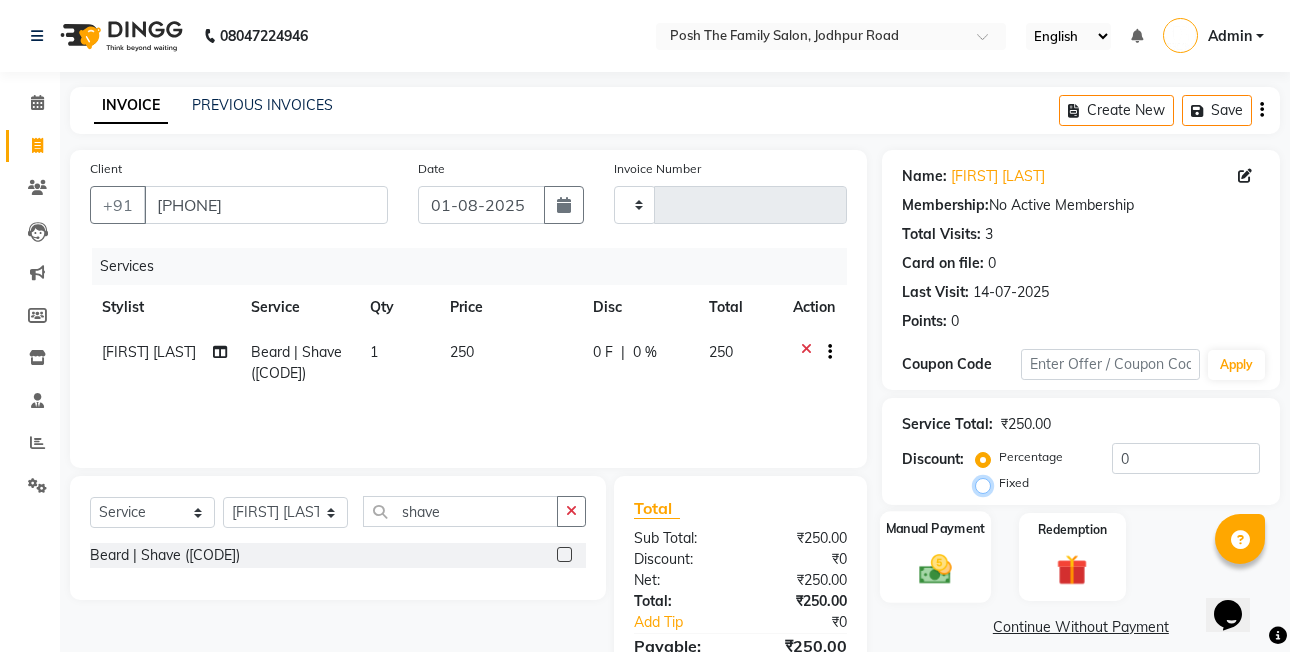 click on "Fixed" at bounding box center (987, 483) 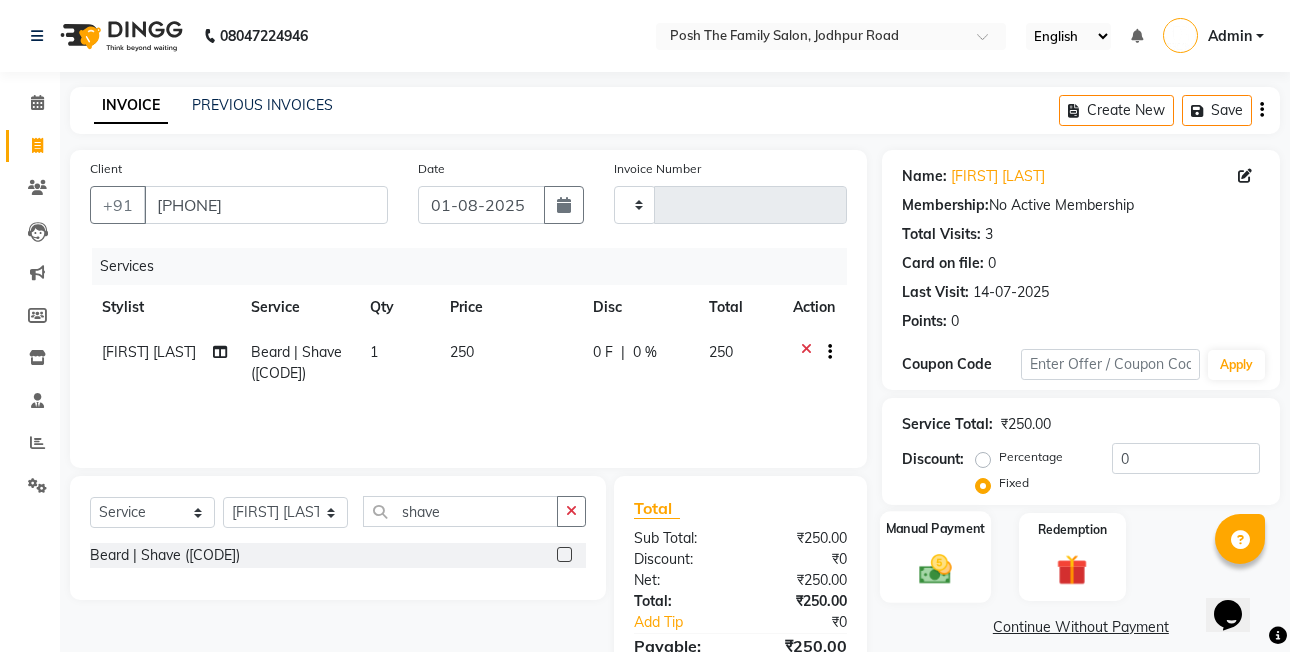 click on "Manual Payment" 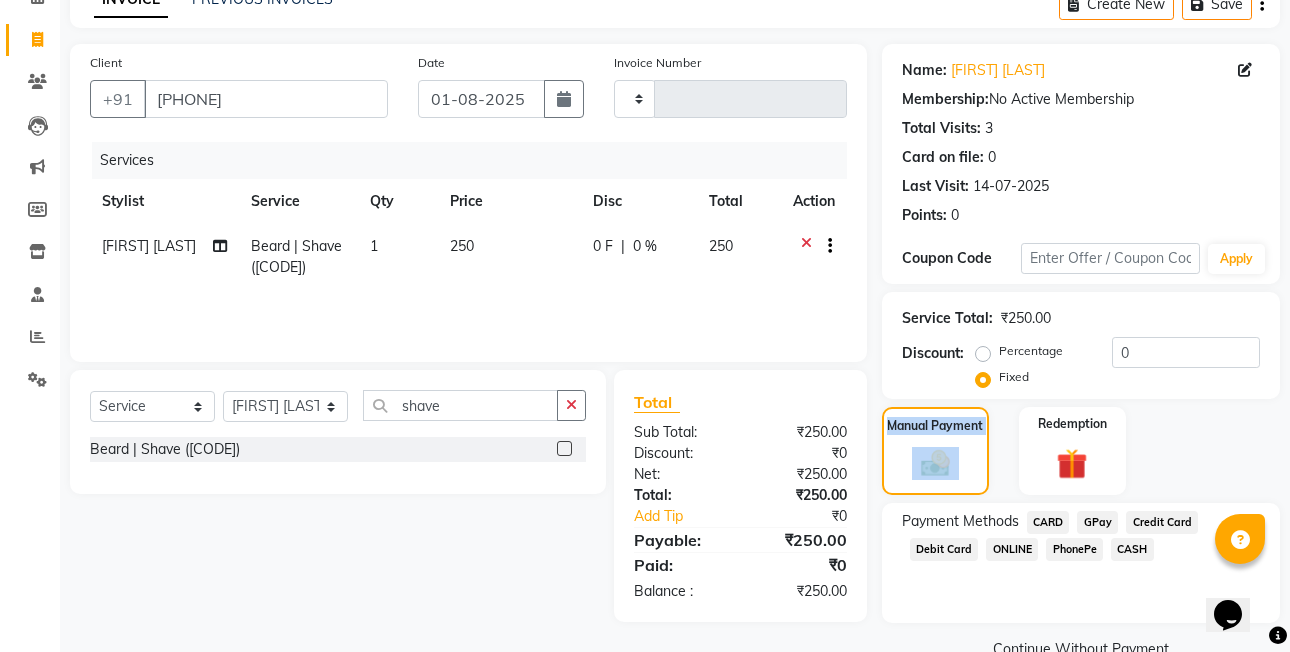 scroll, scrollTop: 148, scrollLeft: 0, axis: vertical 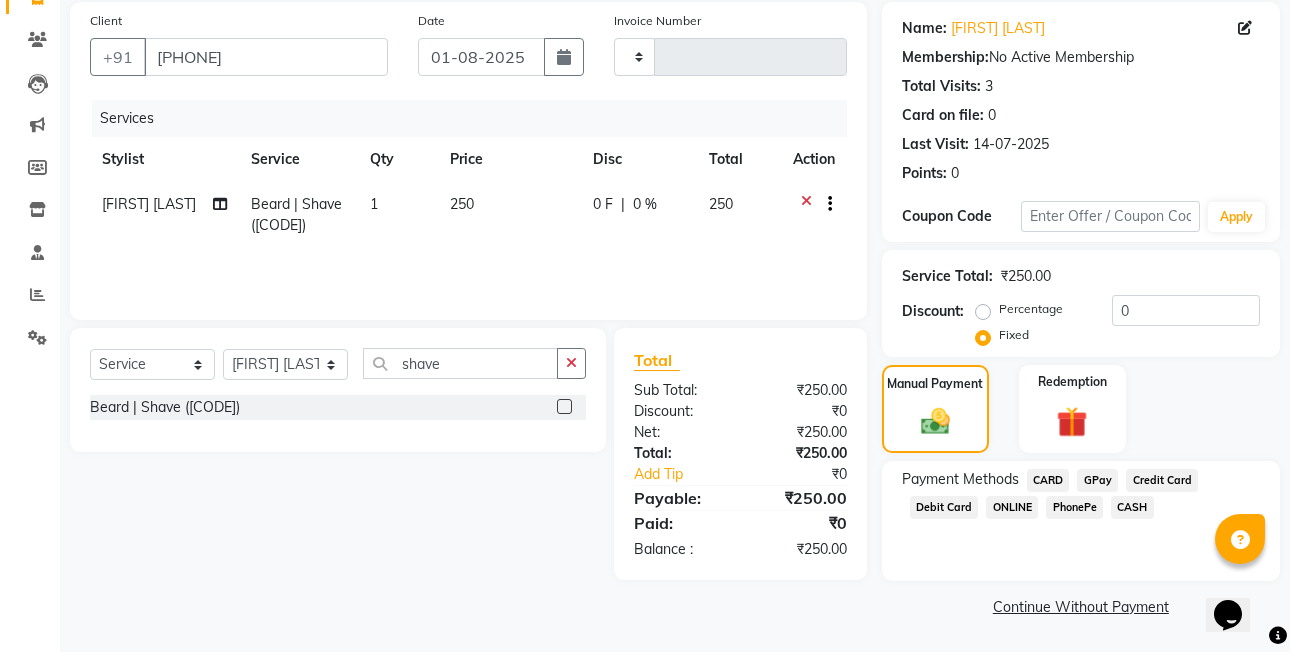 click on "CASH" 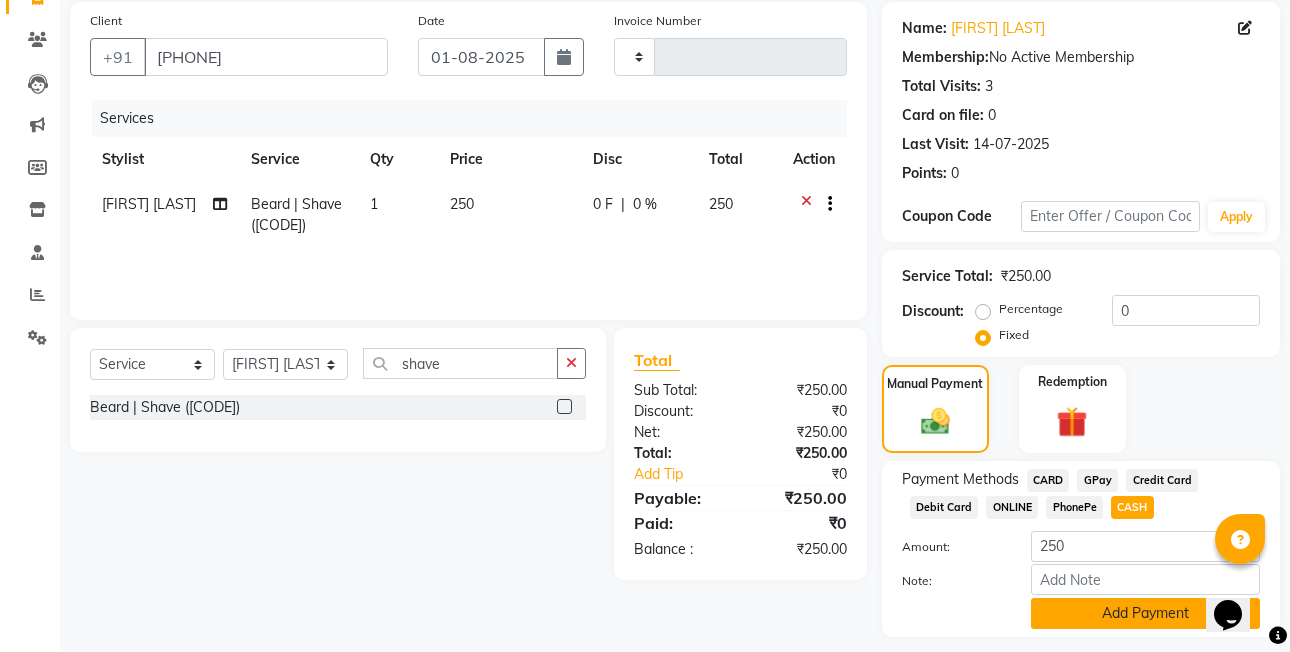 drag, startPoint x: 1104, startPoint y: 630, endPoint x: 1105, endPoint y: 619, distance: 11.045361 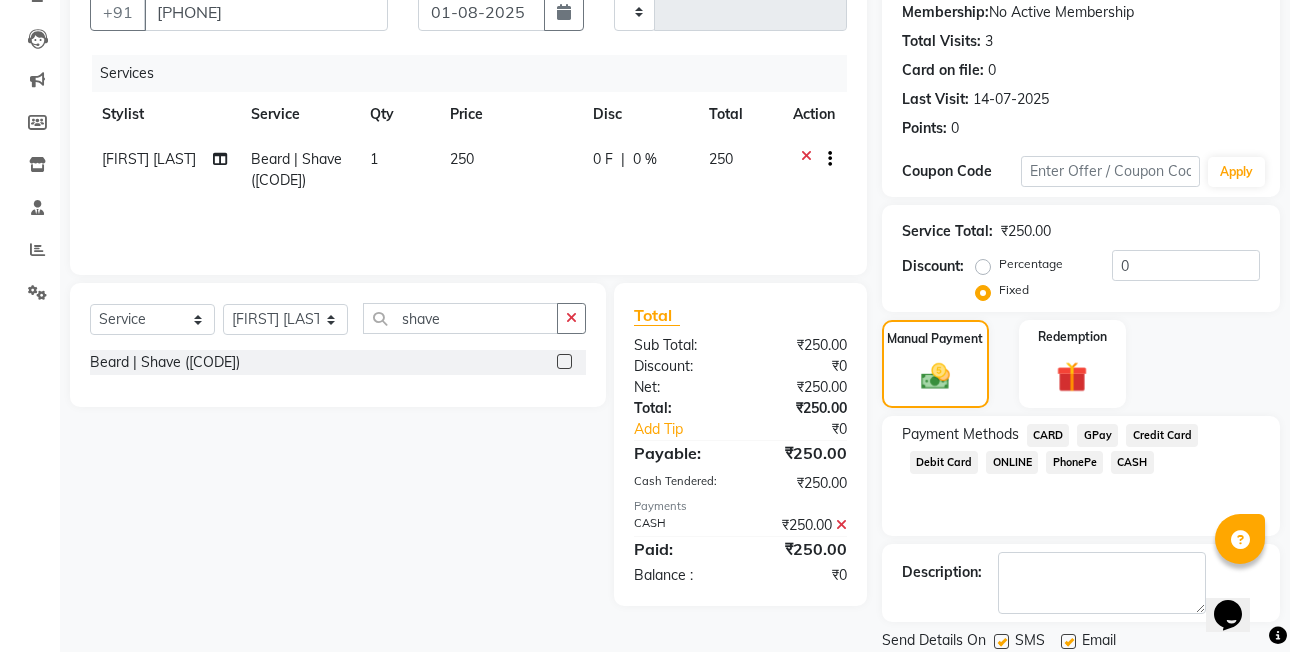 scroll, scrollTop: 261, scrollLeft: 0, axis: vertical 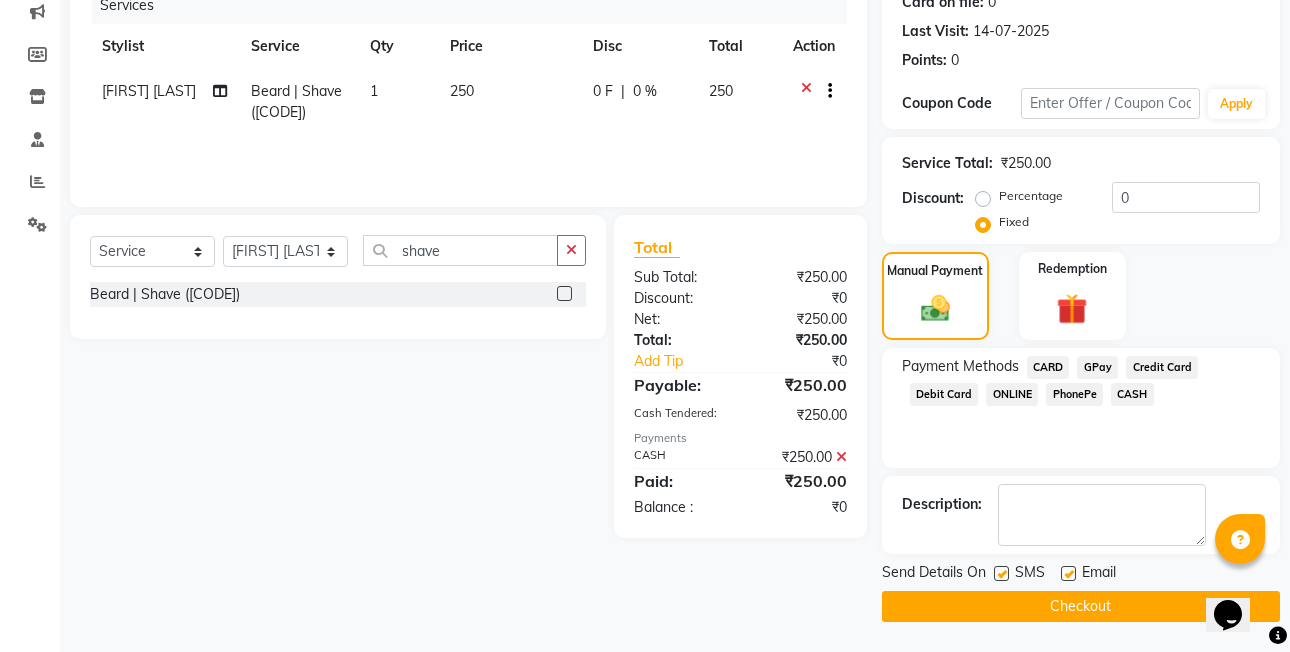 click on "Checkout" 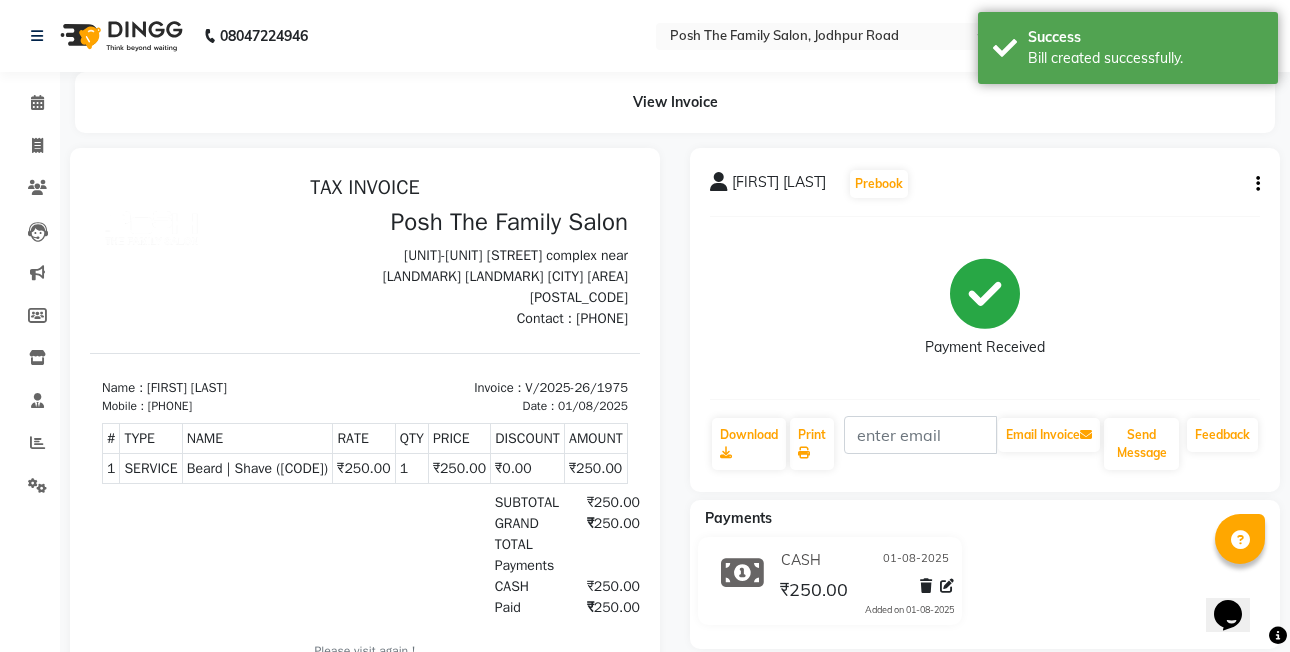 scroll, scrollTop: 0, scrollLeft: 0, axis: both 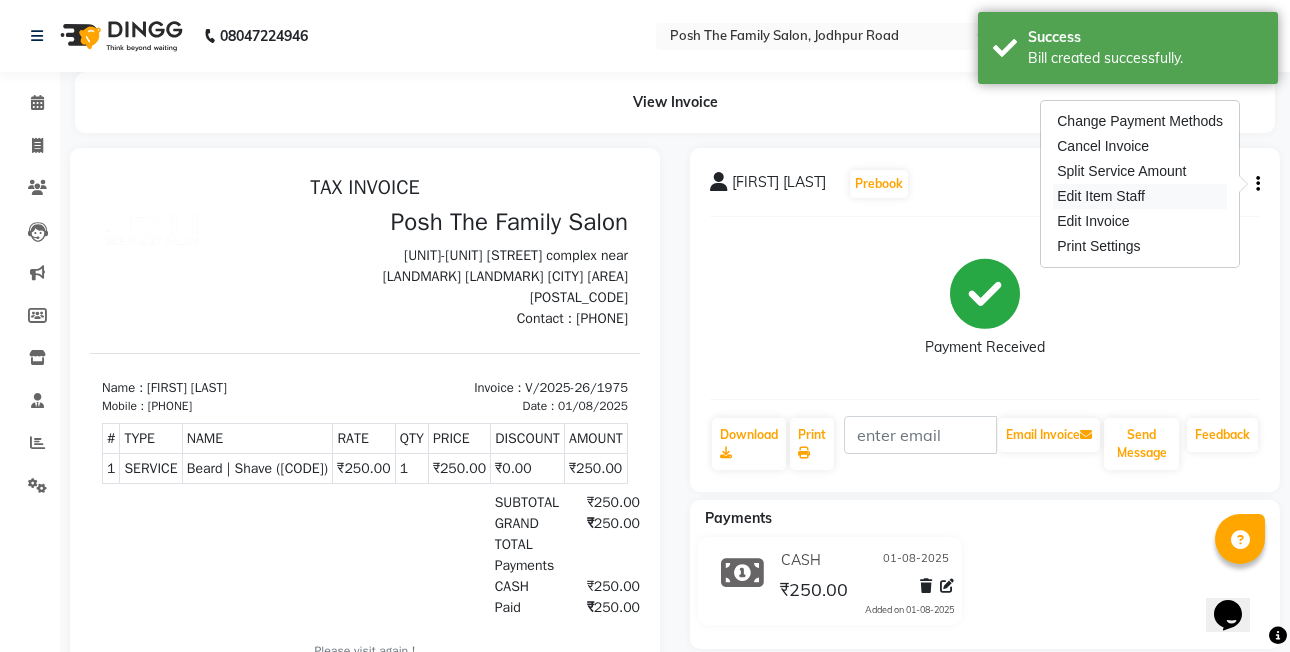 click on "Edit Item Staff" at bounding box center (1140, 196) 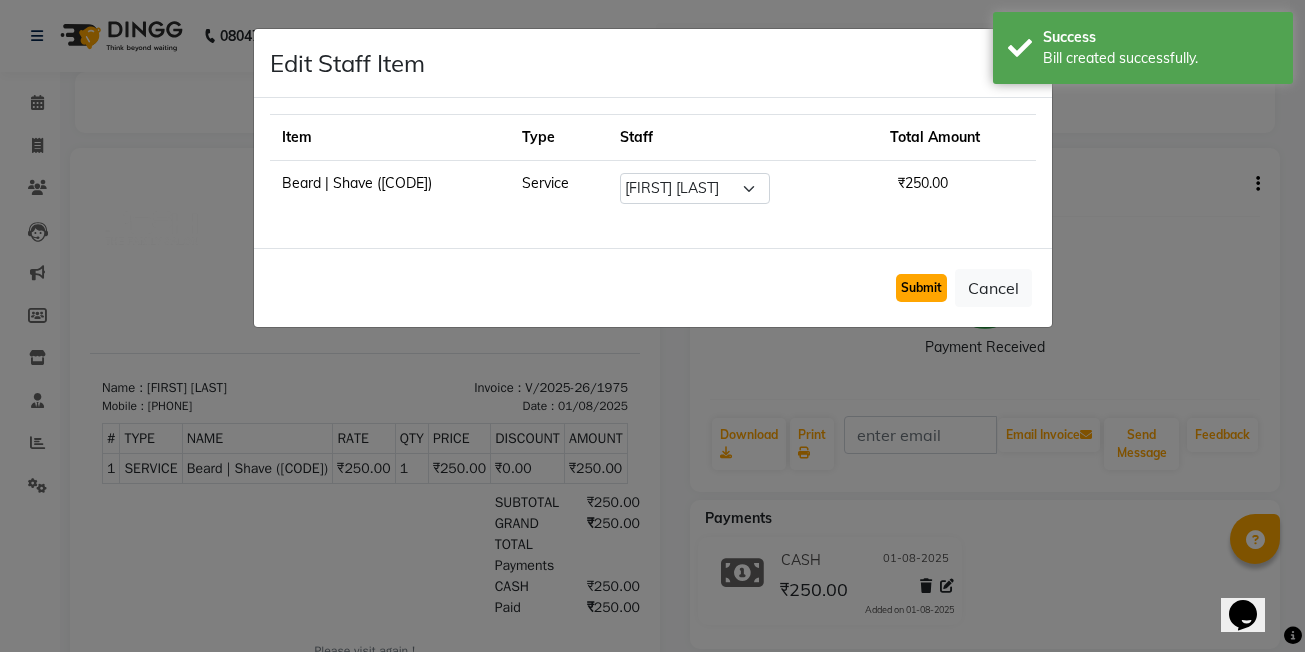 click on "Submit" 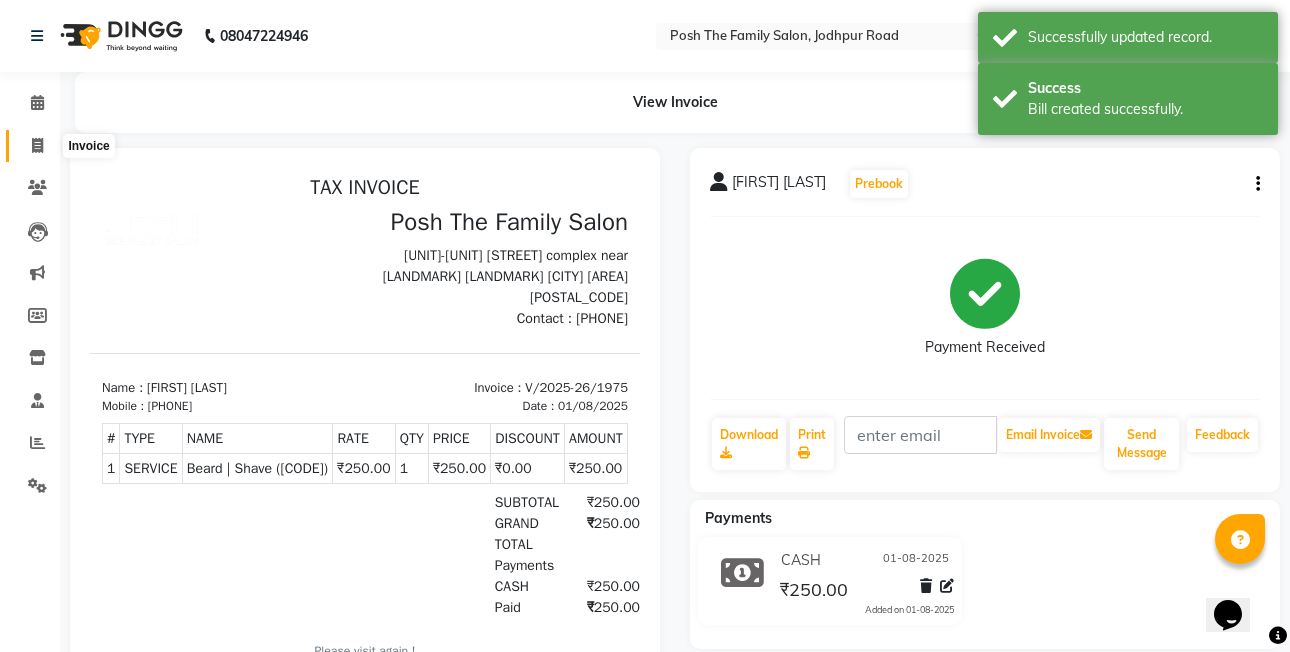click 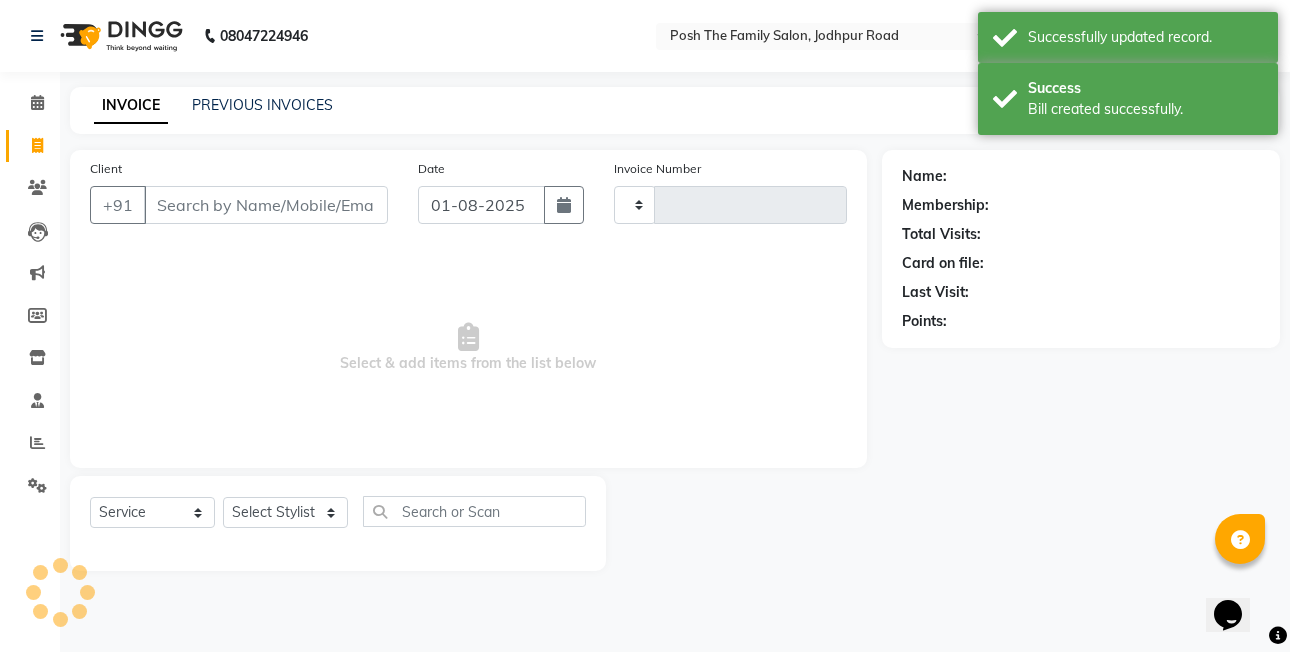 type on "1976" 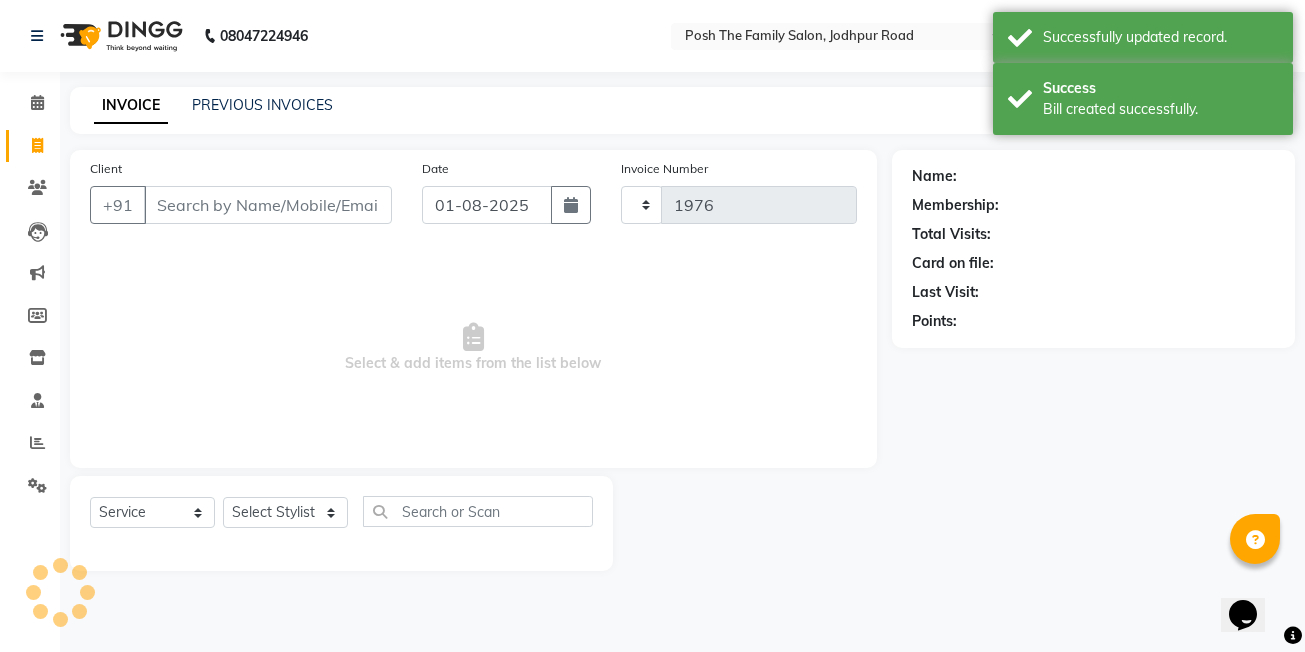 select on "6199" 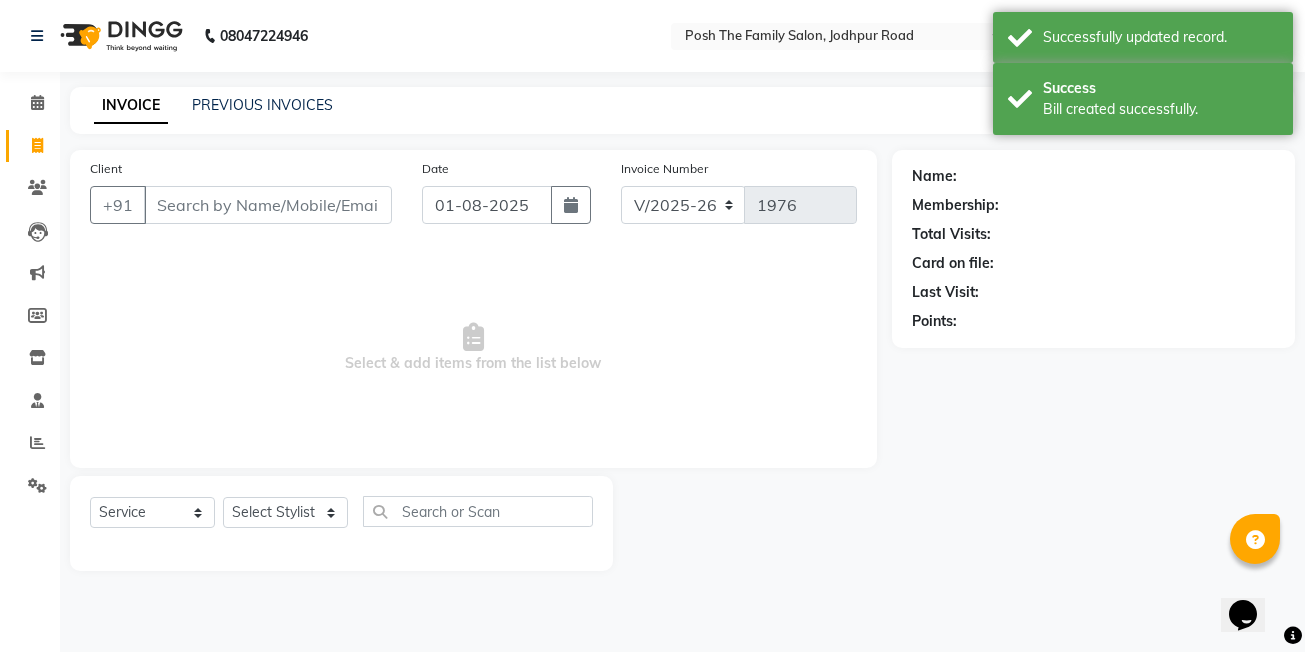 click on "PREVIOUS INVOICES" 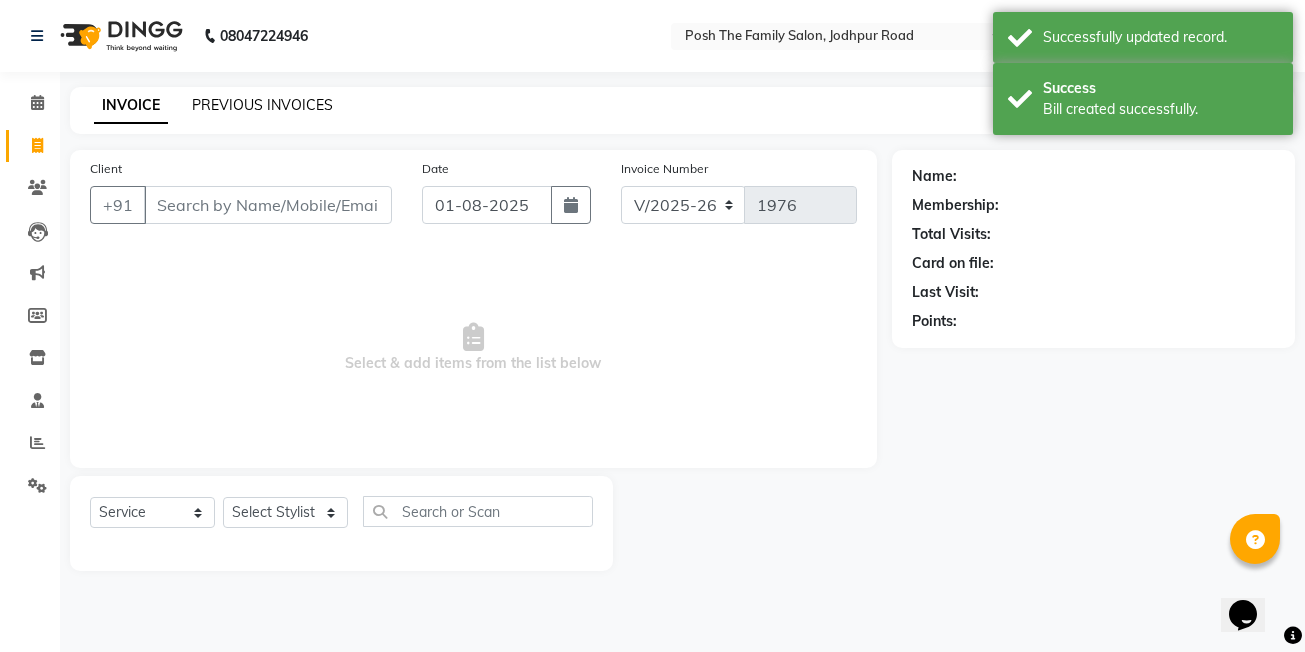 click on "PREVIOUS INVOICES" 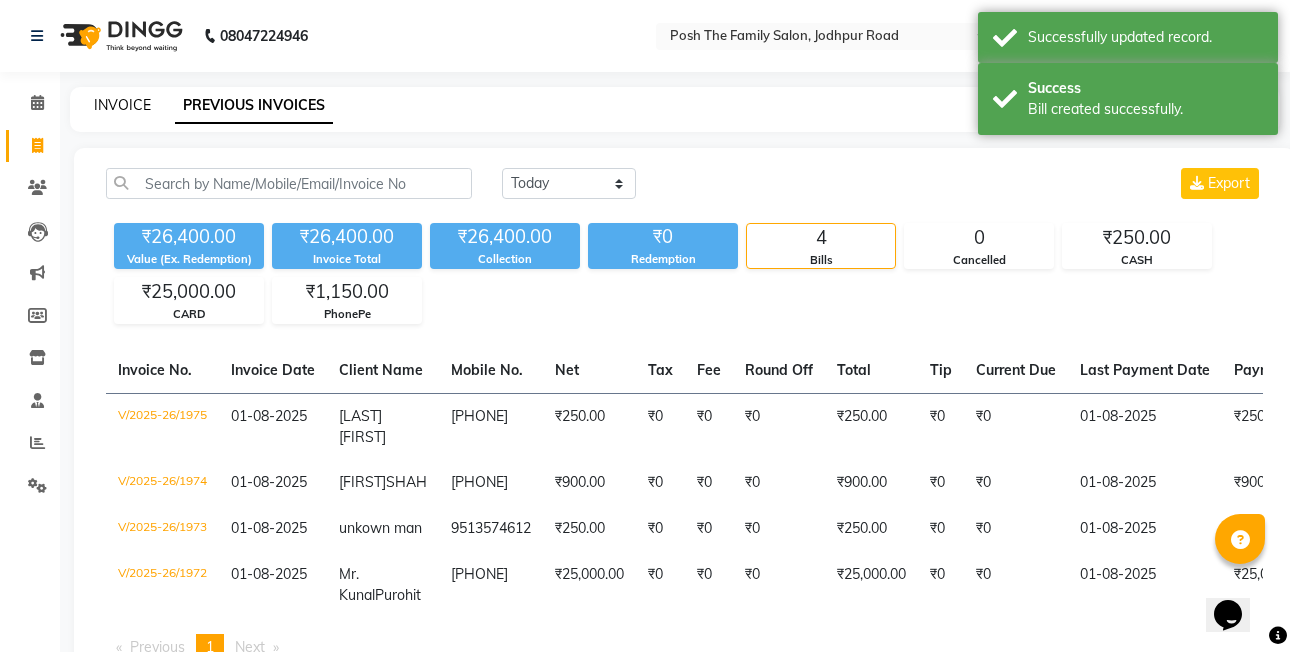 click on "INVOICE" 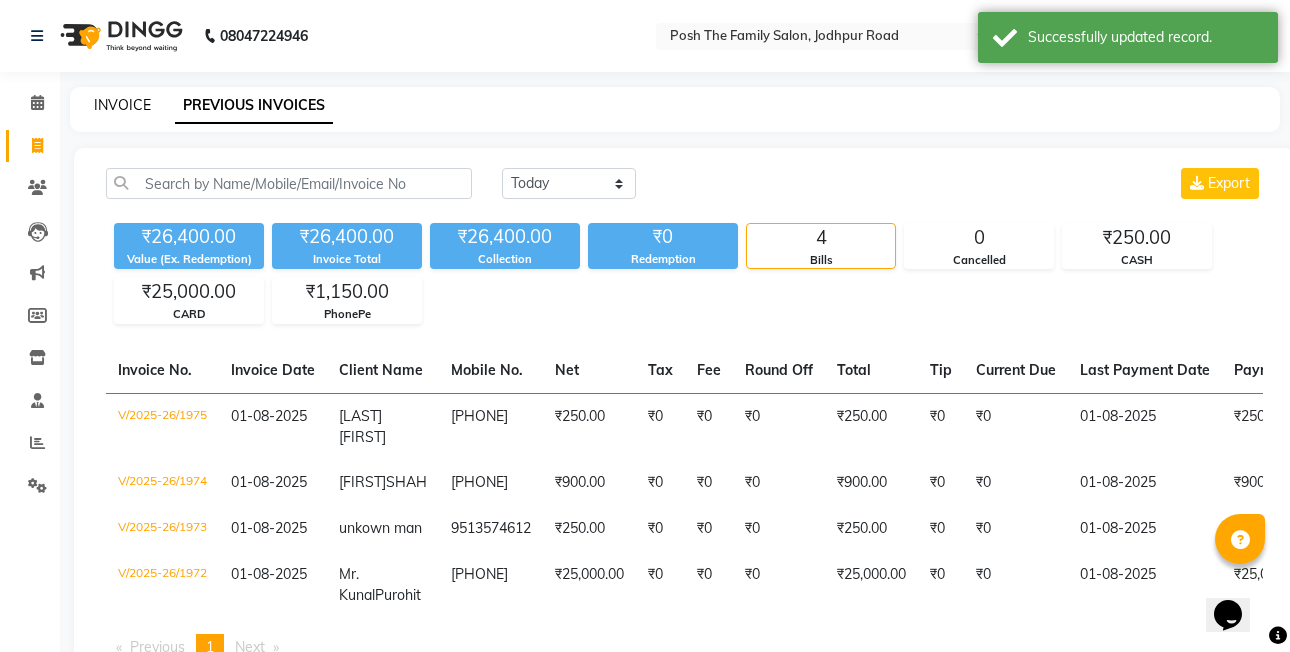 select on "6199" 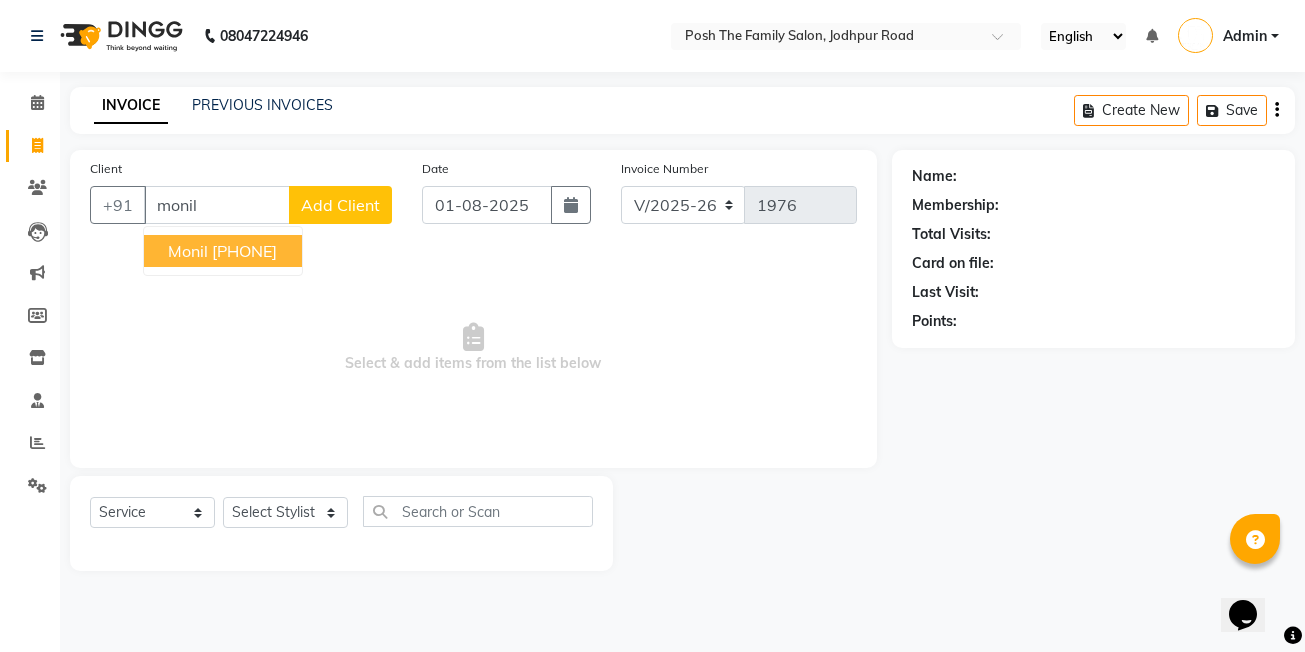 drag, startPoint x: 254, startPoint y: 251, endPoint x: 261, endPoint y: 264, distance: 14.764823 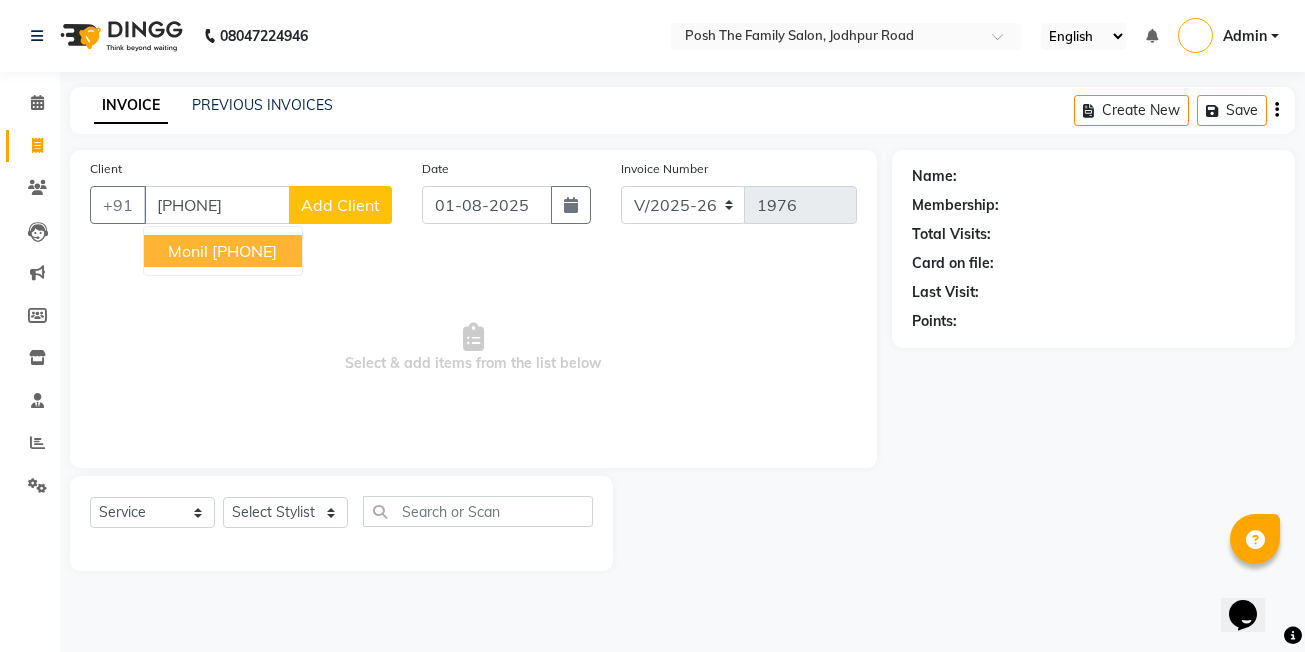 type on "[PHONE]" 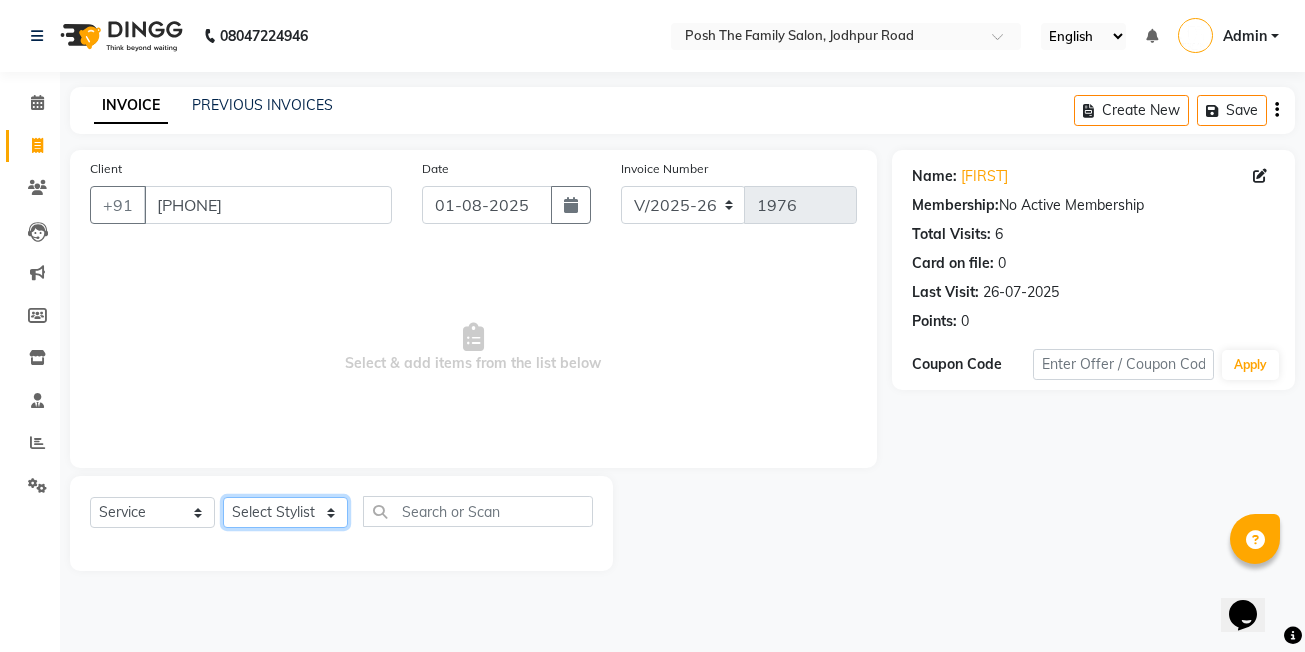 click on "Select Stylist [FIRST] [LAST] [FIRST] [LAST]  [FIRST] [LAST] [FIRST] [LAST]  [FIRST] [LAST] [FIRST] [LAST] [FIRST] [LAST] [FIRST] [LAST] (OWNER) POSH [FIRST] [LAST] [FIRST] [LAST] [FIRST] [LAST]  [FIRST] [LAST] [FIRST] [LAST] [FIRST] [LAST] [FIRST] [LAST]" 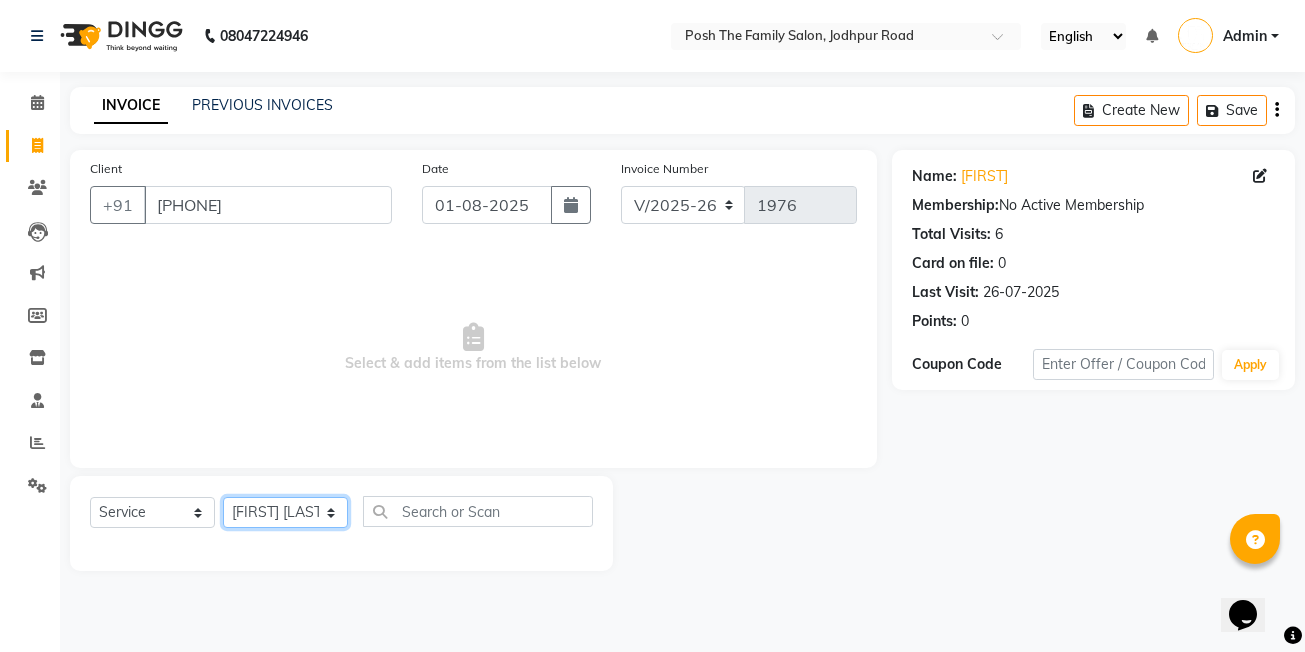 click on "Select Stylist [FIRST] [LAST] [FIRST] [LAST]  [FIRST] [LAST] [FIRST] [LAST]  [FIRST] [LAST] [FIRST] [LAST] [FIRST] [LAST] [FIRST] [LAST] (OWNER) POSH [FIRST] [LAST] [FIRST] [LAST] [FIRST] [LAST]  [FIRST] [LAST] [FIRST] [LAST] [FIRST] [LAST] [FIRST] [LAST]" 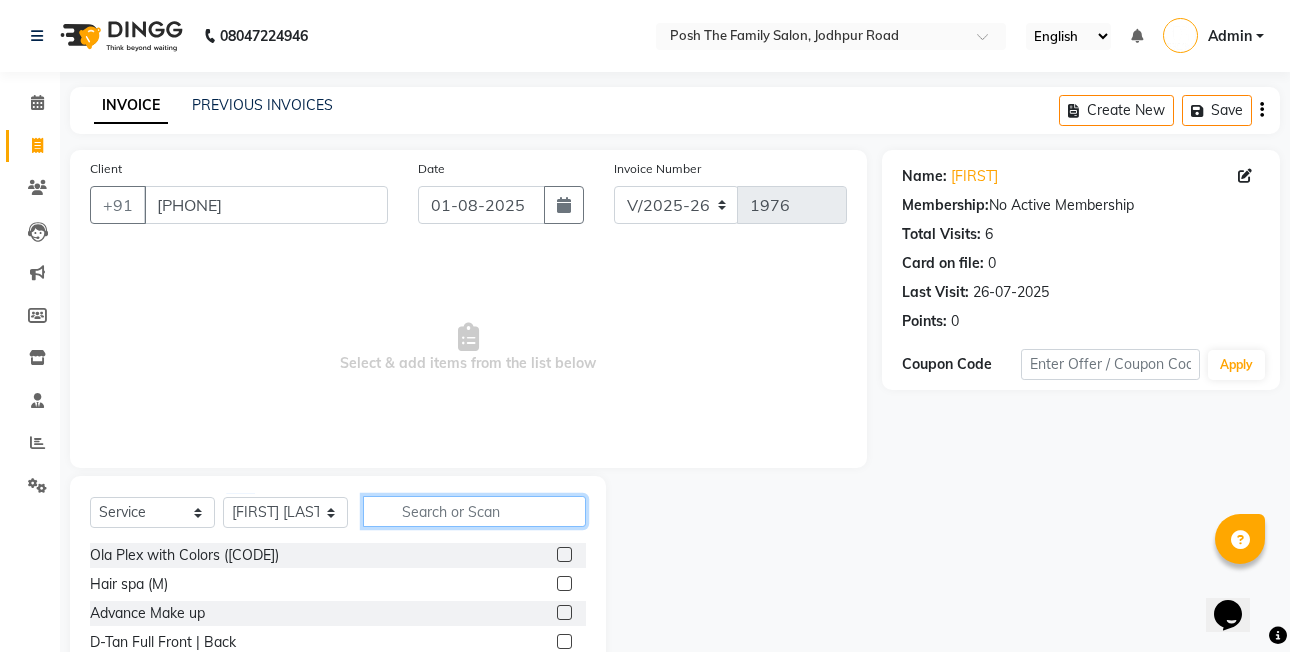 click 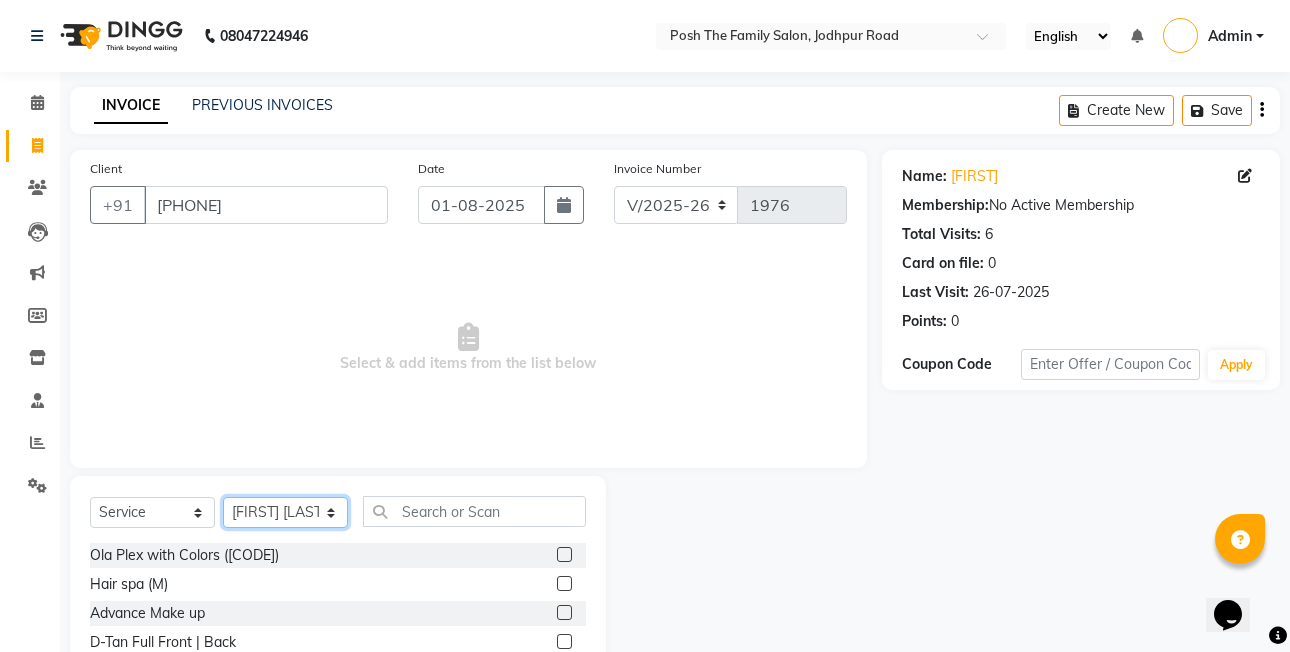 click on "Select Stylist [FIRST] [LAST] [FIRST] [LAST]  [FIRST] [LAST] [FIRST] [LAST]  [FIRST] [LAST] [FIRST] [LAST] [FIRST] [LAST] [FIRST] [LAST] (OWNER) POSH [FIRST] [LAST] [FIRST] [LAST] [FIRST] [LAST]  [FIRST] [LAST] [FIRST] [LAST] [FIRST] [LAST] [FIRST] [LAST]" 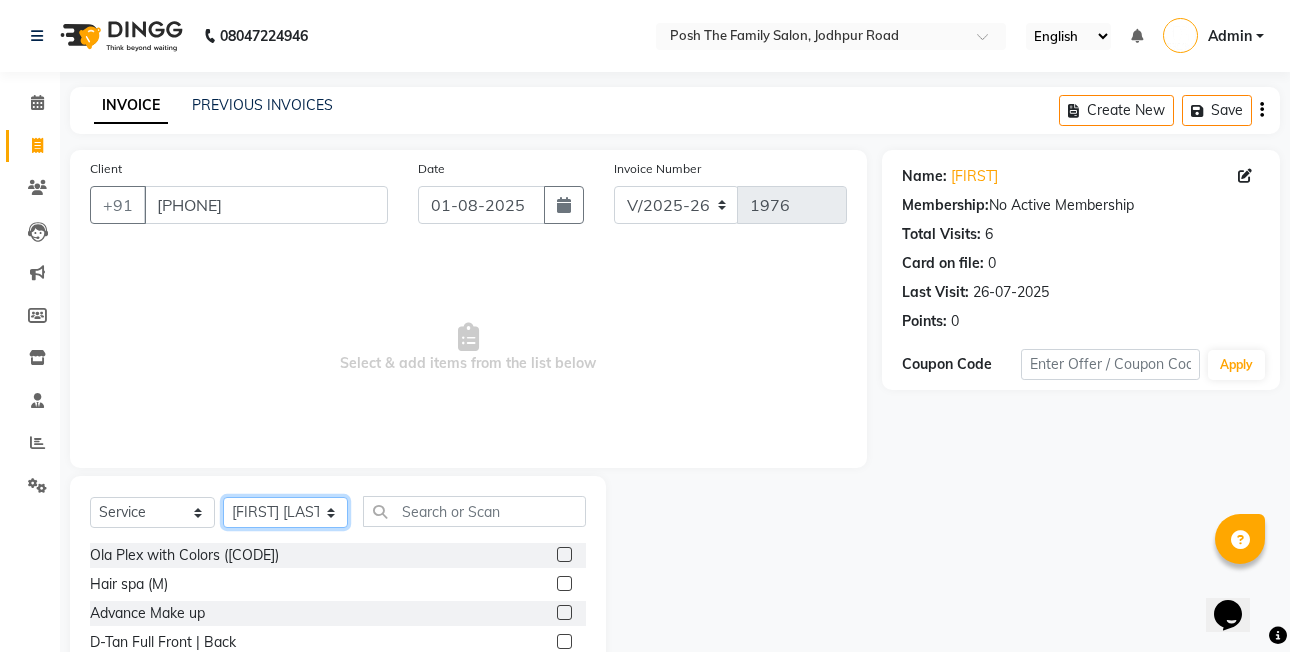 click on "Select Stylist [FIRST] [LAST] [FIRST] [LAST]  [FIRST] [LAST] [FIRST] [LAST]  [FIRST] [LAST] [FIRST] [LAST] [FIRST] [LAST] [FIRST] [LAST] (OWNER) POSH [FIRST] [LAST] [FIRST] [LAST] [FIRST] [LAST]  [FIRST] [LAST] [FIRST] [LAST] [FIRST] [LAST] [FIRST] [LAST]" 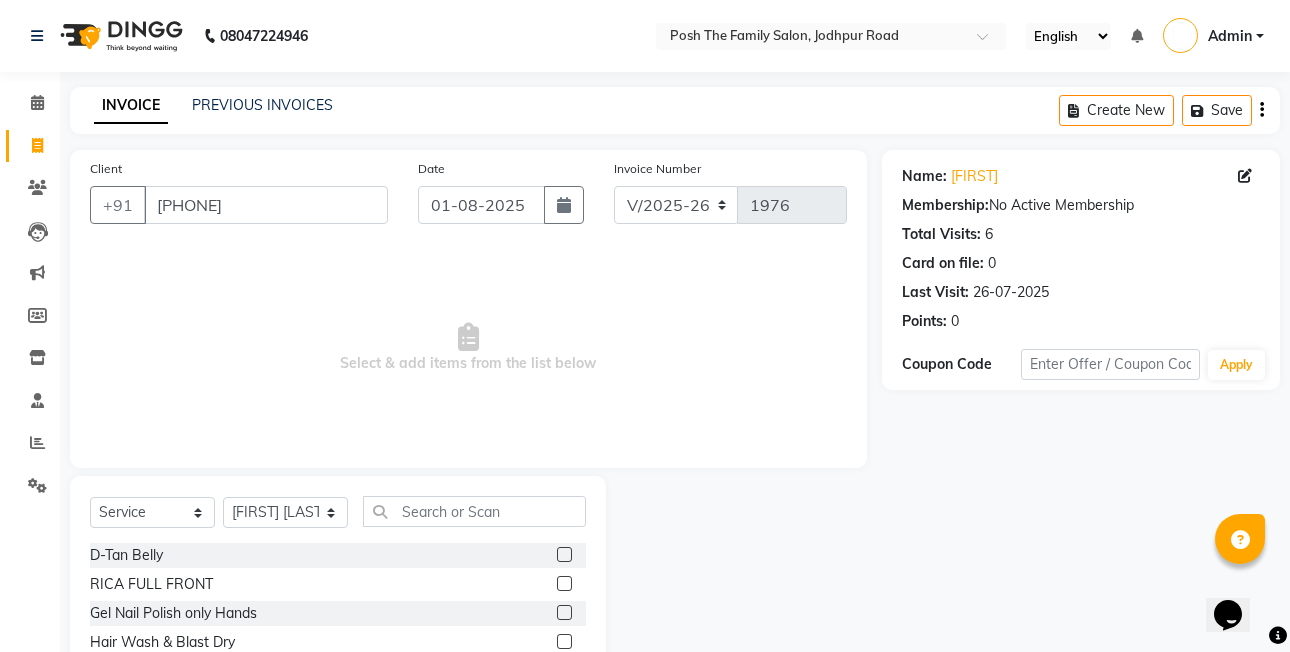 click on "Select  Service  Product  Membership  Package Voucher Prepaid Gift Card  Select Stylist [FIRST] [LAST] [FIRST] [LAST]  [FIRST] [LAST] [FIRST] [LAST]  [FIRST] [LAST] [FIRST] [LAST] [FIRST] [LAST] [FIRST] [LAST] (OWNER) POSH [FIRST] [LAST] [FIRST] [LAST] [FIRST] [LAST]  [FIRST] [LAST] [FIRST] [LAST] [FIRST] [LAST] [FIRST] [LAST]" 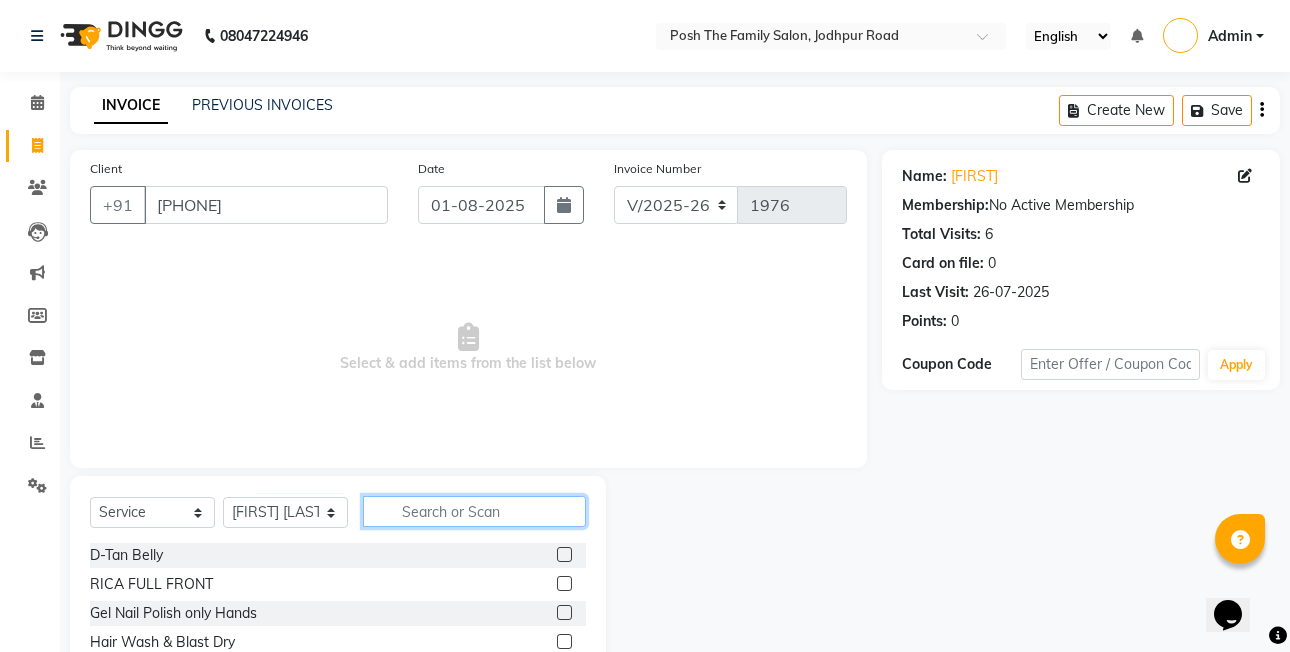 click 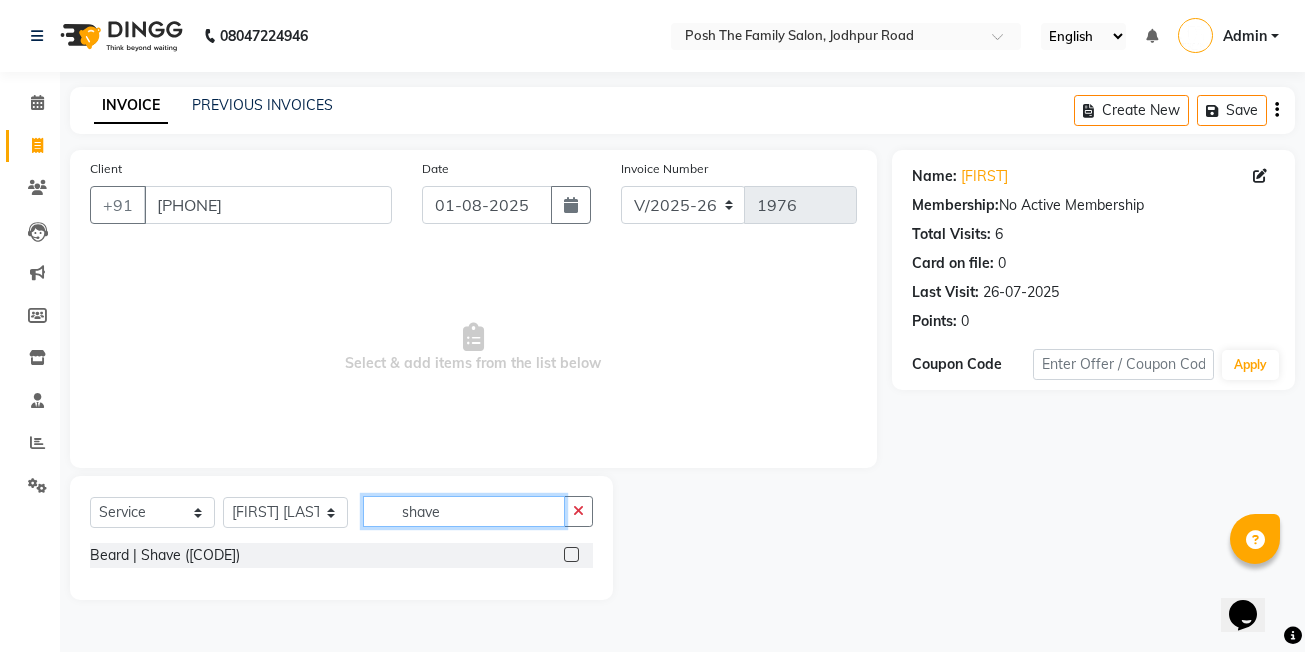 type on "shave" 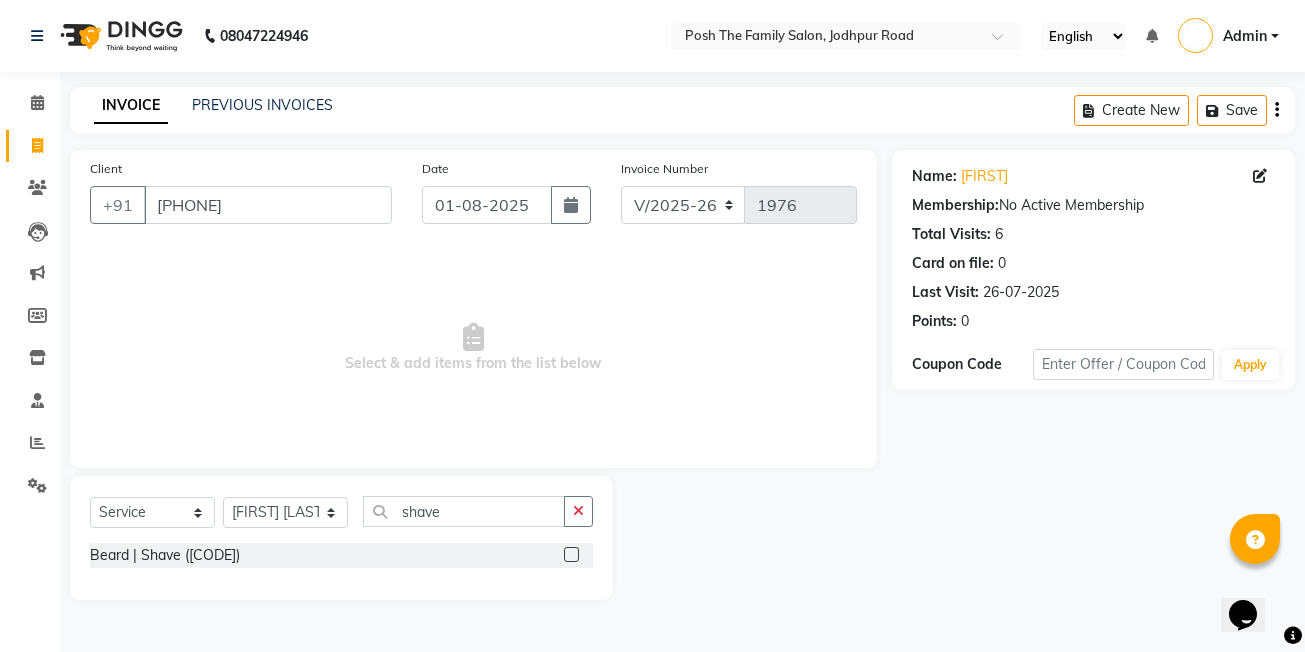 click 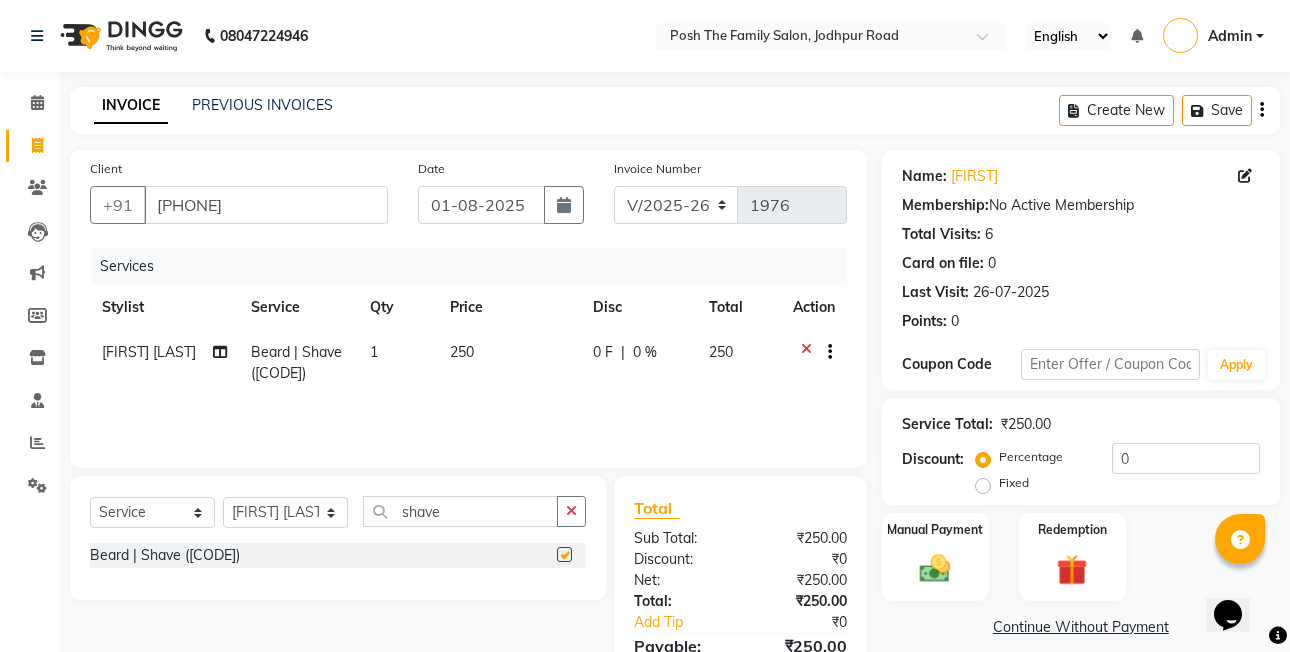 checkbox on "false" 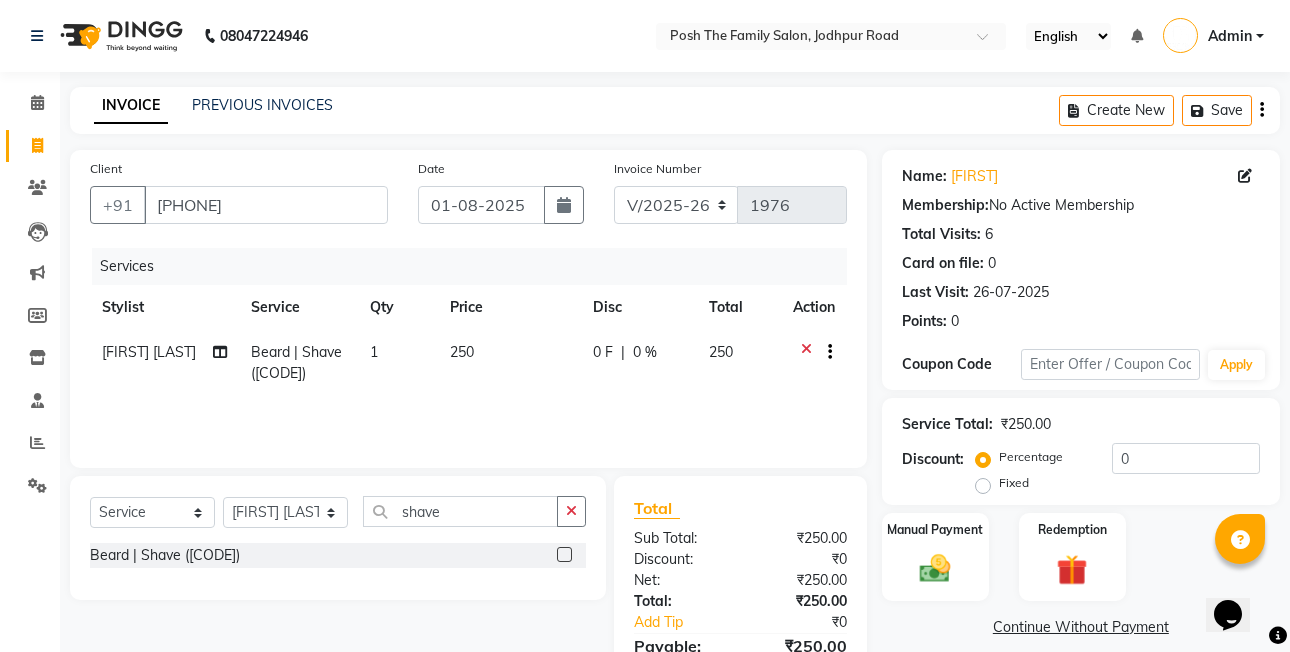 click on "Fixed" 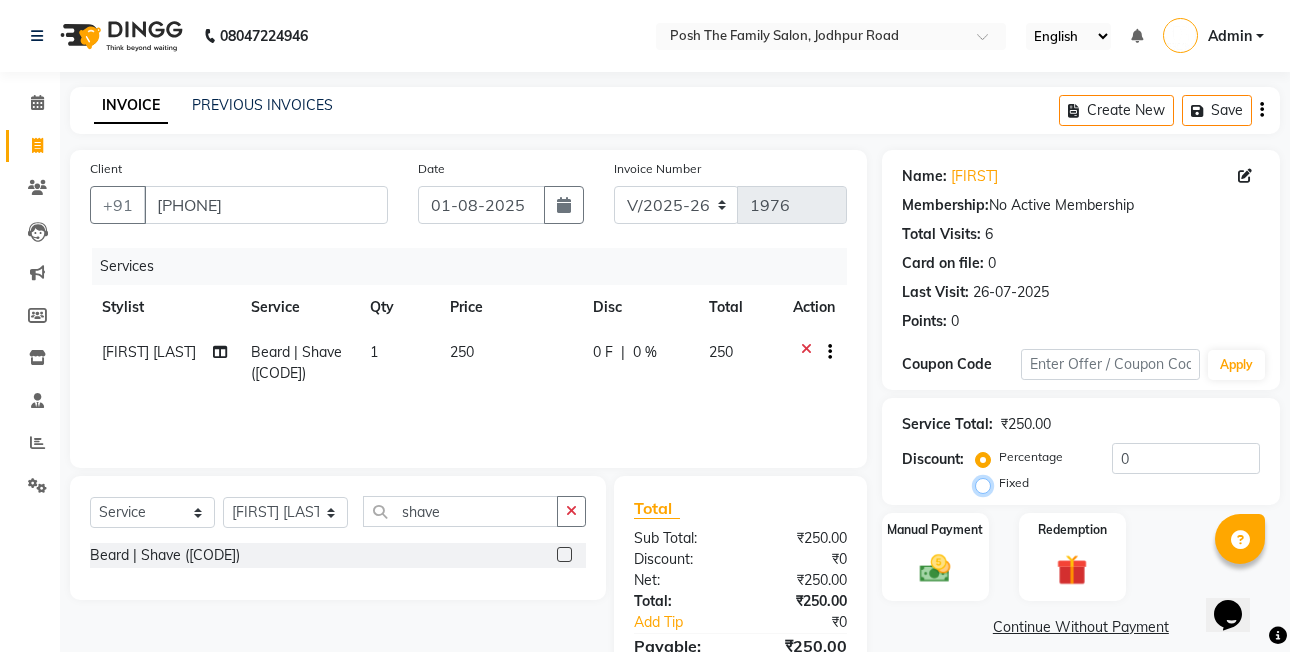 click on "Fixed" at bounding box center (987, 483) 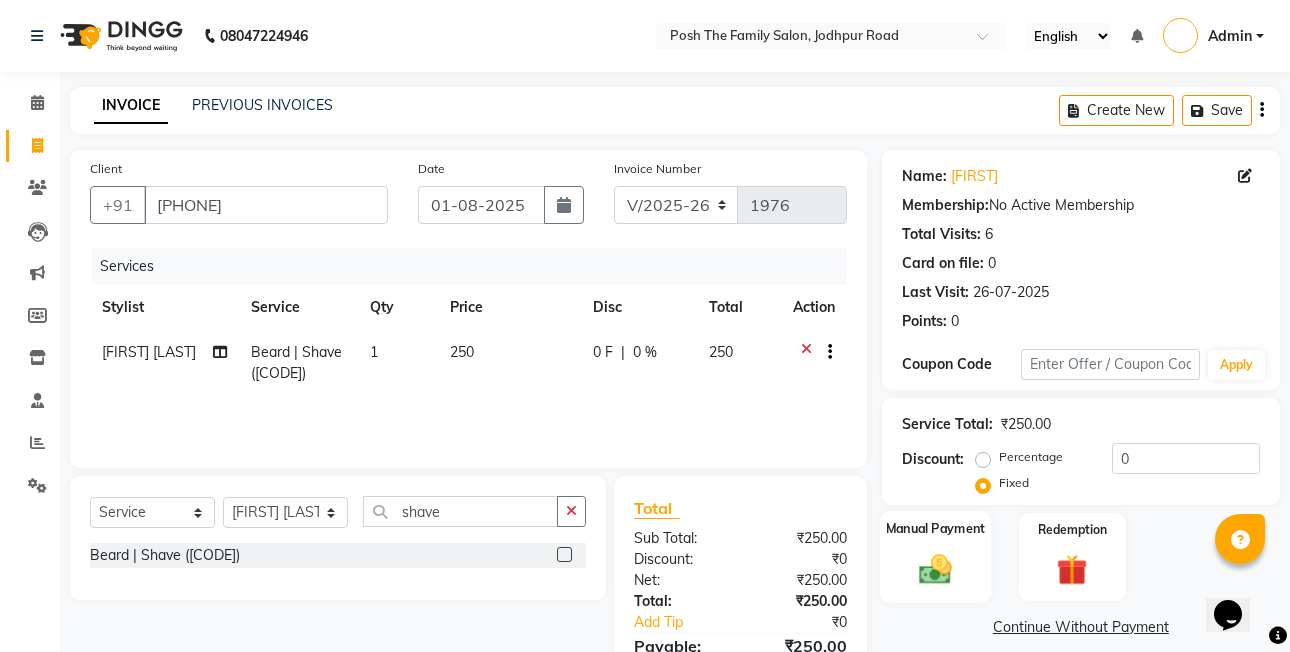 click on "Manual Payment" 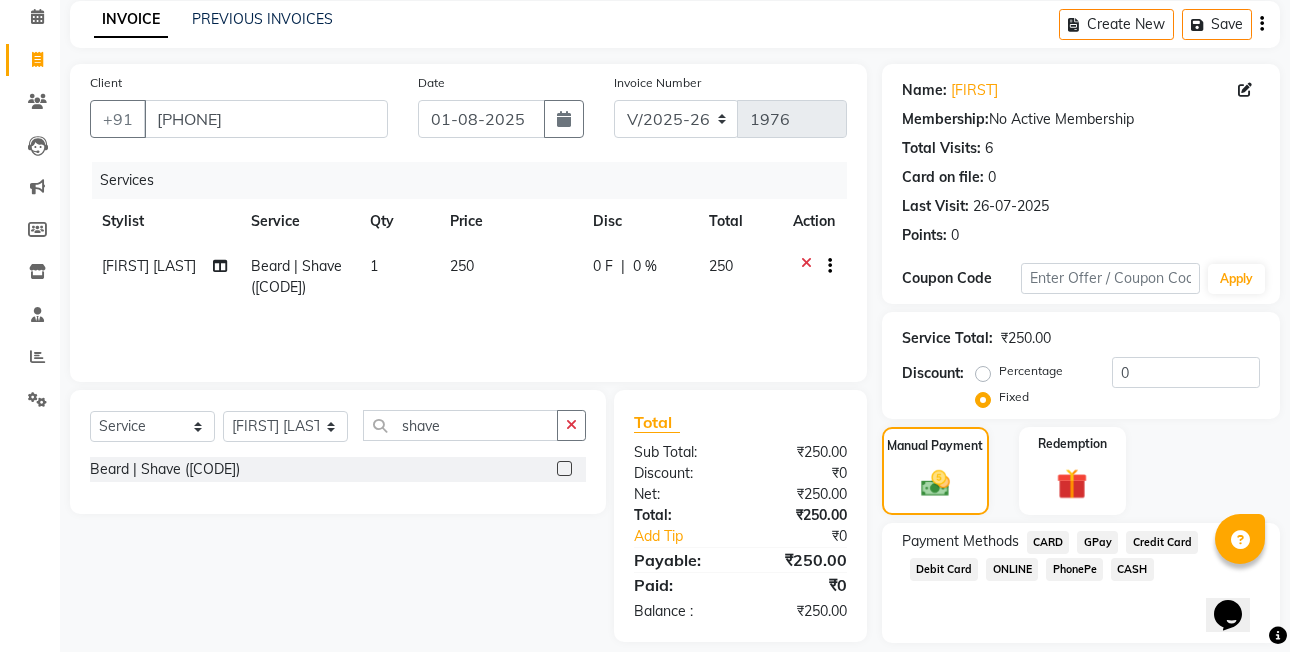 scroll, scrollTop: 148, scrollLeft: 0, axis: vertical 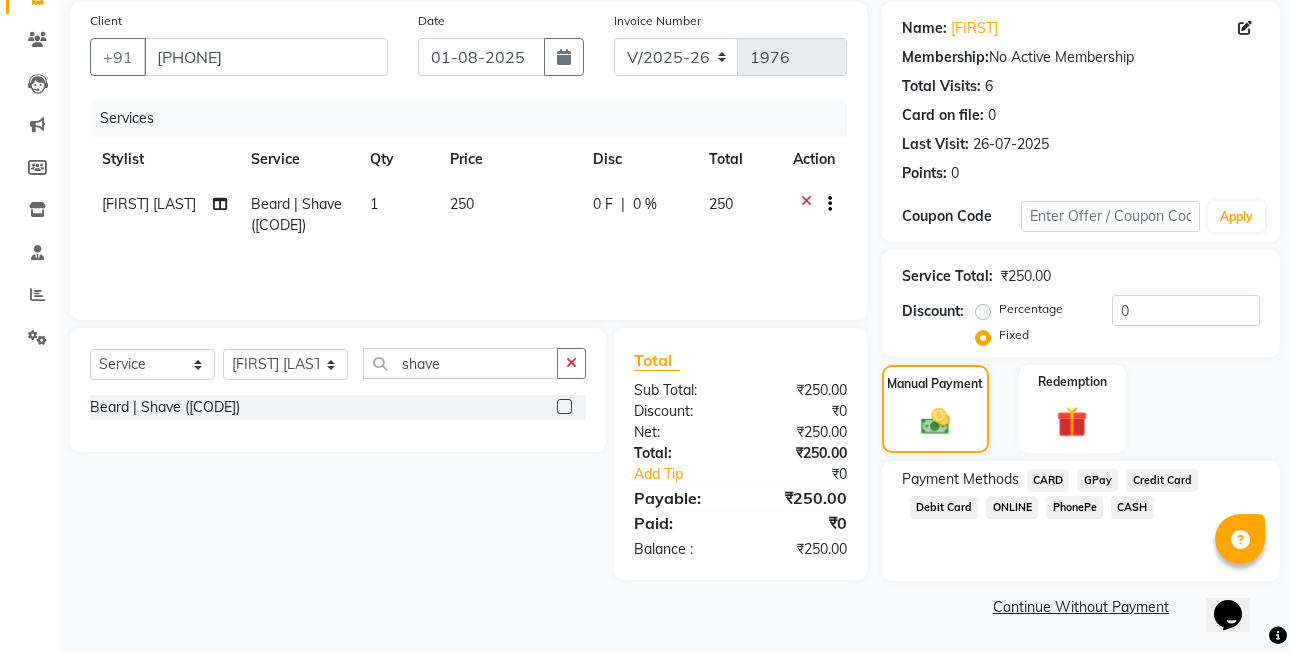 click on "CASH" 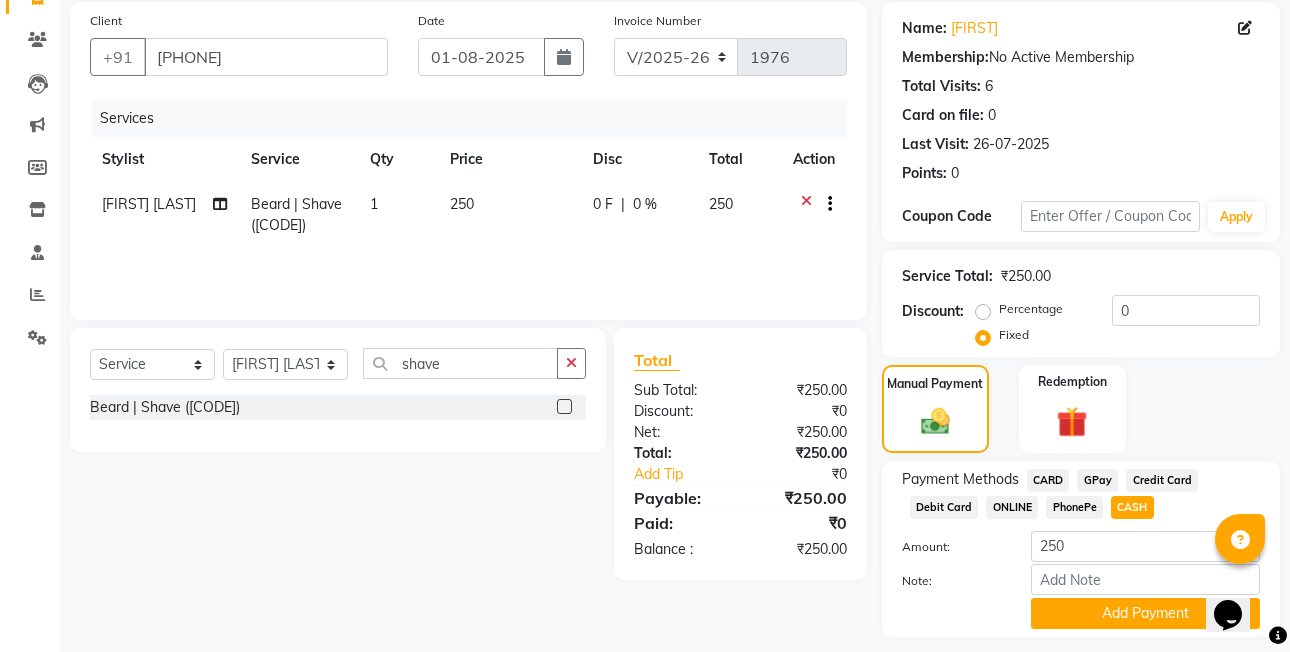 click on "PhonePe" 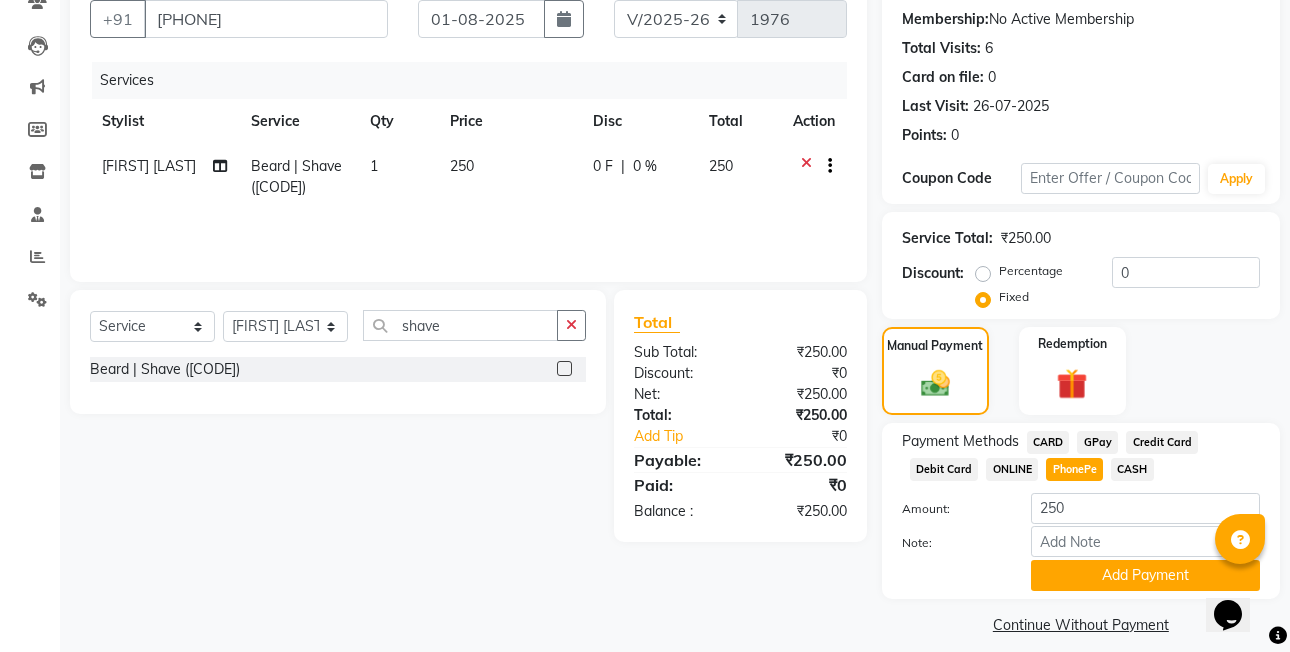 scroll, scrollTop: 204, scrollLeft: 0, axis: vertical 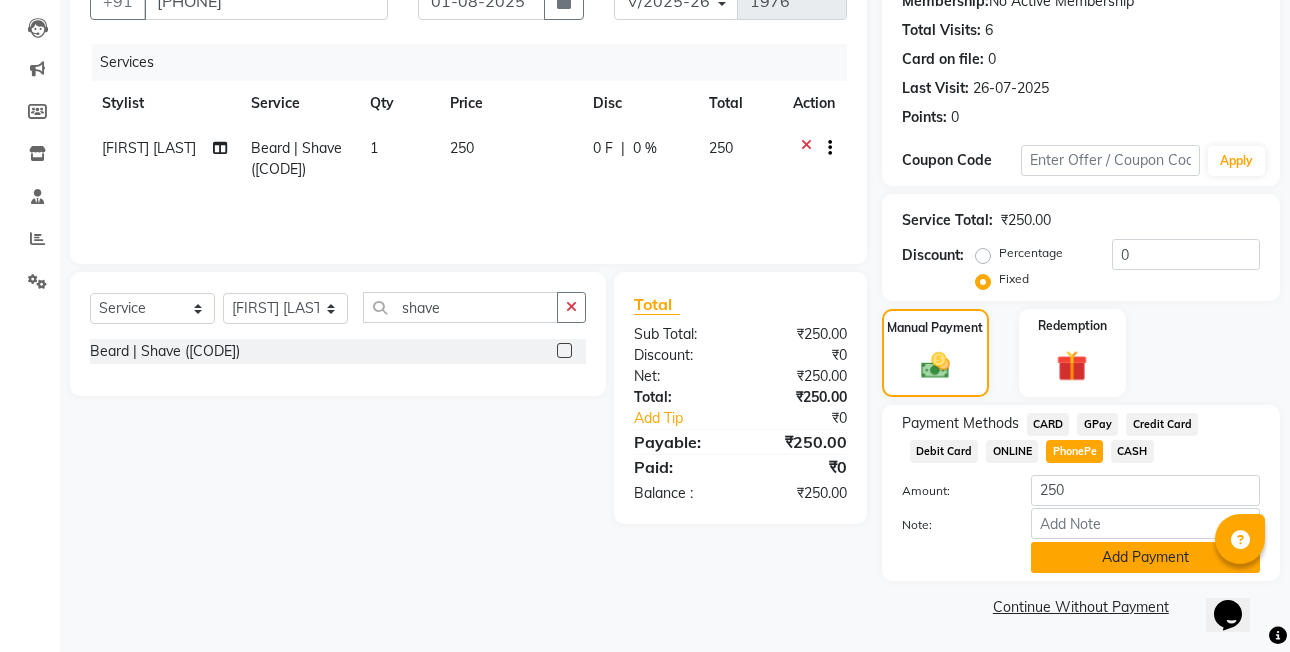 click on "Add Payment" 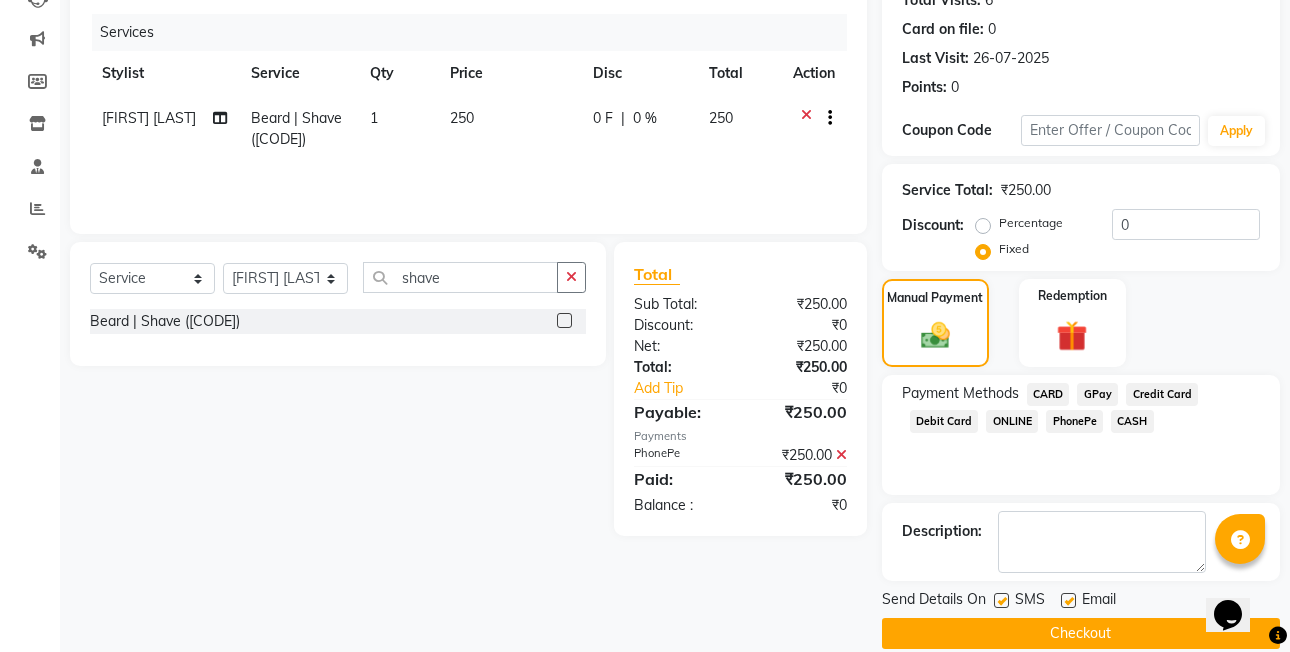 scroll, scrollTop: 261, scrollLeft: 0, axis: vertical 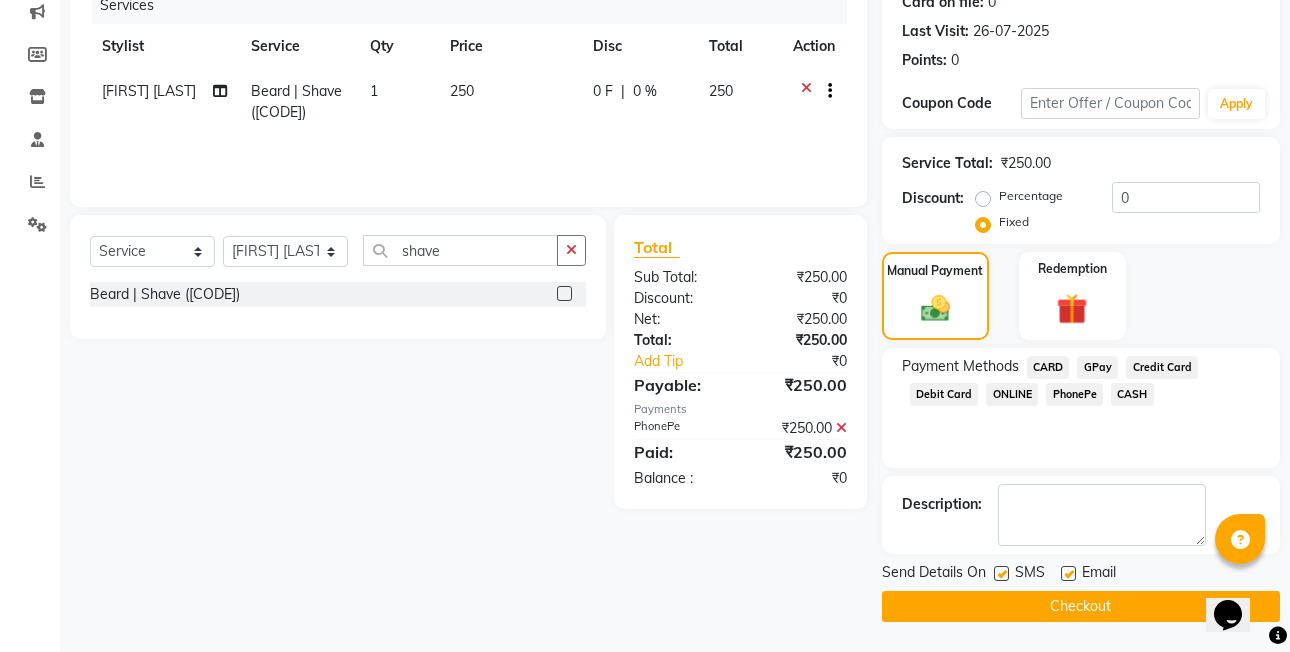 click on "Checkout" 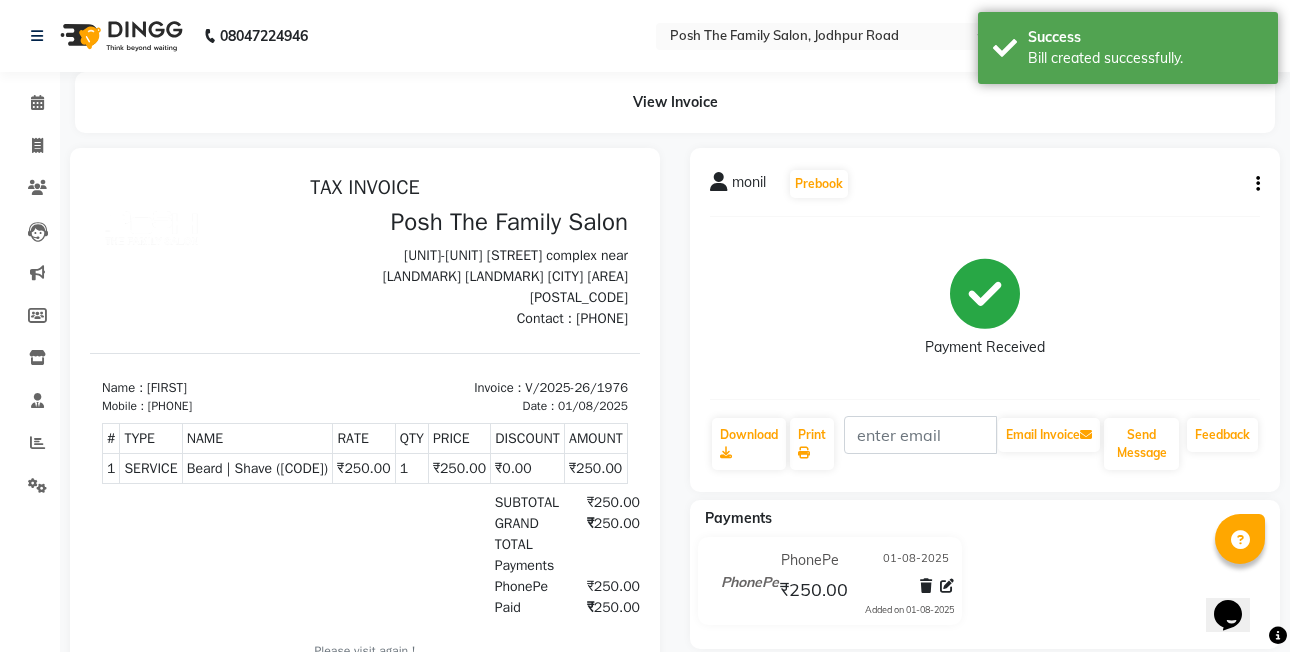 scroll, scrollTop: 0, scrollLeft: 0, axis: both 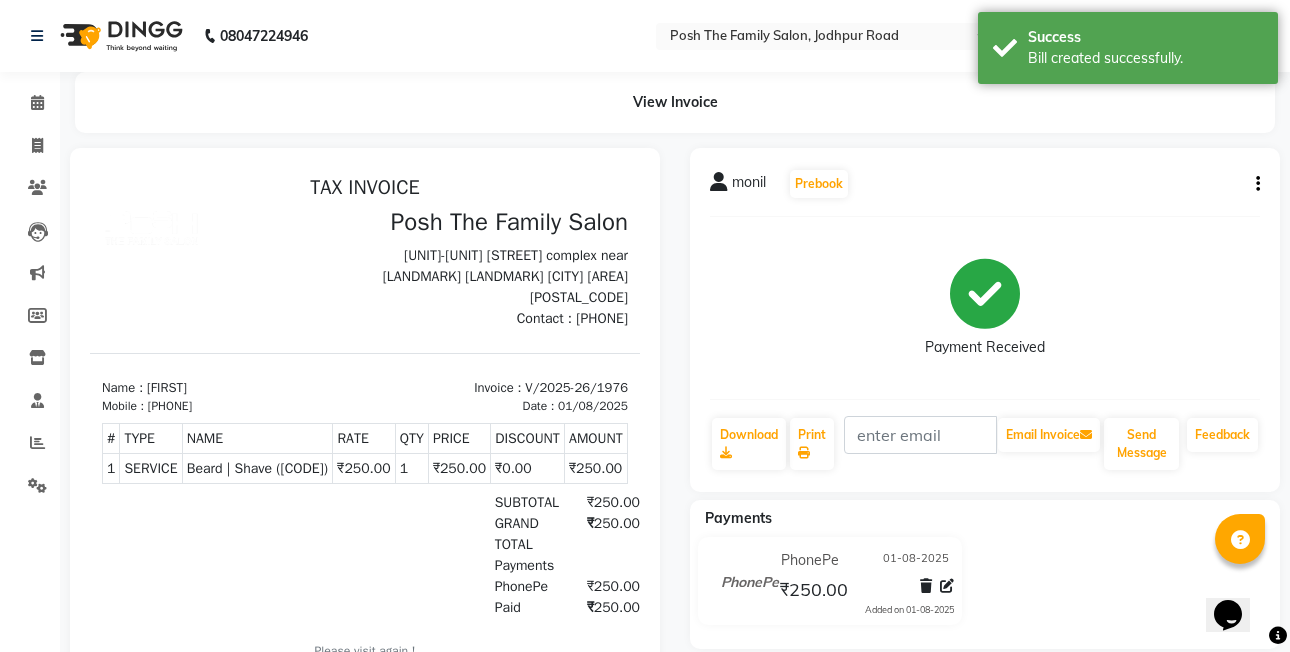 click 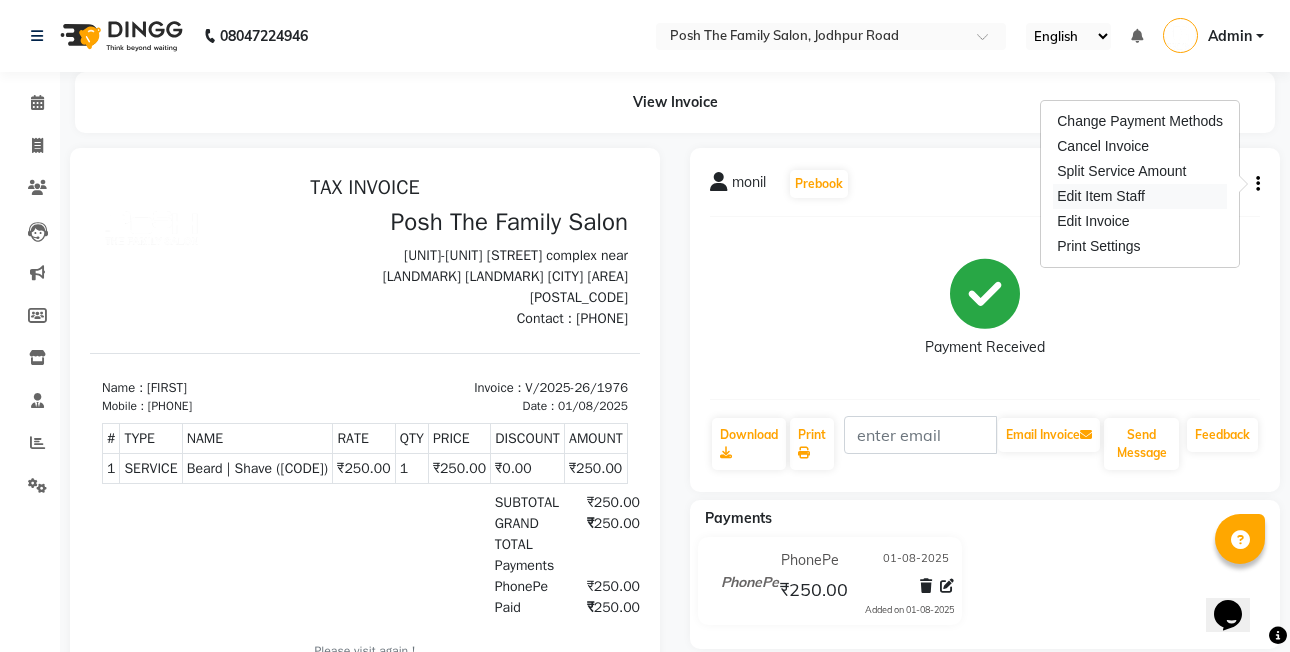 click on "Edit Item Staff" at bounding box center (1140, 196) 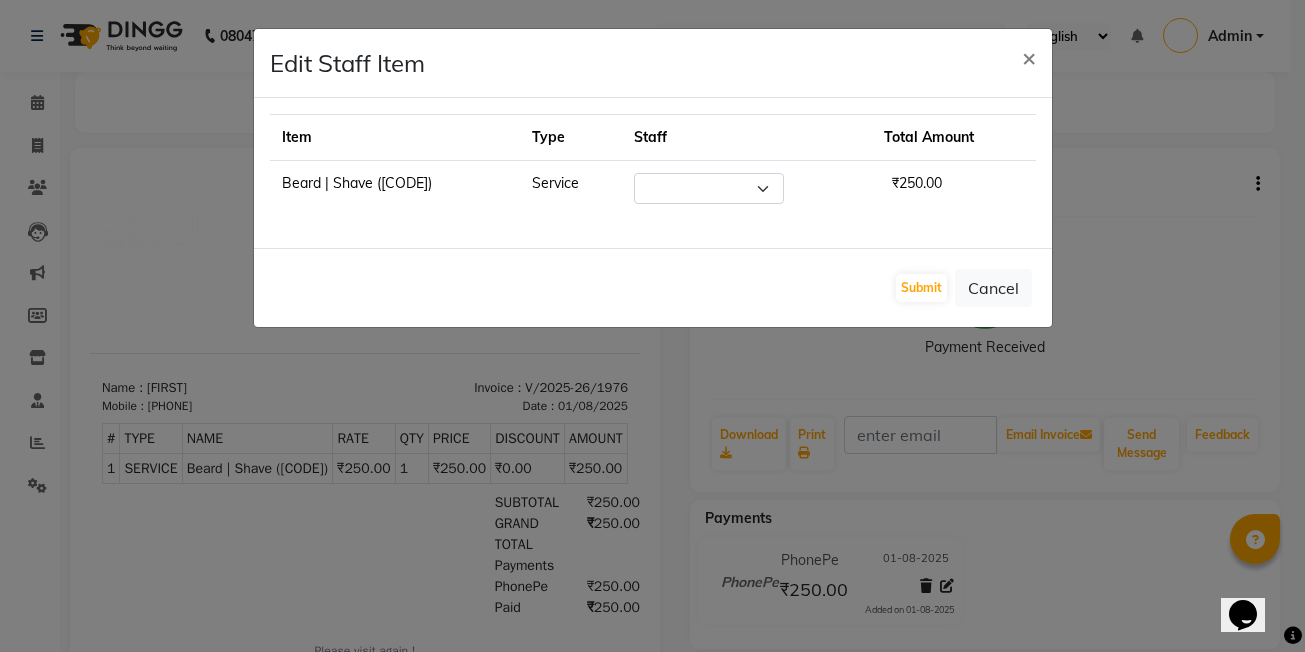 select on "53726" 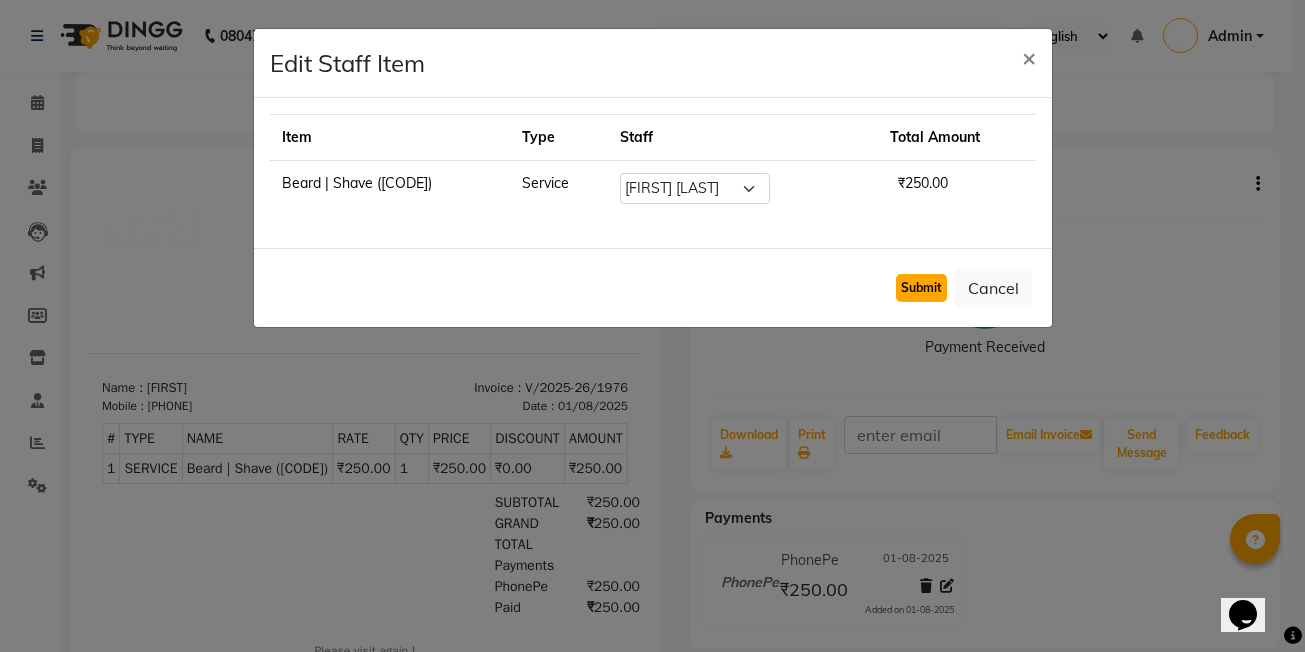 click on "Submit" 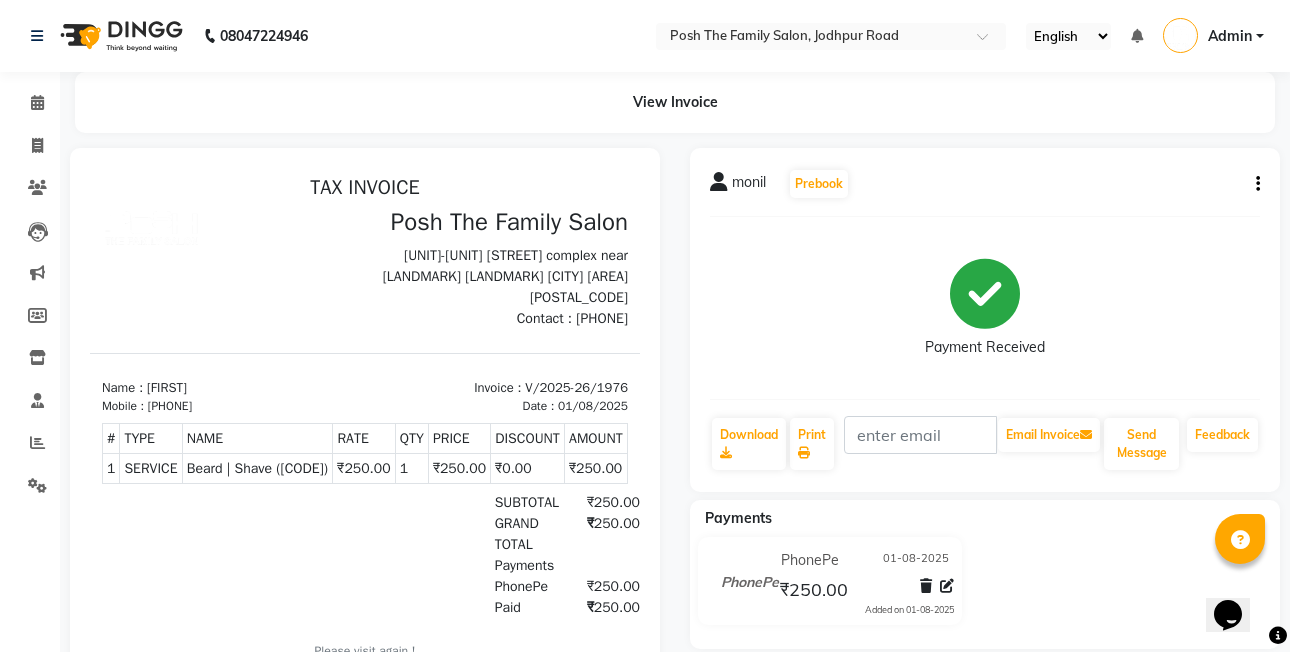 drag, startPoint x: 919, startPoint y: 76, endPoint x: 899, endPoint y: 87, distance: 22.825424 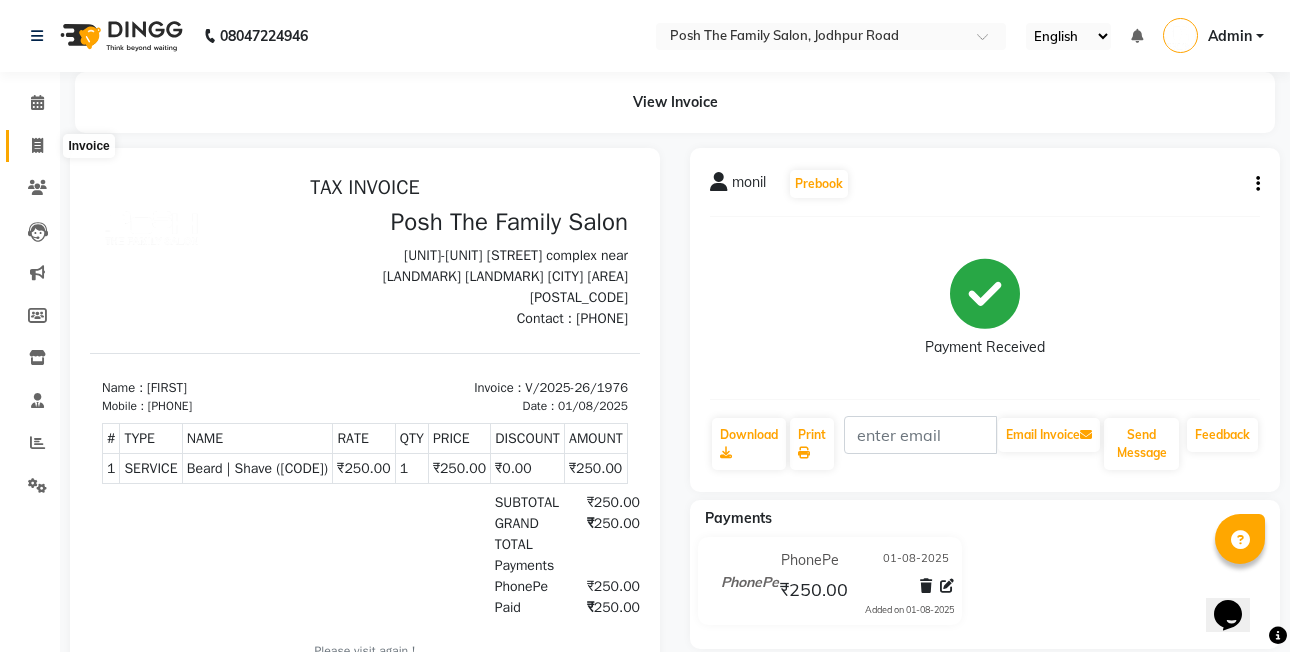 click 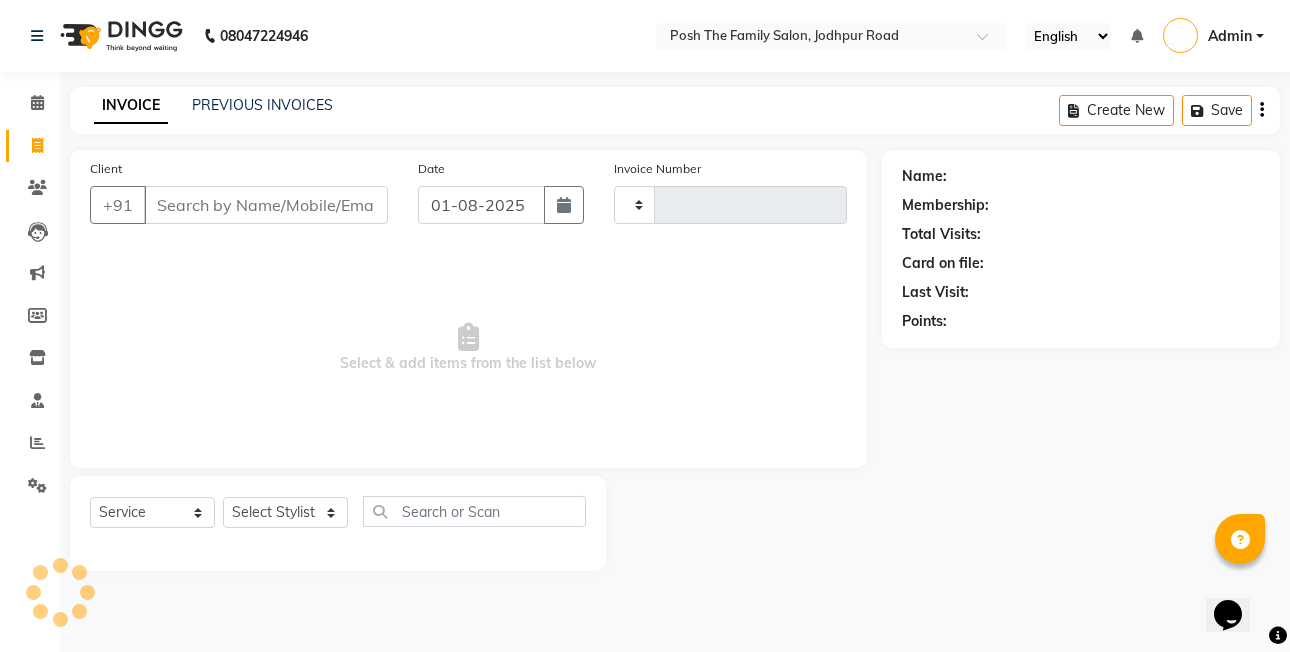 type on "1977" 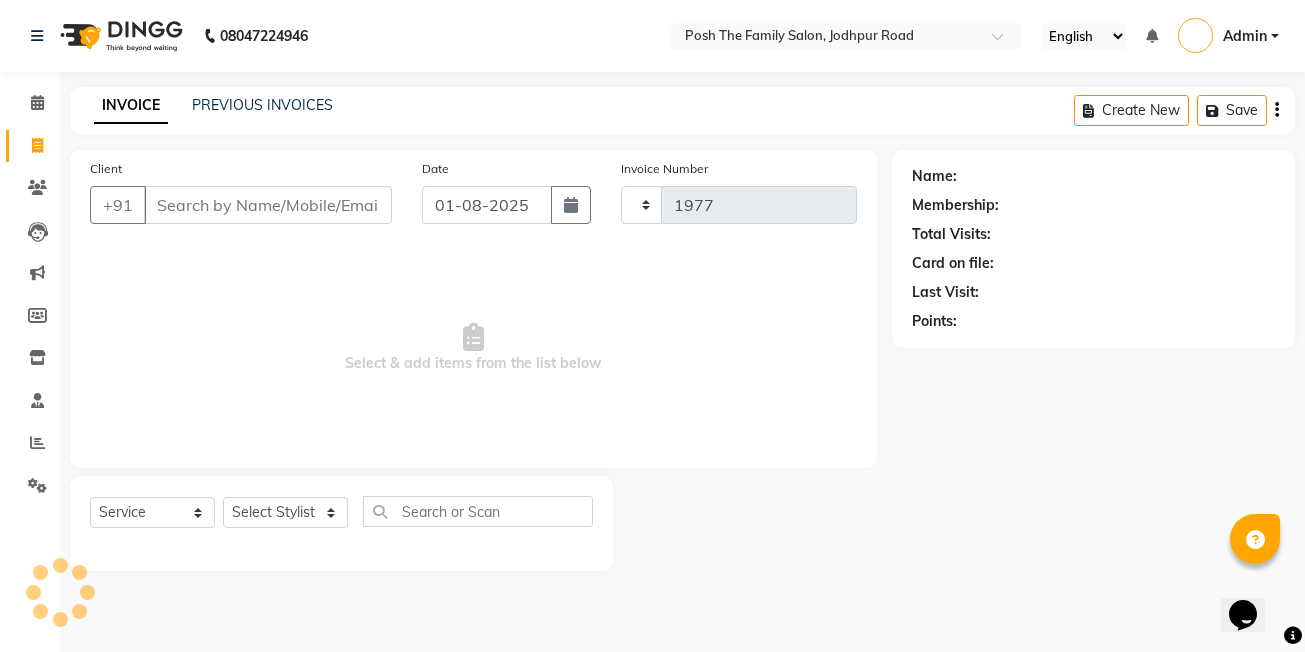 select on "6199" 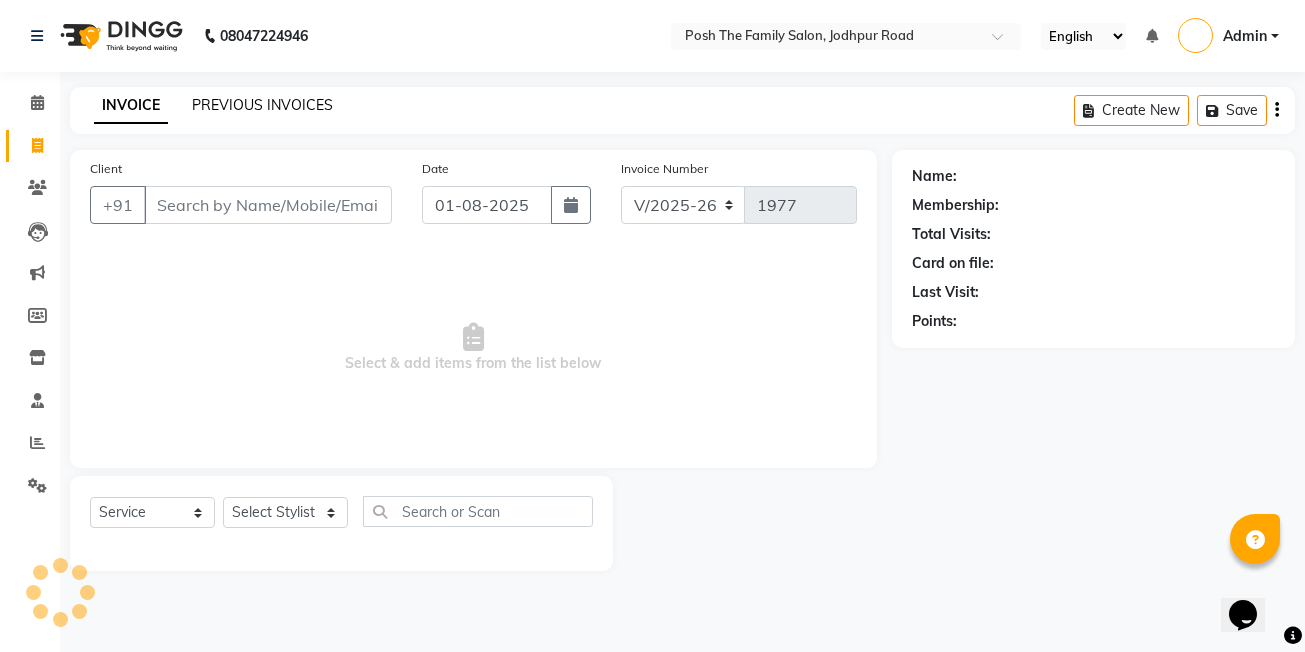 click on "PREVIOUS INVOICES" 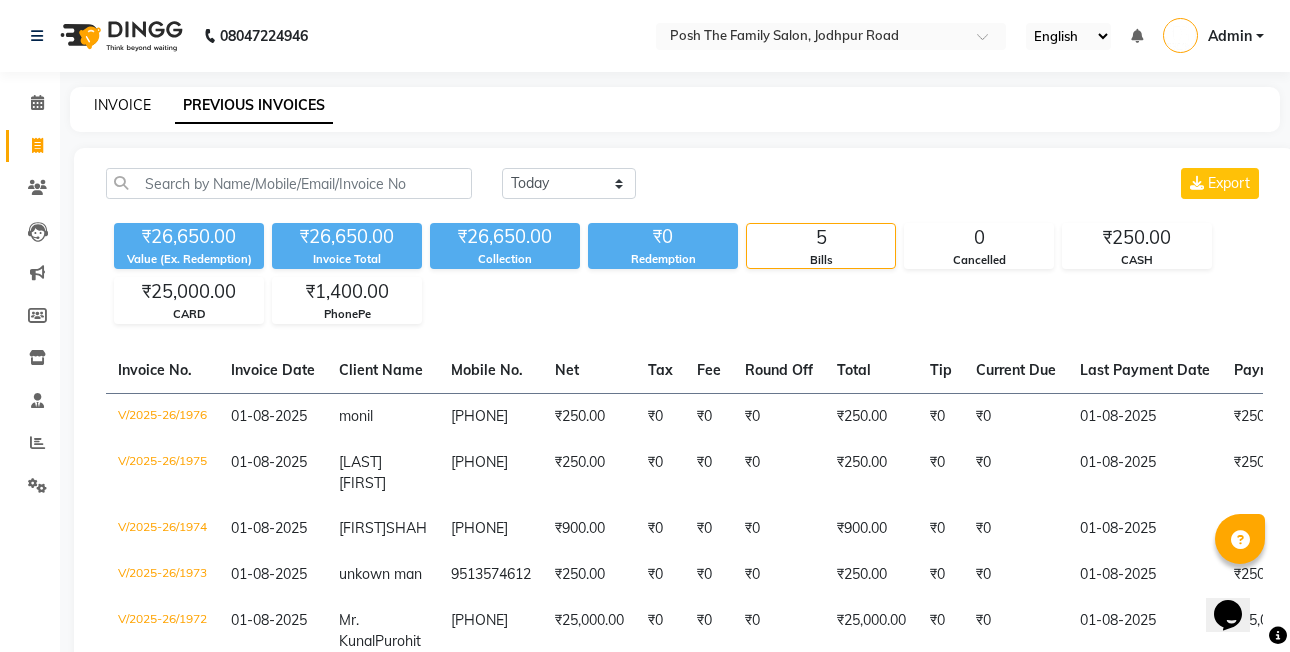 click on "INVOICE" 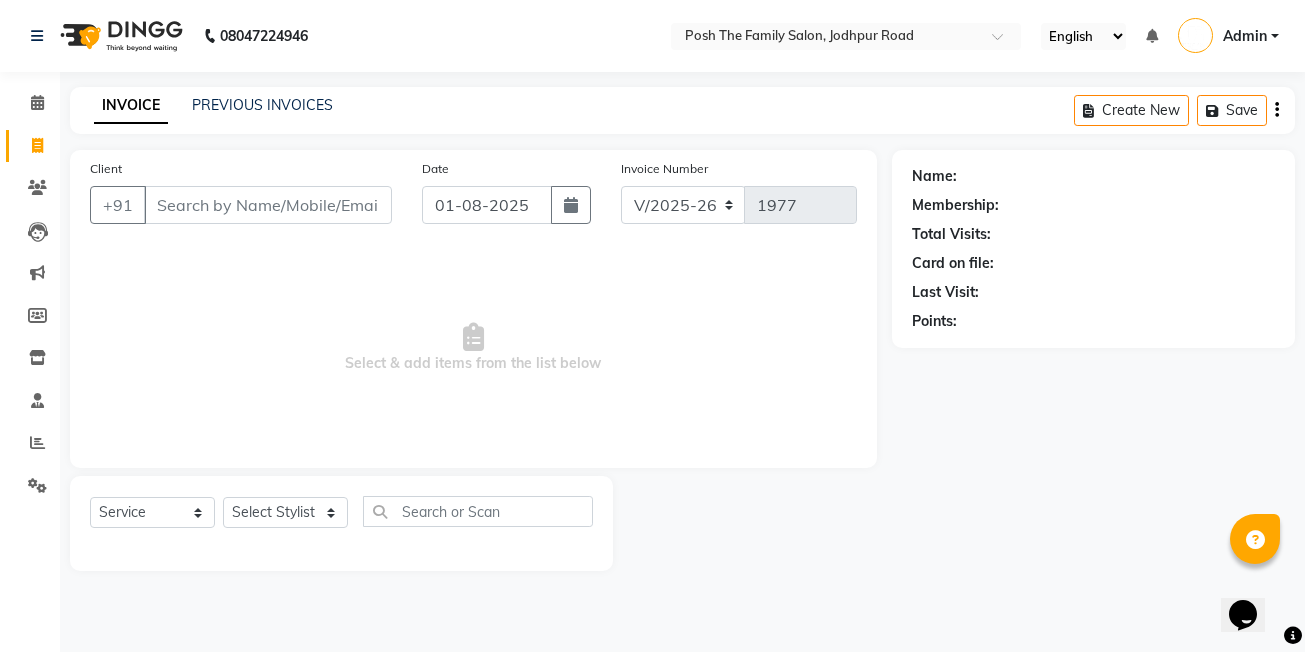 click on "Client" at bounding box center (268, 205) 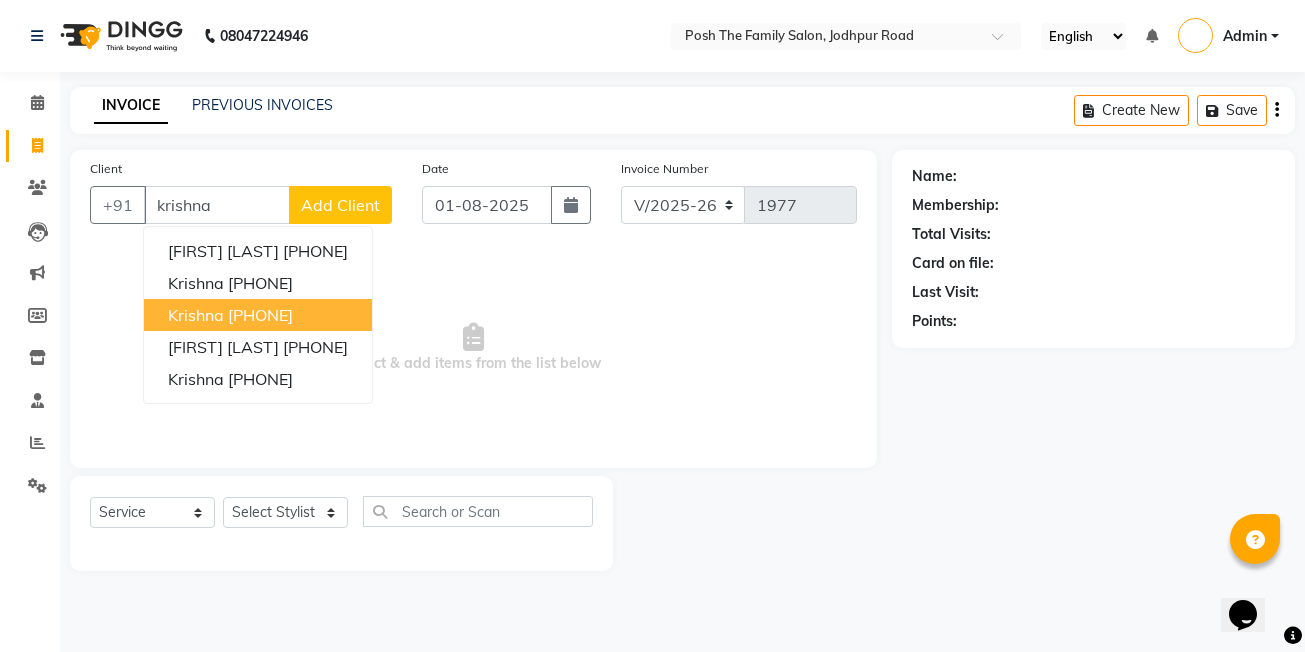 click on "[FIRST]  [PHONE]" at bounding box center (258, 315) 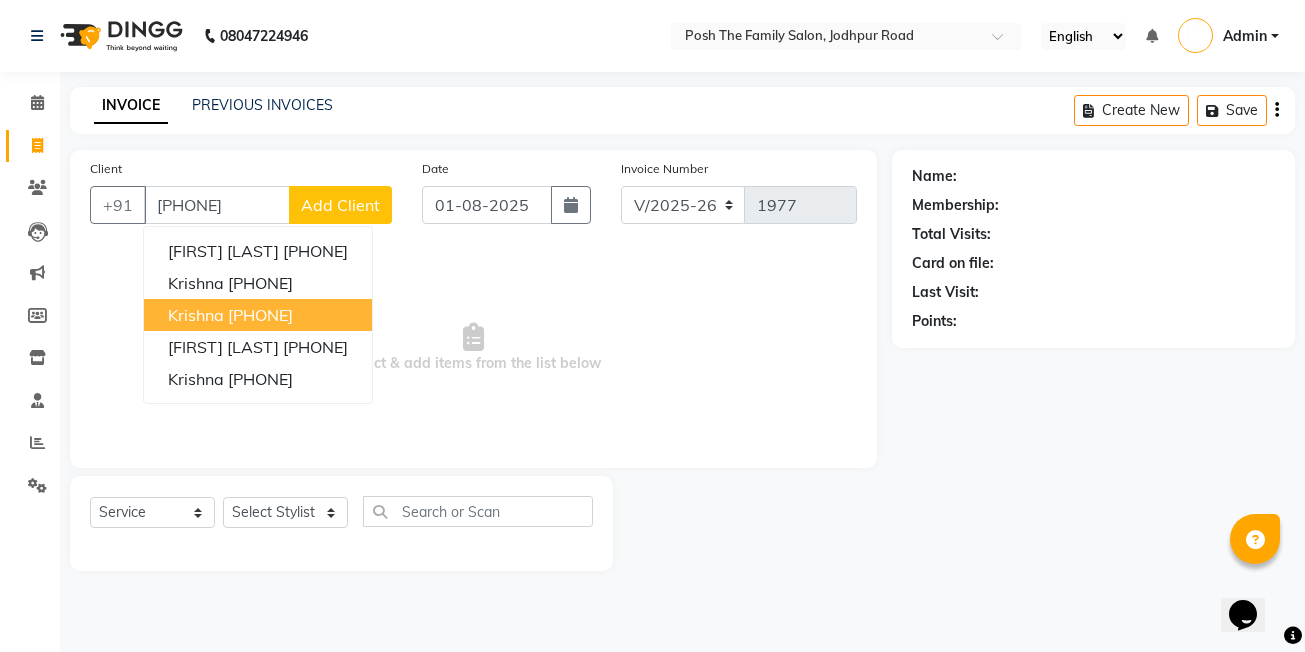 type on "[PHONE]" 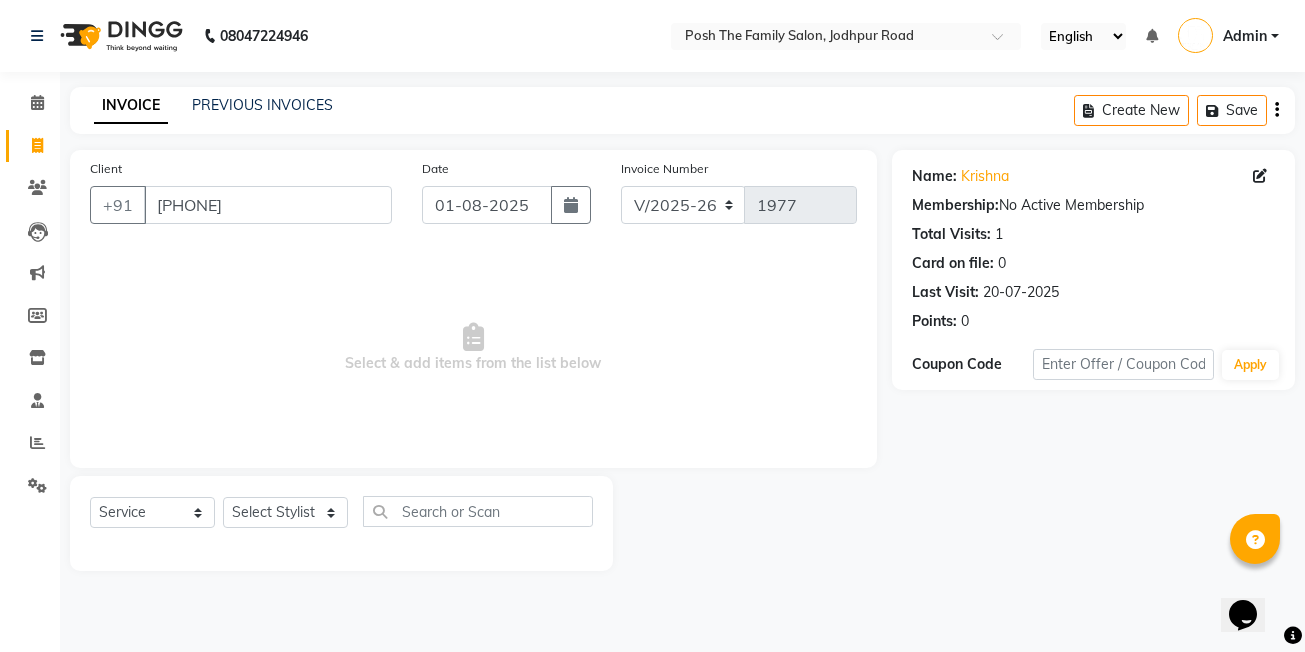 click on "Select  Service  Product  Membership  Package Voucher Prepaid Gift Card  Select Stylist [FIRST] [LAST] [FIRST] [LAST]  [FIRST] [LAST] [FIRST] [LAST]  [FIRST] [LAST] [FIRST] [LAST] [FIRST] [LAST] [FIRST] [LAST] (OWNER) POSH [FIRST] [LAST] [FIRST] [LAST] [FIRST] [LAST]  [FIRST] [LAST] [FIRST] [LAST] [FIRST] [LAST] [FIRST] [LAST]" 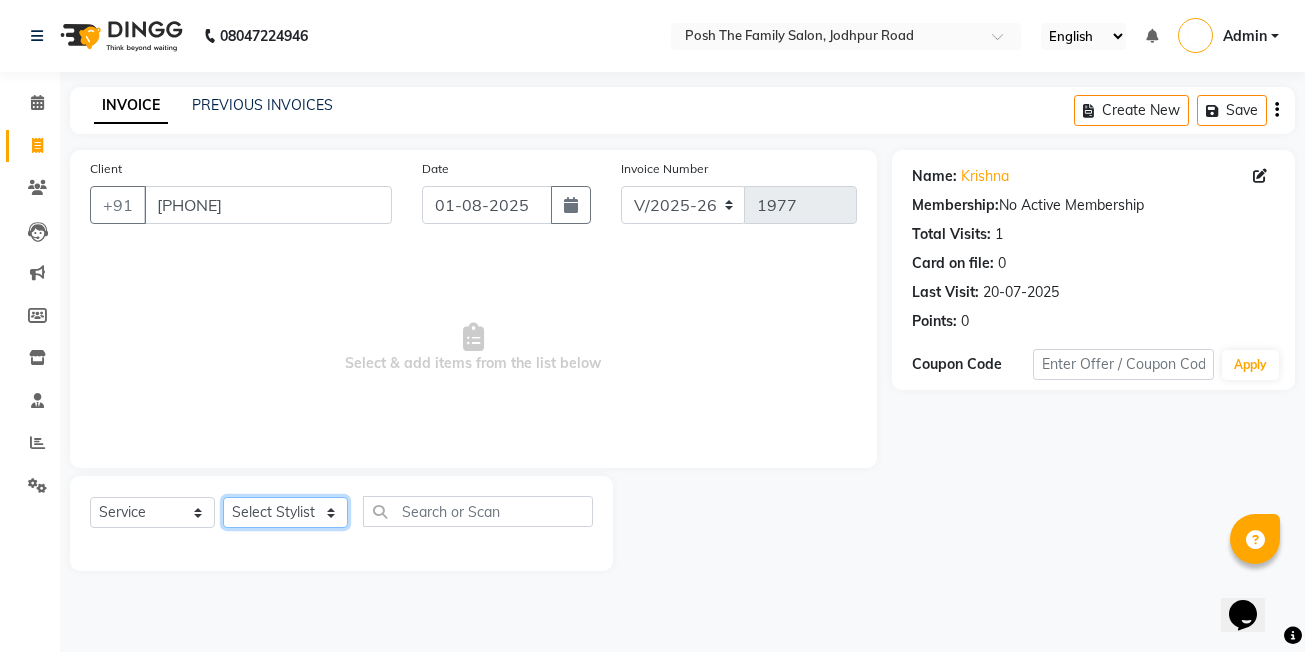 click on "Select Stylist [FIRST] [LAST] [FIRST] [LAST]  [FIRST] [LAST] [FIRST] [LAST]  [FIRST] [LAST] [FIRST] [LAST] [FIRST] [LAST] [FIRST] [LAST] (OWNER) POSH [FIRST] [LAST] [FIRST] [LAST] [FIRST] [LAST]  [FIRST] [LAST] [FIRST] [LAST] [FIRST] [LAST] [FIRST] [LAST]" 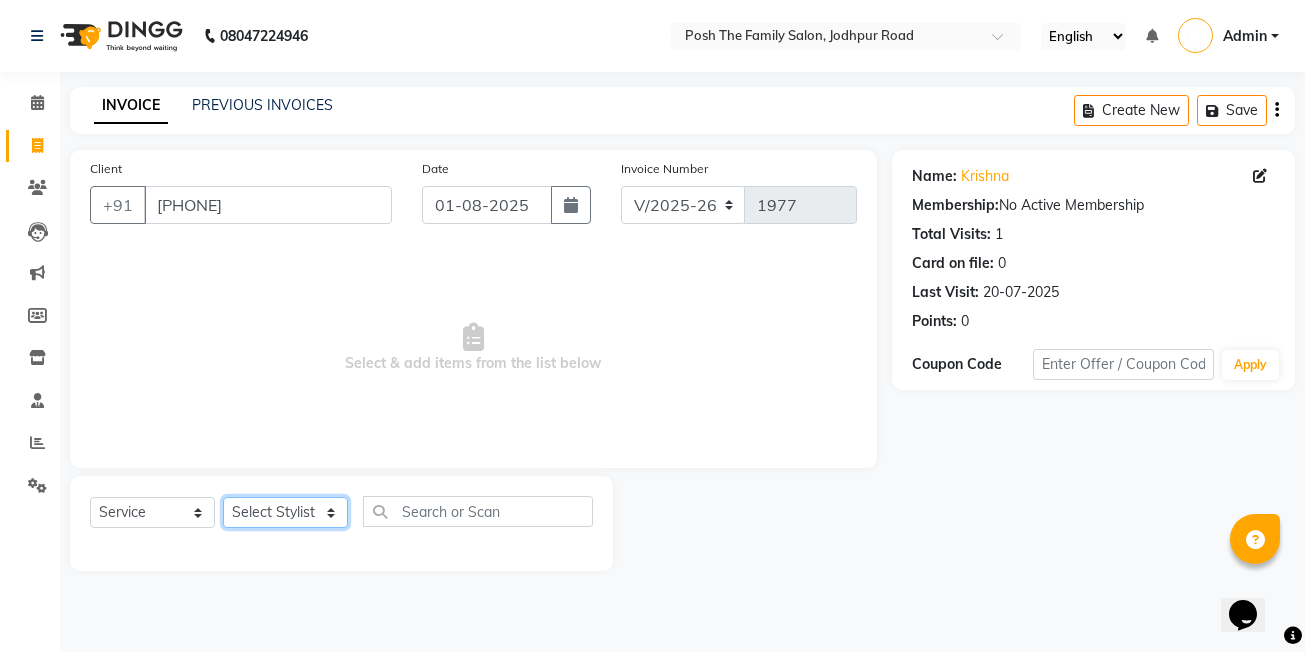 select on "62223" 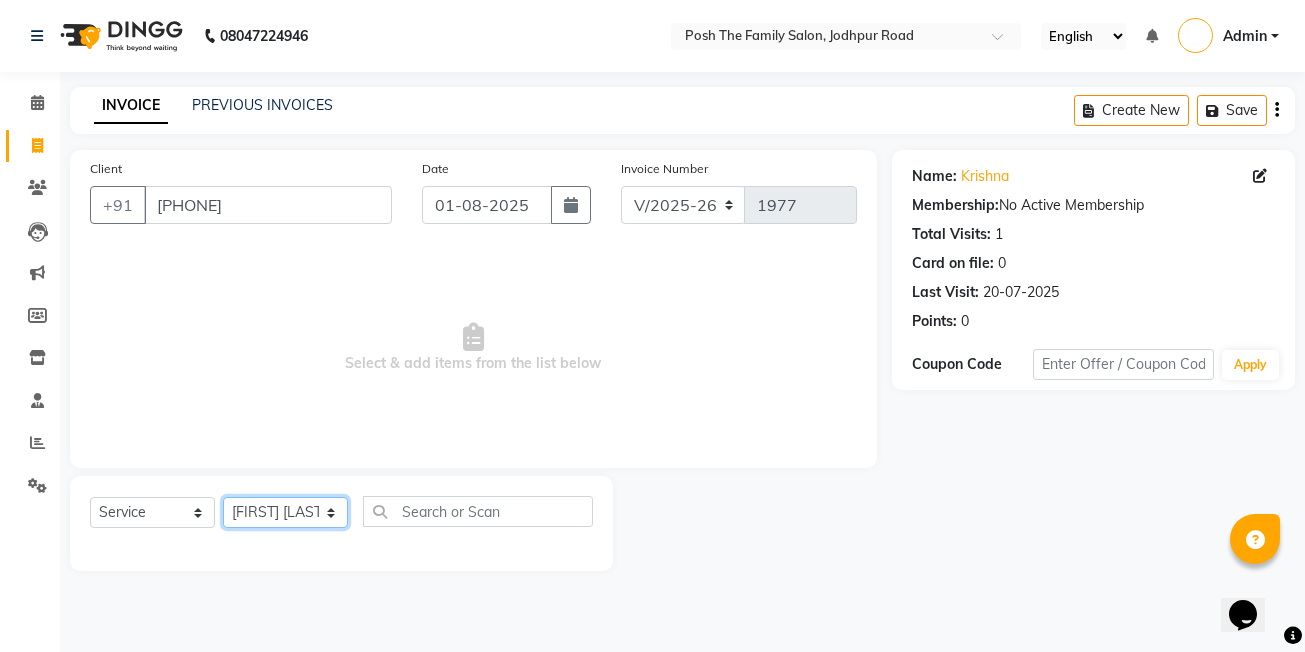 click on "Select Stylist [FIRST] [LAST] [FIRST] [LAST]  [FIRST] [LAST] [FIRST] [LAST]  [FIRST] [LAST] [FIRST] [LAST] [FIRST] [LAST] [FIRST] [LAST] (OWNER) POSH [FIRST] [LAST] [FIRST] [LAST] [FIRST] [LAST]  [FIRST] [LAST] [FIRST] [LAST] [FIRST] [LAST] [FIRST] [LAST]" 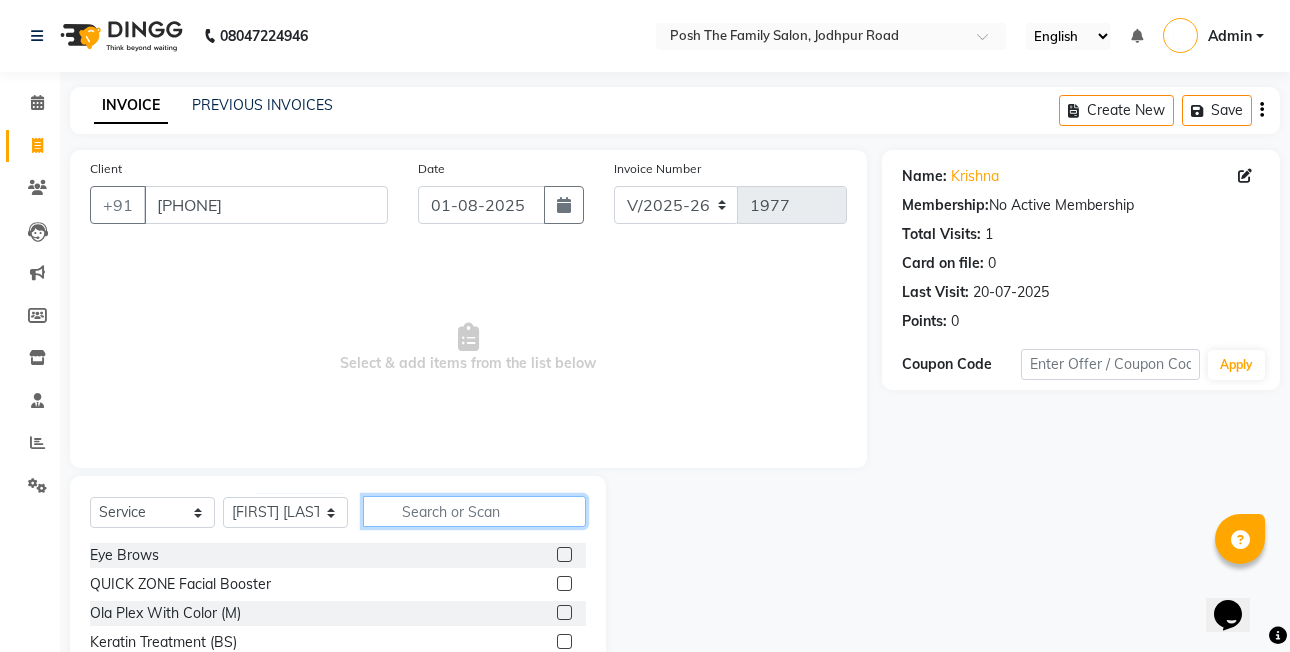 click 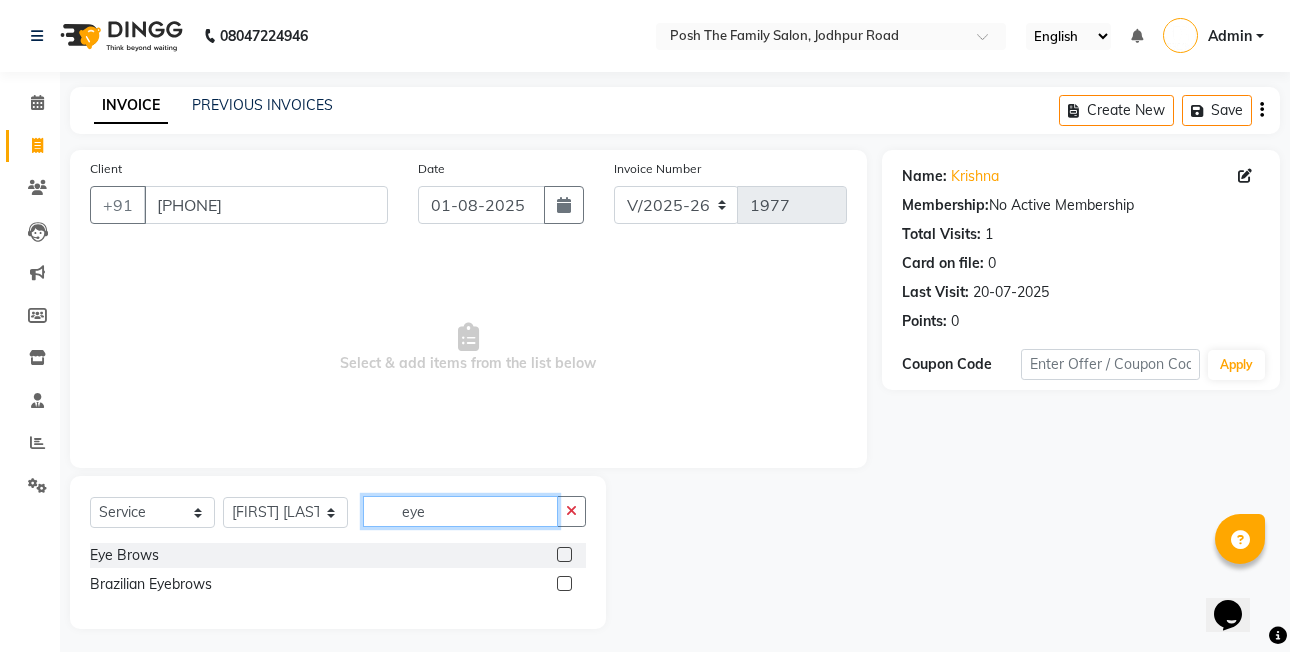 type on "eye" 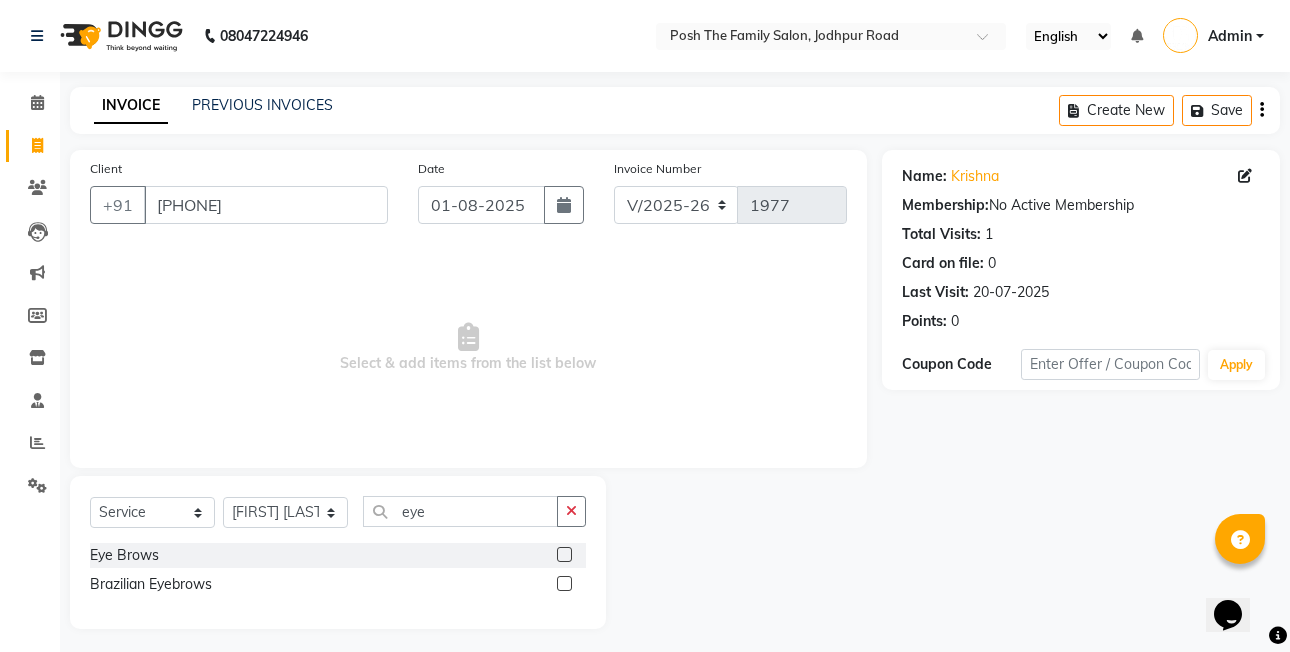 click 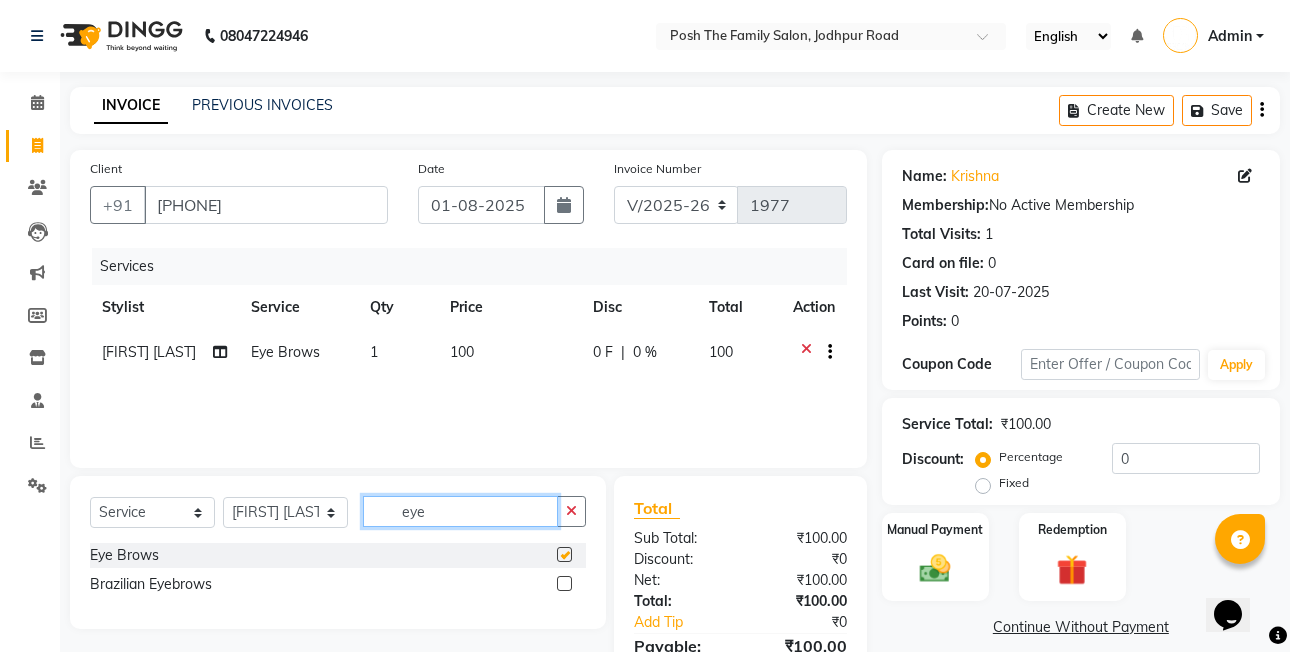 click on "eye" 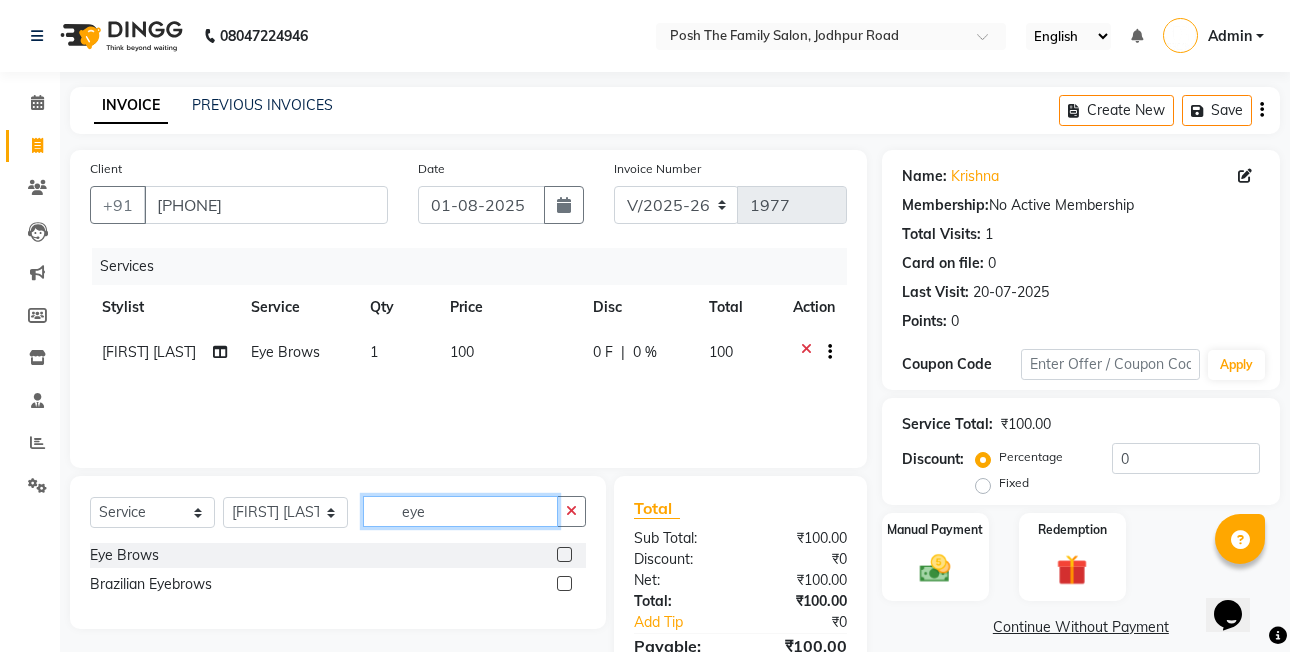 checkbox on "false" 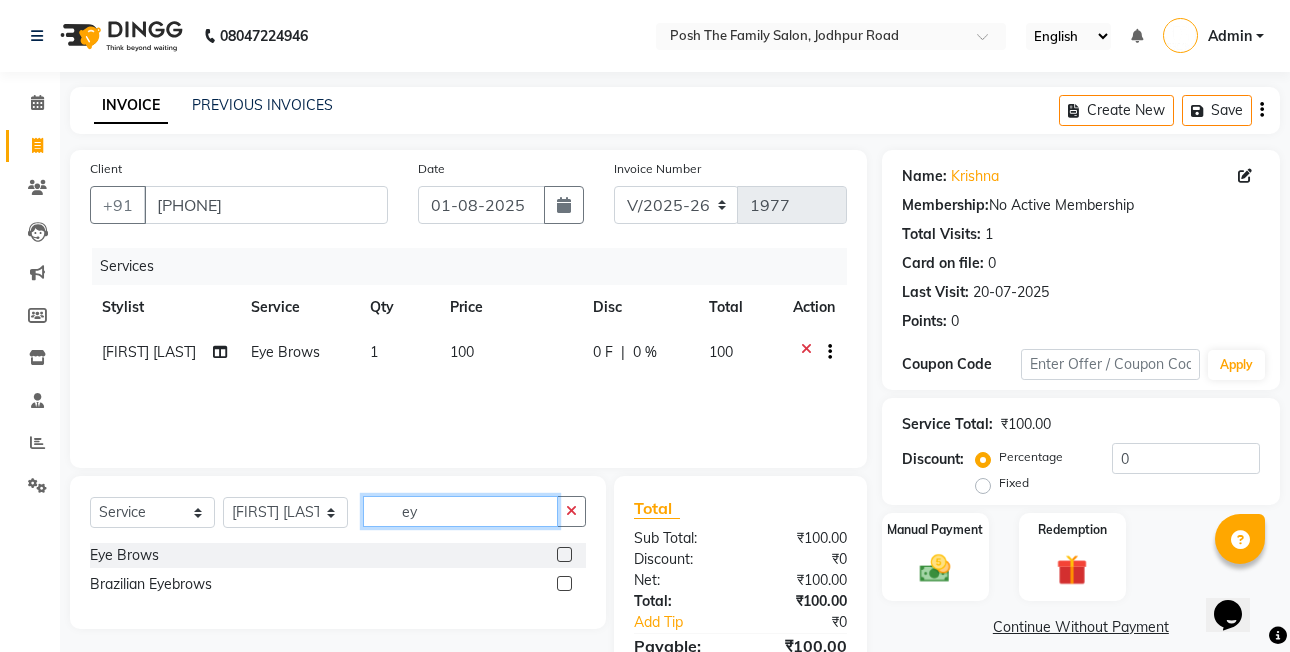 type on "e" 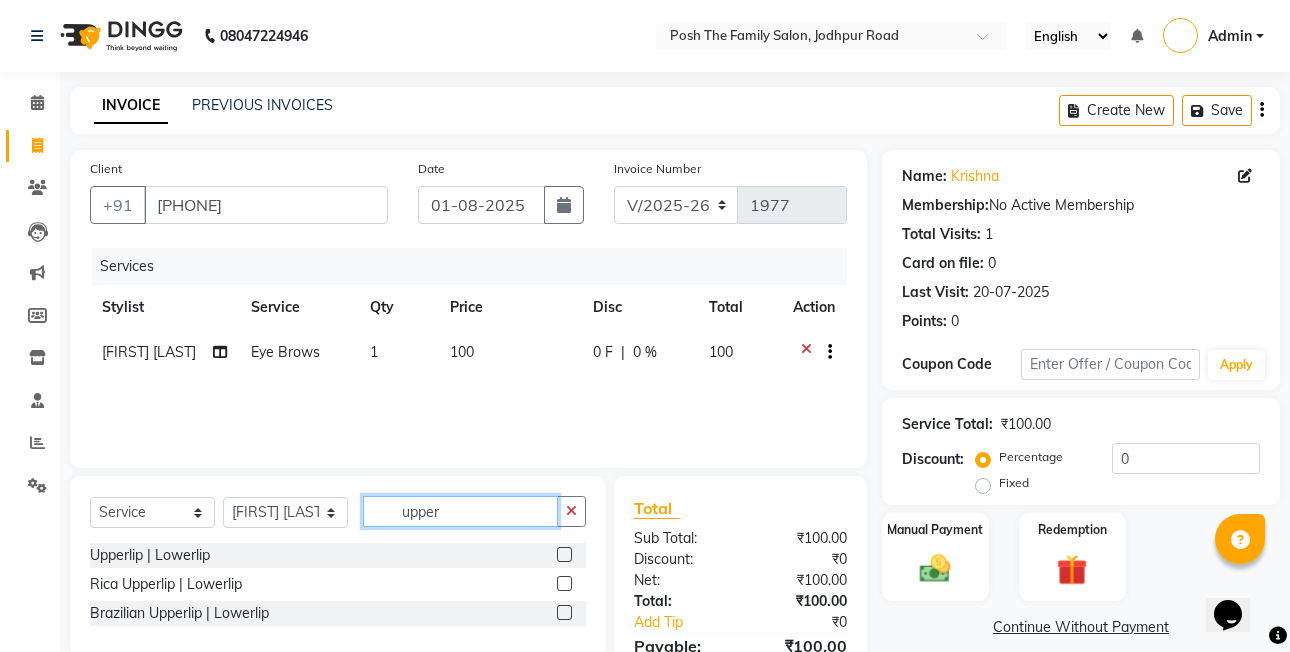 type on "upper" 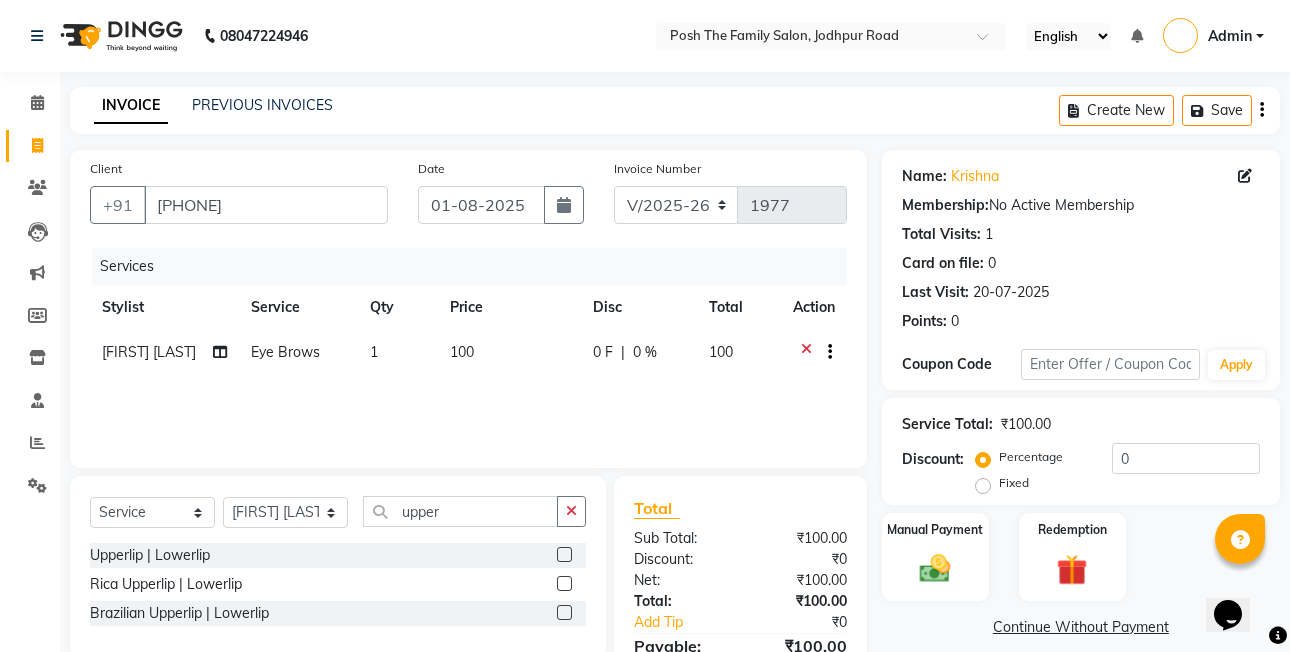 click 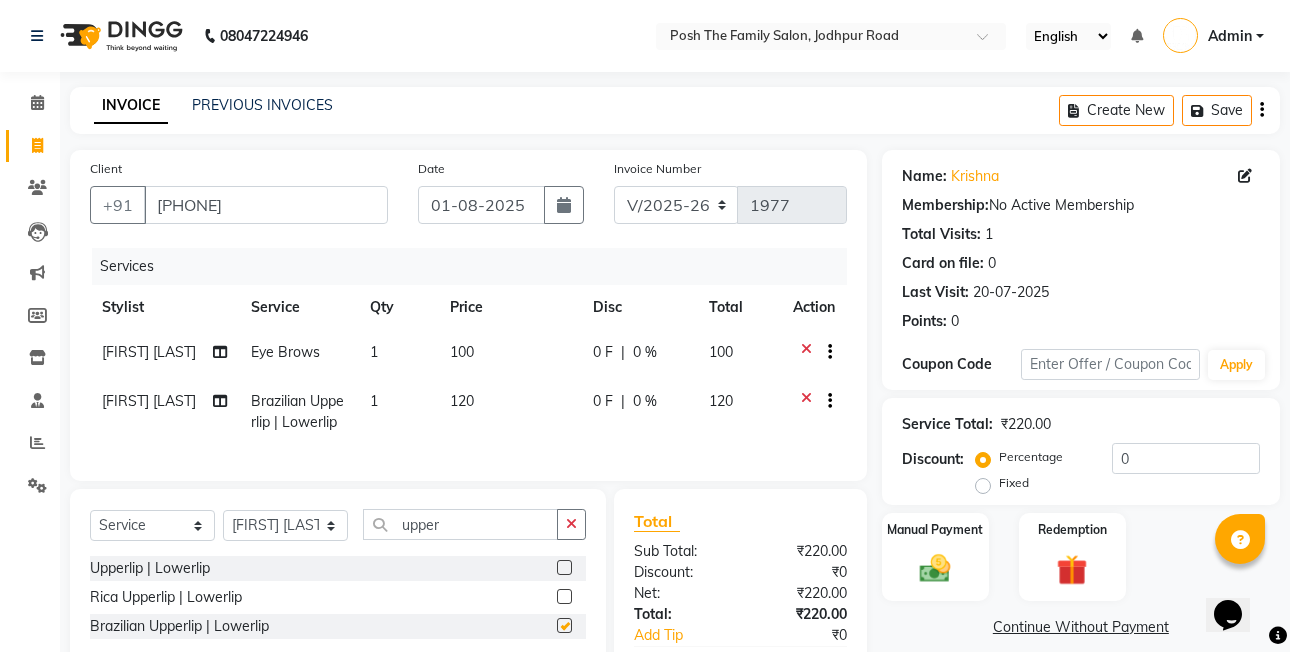 checkbox on "false" 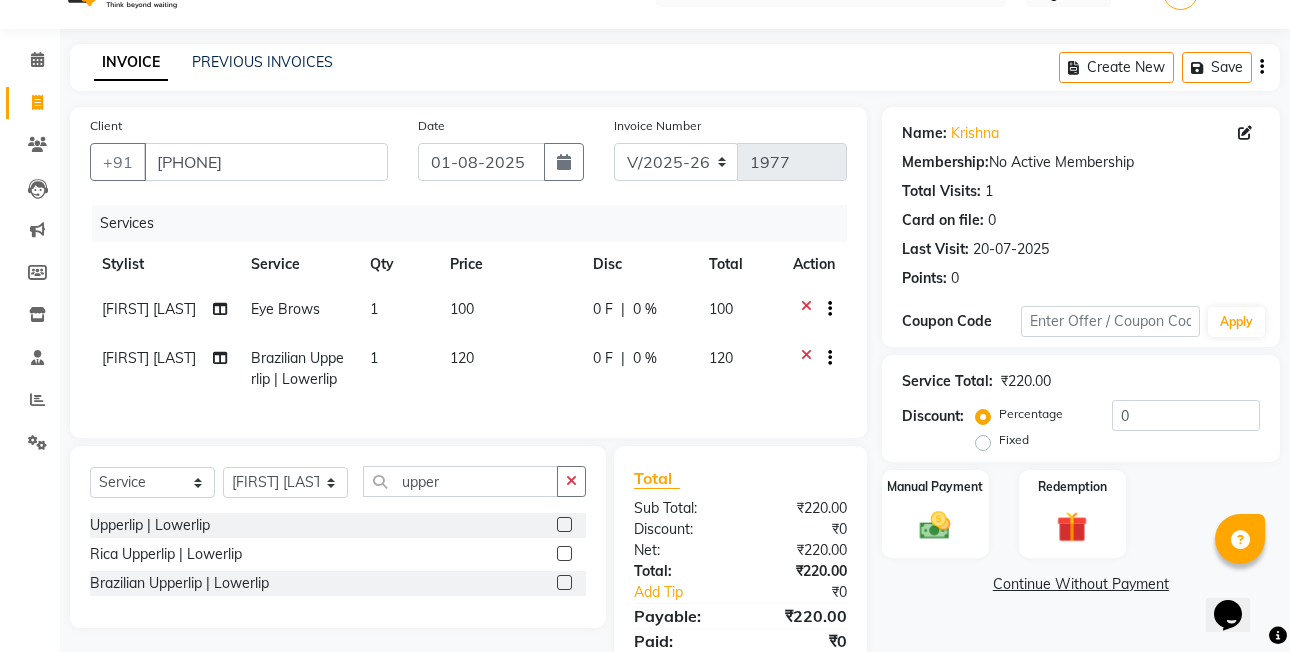 scroll, scrollTop: 134, scrollLeft: 0, axis: vertical 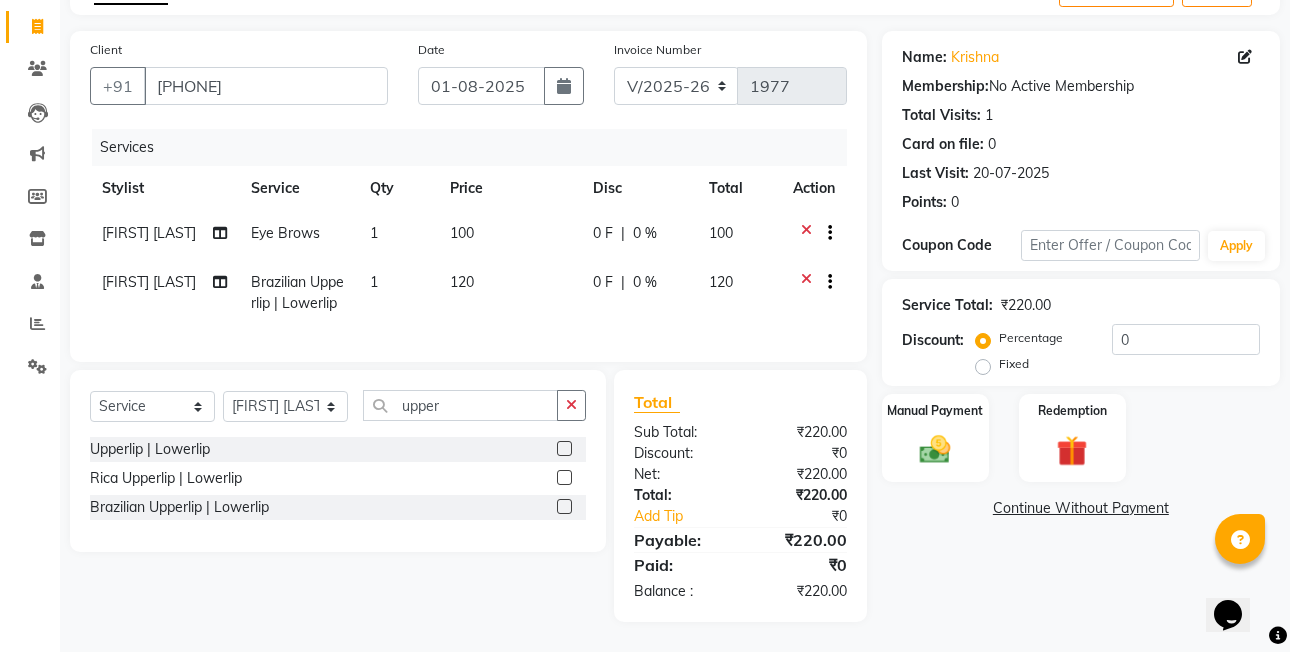 click on "Fixed" 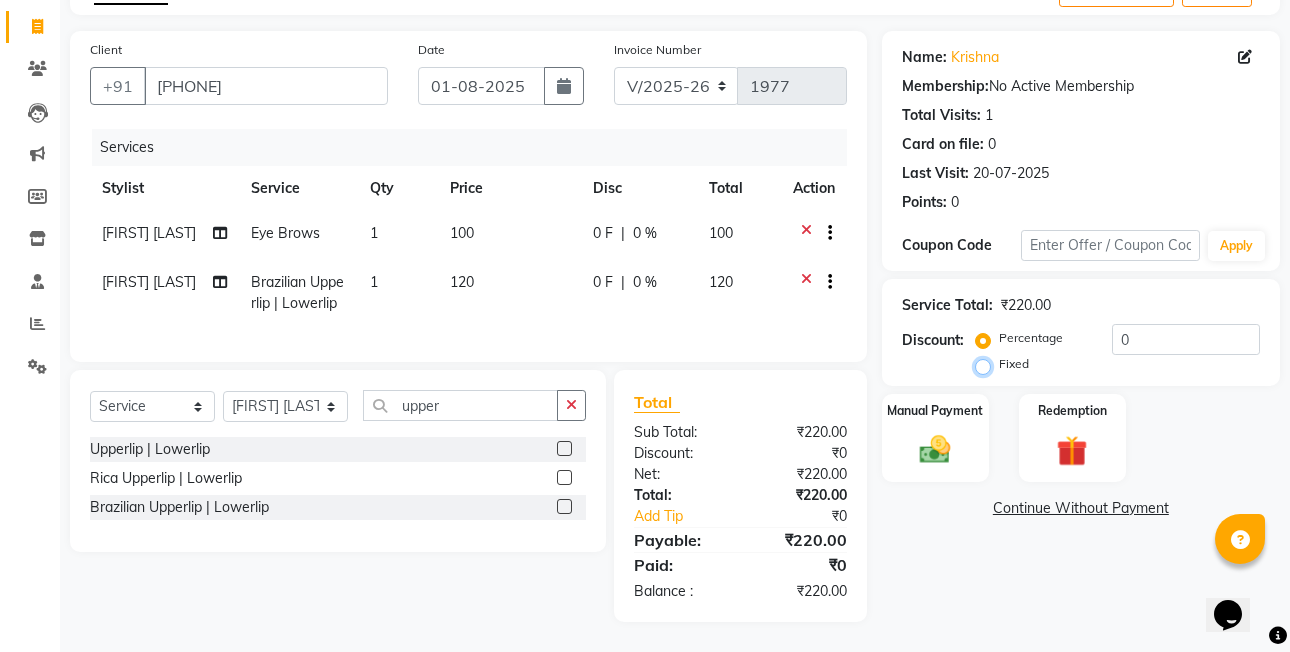 click on "Fixed" at bounding box center [987, 364] 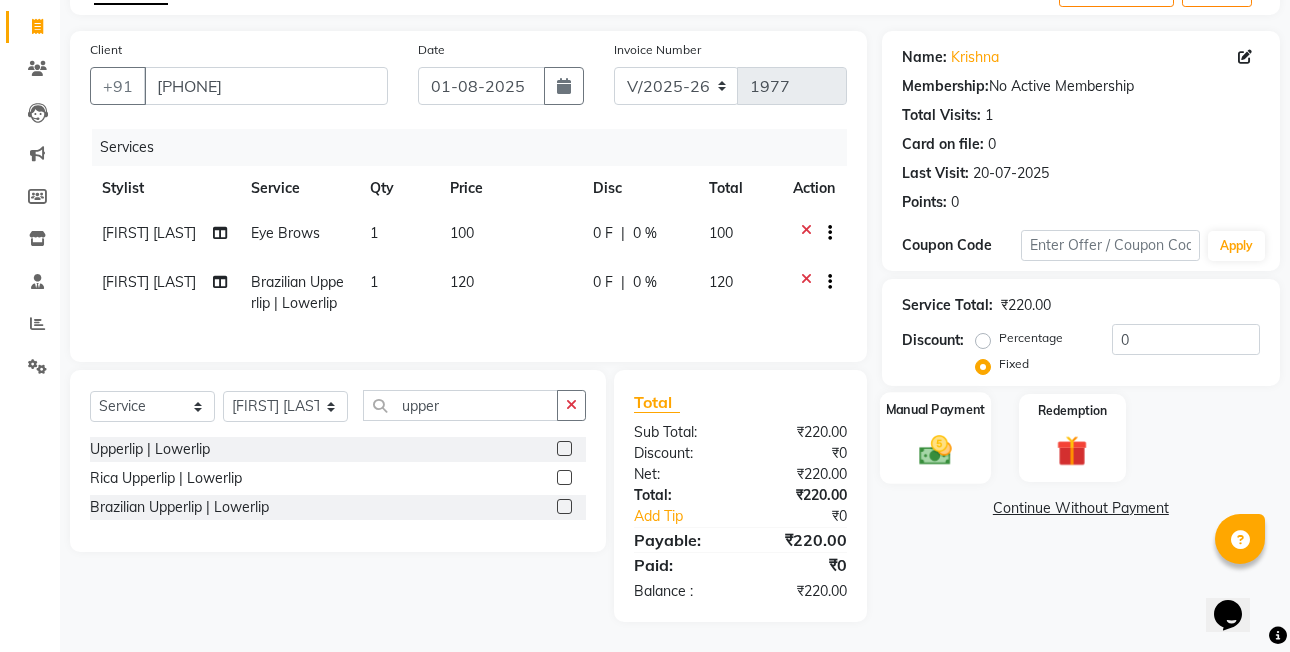 click on "Manual Payment" 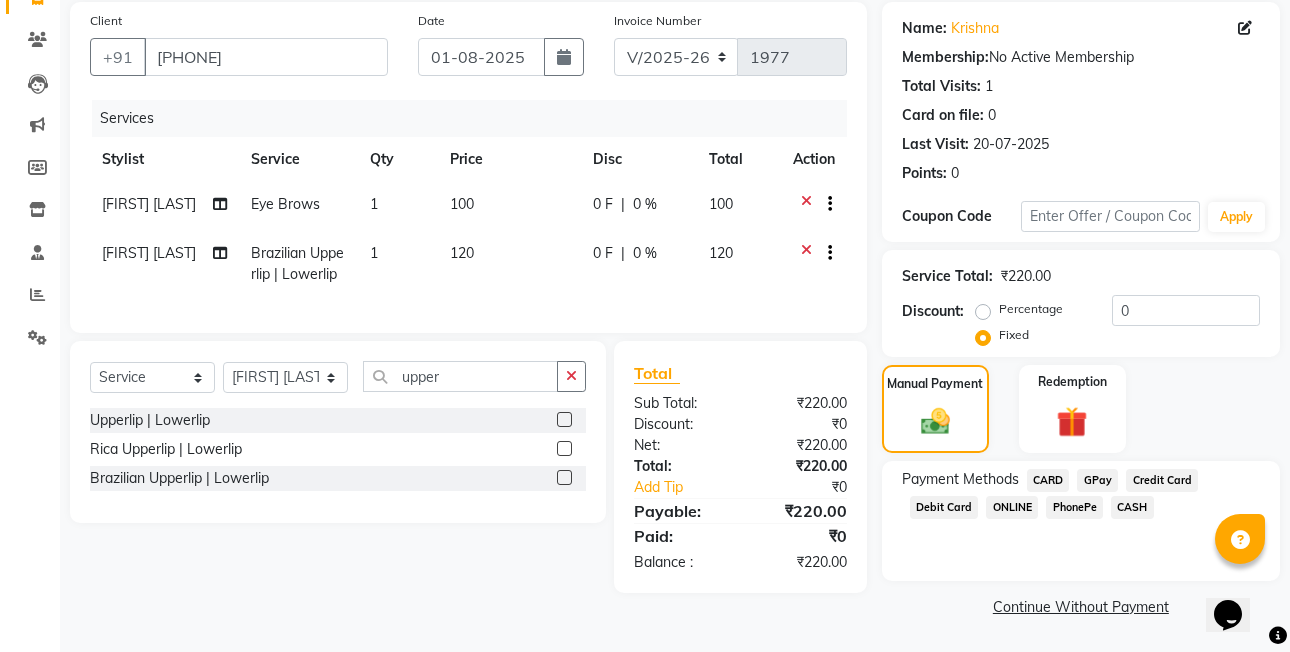 click on "CASH" 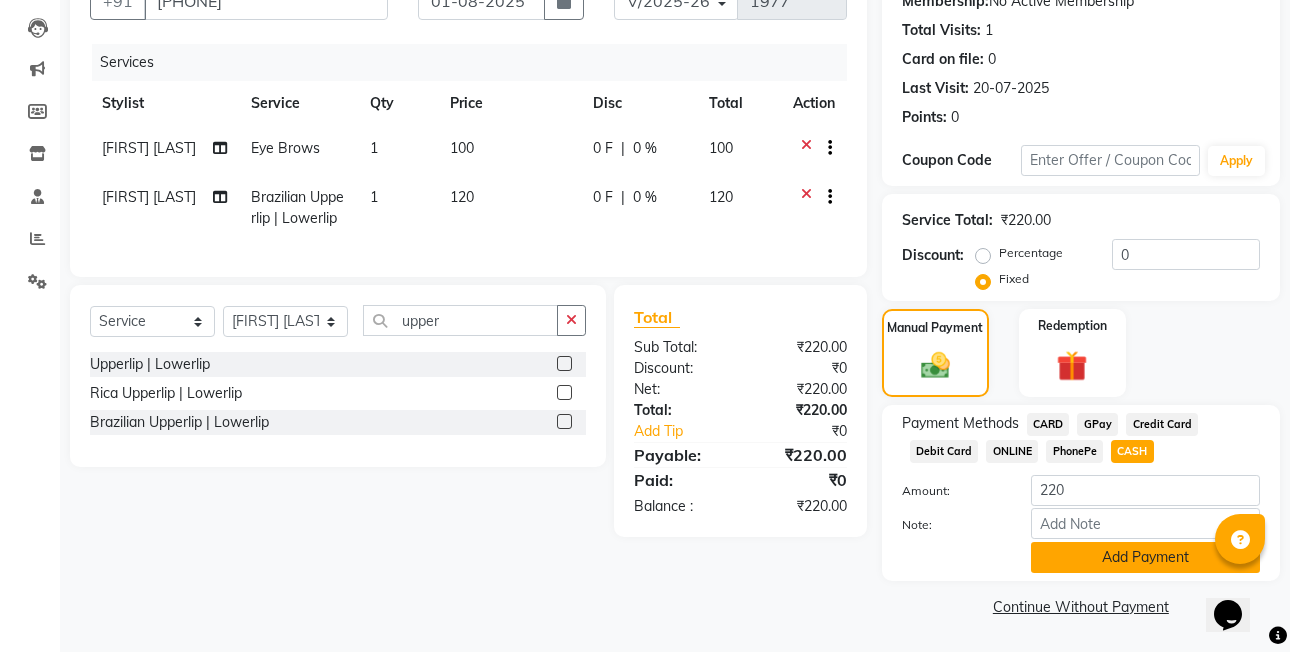 click on "Add Payment" 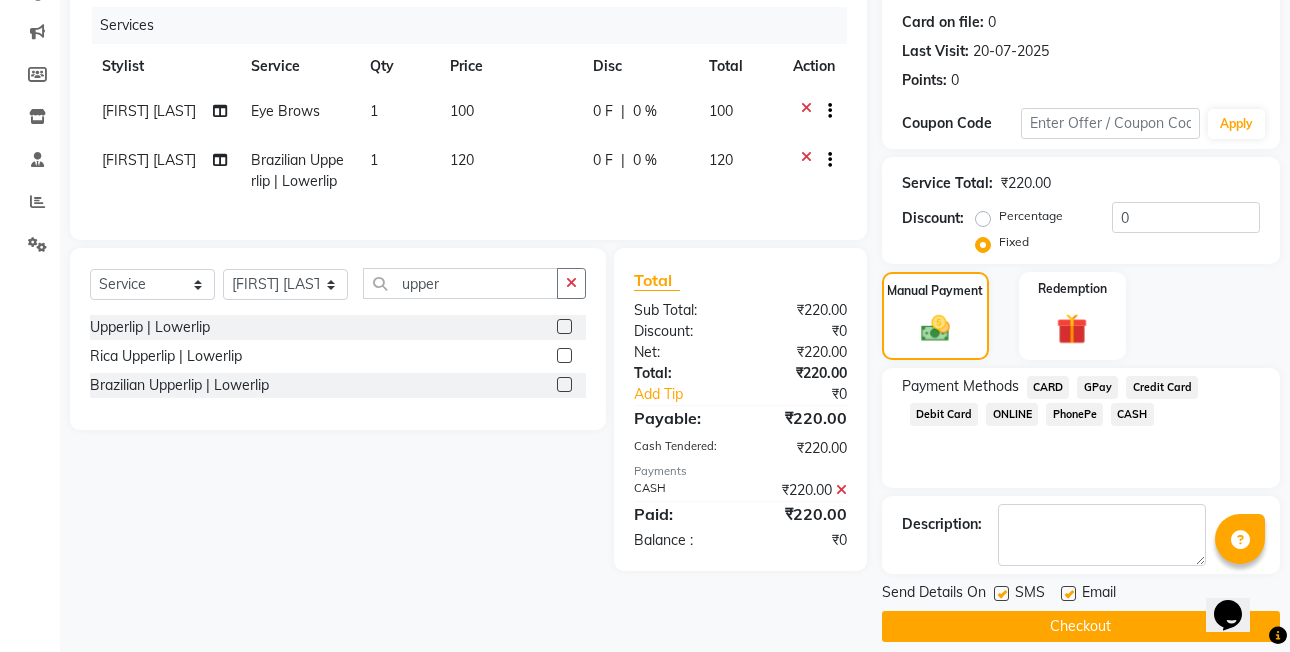 scroll, scrollTop: 261, scrollLeft: 0, axis: vertical 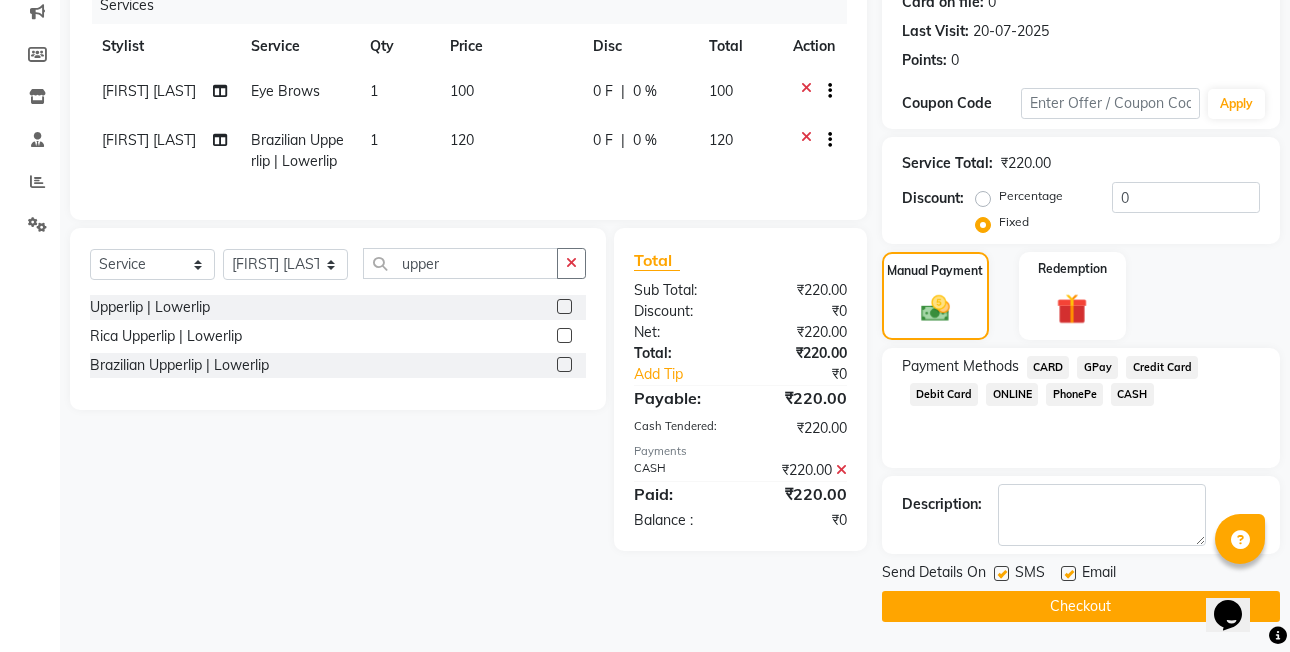 click on "INVOICE PREVIOUS INVOICES Create New   Save  Client +[PHONE] Date [DATE] Invoice Number V/2025 V/2025-26 1977 Services Stylist Service Qty Price Disc Total Action [FIRST] [LAST] [SERVICE] 1 100 0 F | 0 % 100 [FIRST] [LAST] [SERVICE] 1 120 0 F | 0 % 120 Select  Service  Product  Membership  Package Voucher Prepaid Gift Card  Select Stylist [FIRST] [LAST] [FIRST] [LAST]  [FIRST] [LAST] [FIRST] [LAST]  [FIRST] [LAST] [FIRST] [LAST] [FIRST] [LAST] [FIRST] [LAST] (OWNER) POSH [FIRST] [LAST] [FIRST] [LAST] [FIRST] [LAST]  [FIRST] [LAST] [FIRST] [LAST] [FIRST] [LAST] [FIRST] [LAST] upper  [SERVICE]  [SERVICE]  [SERVICE]  Total Sub Total: ₹220.00 Discount: ₹0 Net: ₹220.00 Total: ₹220.00 Add Tip ₹0 Payable: ₹220.00 Cash Tendered: ₹220.00 Payments CASH ₹220.00  Paid: ₹220.00 Balance   : ₹0 Name: [FIRST]  Membership:  No Active Membership  Total Visits:  1 Card on file:  0 Last Visit:   [DATE] Points:   0  Coupon Code Apply Service Total:  ₹220.00  0" 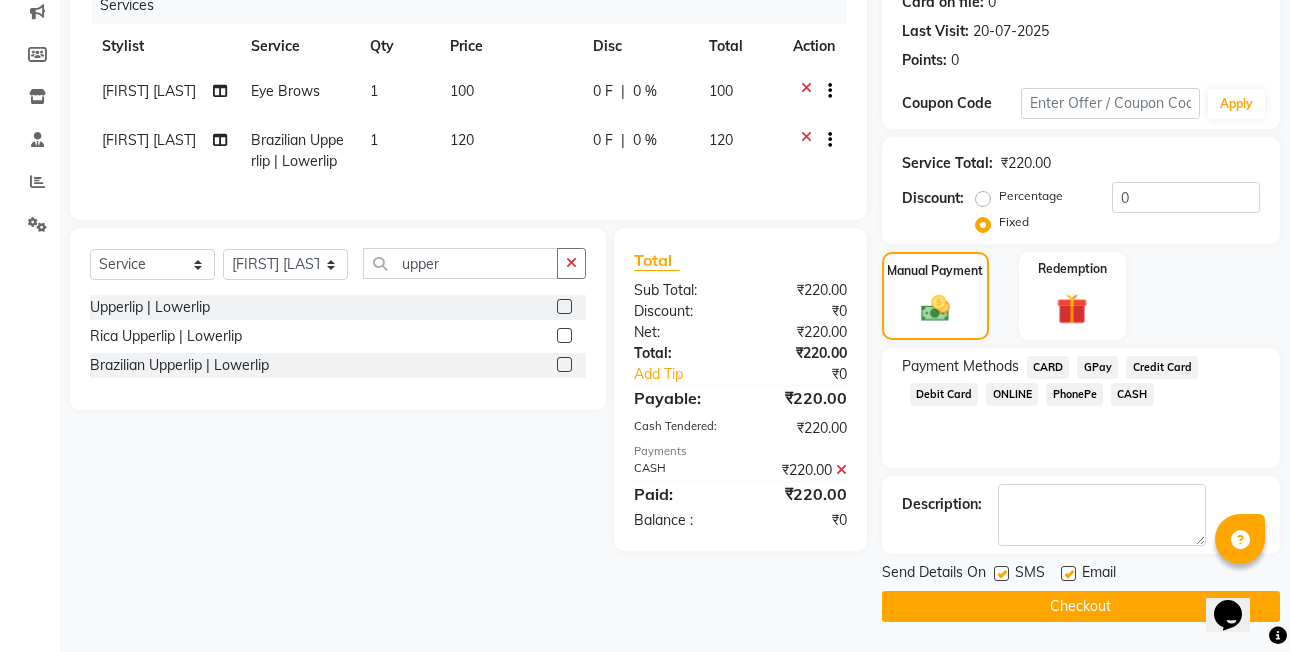 click on "Checkout" 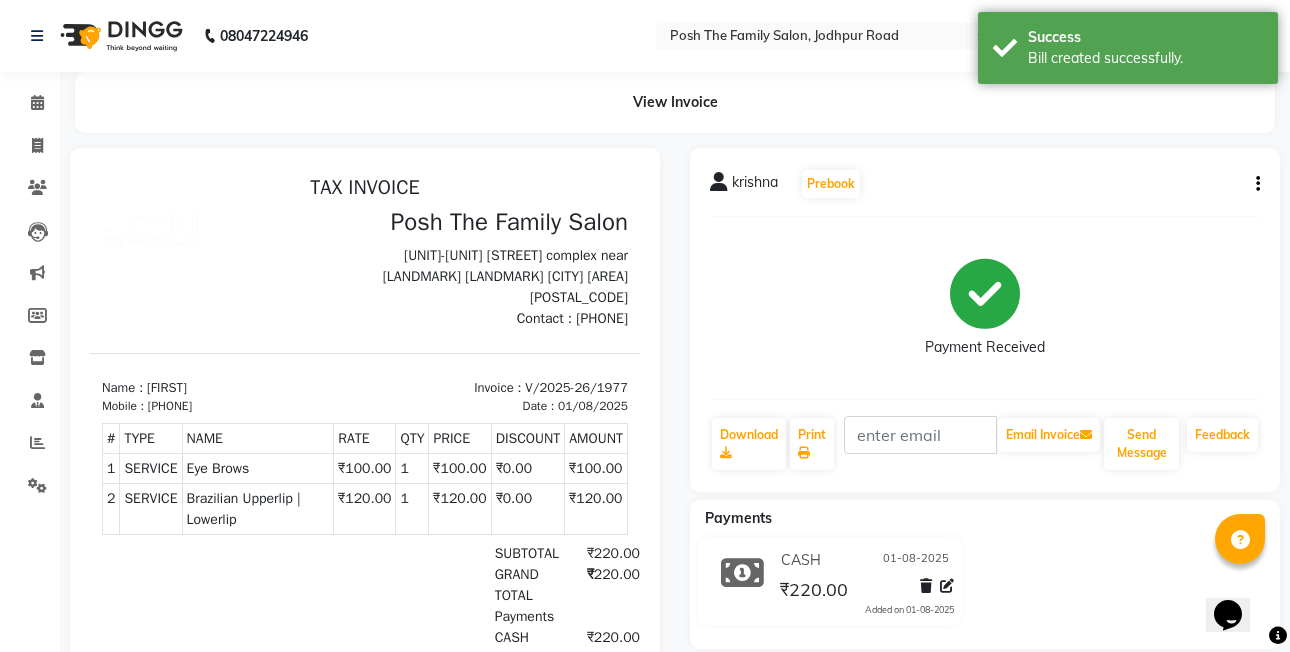 scroll, scrollTop: 0, scrollLeft: 0, axis: both 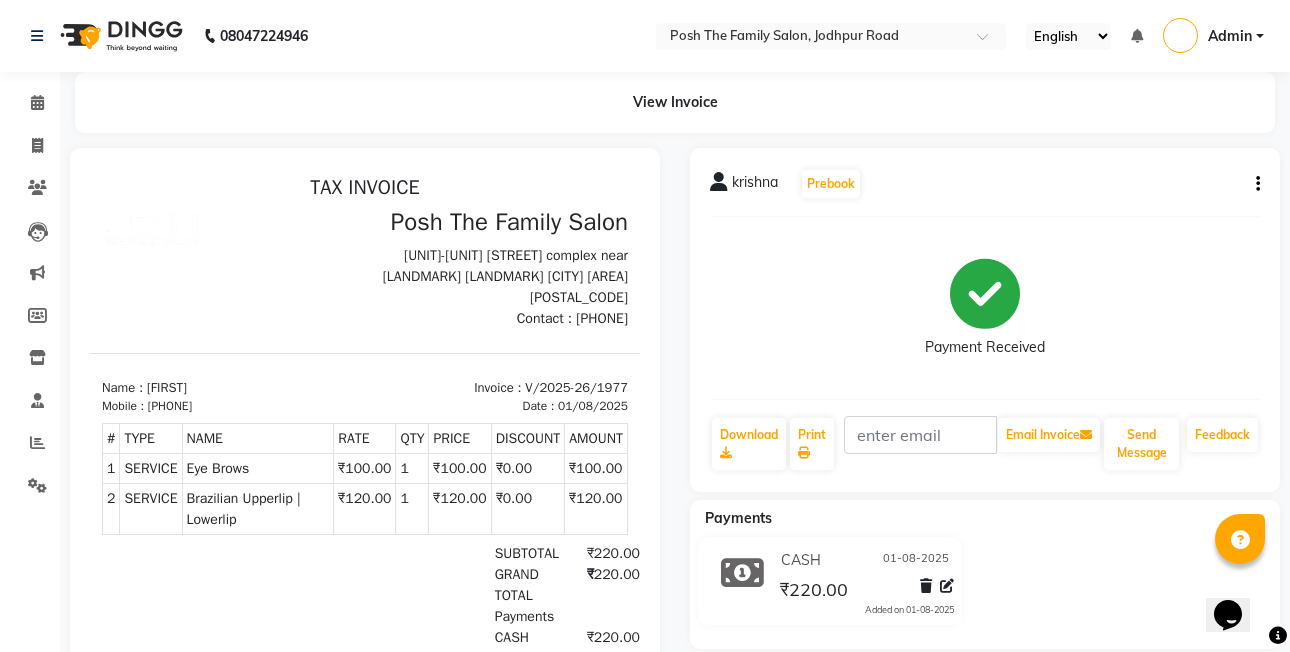 click 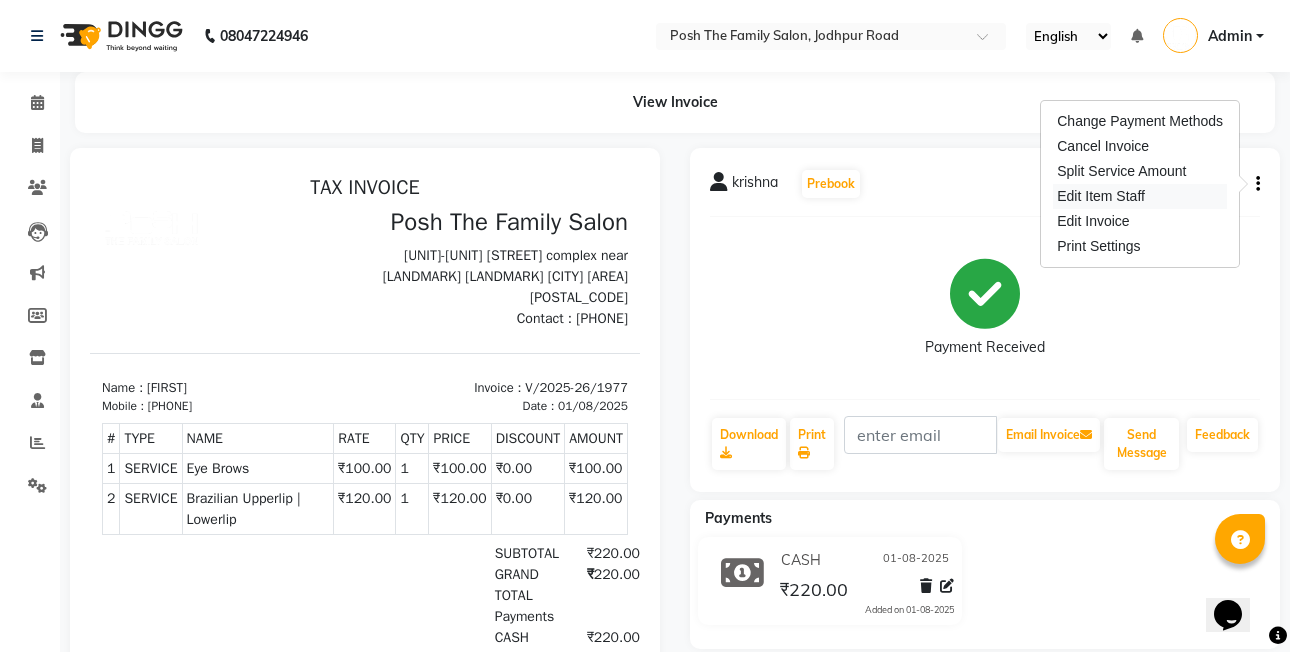 drag, startPoint x: 1108, startPoint y: 186, endPoint x: 1100, endPoint y: 196, distance: 12.806249 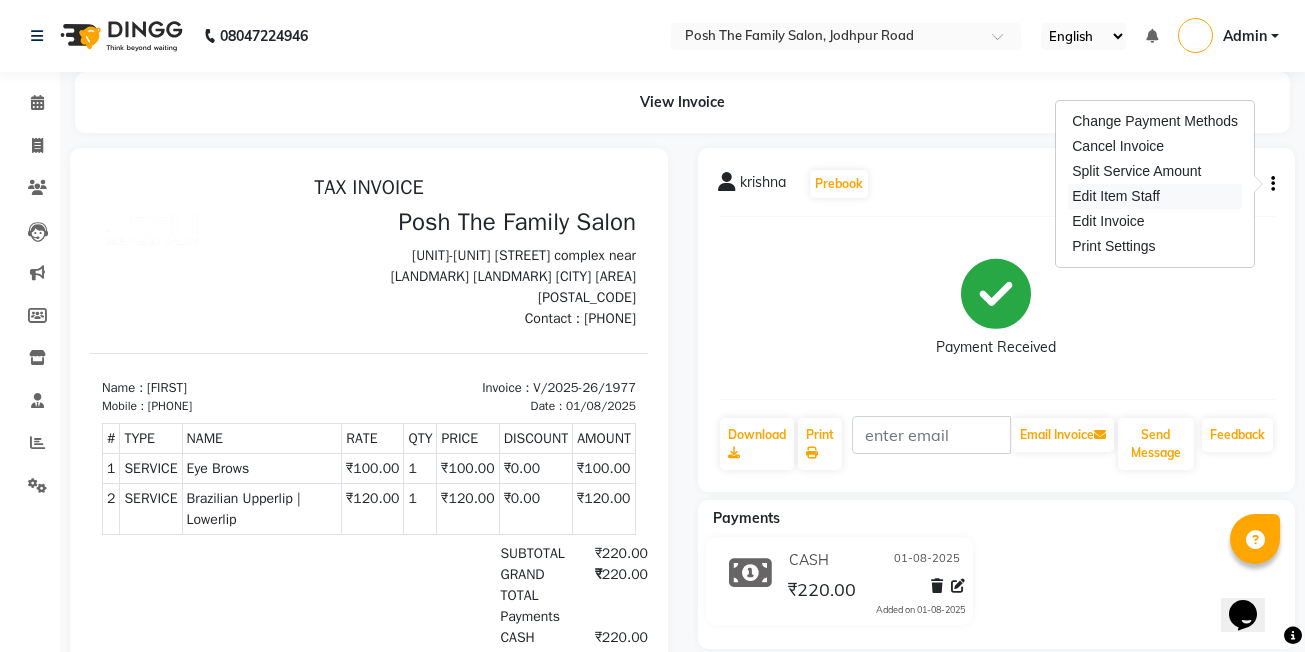 select on "62223" 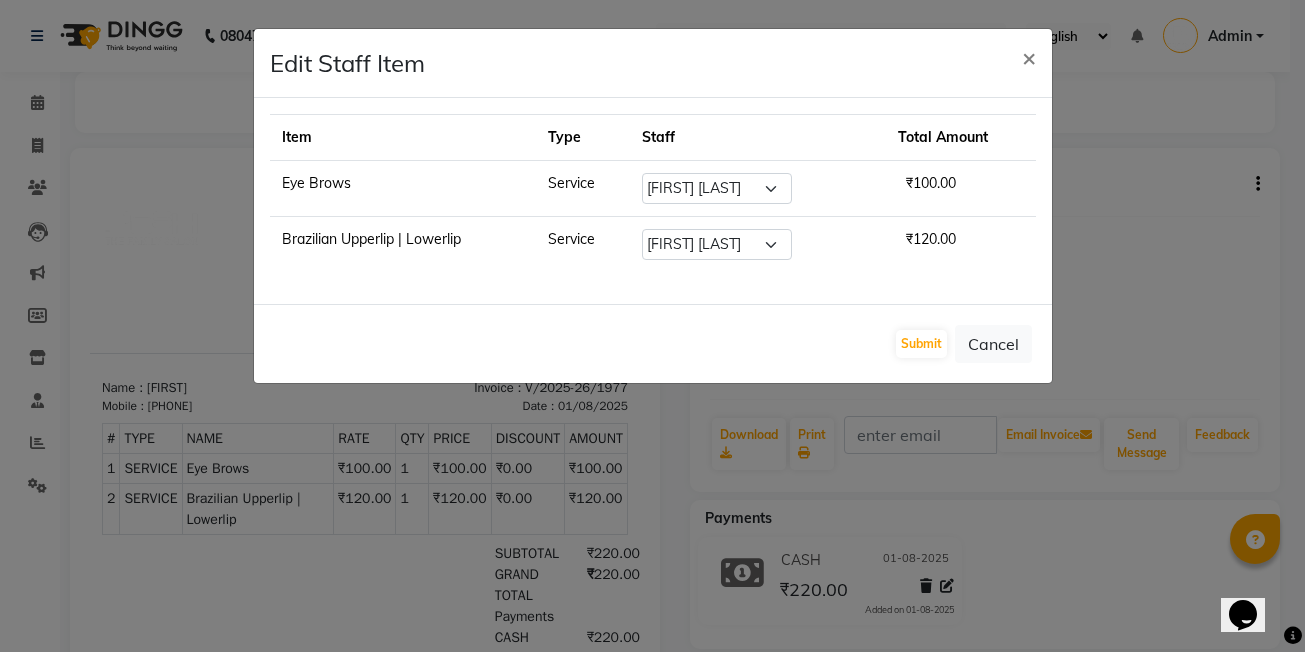 click on "Submit   Cancel" 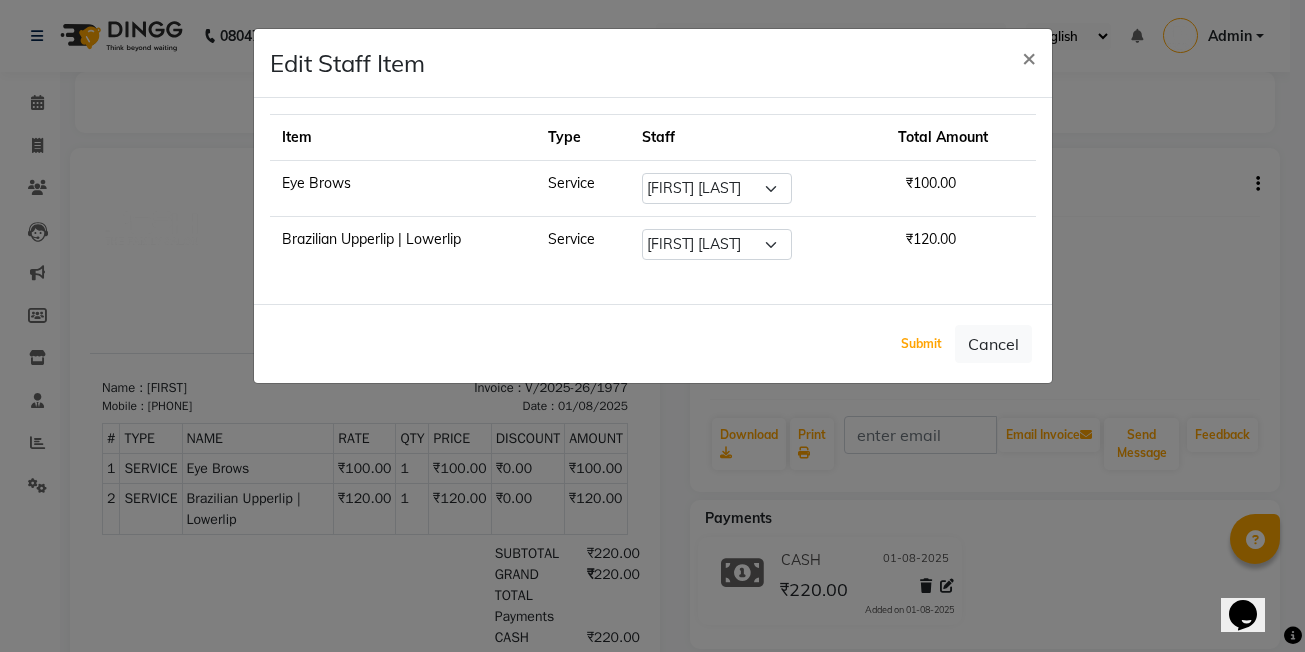 click on "Submit" 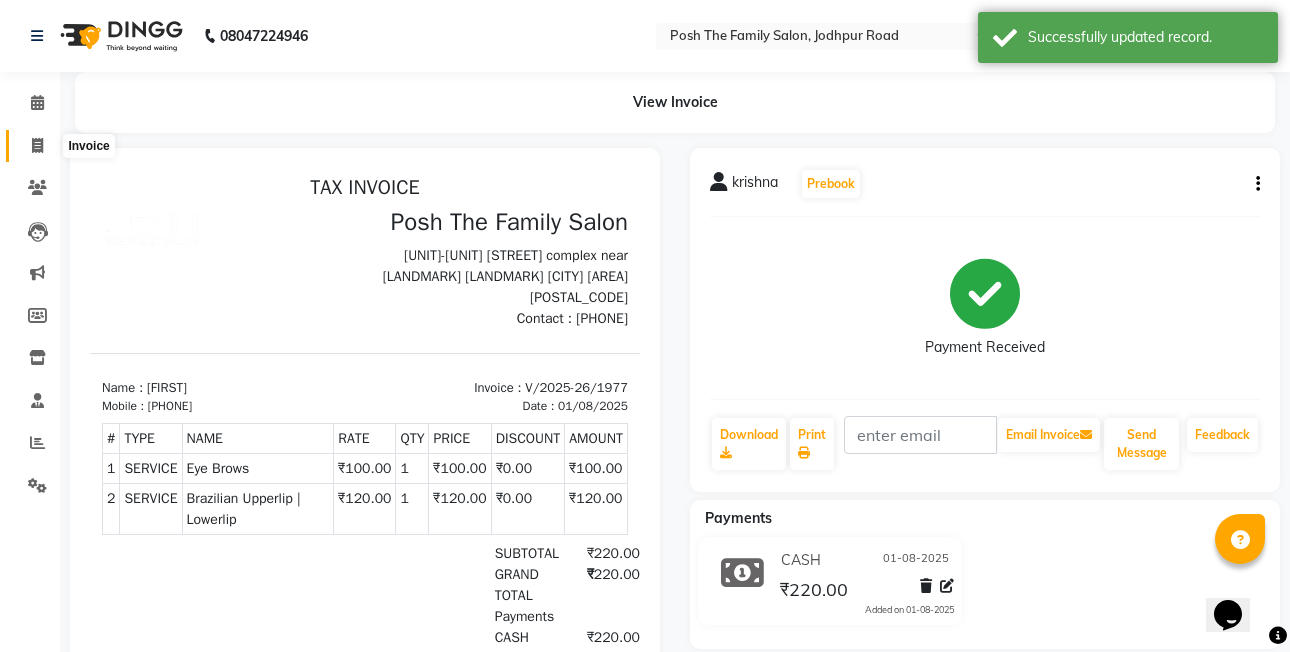 click 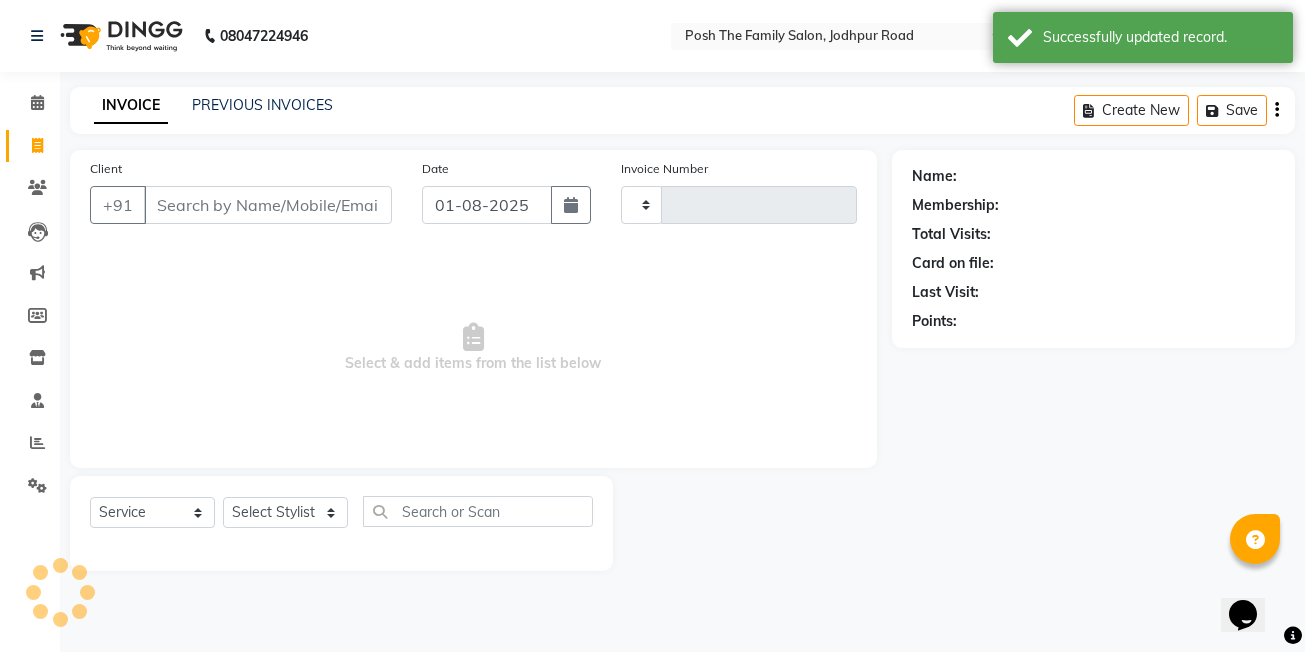 type on "1978" 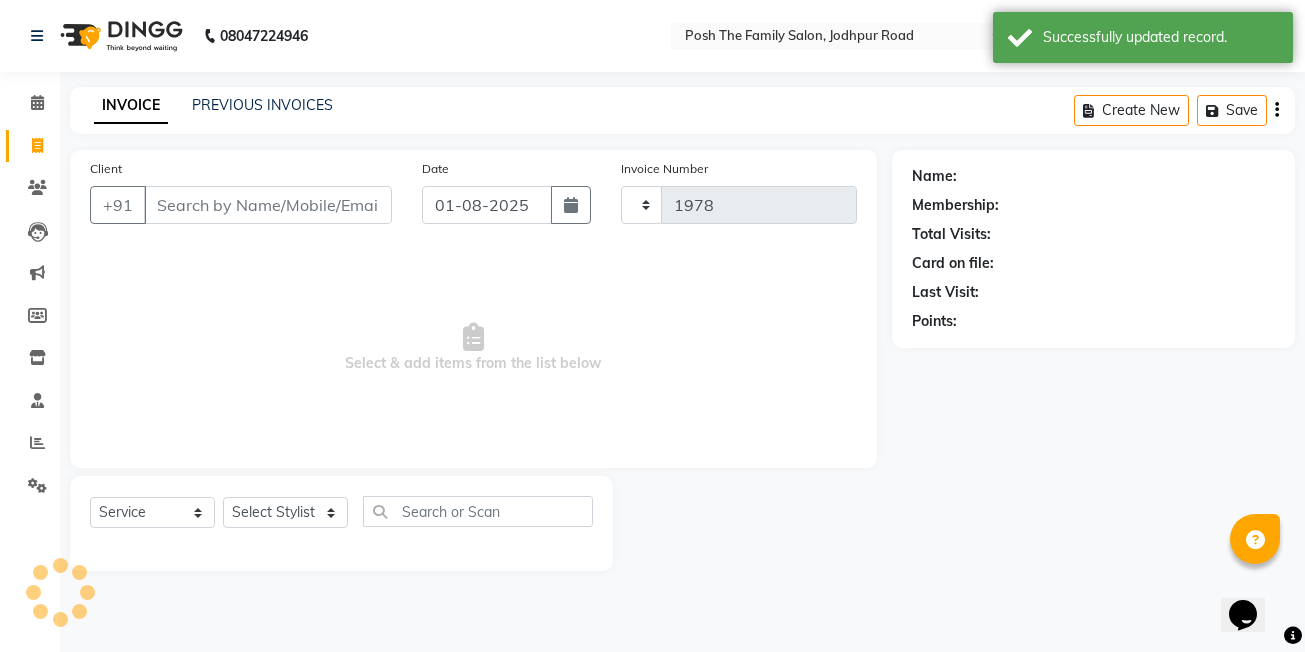 select on "6199" 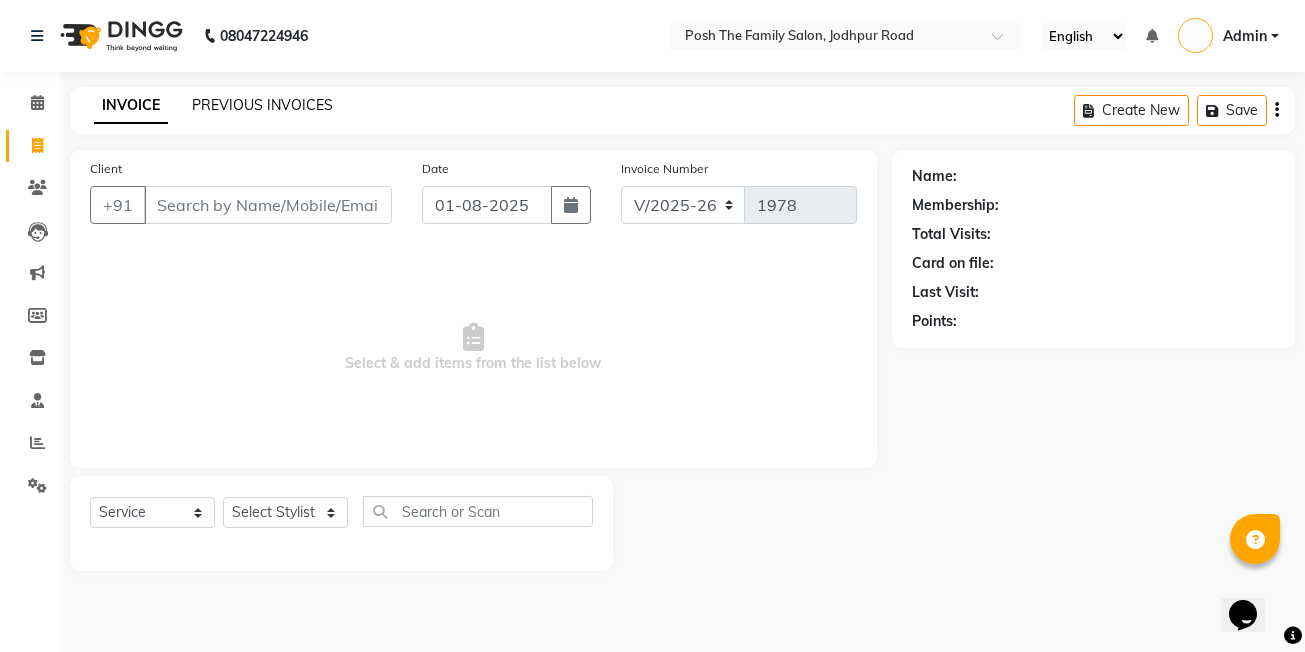 click on "PREVIOUS INVOICES" 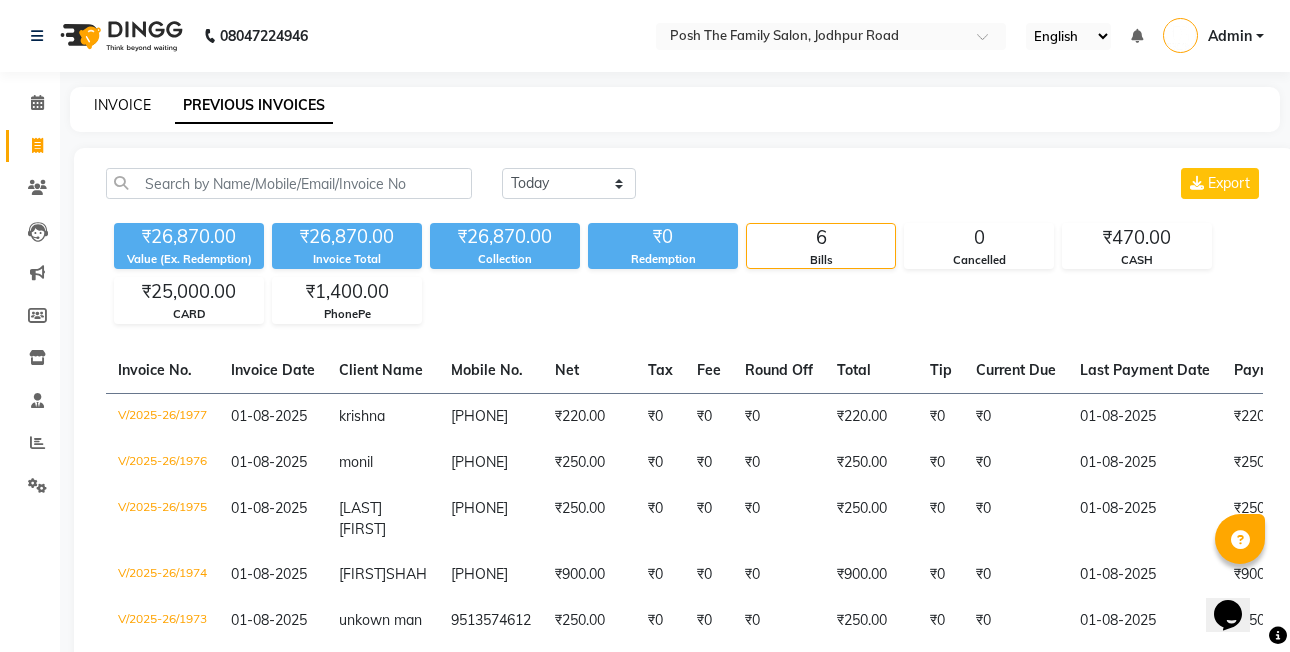click on "INVOICE" 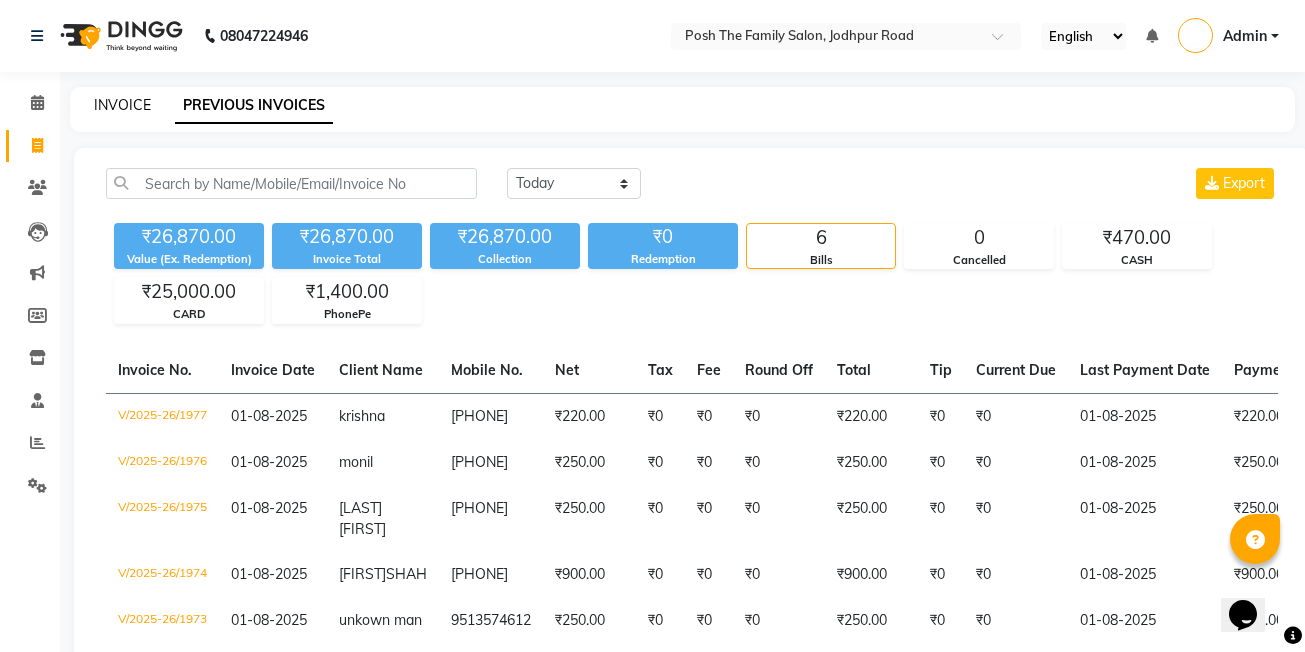 select on "6199" 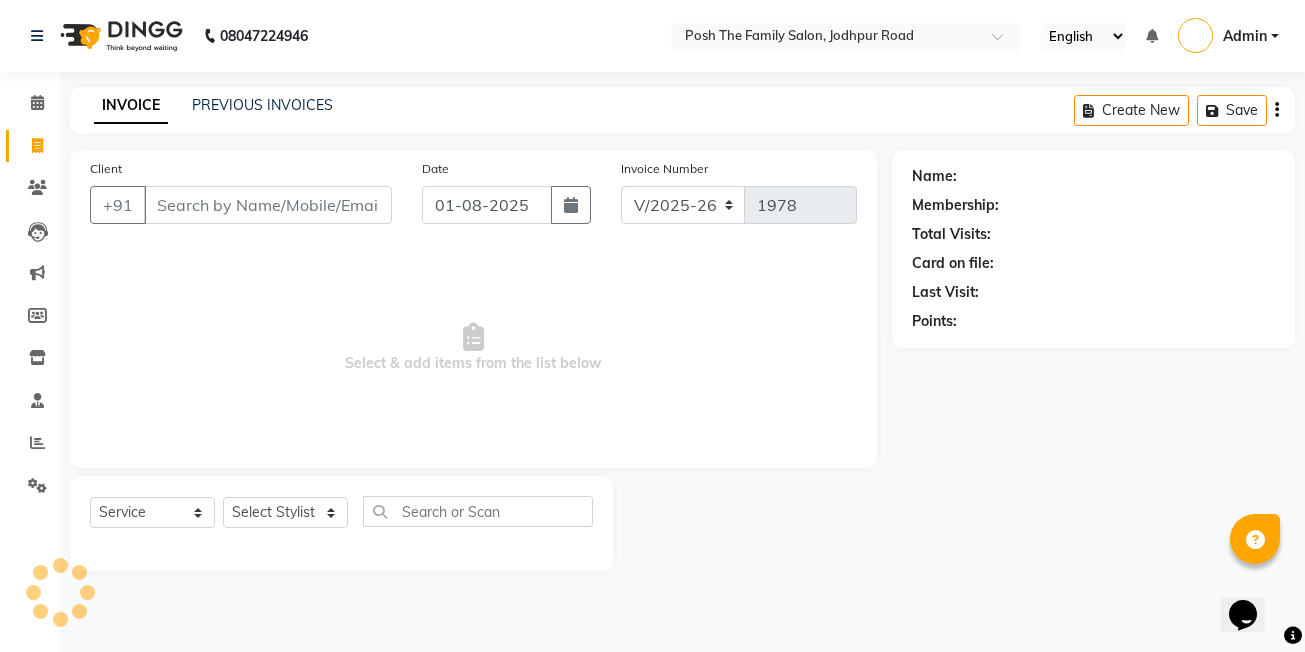 click on "Client" at bounding box center [268, 205] 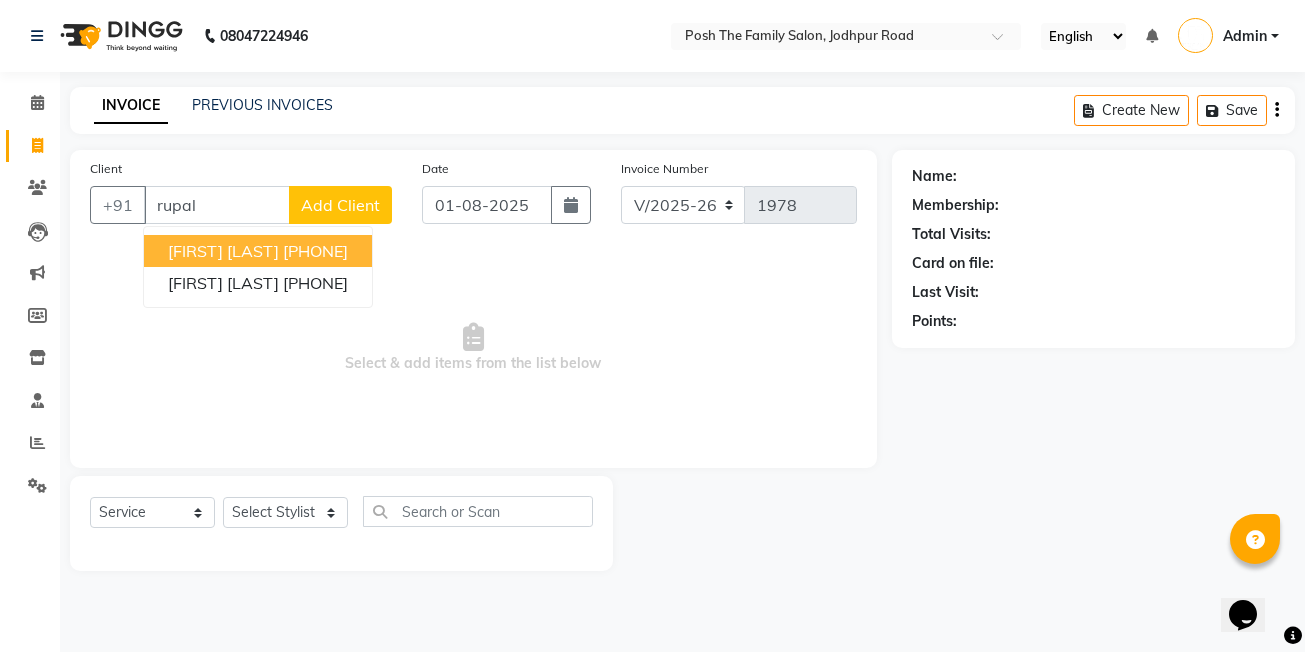 click on "[FIRST] [LAST]  [PHONE]" at bounding box center (258, 251) 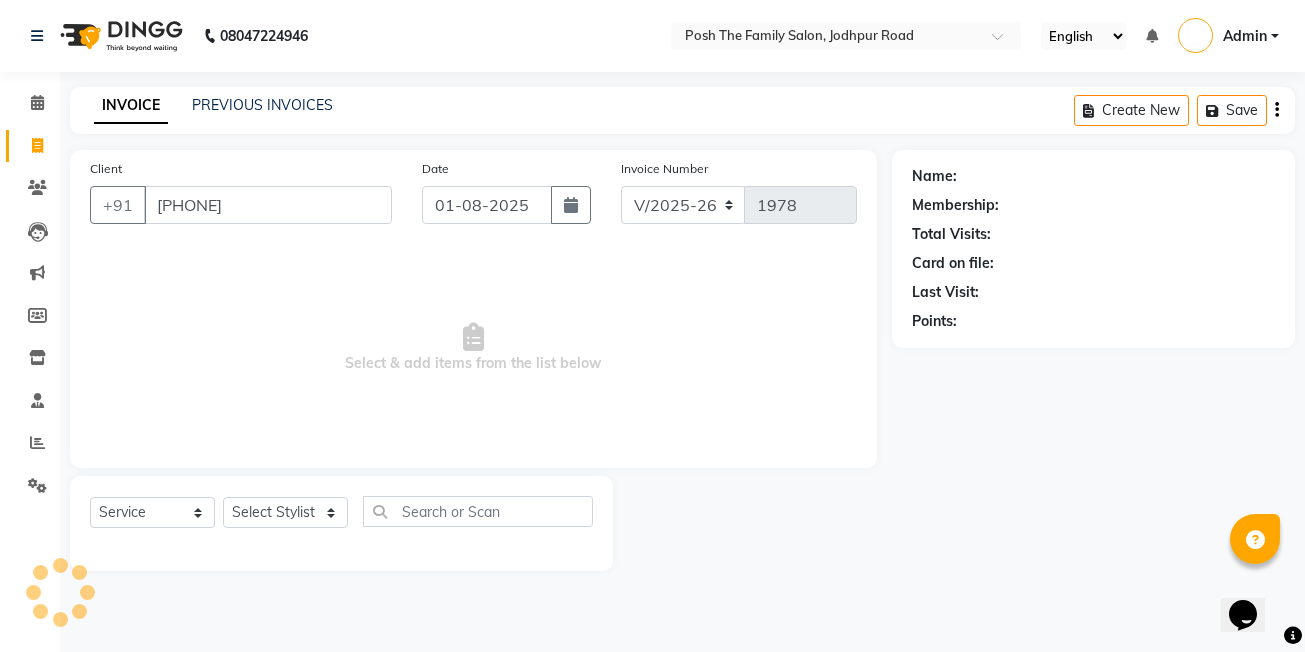 type on "[PHONE]" 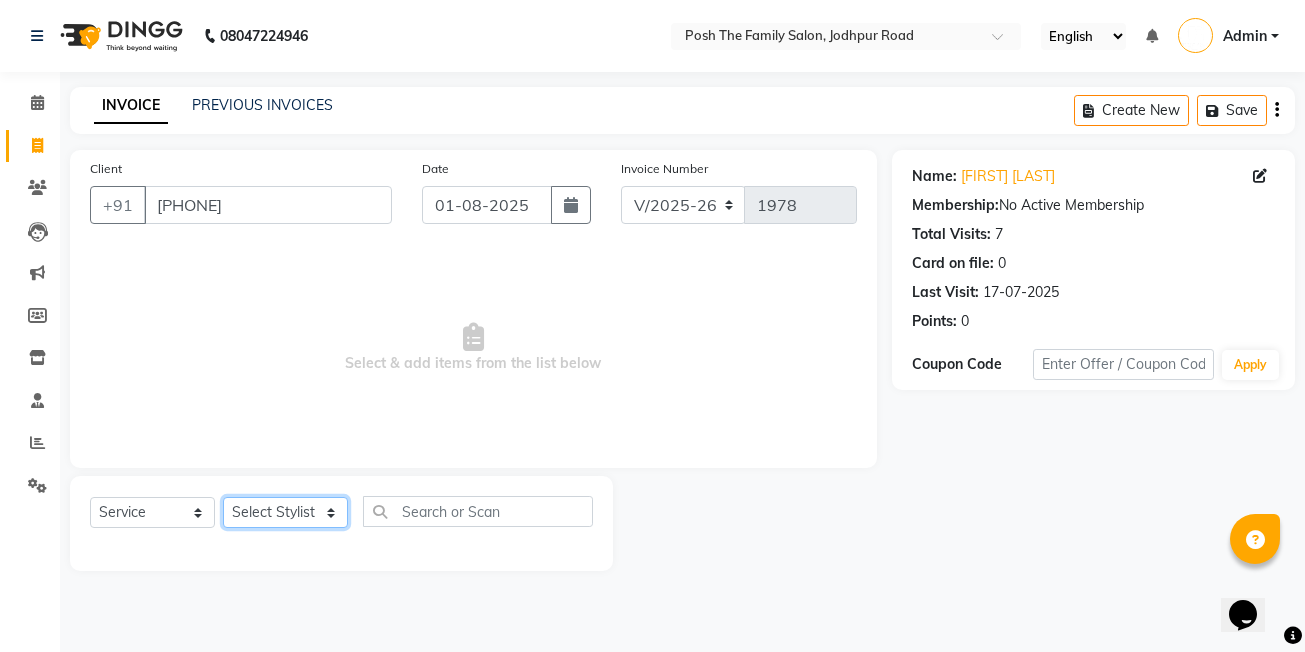 click on "Select Stylist [FIRST] [LAST] [FIRST] [LAST]  [FIRST] [LAST] [FIRST] [LAST]  [FIRST] [LAST] [FIRST] [LAST] [FIRST] [LAST] [FIRST] [LAST] (OWNER) POSH [FIRST] [LAST] [FIRST] [LAST] [FIRST] [LAST]  [FIRST] [LAST] [FIRST] [LAST] [FIRST] [LAST] [FIRST] [LAST]" 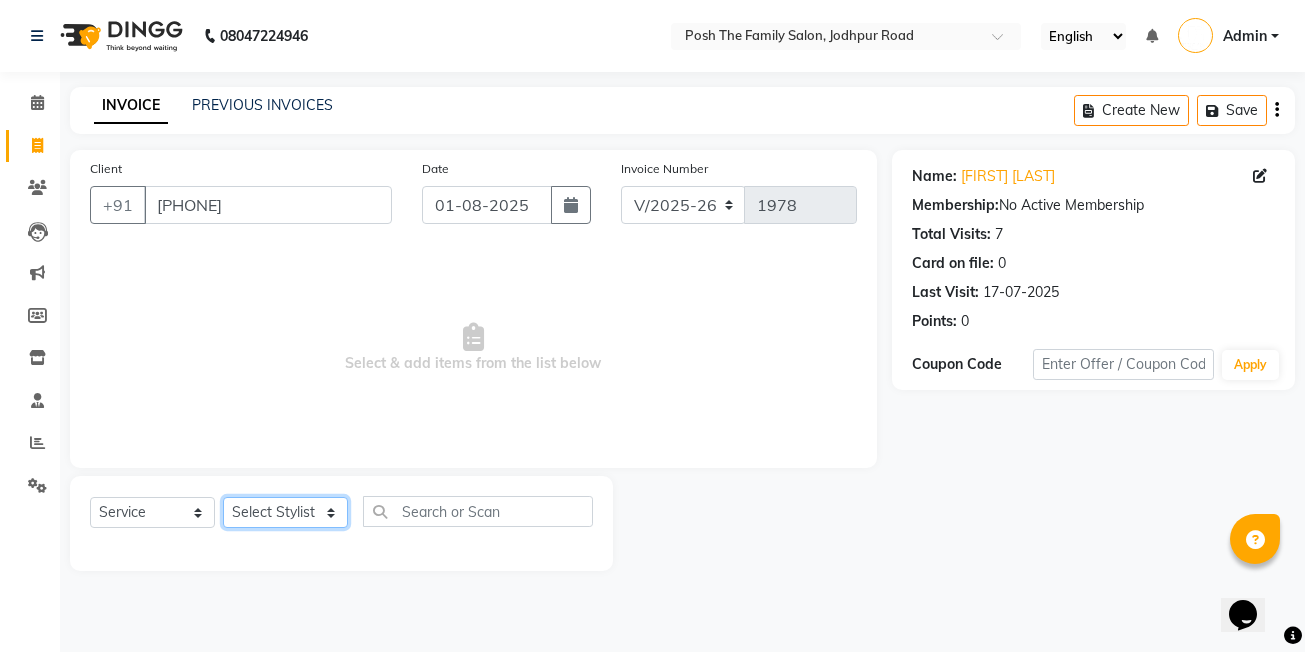 select on "59570" 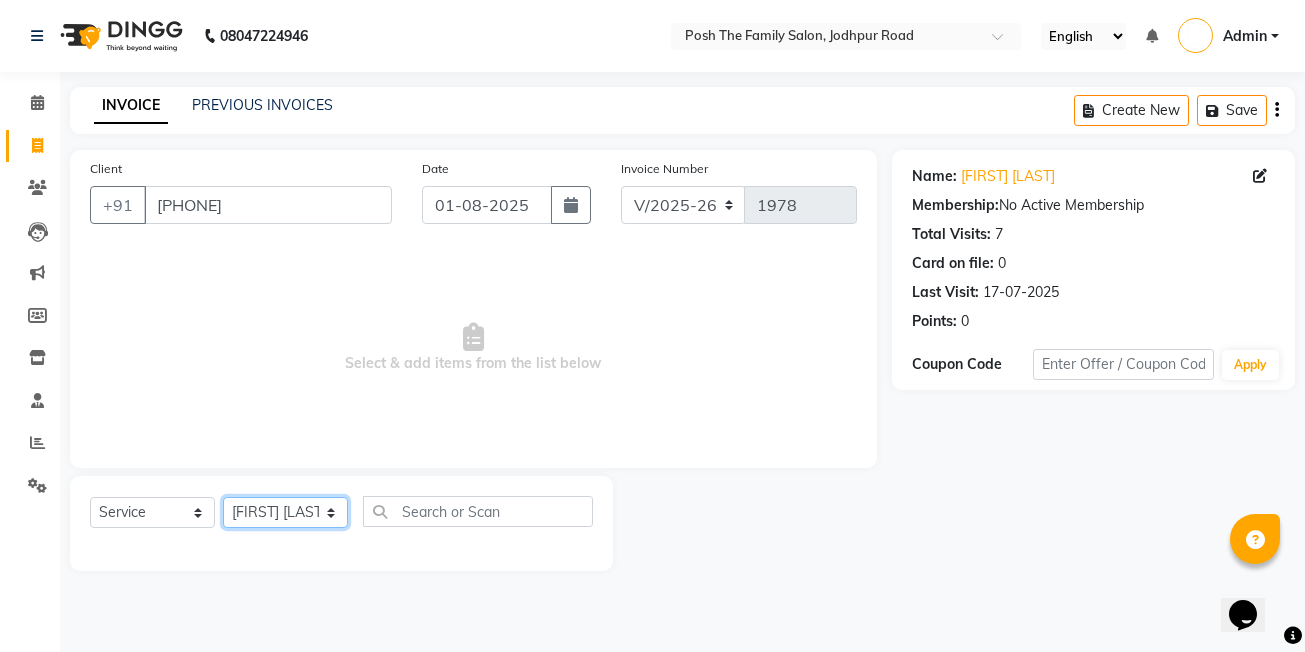 click on "Select Stylist [FIRST] [LAST] [FIRST] [LAST]  [FIRST] [LAST] [FIRST] [LAST]  [FIRST] [LAST] [FIRST] [LAST] [FIRST] [LAST] [FIRST] [LAST] (OWNER) POSH [FIRST] [LAST] [FIRST] [LAST] [FIRST] [LAST]  [FIRST] [LAST] [FIRST] [LAST] [FIRST] [LAST] [FIRST] [LAST]" 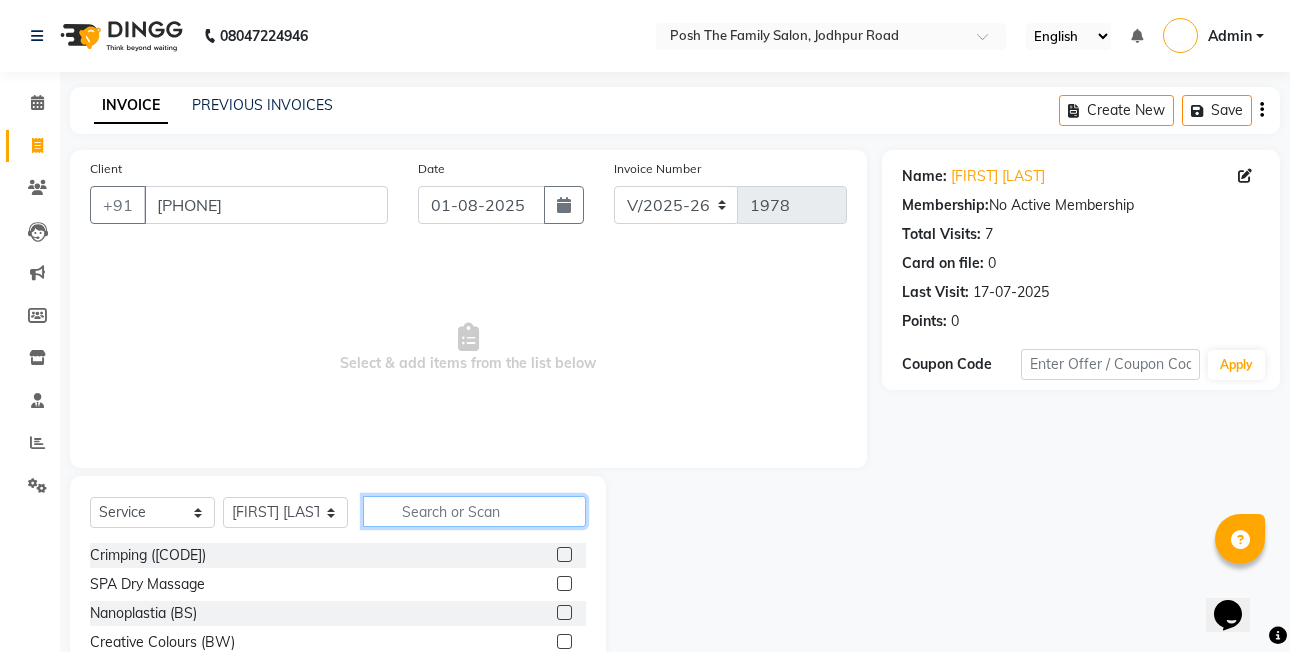 click 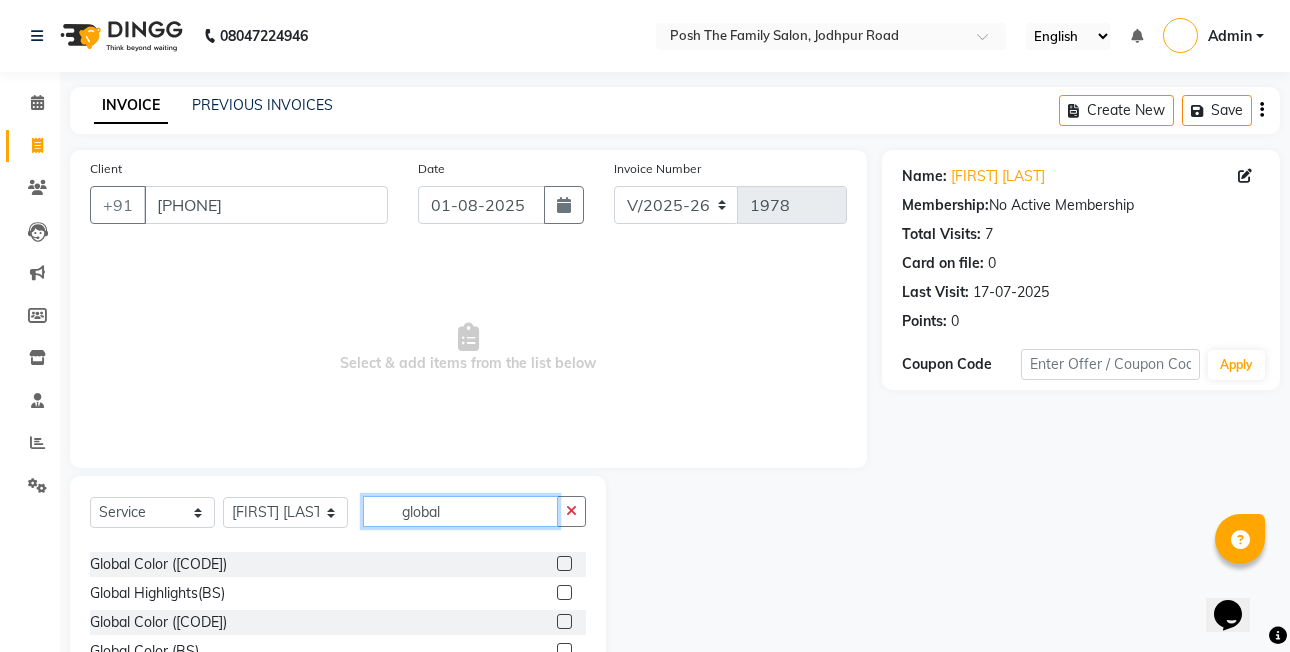scroll, scrollTop: 90, scrollLeft: 0, axis: vertical 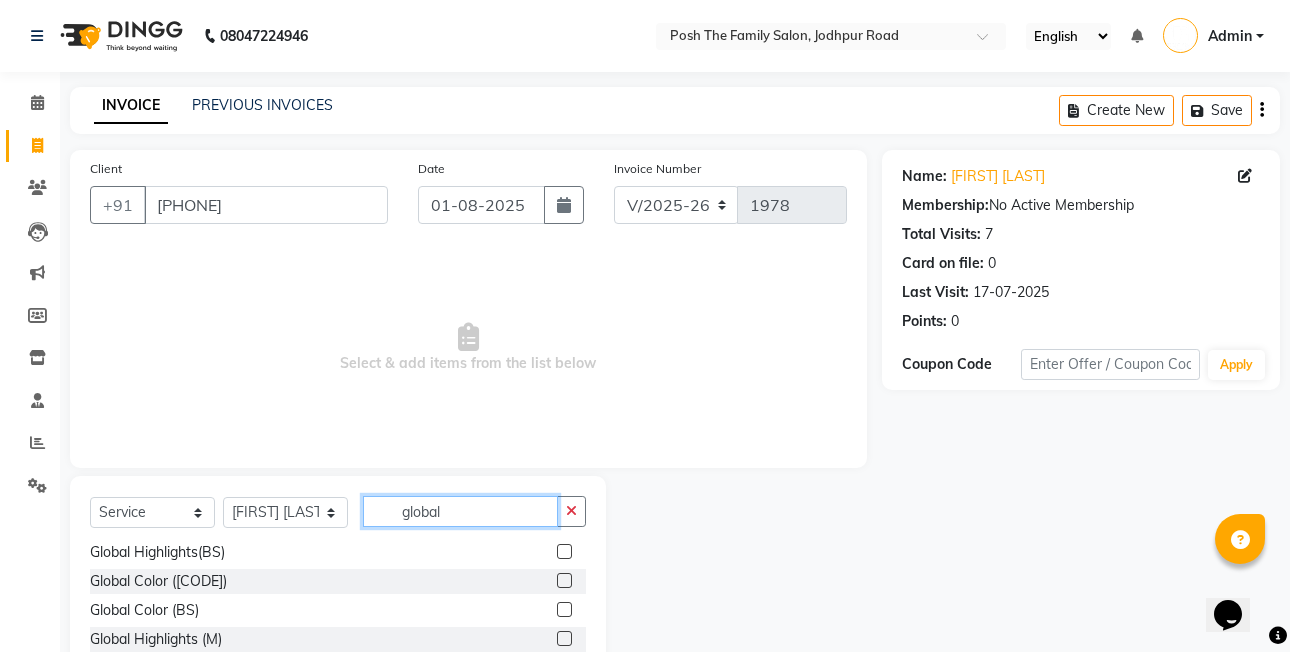 type on "global" 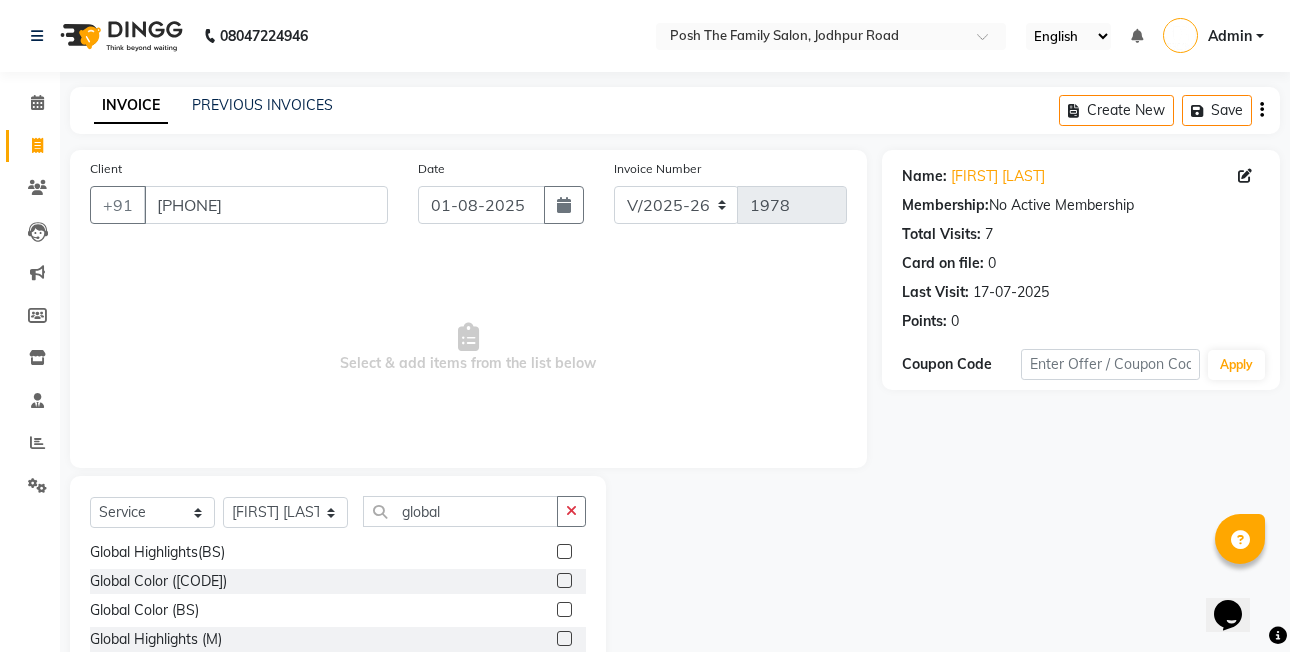 click 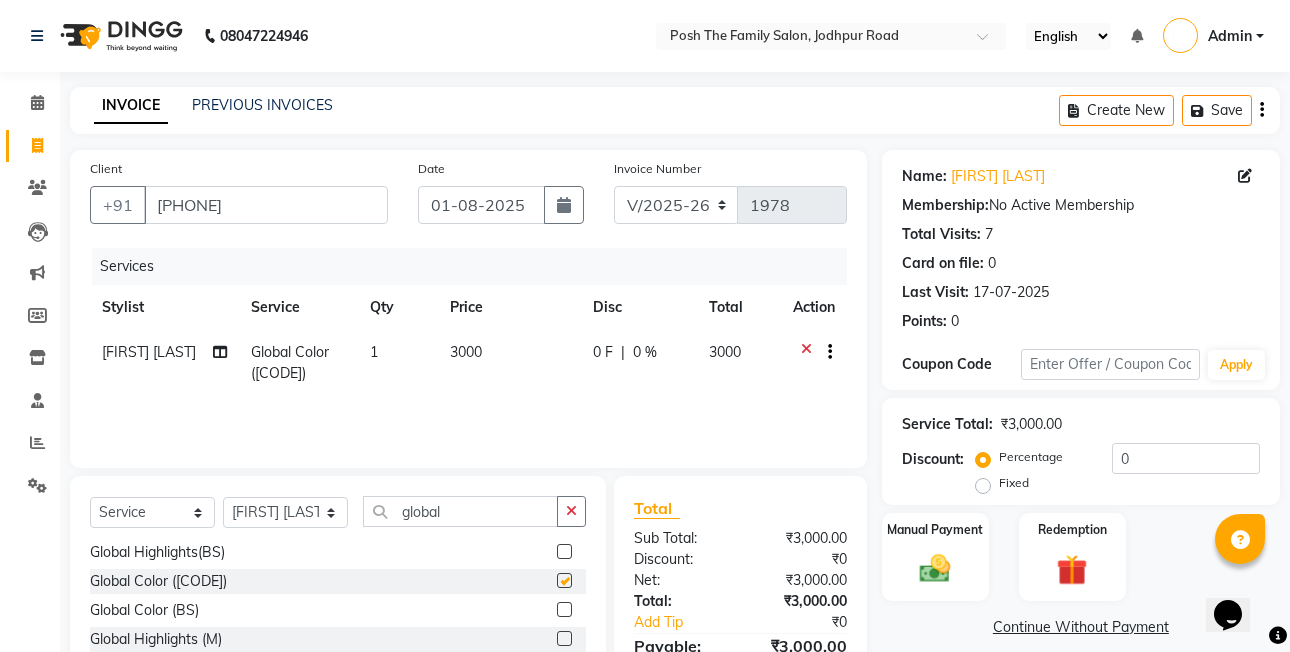 checkbox on "false" 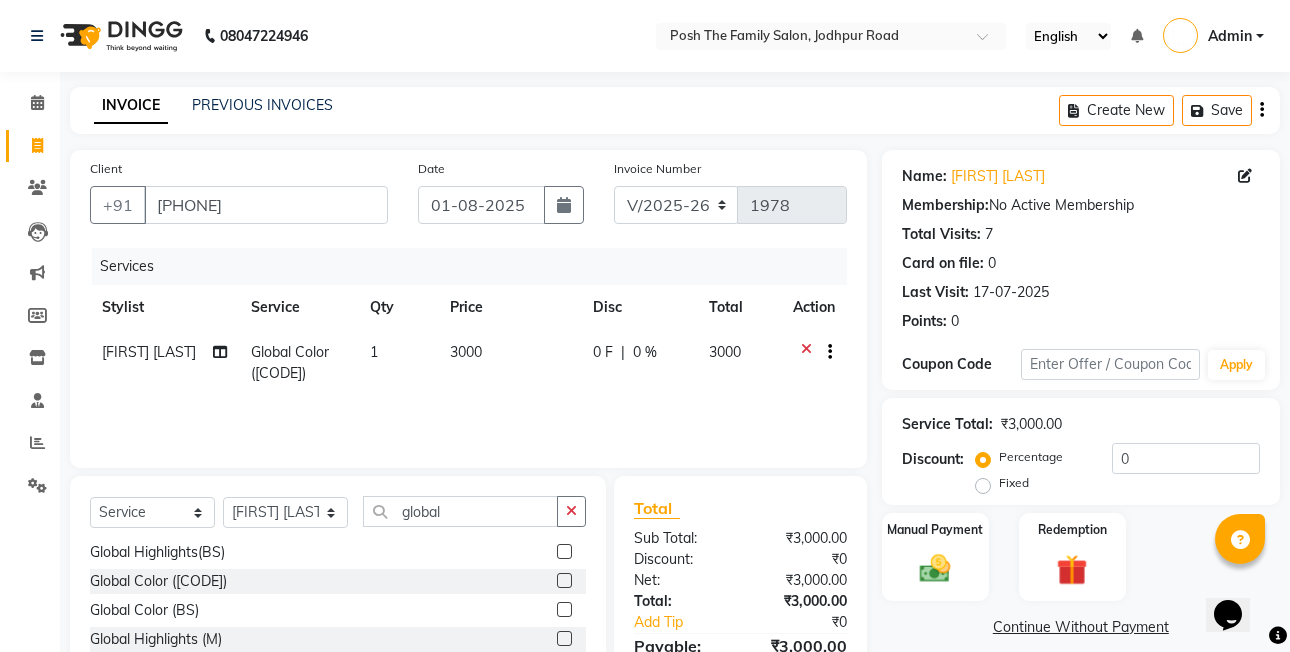 click on "3000" 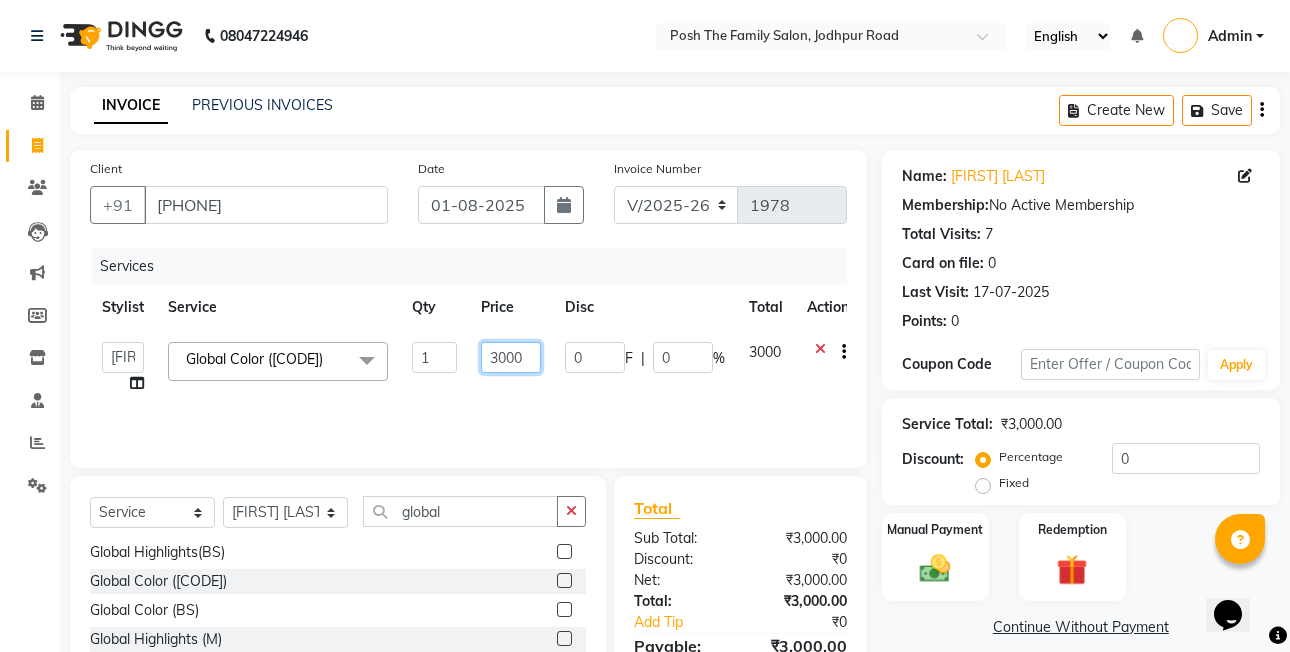 click on "3000" 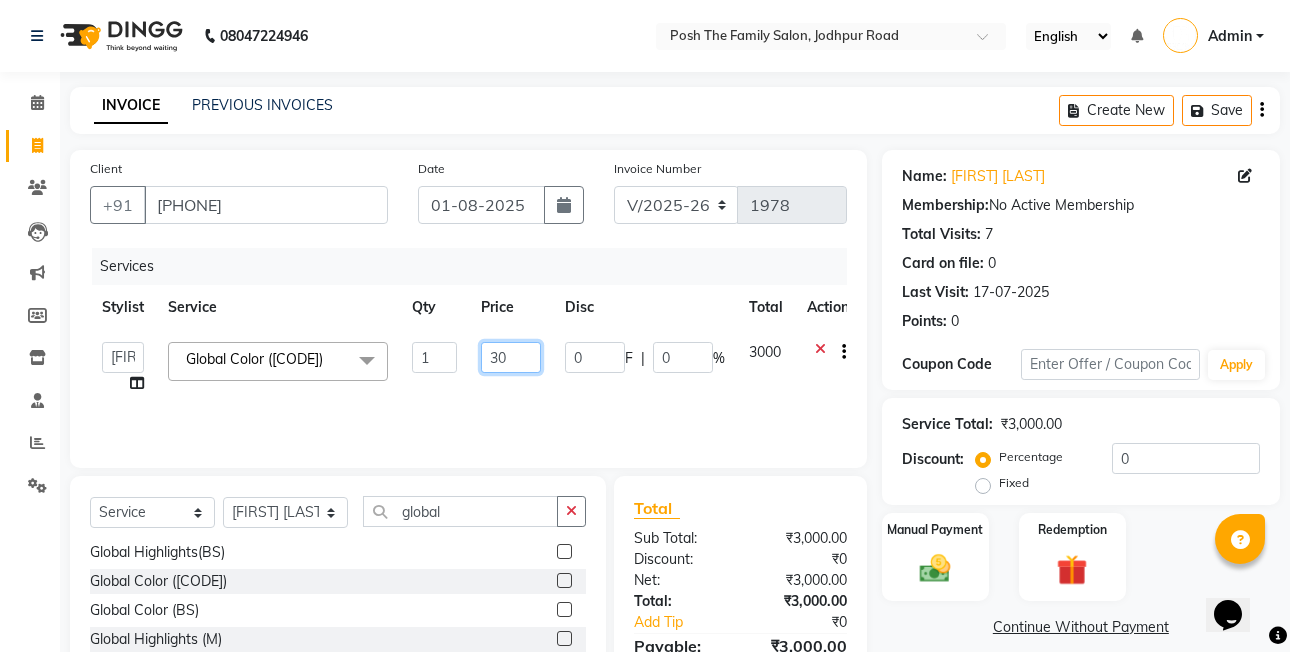 type on "3" 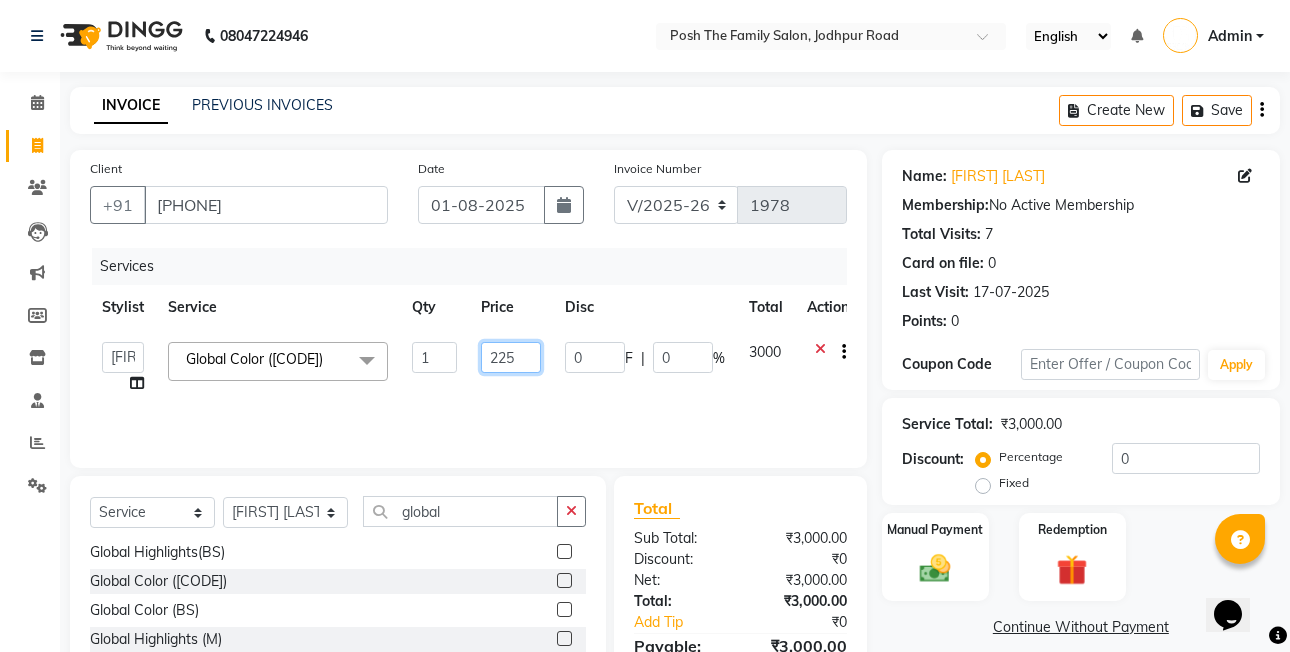 type on "2250" 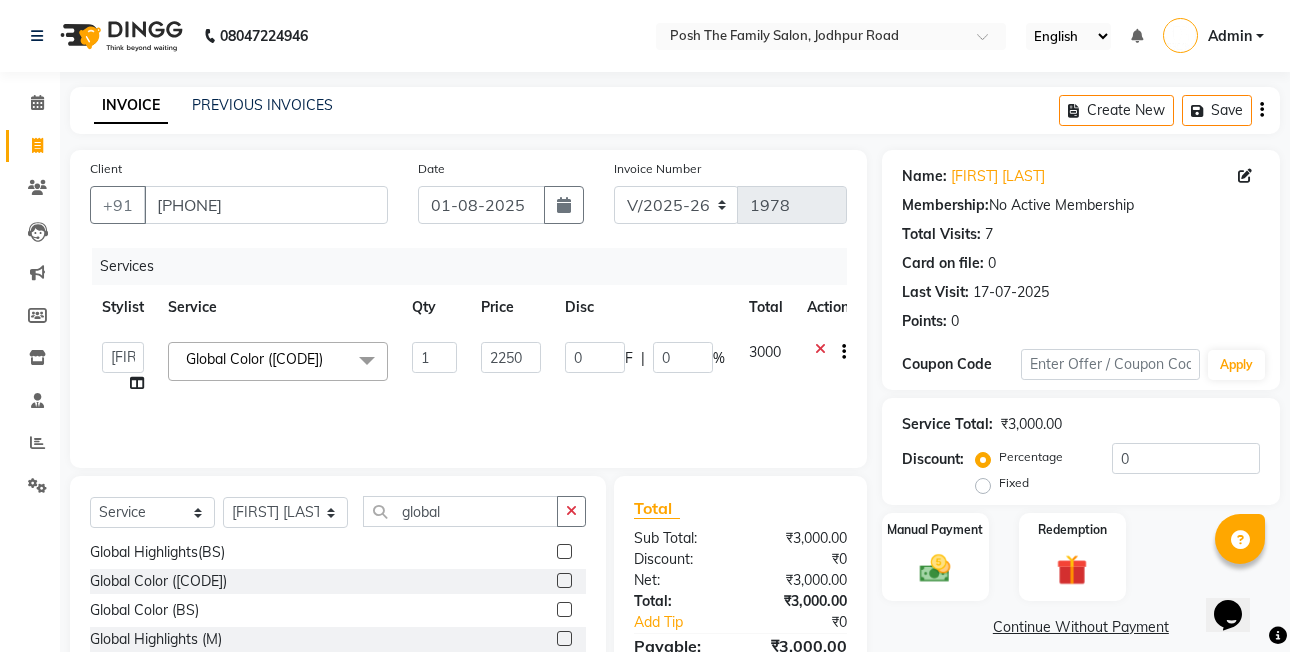 click on "Disc" 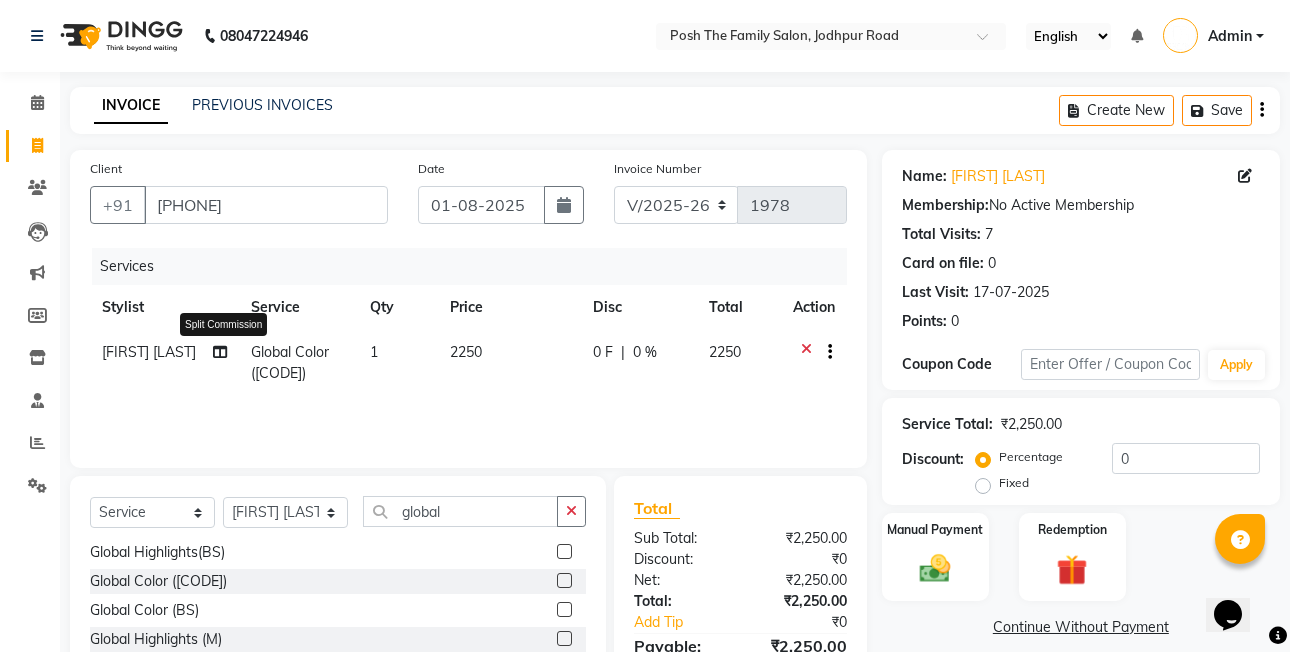 click 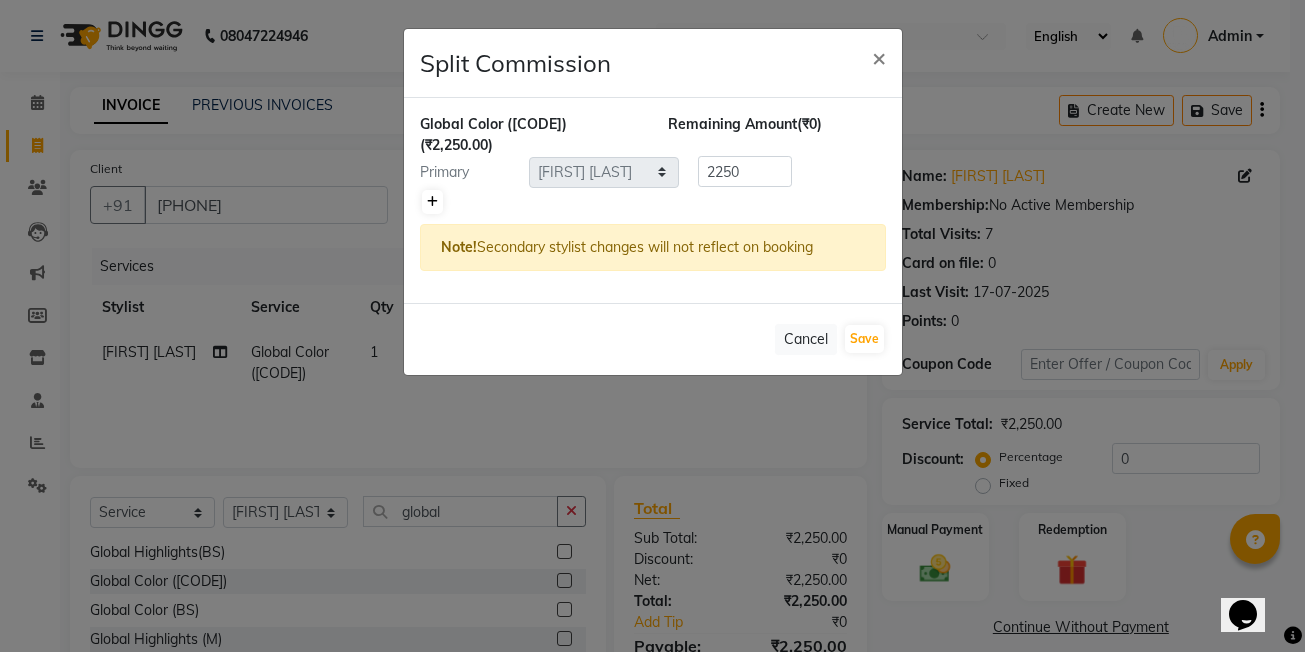 click 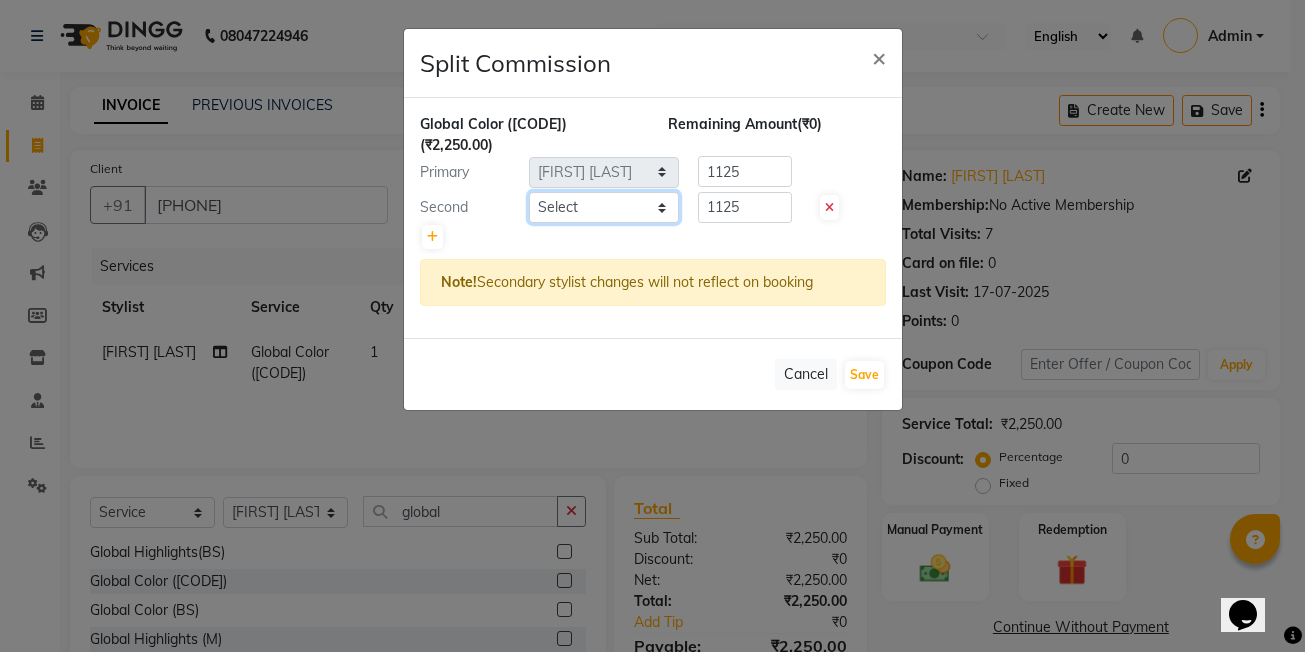 click on "Select  [FIRST] [LAST]   [FIRST] [LAST]    [FIRST] [LAST]   [FIRST] [LAST]    [FIRST] [LAST]   [FIRST] [LAST]   [FIRST] [LAST]   [FIRST] [LAST] (OWNER)   POSH   [FIRST] [LAST]   [FIRST] [LAST]   [FIRST] [LAST]    [FIRST] [LAST]   [FIRST] [LAST]   [FIRST] [LAST]   [FIRST] [LAST]" 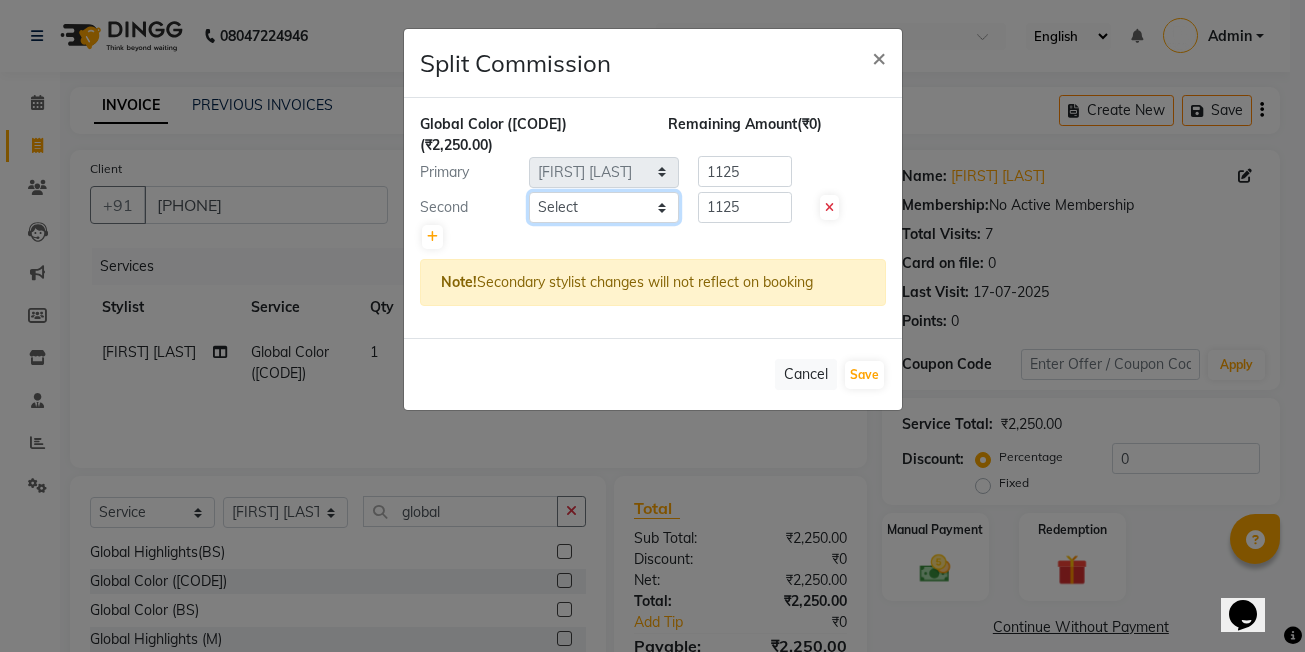 select on "71170" 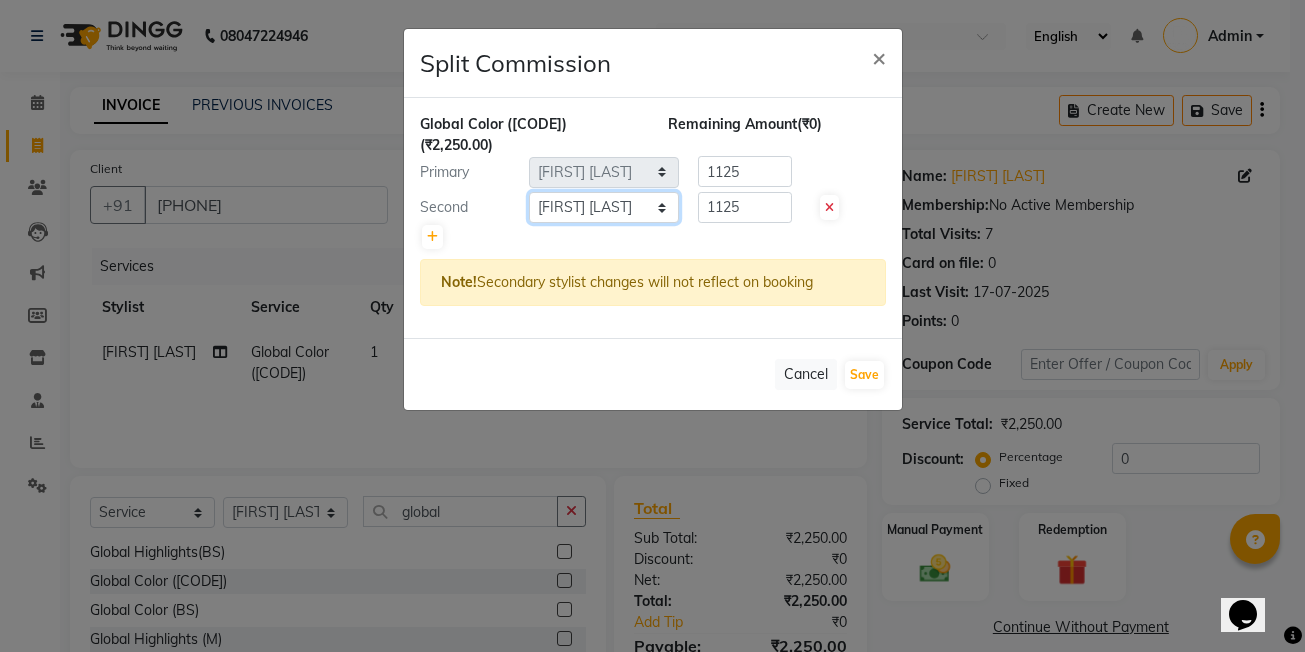 click on "Select  [FIRST] [LAST]   [FIRST] [LAST]    [FIRST] [LAST]   [FIRST] [LAST]    [FIRST] [LAST]   [FIRST] [LAST]   [FIRST] [LAST]   [FIRST] [LAST] (OWNER)   POSH   [FIRST] [LAST]   [FIRST] [LAST]   [FIRST] [LAST]    [FIRST] [LAST]   [FIRST] [LAST]   [FIRST] [LAST]   [FIRST] [LAST]" 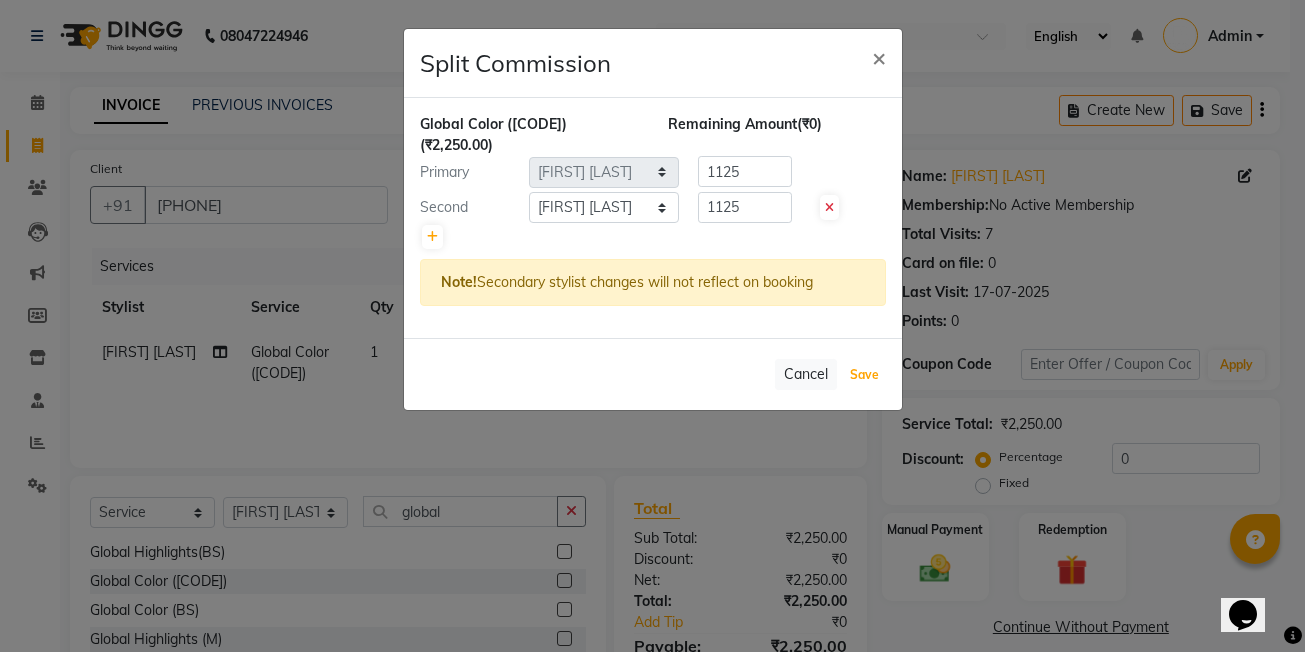 click on "Save" 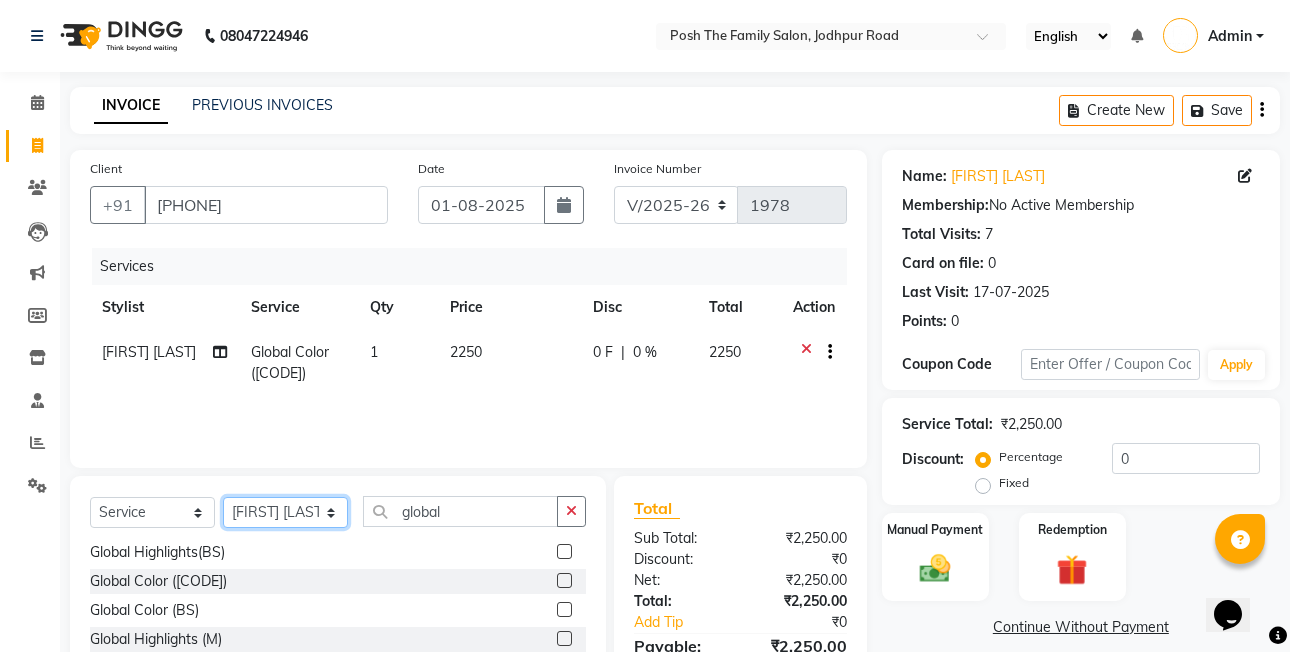click on "Select Stylist [FIRST] [LAST] [FIRST] [LAST]  [FIRST] [LAST] [FIRST] [LAST]  [FIRST] [LAST] [FIRST] [LAST] [FIRST] [LAST] [FIRST] [LAST] (OWNER) POSH [FIRST] [LAST] [FIRST] [LAST] [FIRST] [LAST]  [FIRST] [LAST] [FIRST] [LAST] [FIRST] [LAST] [FIRST] [LAST]" 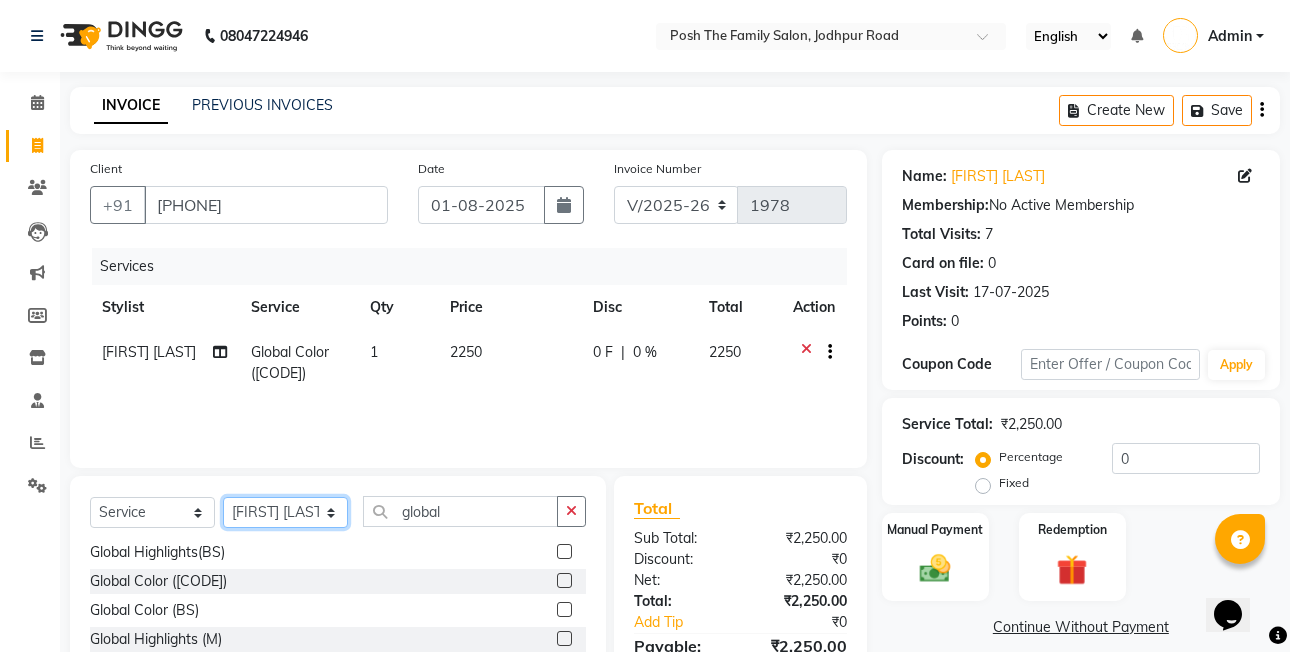 click on "Select Stylist [FIRST] [LAST] [FIRST] [LAST]  [FIRST] [LAST] [FIRST] [LAST]  [FIRST] [LAST] [FIRST] [LAST] [FIRST] [LAST] [FIRST] [LAST] (OWNER) POSH [FIRST] [LAST] [FIRST] [LAST] [FIRST] [LAST]  [FIRST] [LAST] [FIRST] [LAST] [FIRST] [LAST] [FIRST] [LAST]" 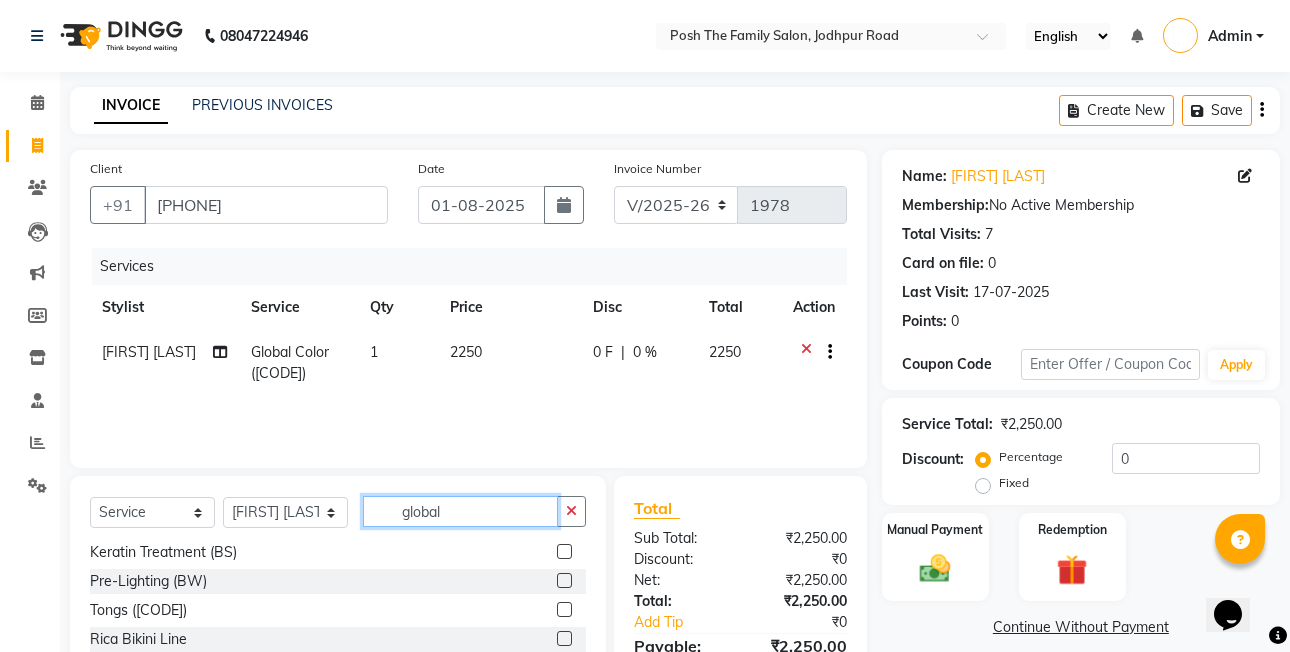 click on "global" 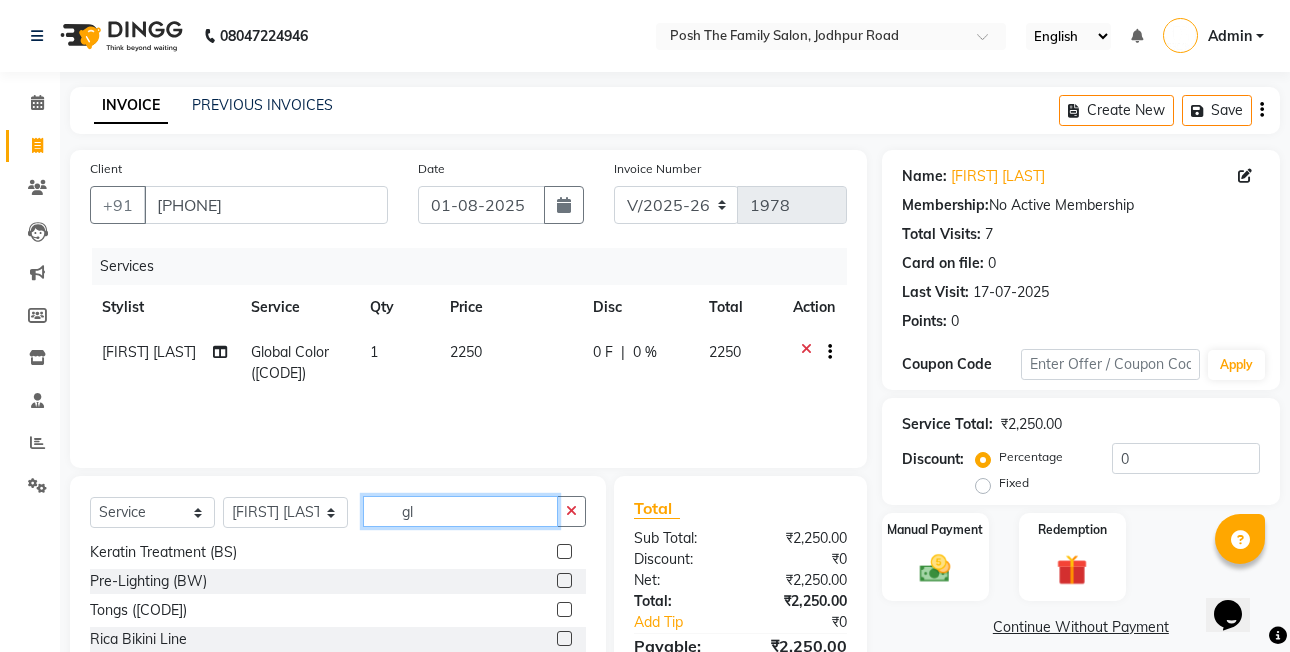 type on "g" 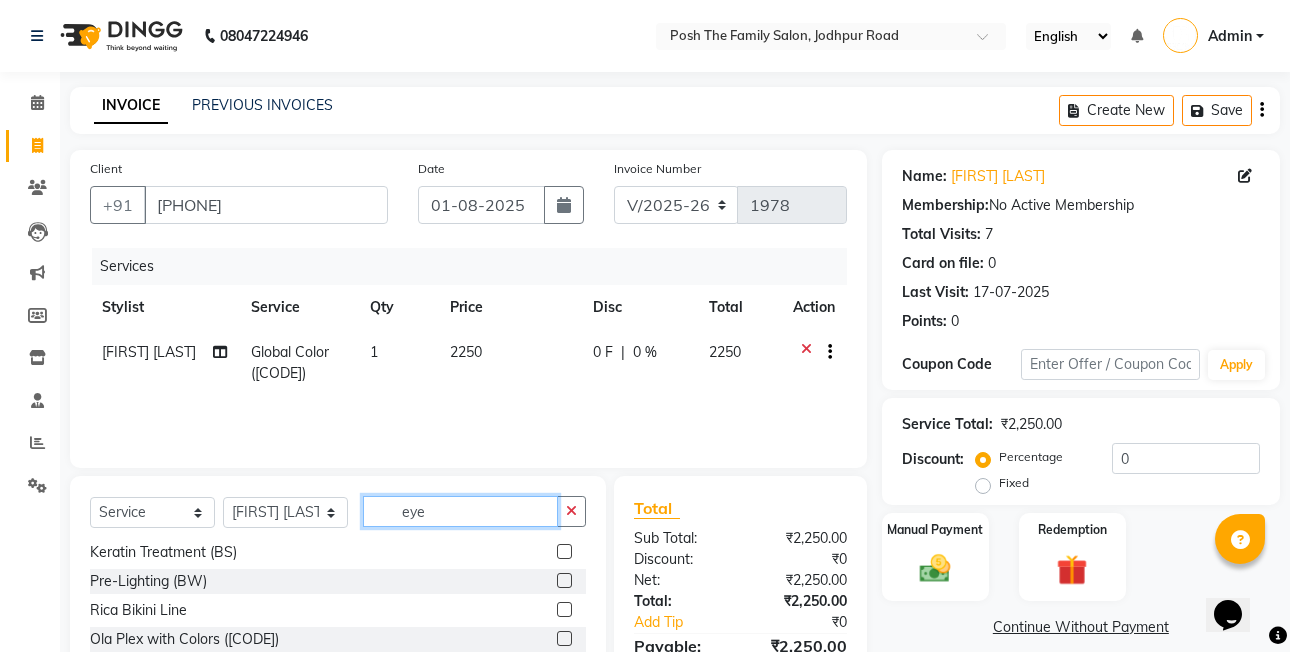 scroll, scrollTop: 0, scrollLeft: 0, axis: both 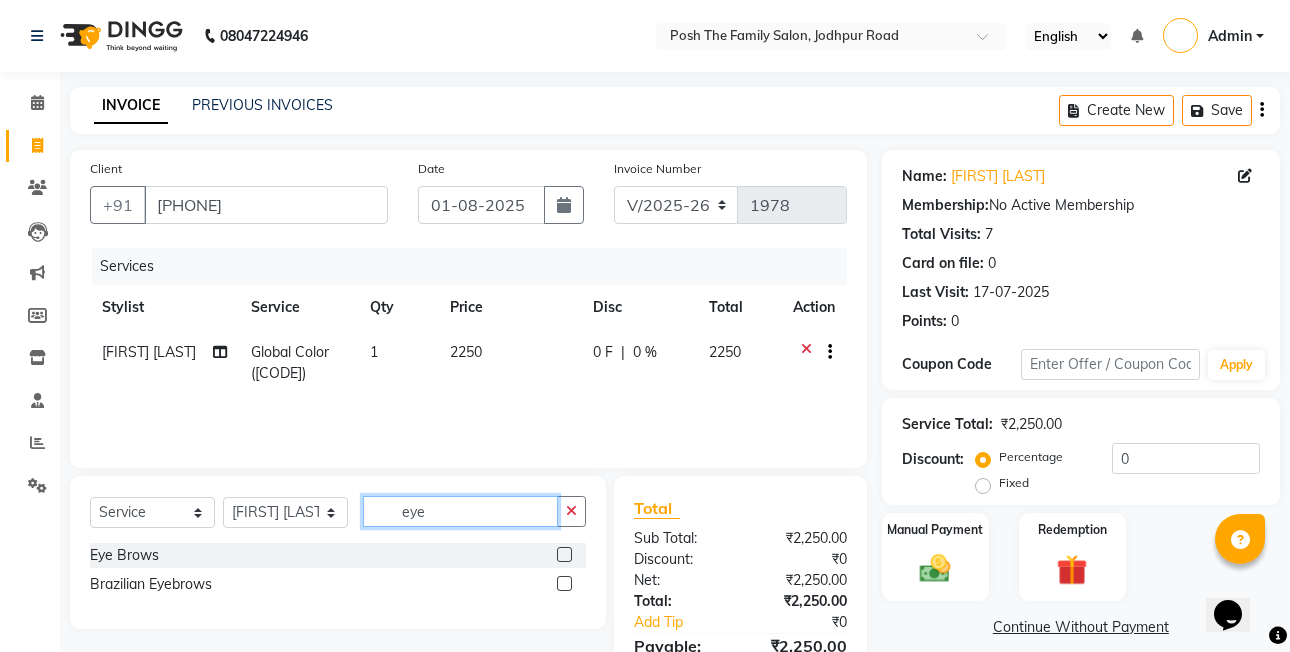 type on "eye" 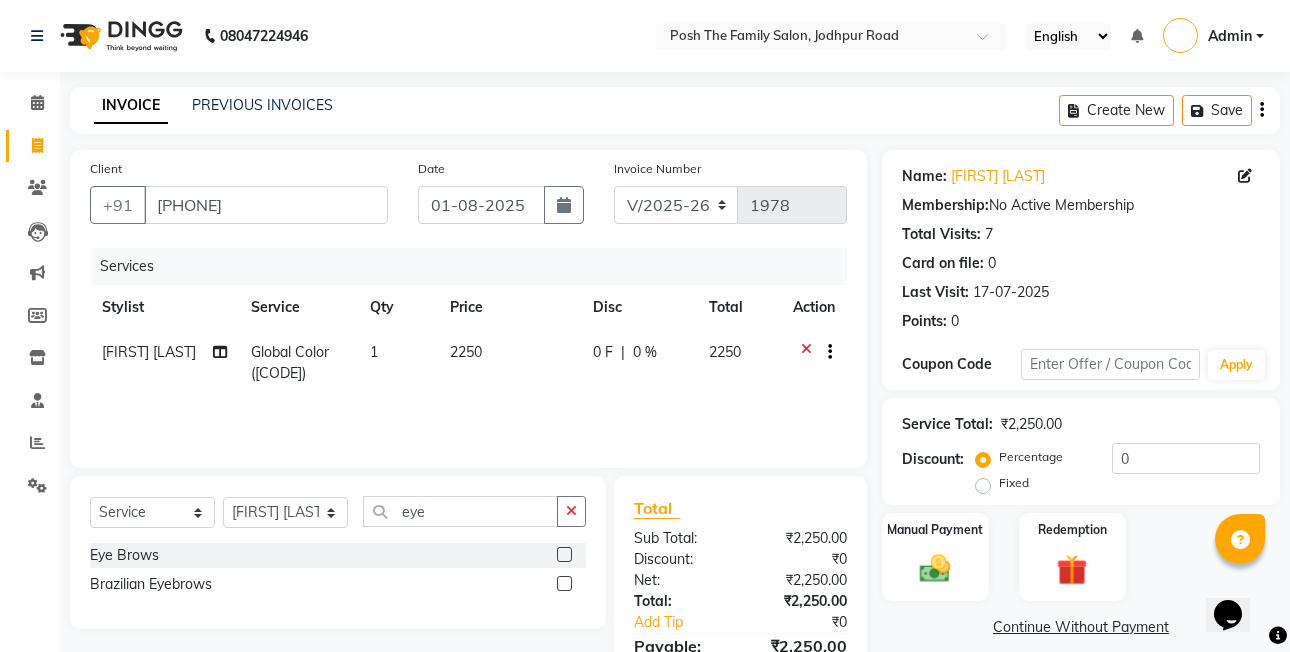 click 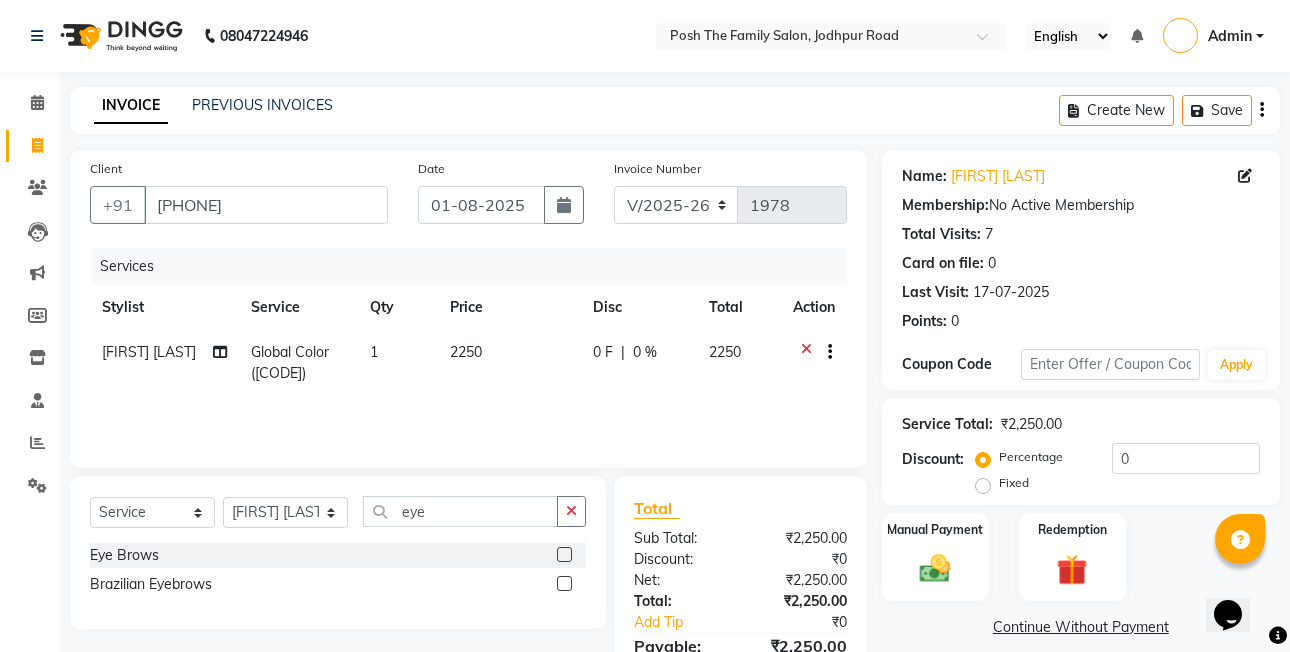click at bounding box center (563, 555) 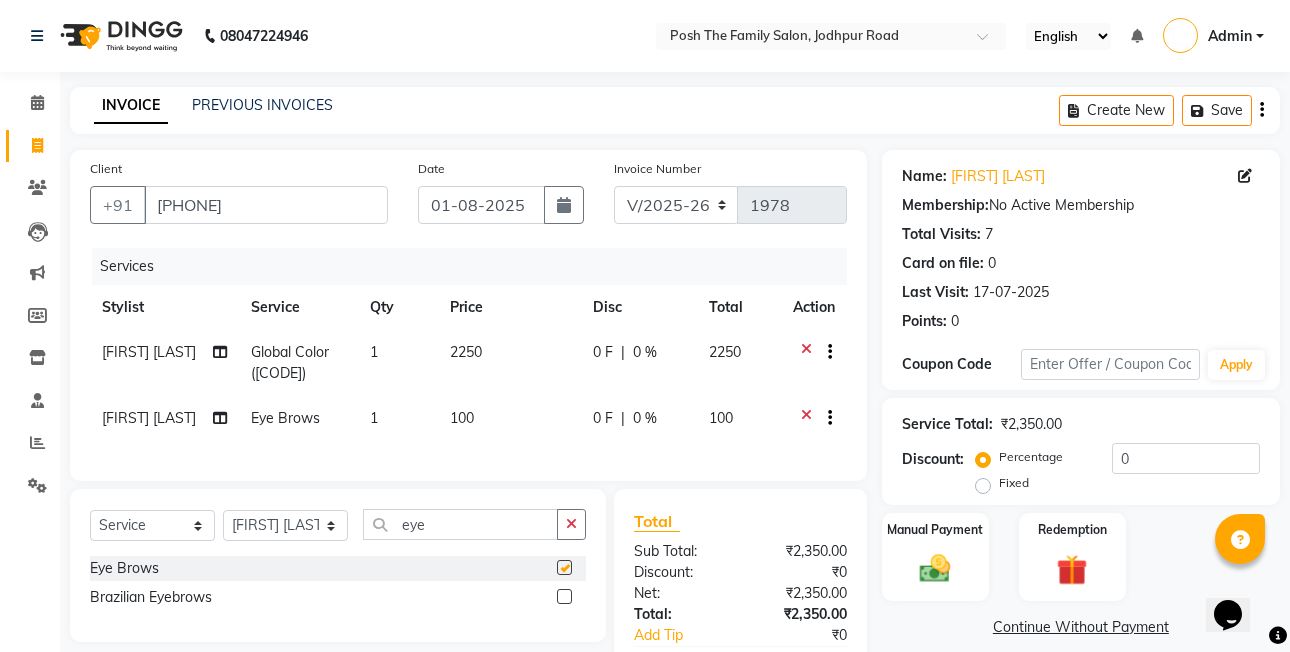 checkbox on "false" 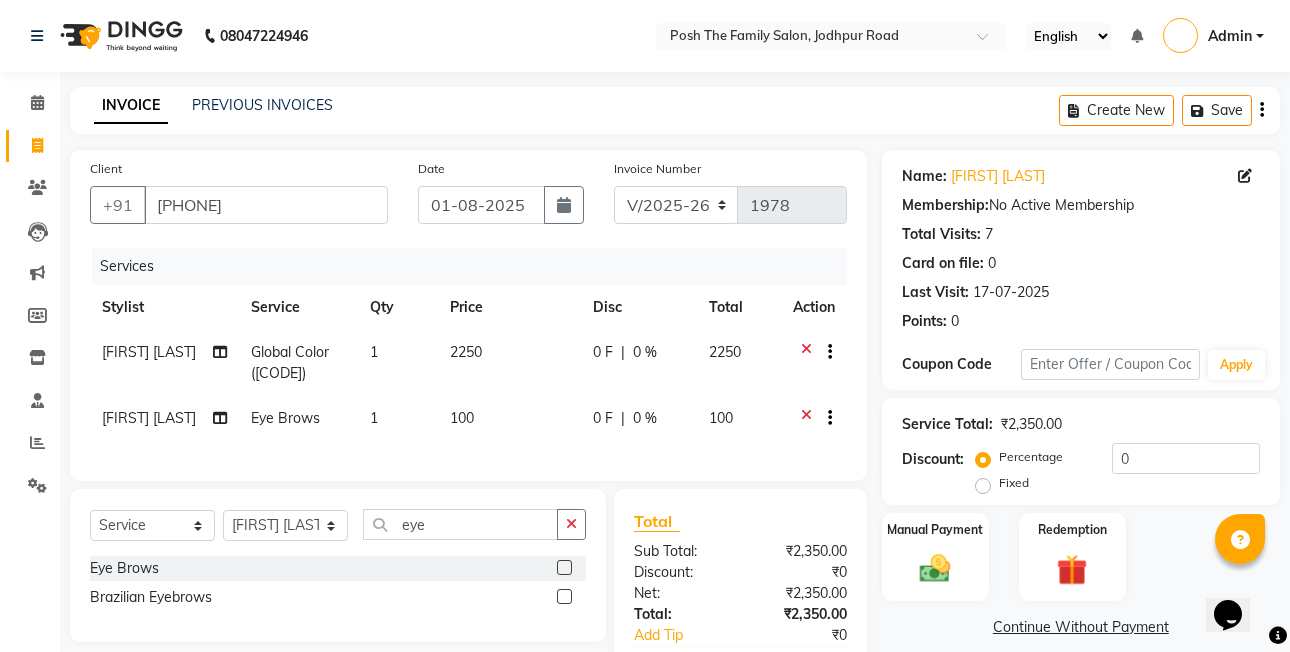 click on "100" 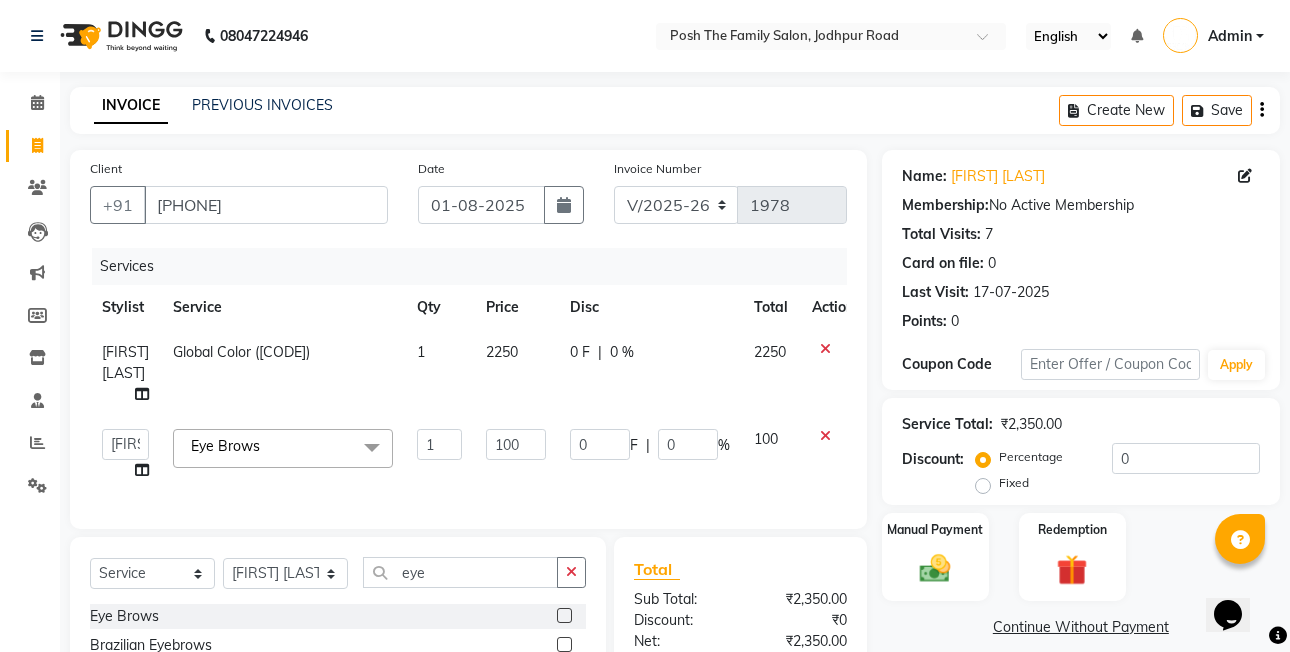 click on "2250" 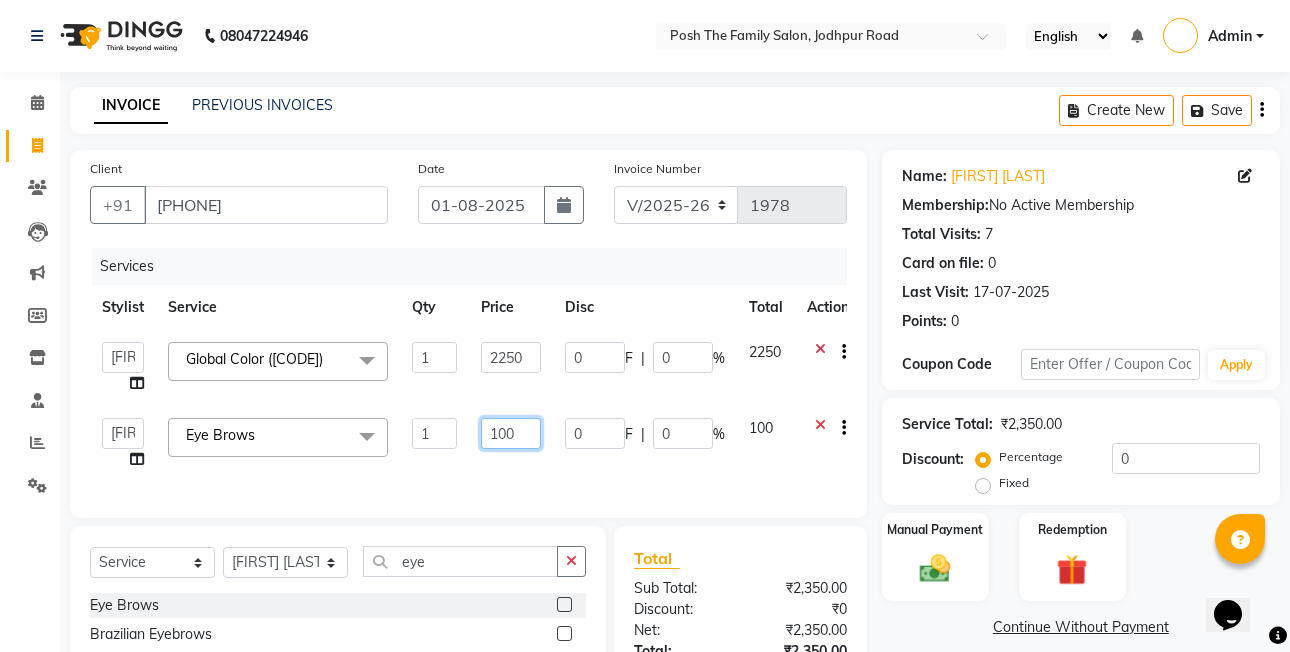 click on "100" 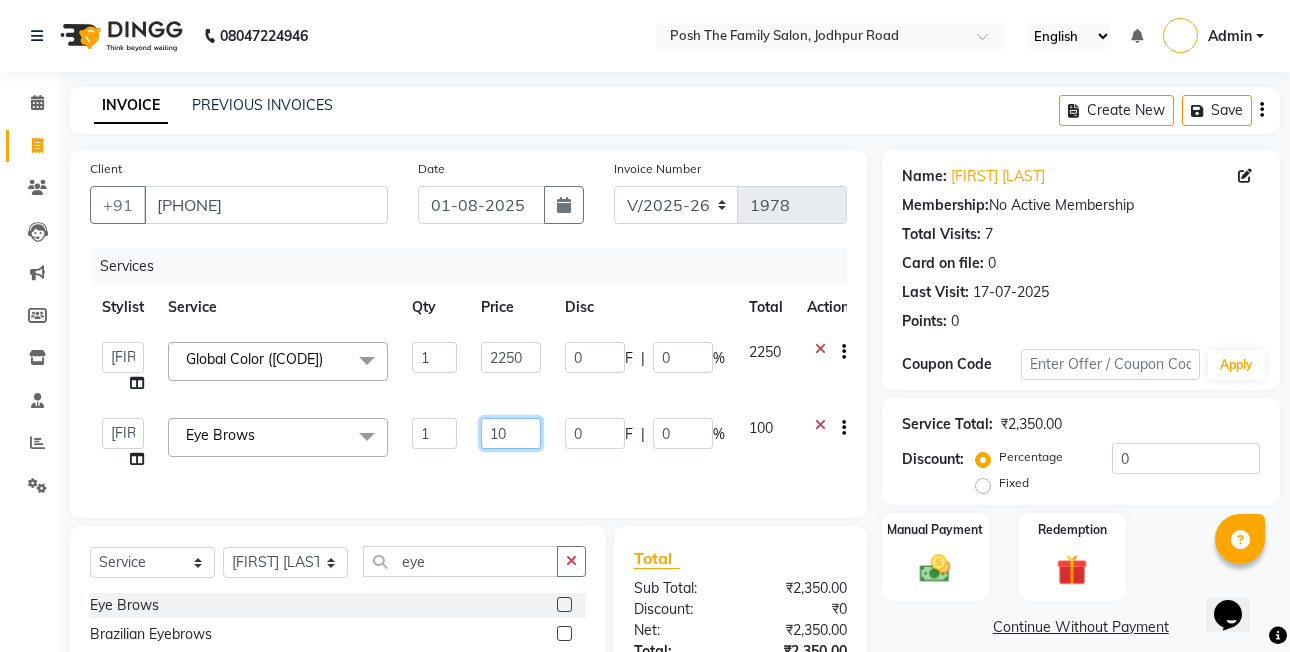 type on "1" 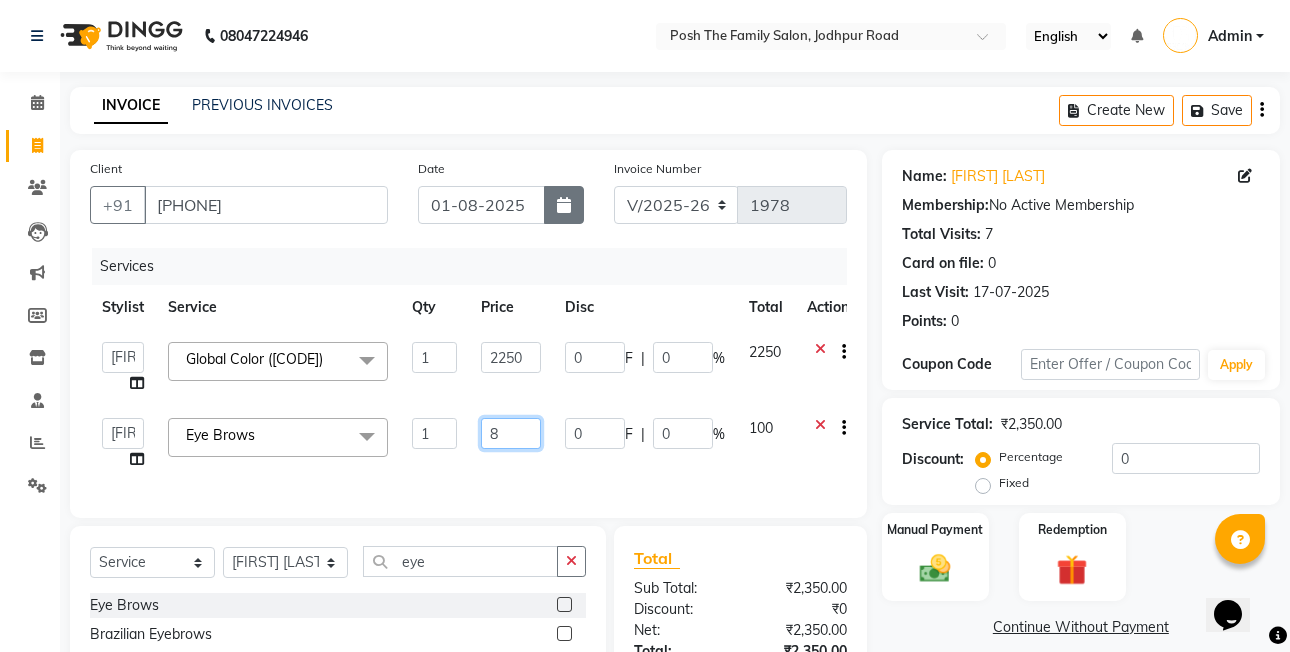 type on "80" 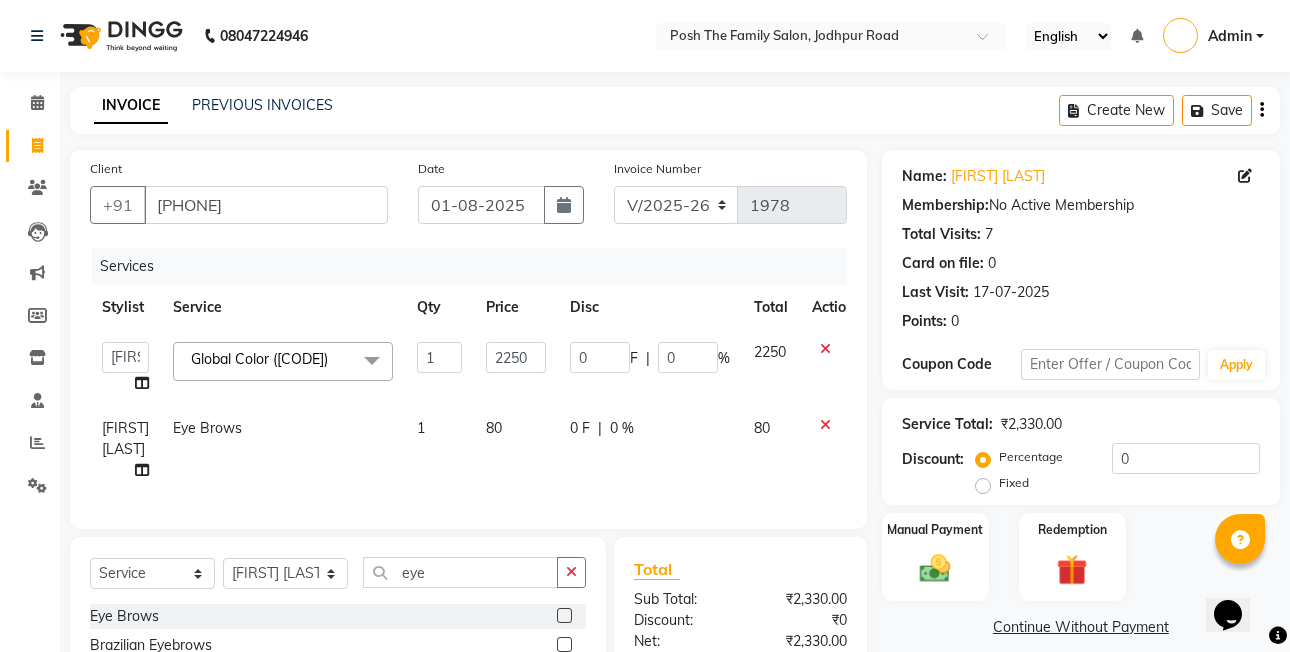 drag, startPoint x: 620, startPoint y: 277, endPoint x: 656, endPoint y: 338, distance: 70.83079 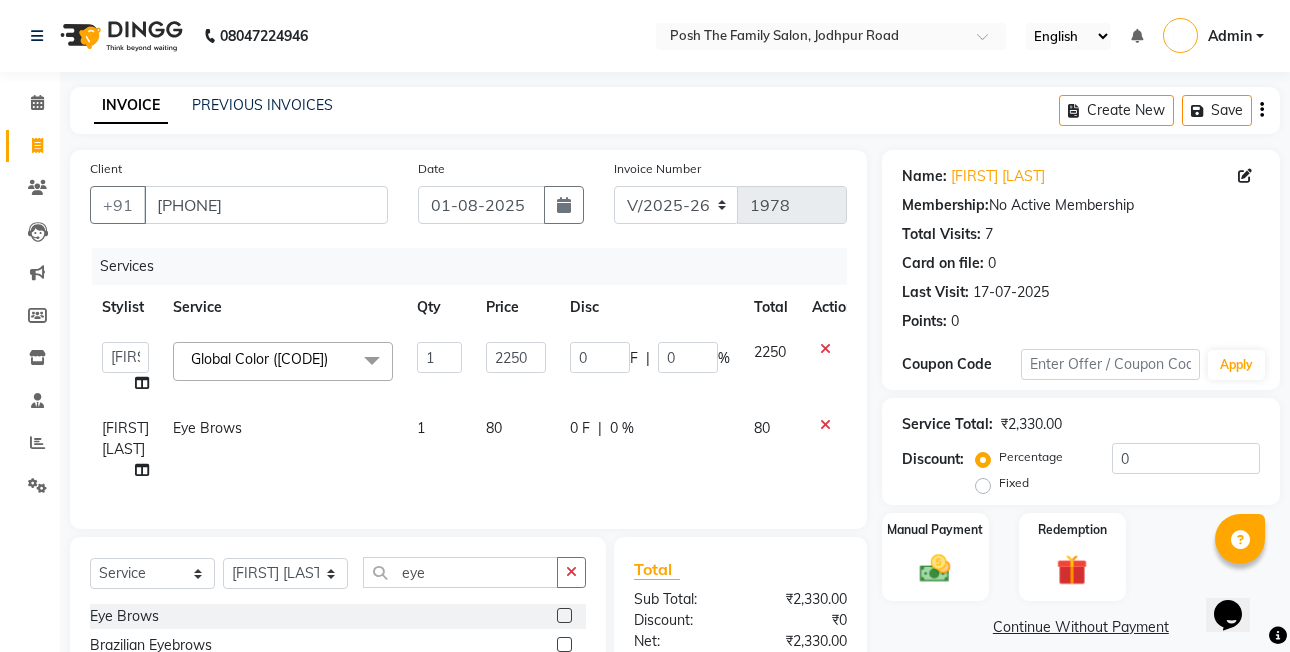 click on "Services" 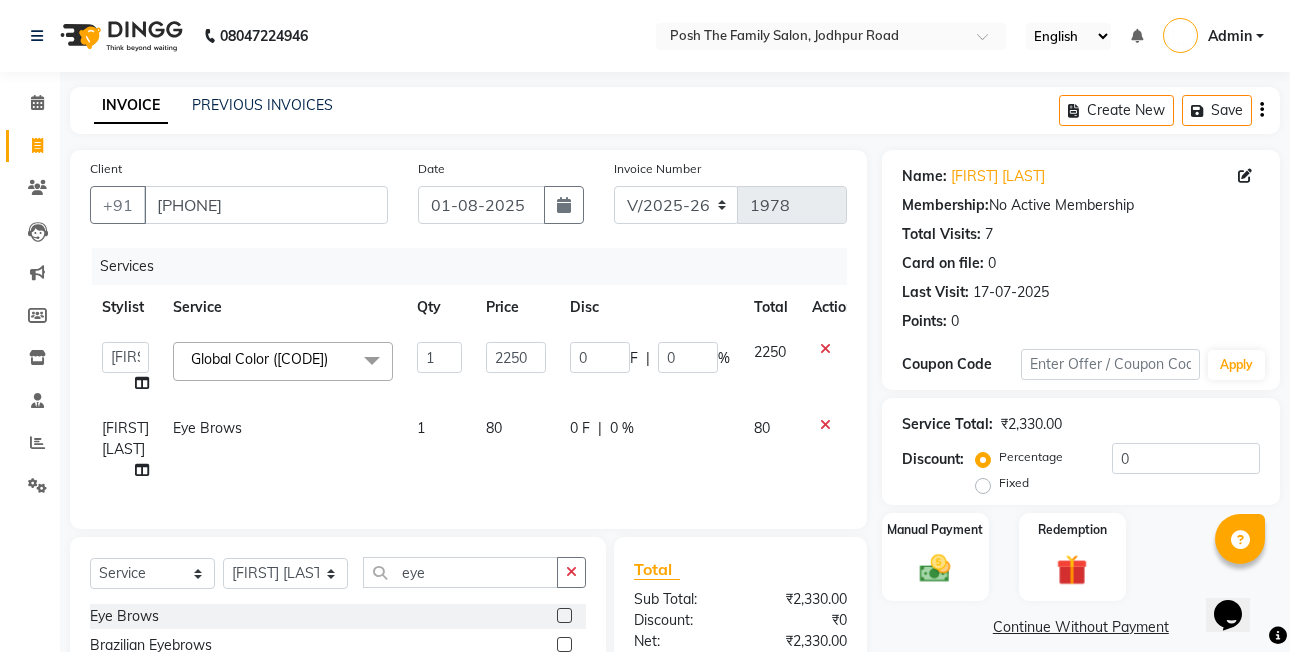 click on "Fixed" 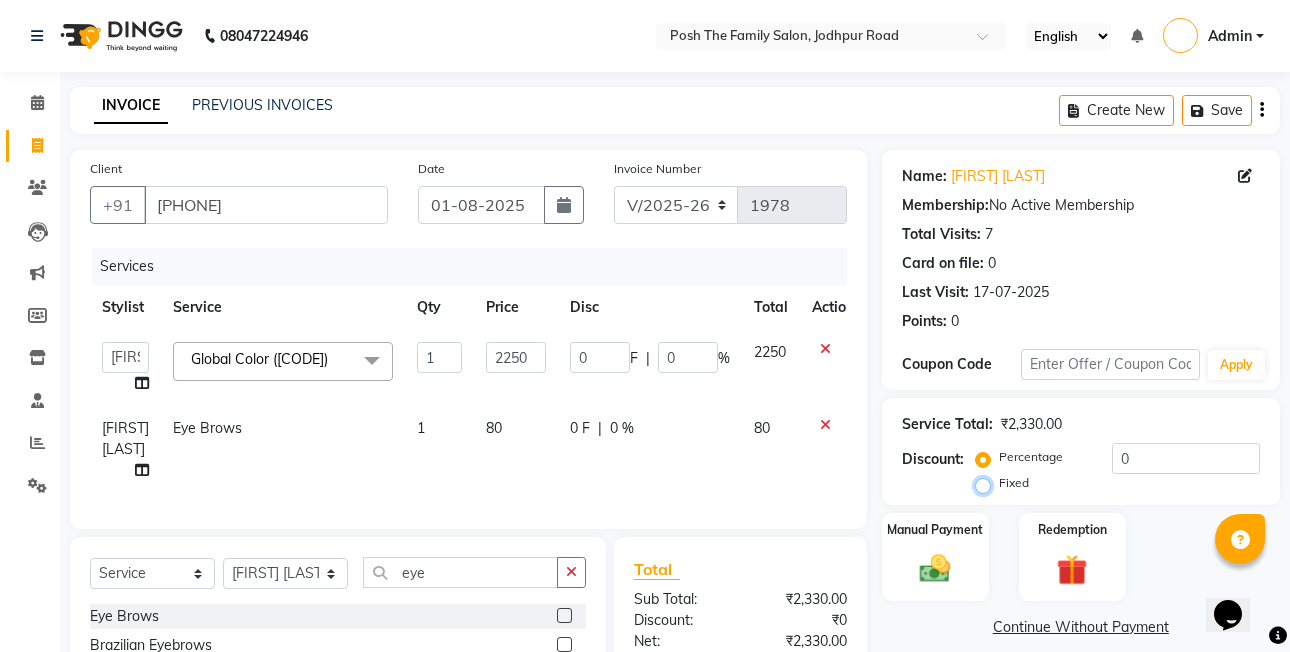 click on "Fixed" at bounding box center (987, 483) 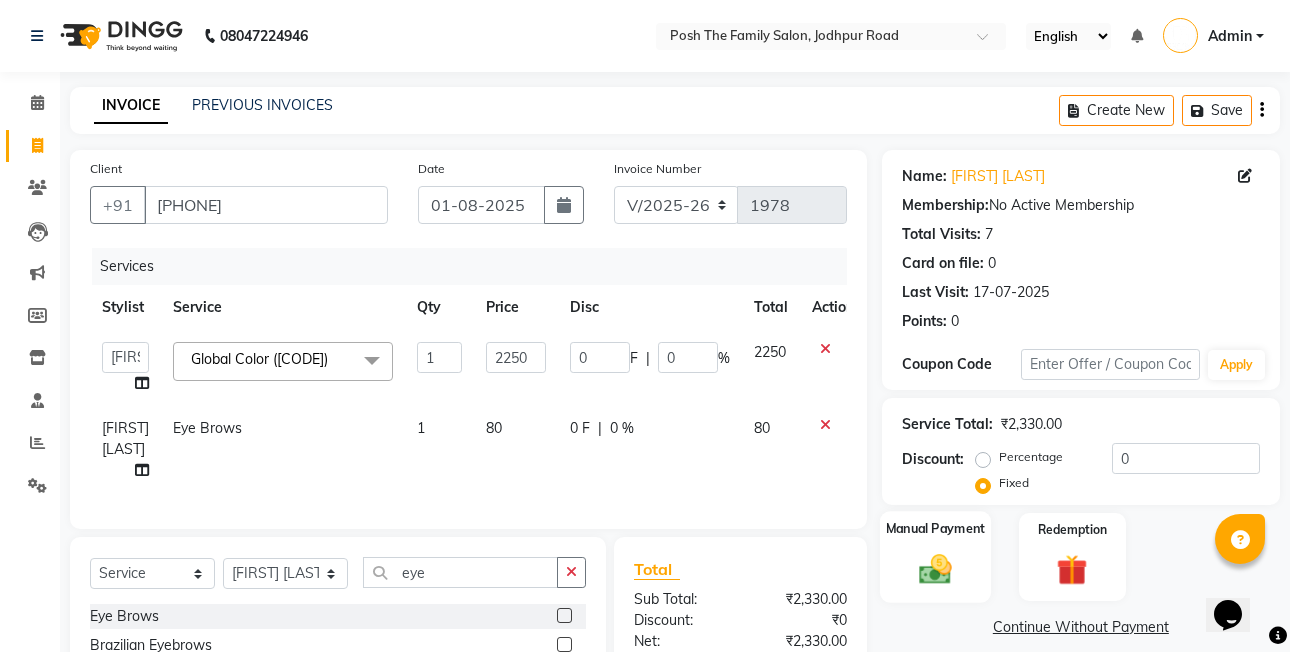 click on "Manual Payment" 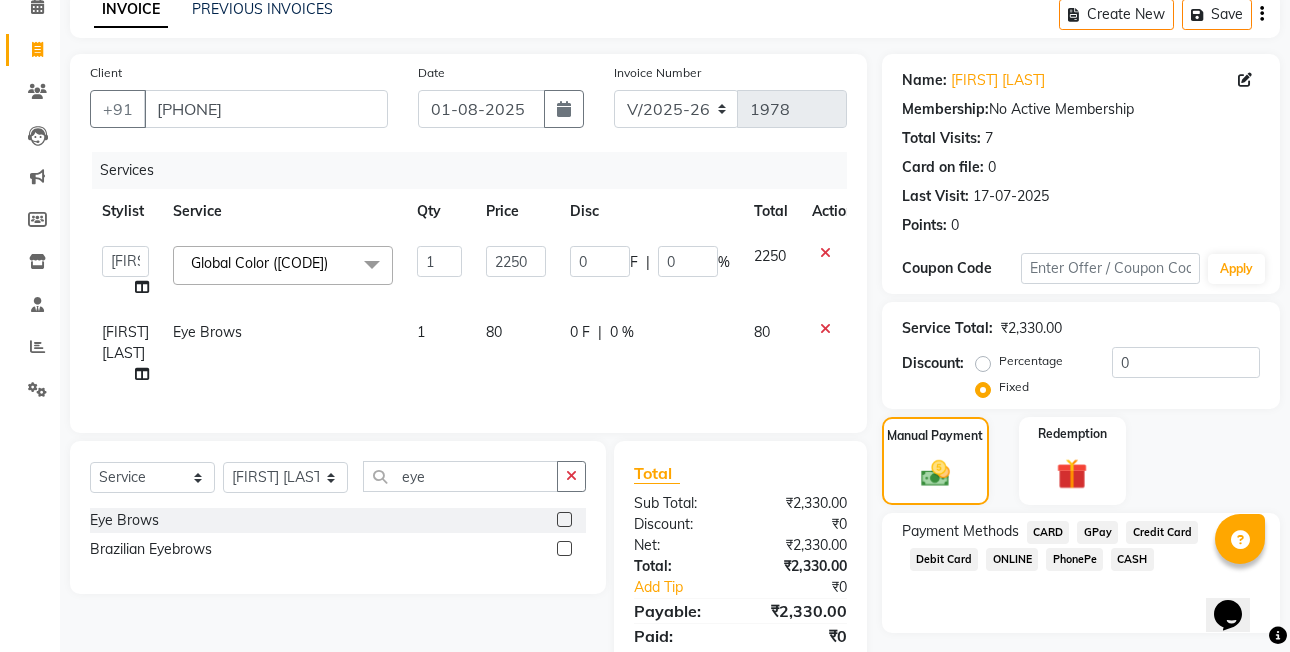 scroll, scrollTop: 182, scrollLeft: 0, axis: vertical 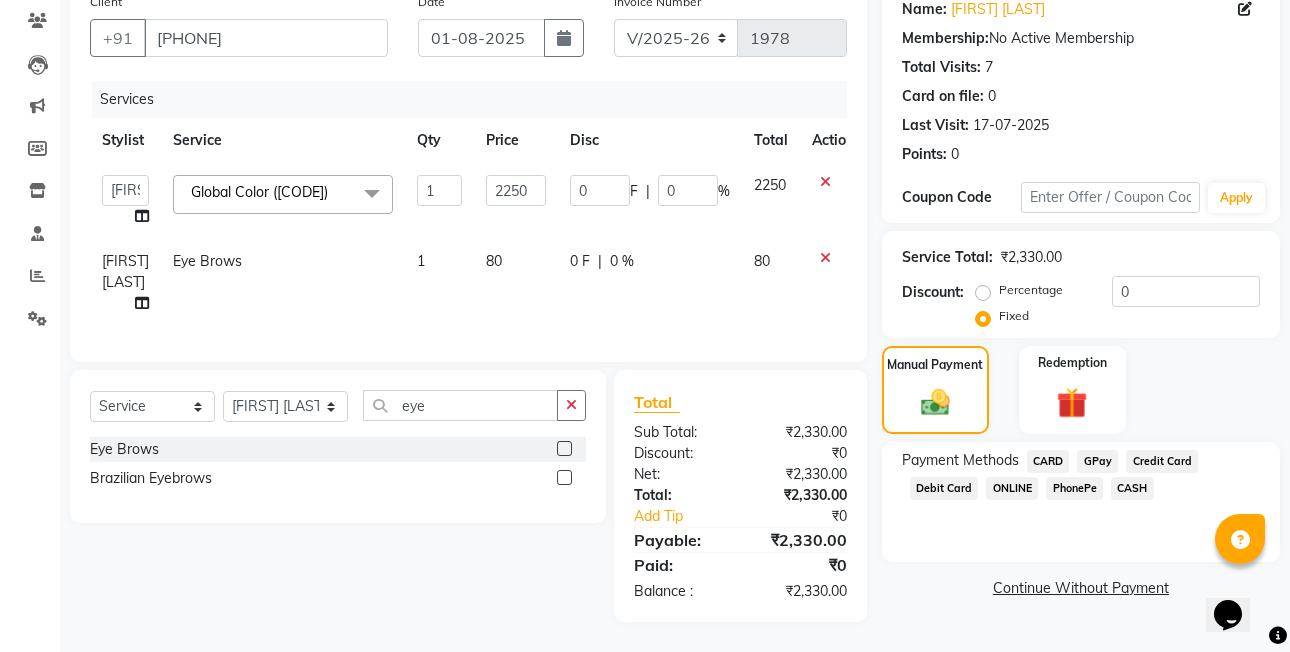 click on "CASH" 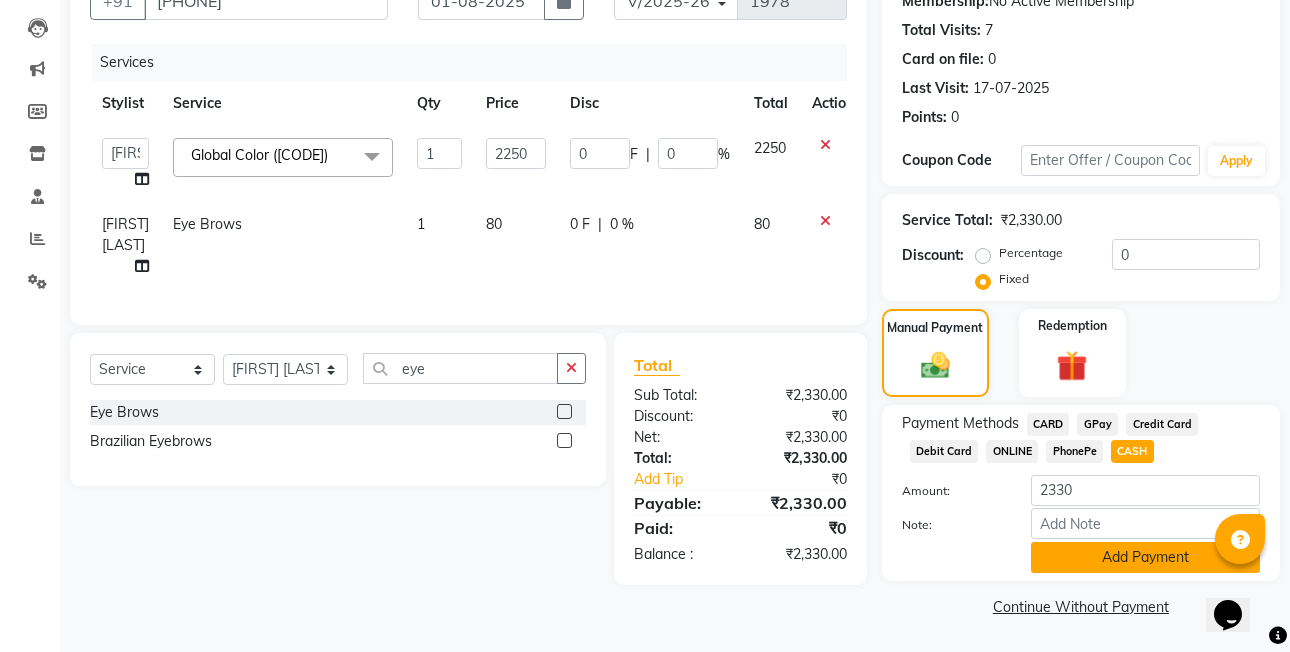 click on "Add Payment" 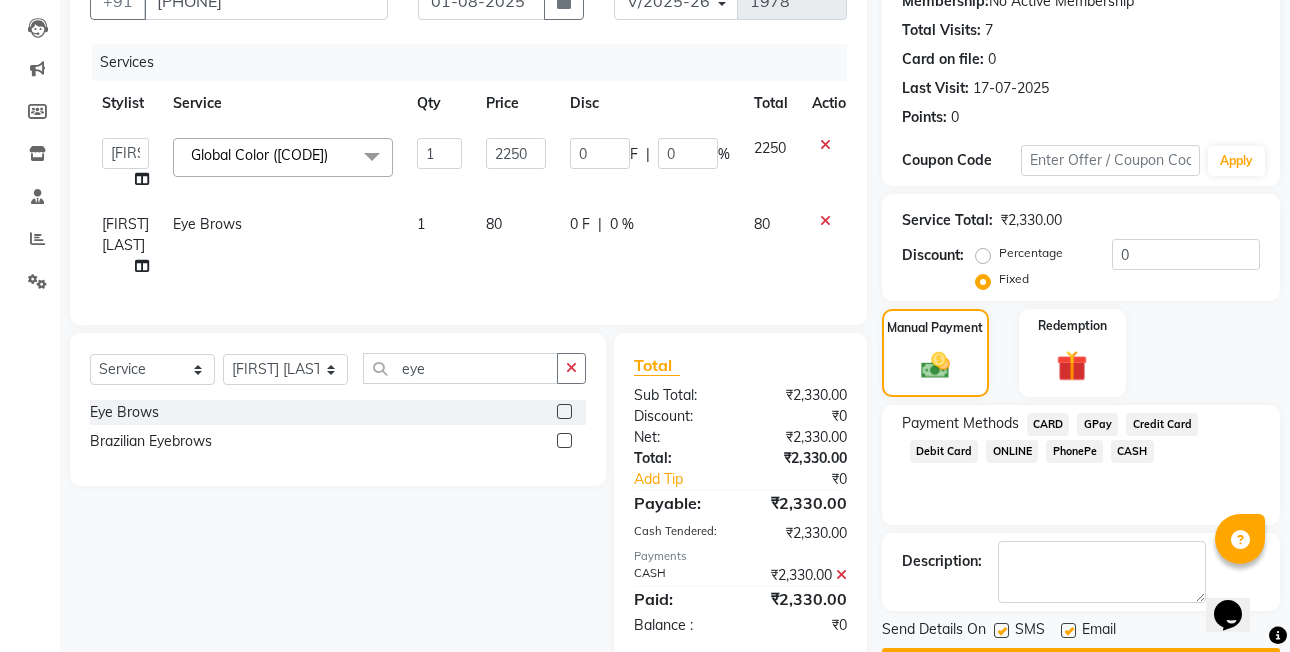 scroll, scrollTop: 261, scrollLeft: 0, axis: vertical 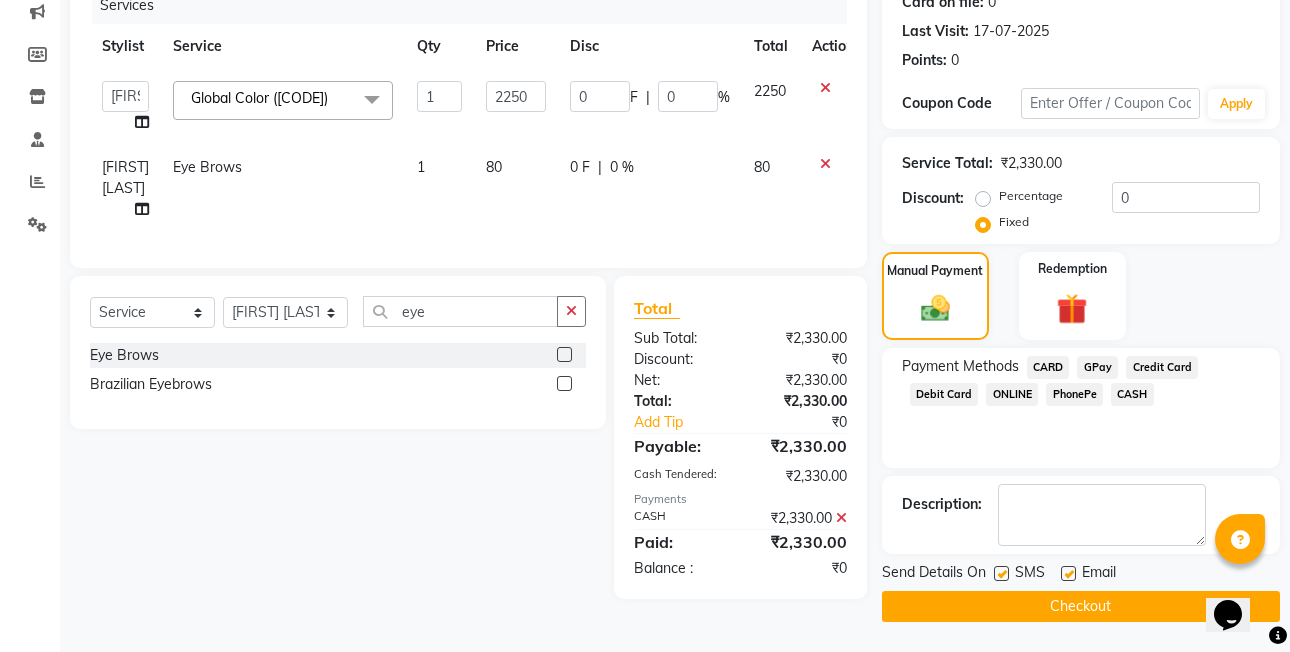 click on "Checkout" 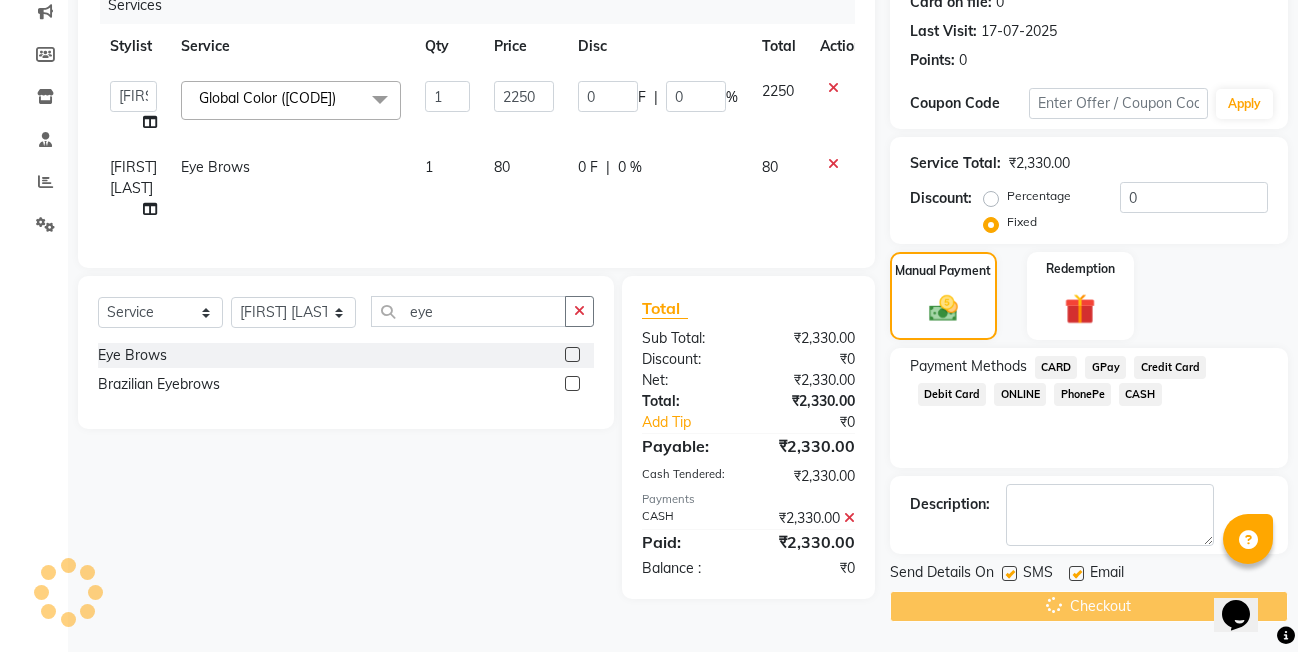 scroll, scrollTop: 0, scrollLeft: 0, axis: both 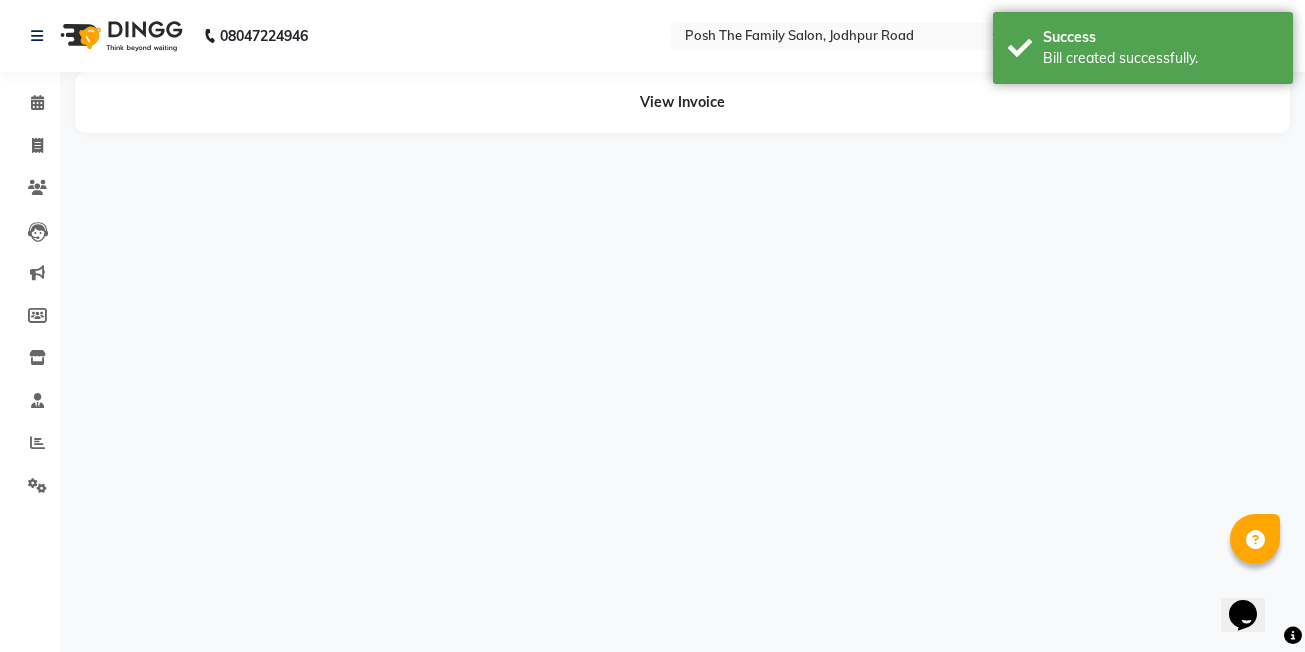 select on "59570" 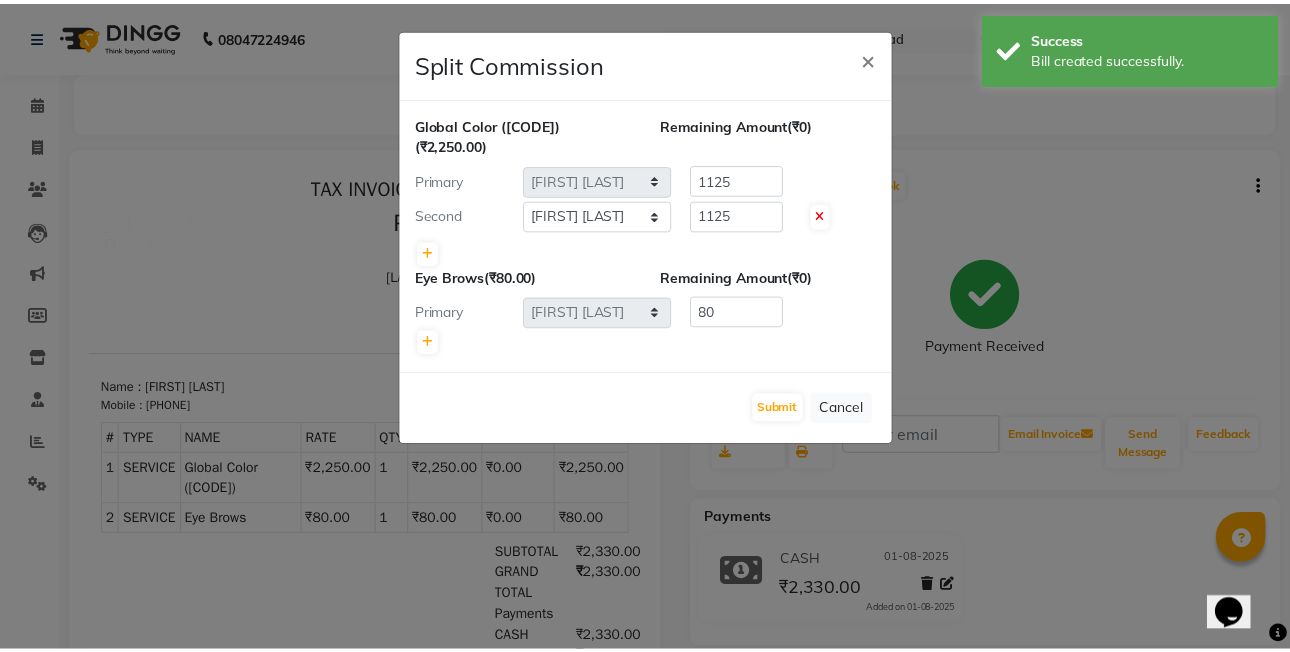 scroll, scrollTop: 0, scrollLeft: 0, axis: both 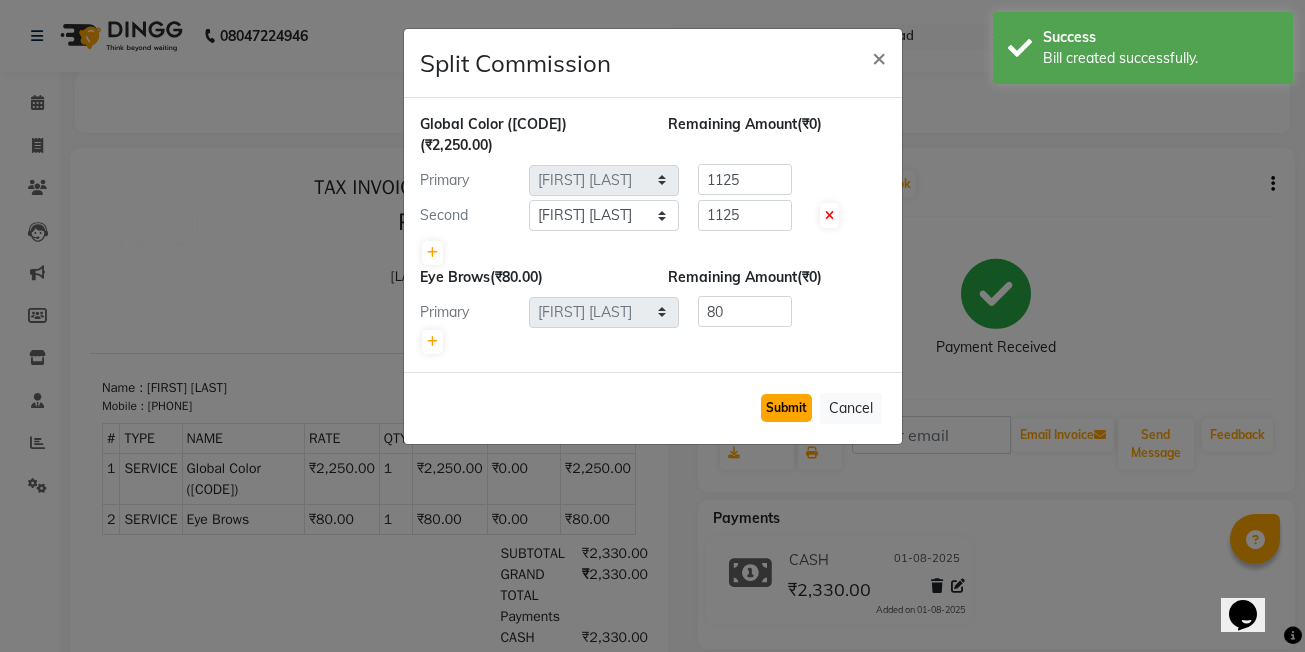 click on "Submit" 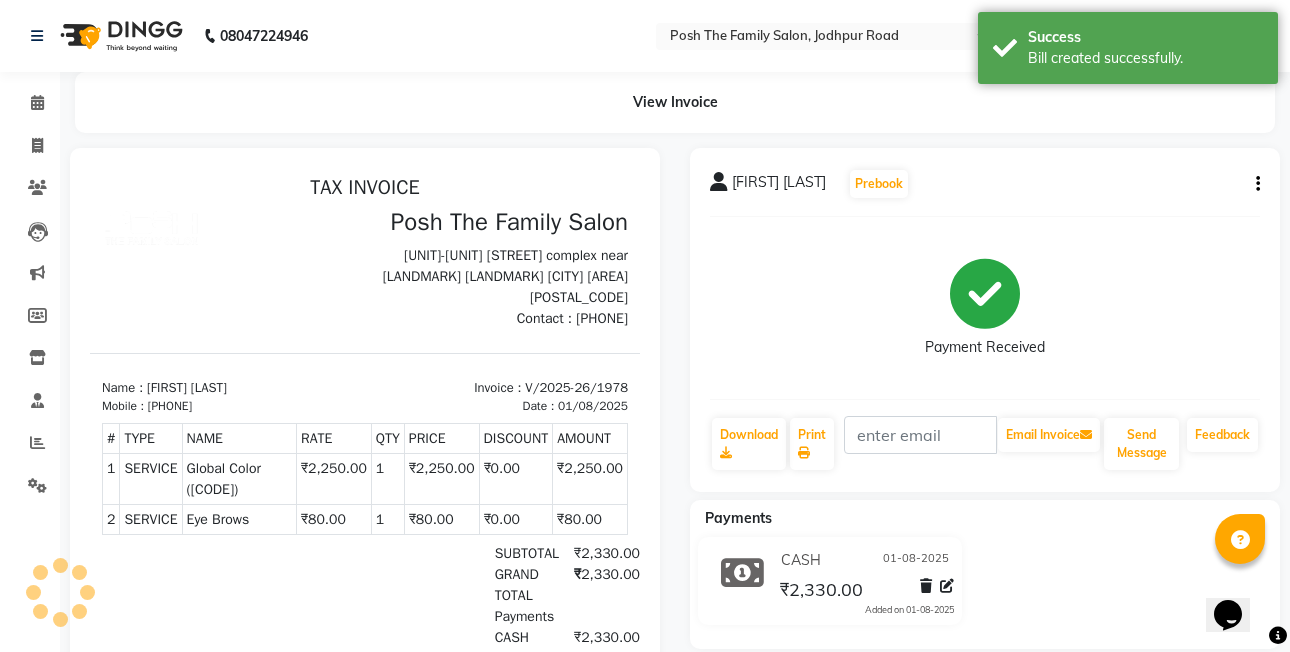 click on "[FIRST] [LAST]  Prebook   Payment Received  Download  Print   Email Invoice   Send Message Feedback" 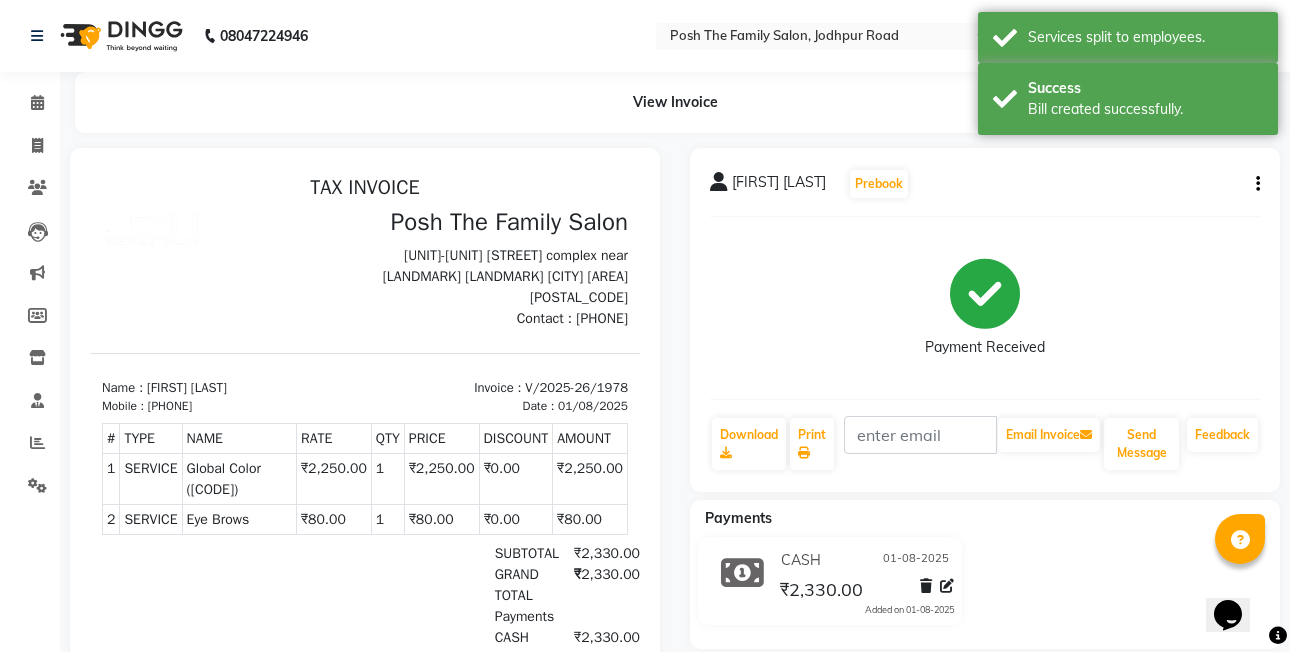 click 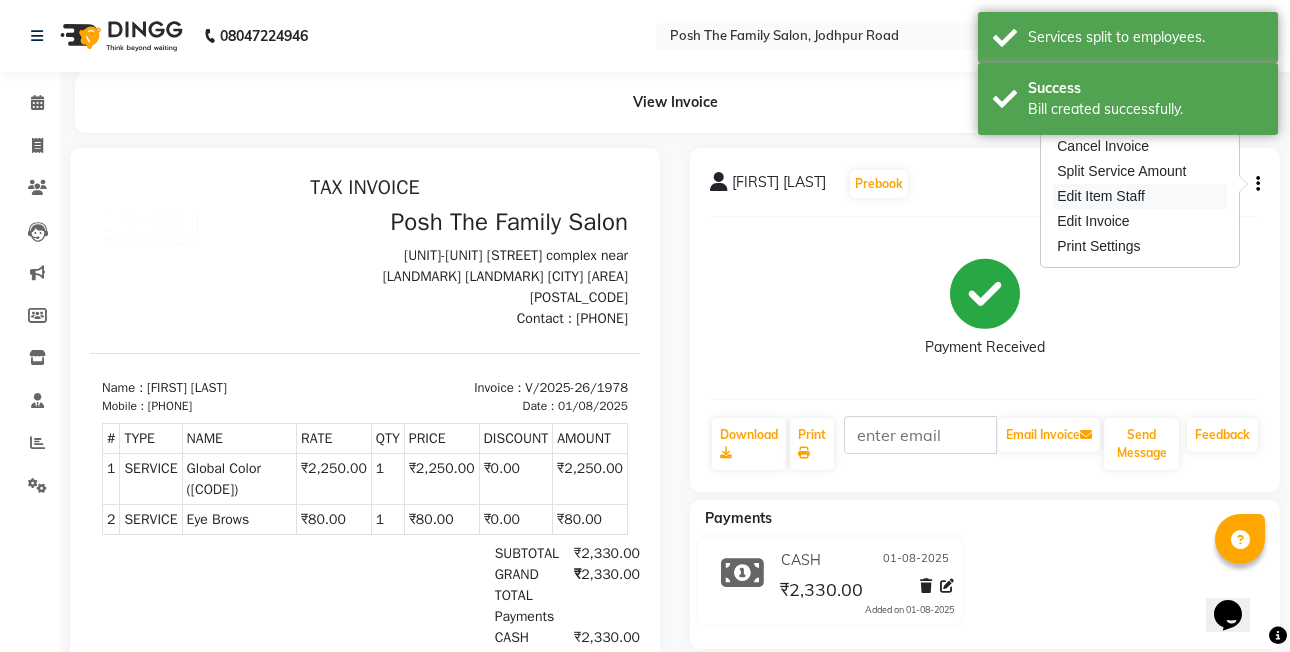 click on "Edit Item Staff" at bounding box center (1140, 196) 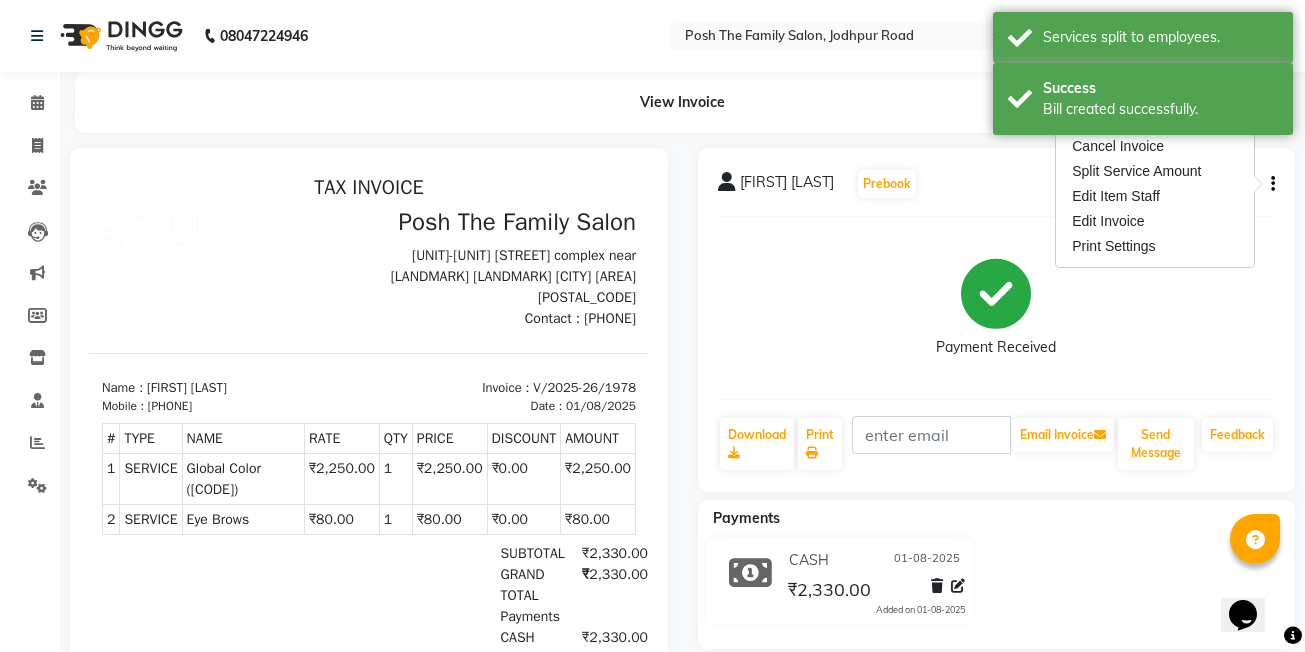 select on "59570" 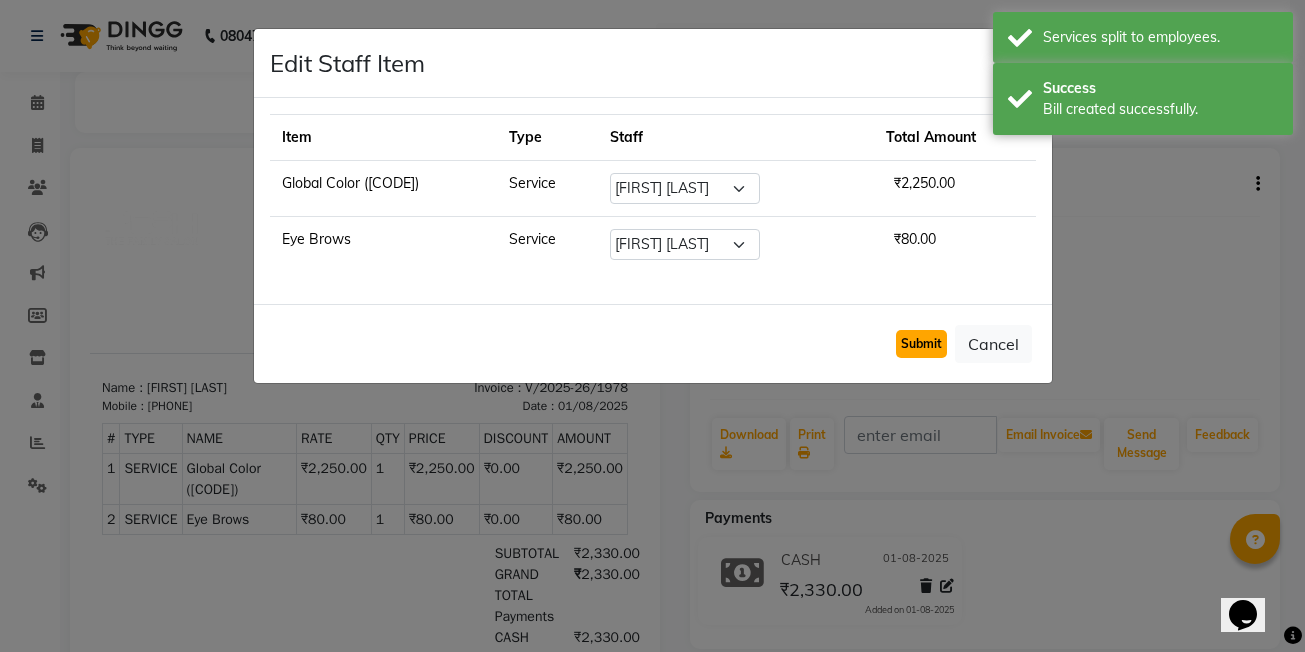 drag, startPoint x: 918, startPoint y: 337, endPoint x: 902, endPoint y: 323, distance: 21.260292 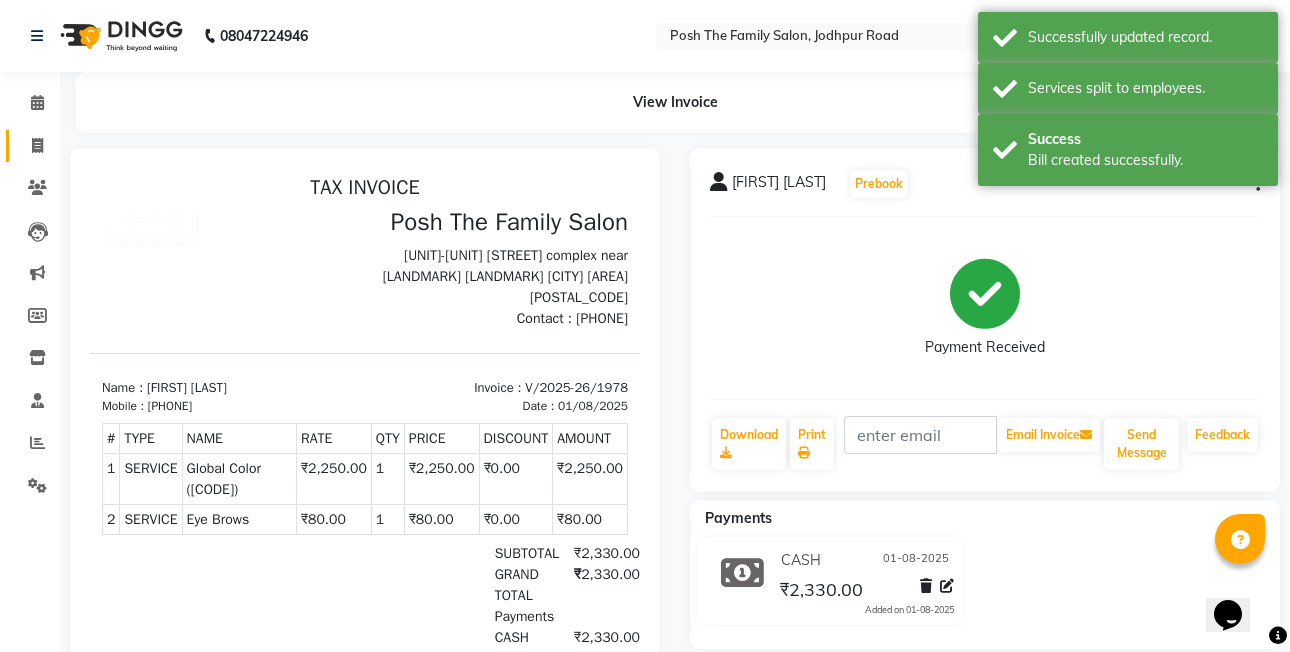drag, startPoint x: 37, startPoint y: 124, endPoint x: 37, endPoint y: 143, distance: 19 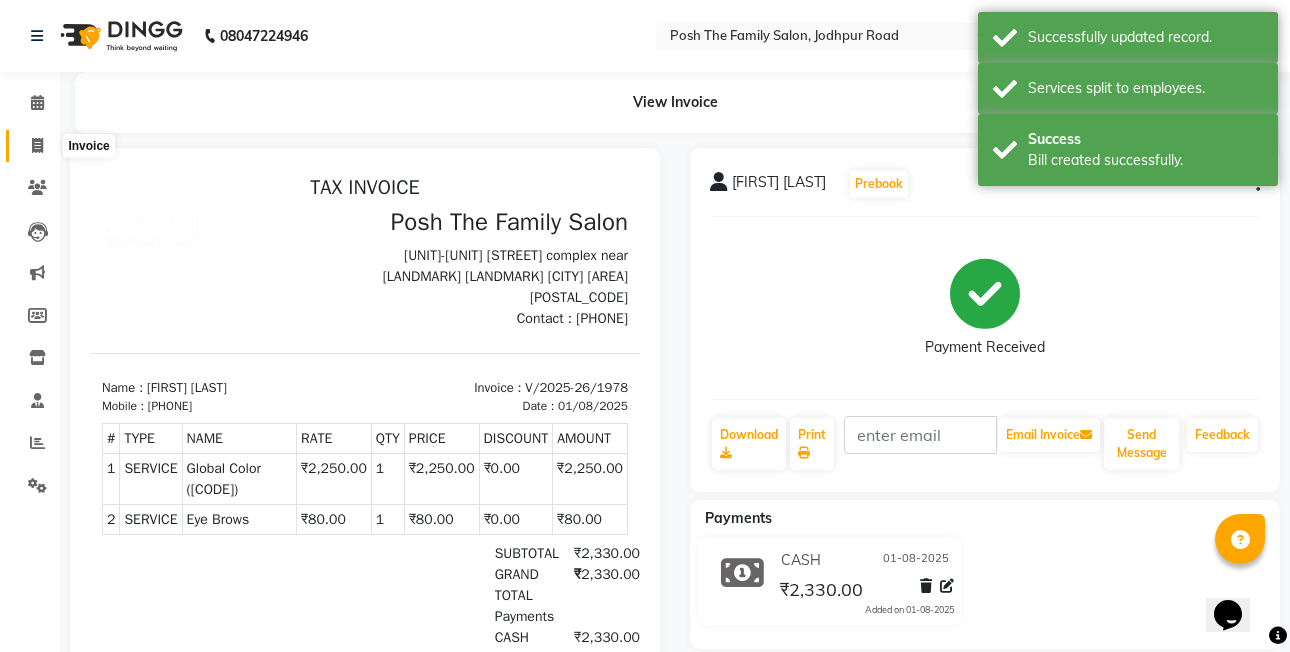 click 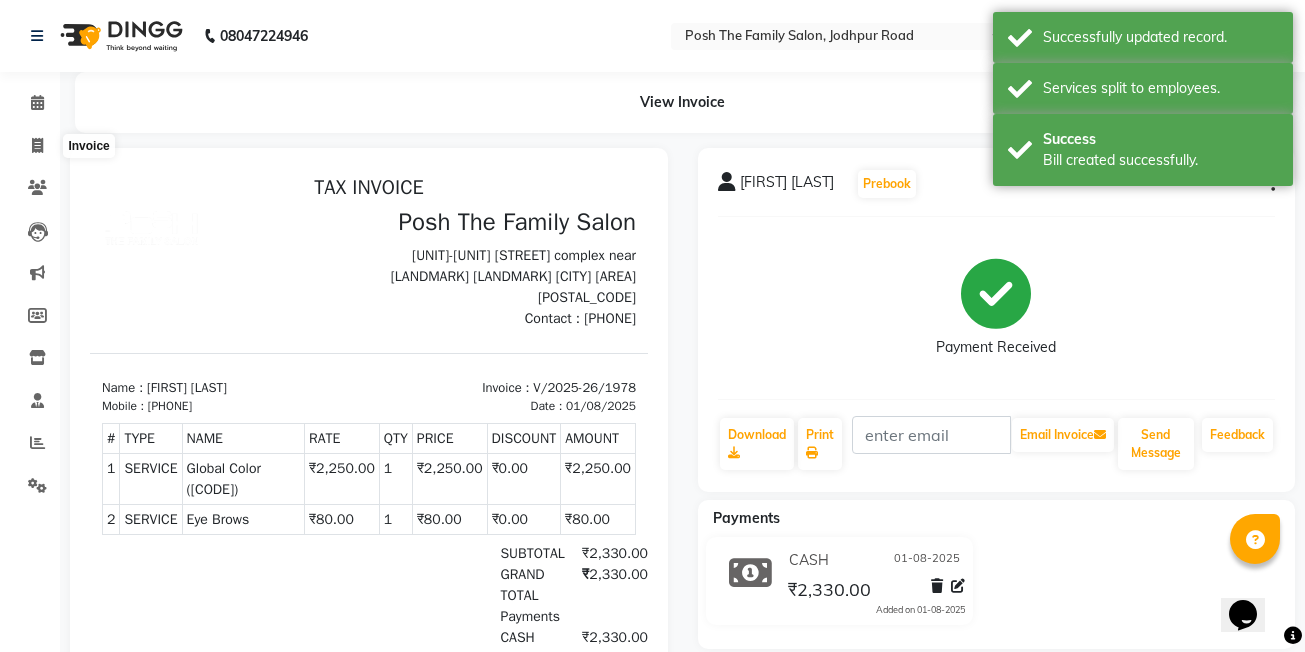 select on "6199" 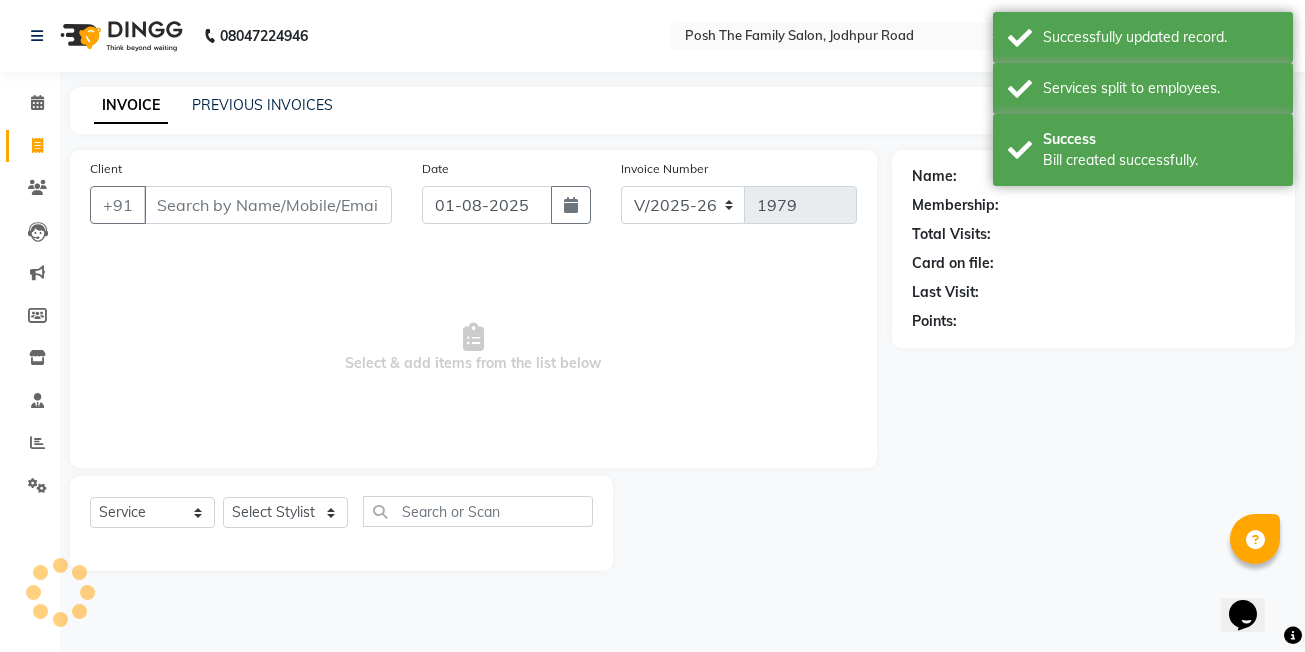 click on "Client" at bounding box center [268, 205] 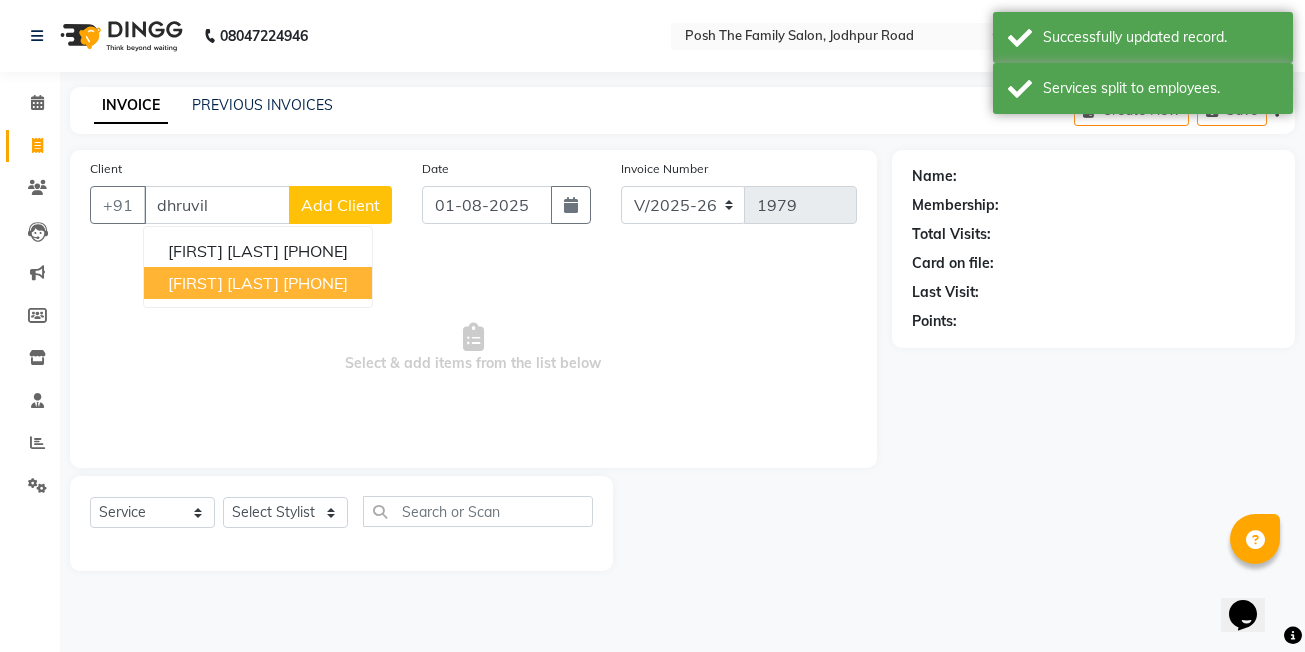 click on "[FIRST] [LAST]" at bounding box center (223, 283) 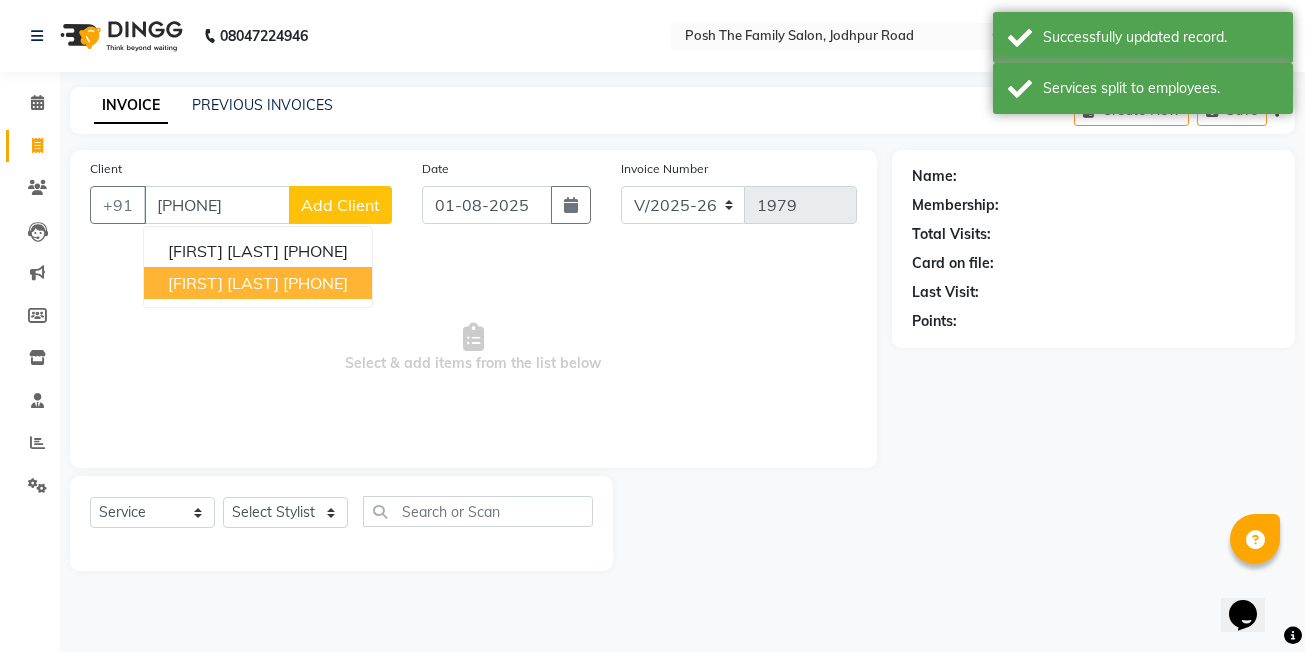 type on "[PHONE]" 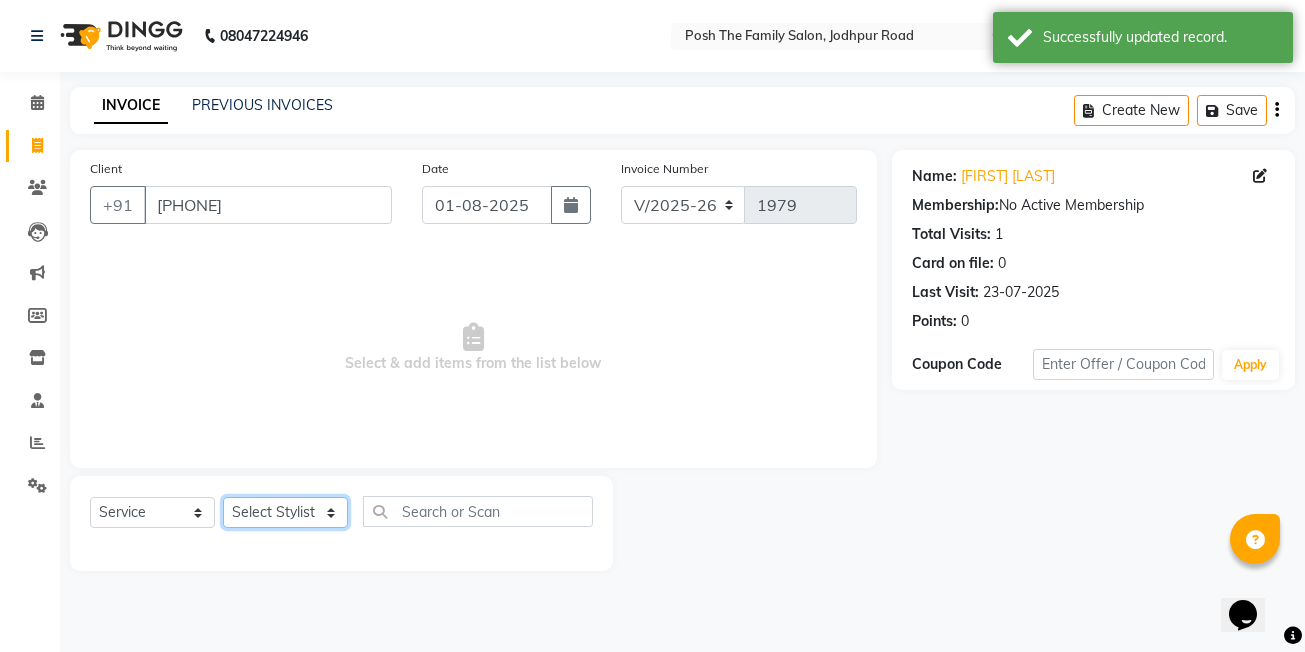 click on "Select Stylist [FIRST] [LAST] [FIRST] [LAST]  [FIRST] [LAST] [FIRST] [LAST]  [FIRST] [LAST] [FIRST] [LAST] [FIRST] [LAST] [FIRST] [LAST] (OWNER) POSH [FIRST] [LAST] [FIRST] [LAST] [FIRST] [LAST]  [FIRST] [LAST] [FIRST] [LAST] [FIRST] [LAST] [FIRST] [LAST]" 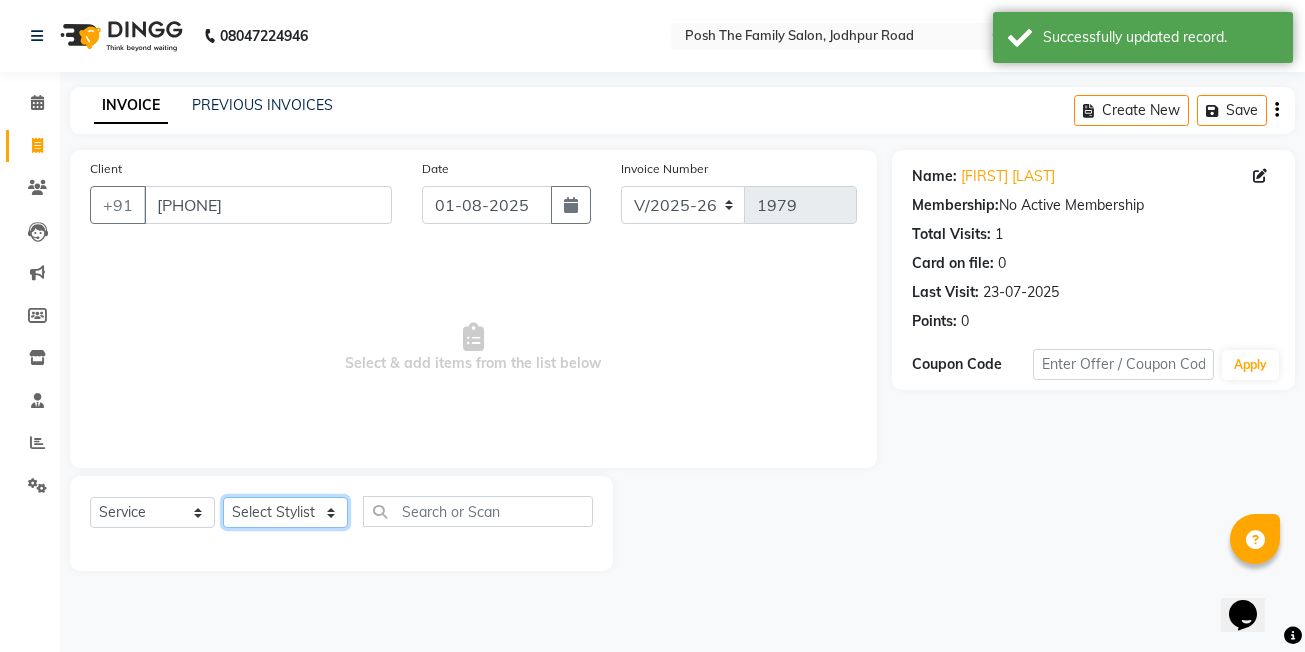 select on "86687" 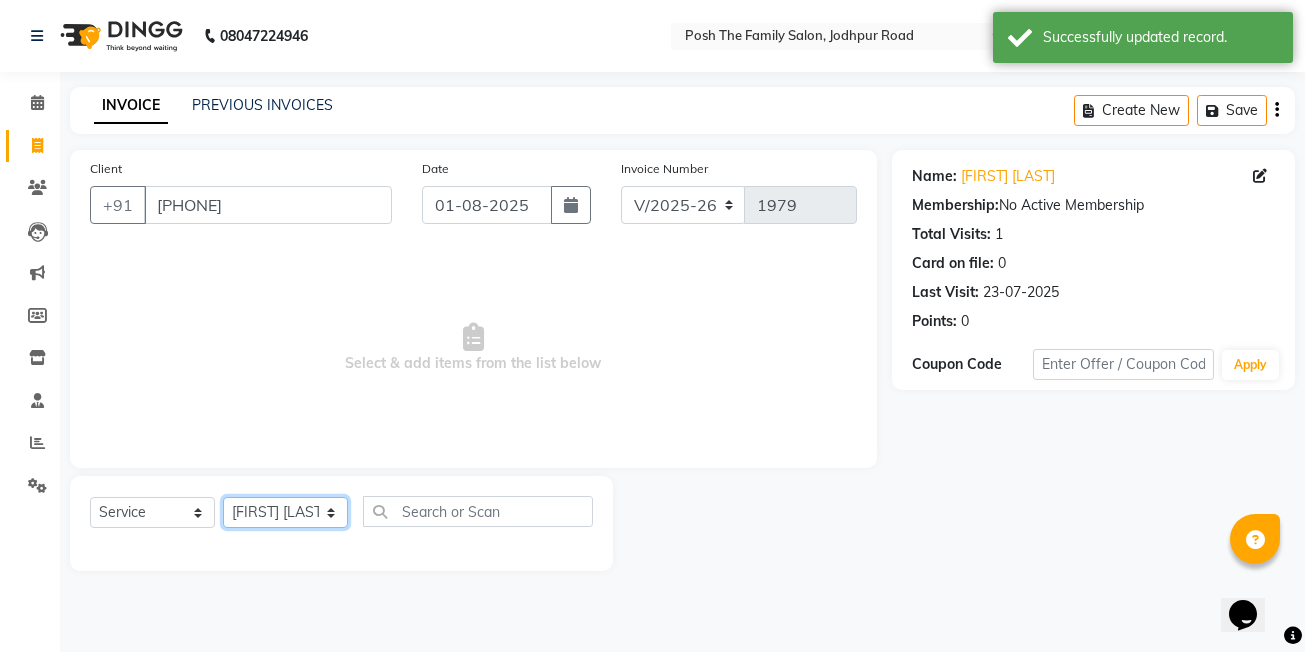click on "Select Stylist [FIRST] [LAST] [FIRST] [LAST]  [FIRST] [LAST] [FIRST] [LAST]  [FIRST] [LAST] [FIRST] [LAST] [FIRST] [LAST] [FIRST] [LAST] (OWNER) POSH [FIRST] [LAST] [FIRST] [LAST] [FIRST] [LAST]  [FIRST] [LAST] [FIRST] [LAST] [FIRST] [LAST] [FIRST] [LAST]" 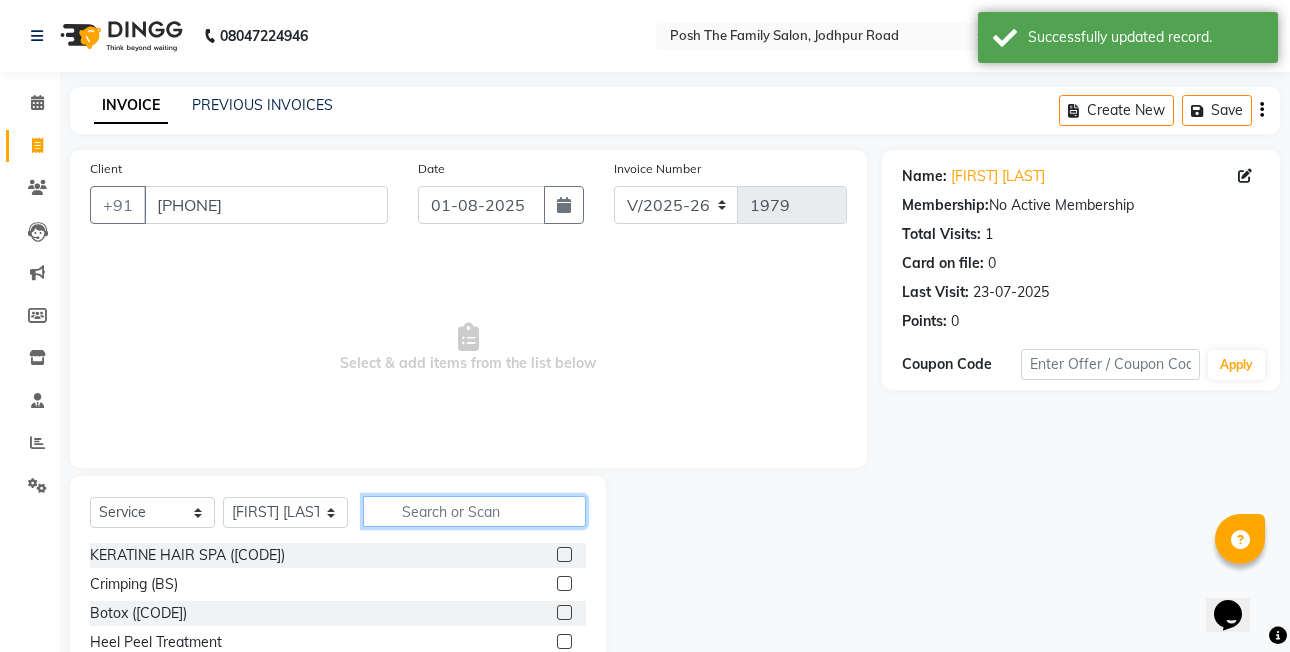 click 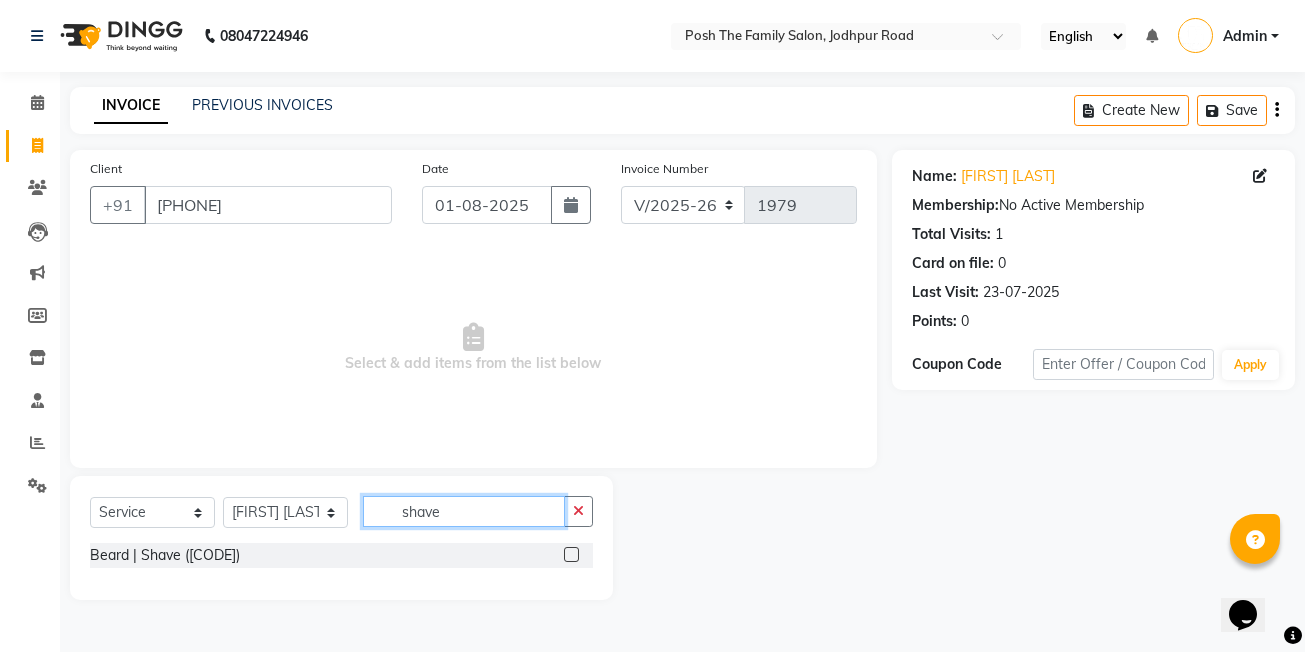 type on "shave" 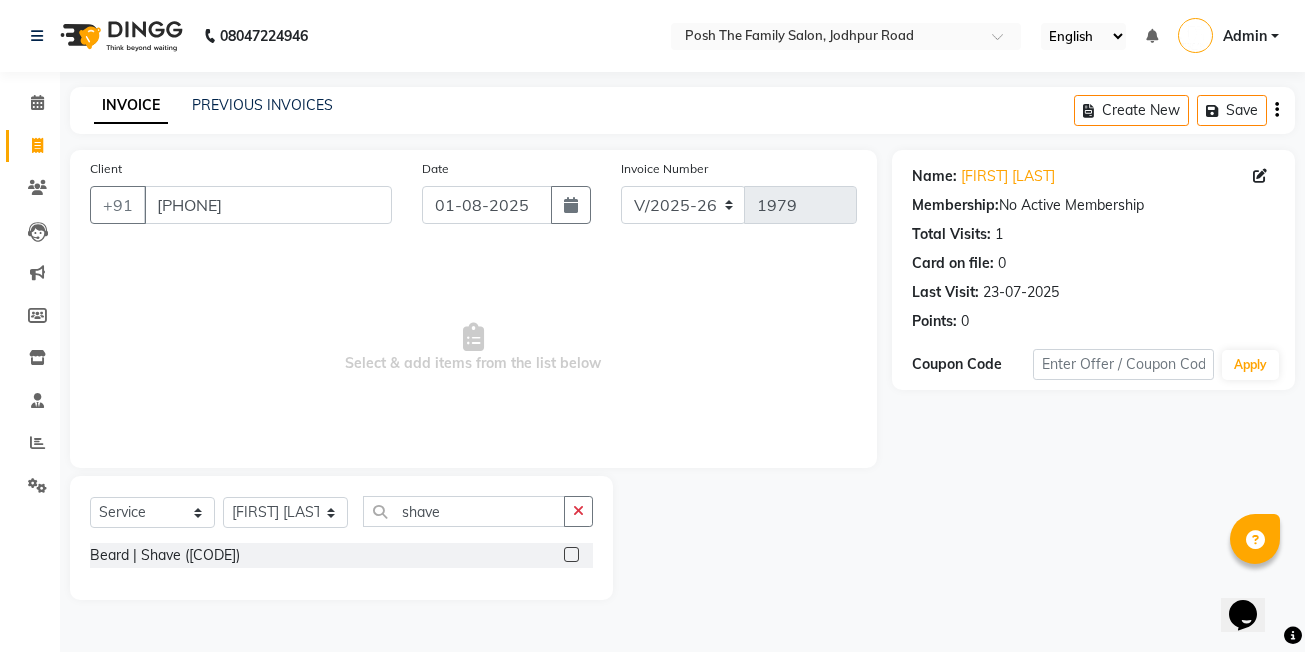 click 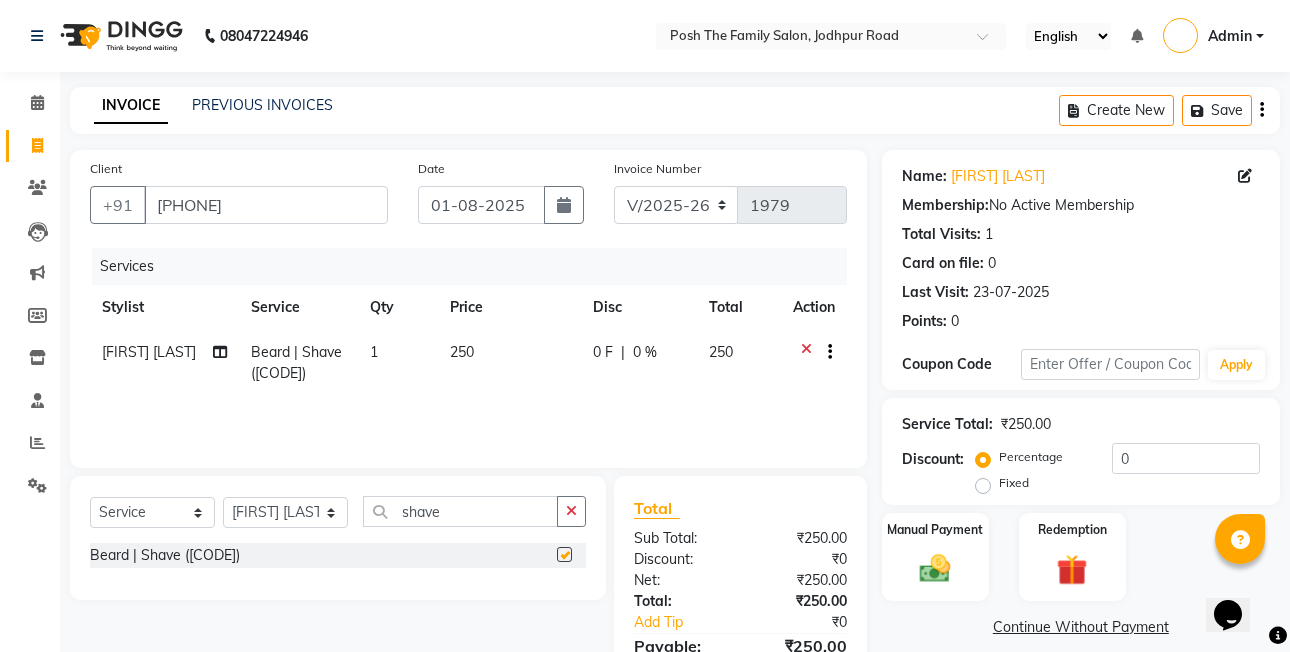 checkbox on "false" 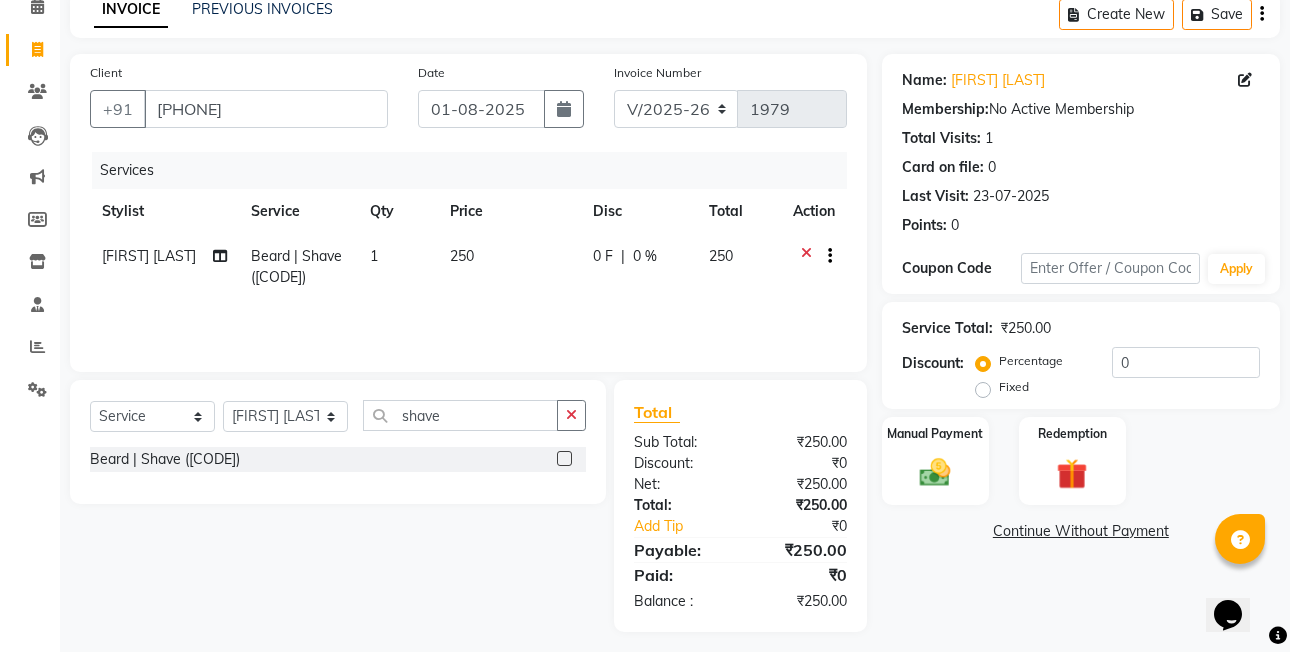 scroll, scrollTop: 106, scrollLeft: 0, axis: vertical 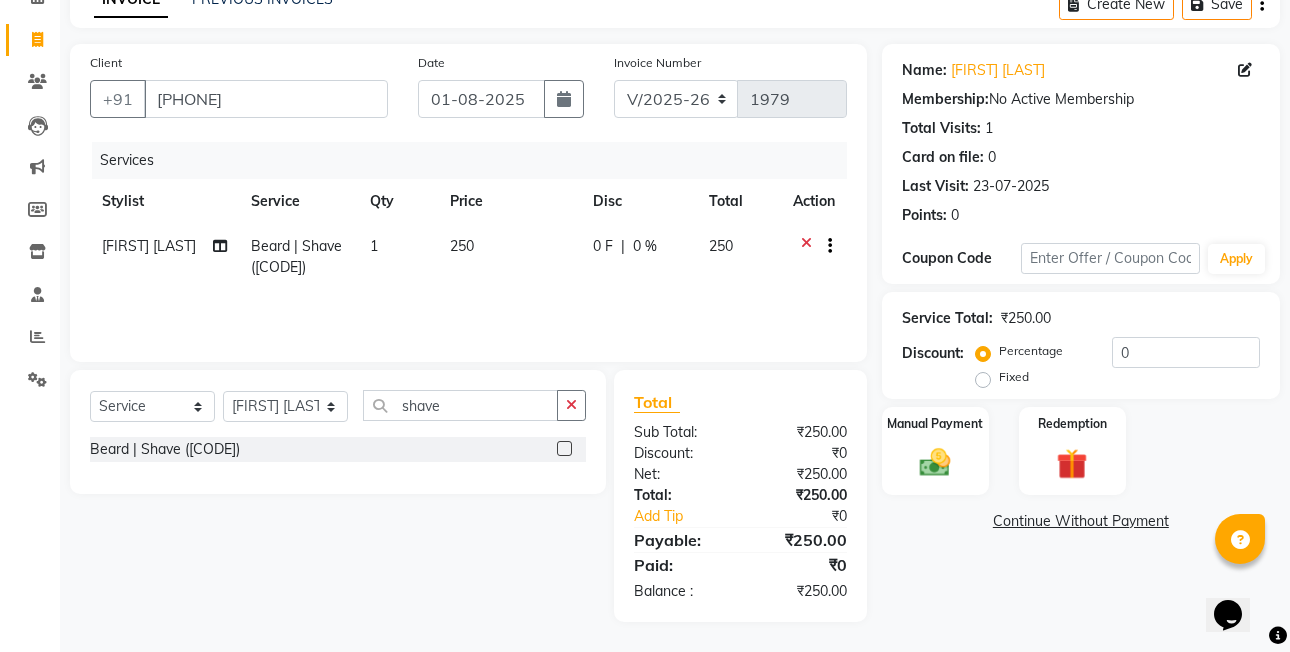 click on "Fixed" 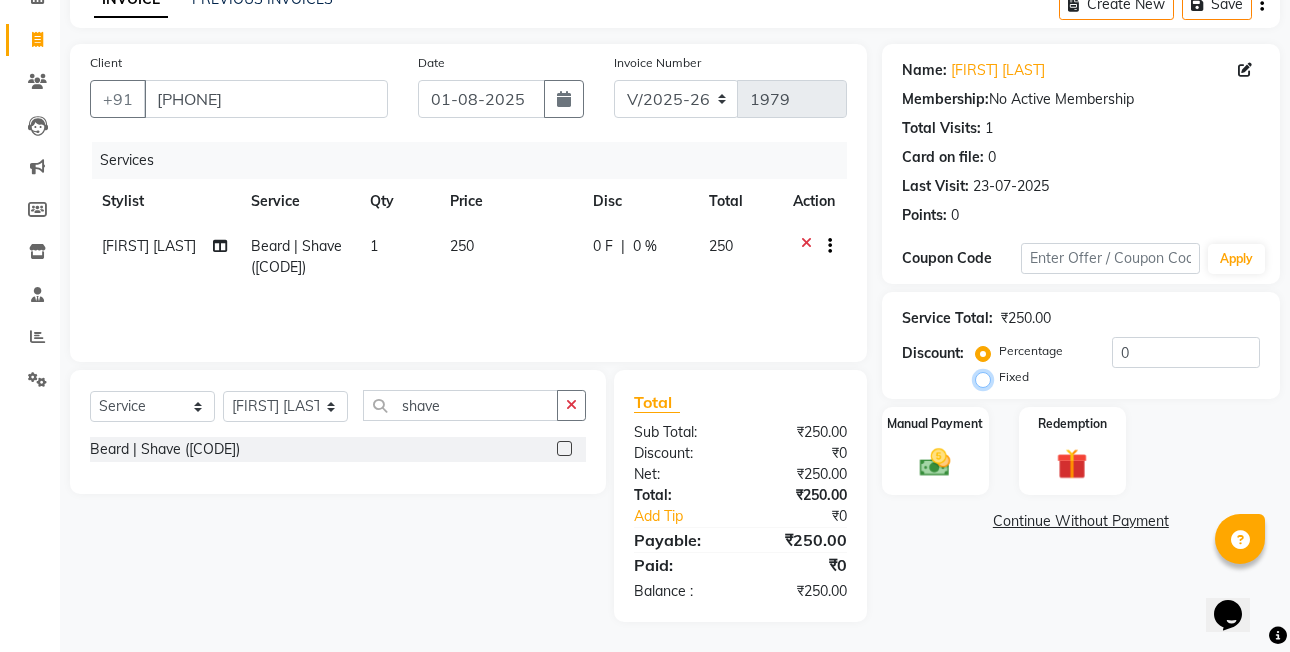 click on "Fixed" at bounding box center (987, 377) 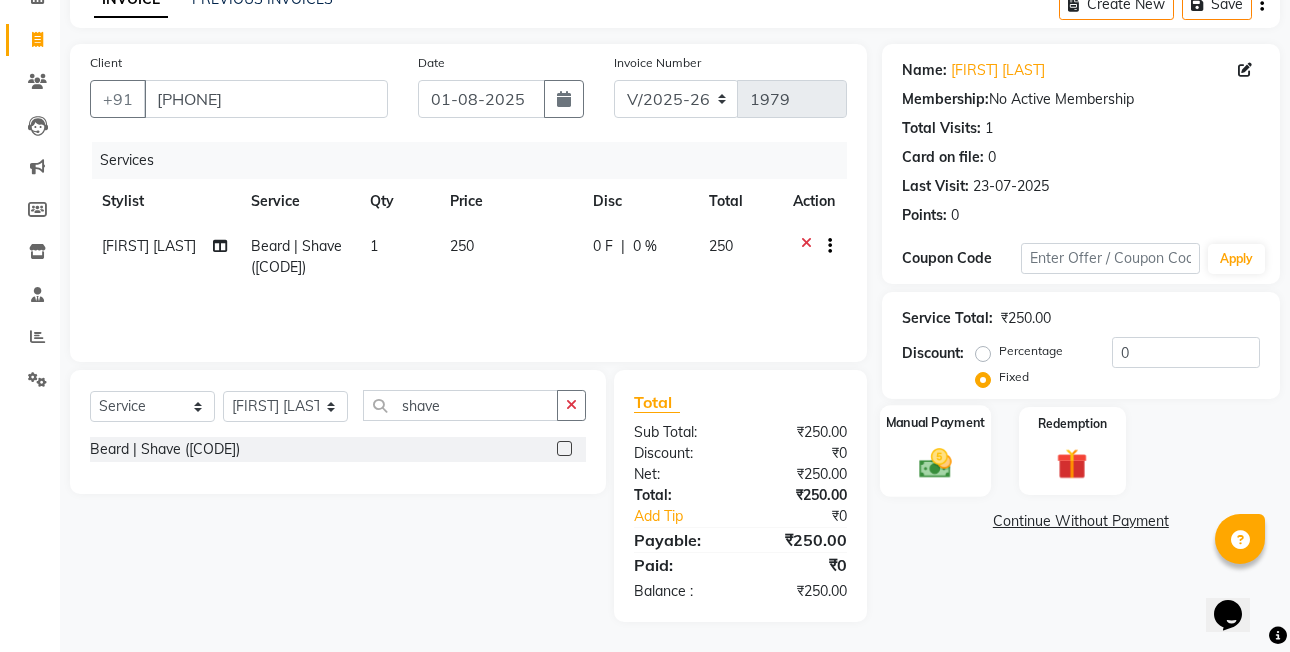 click 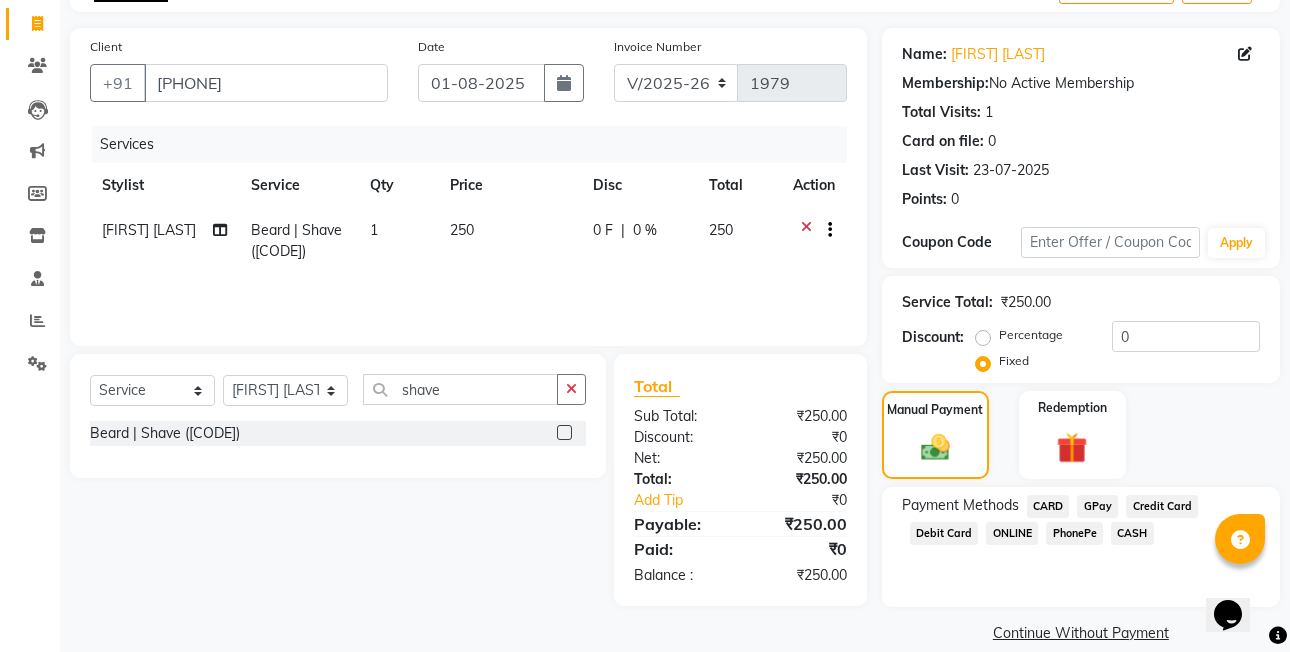 scroll, scrollTop: 148, scrollLeft: 0, axis: vertical 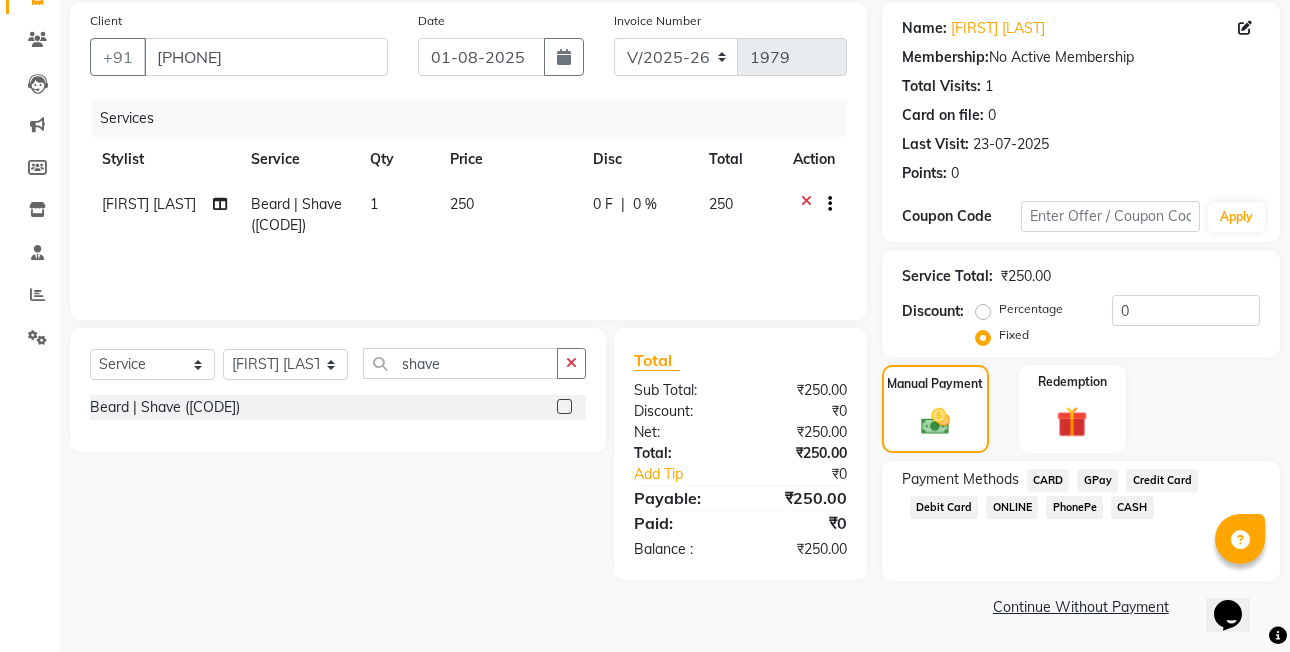 click on "PhonePe" 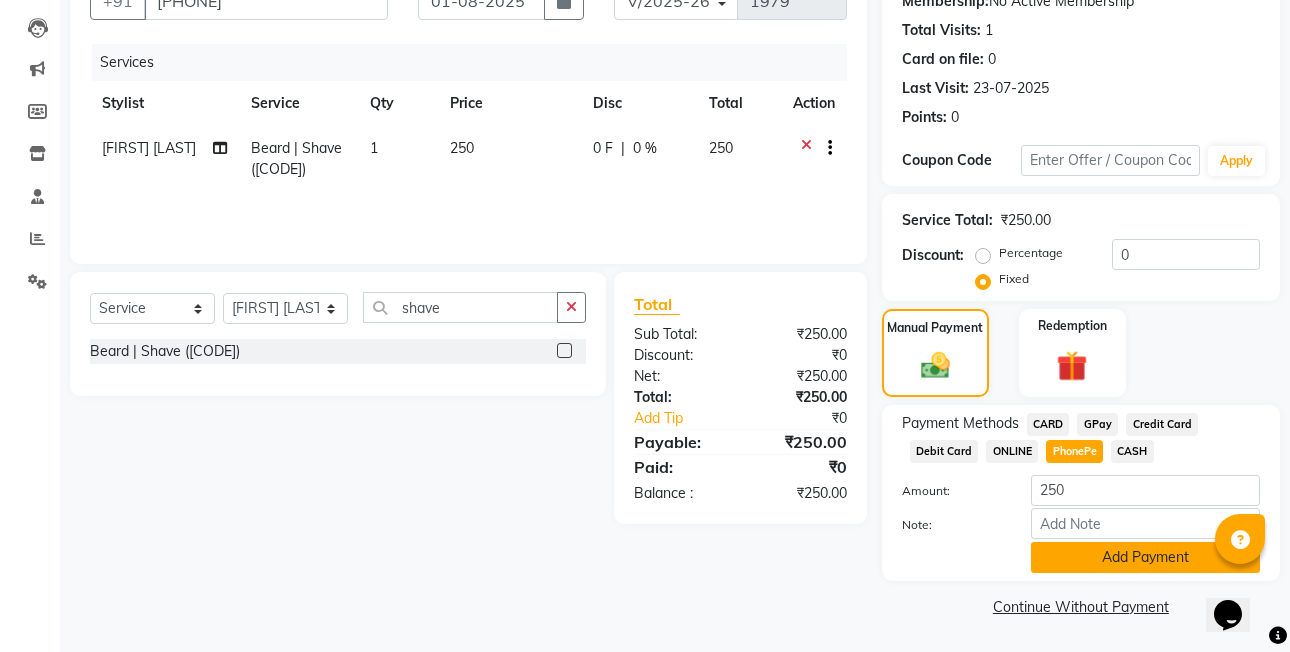 click on "Add Payment" 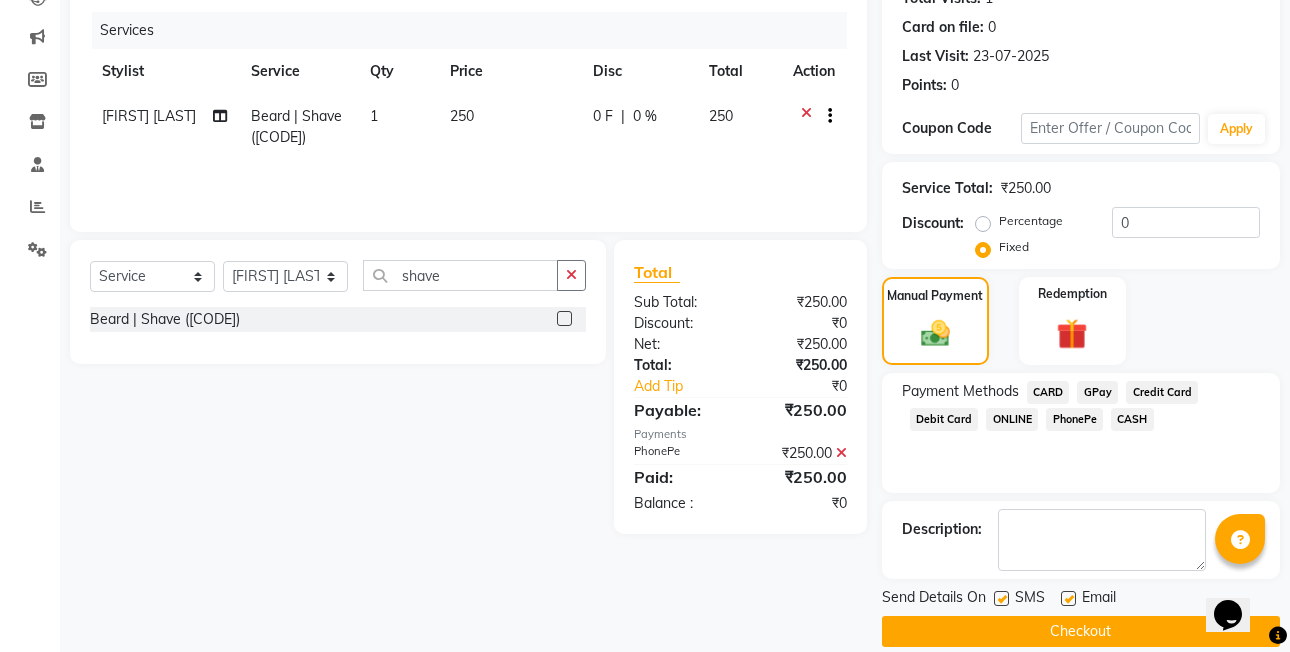 scroll, scrollTop: 261, scrollLeft: 0, axis: vertical 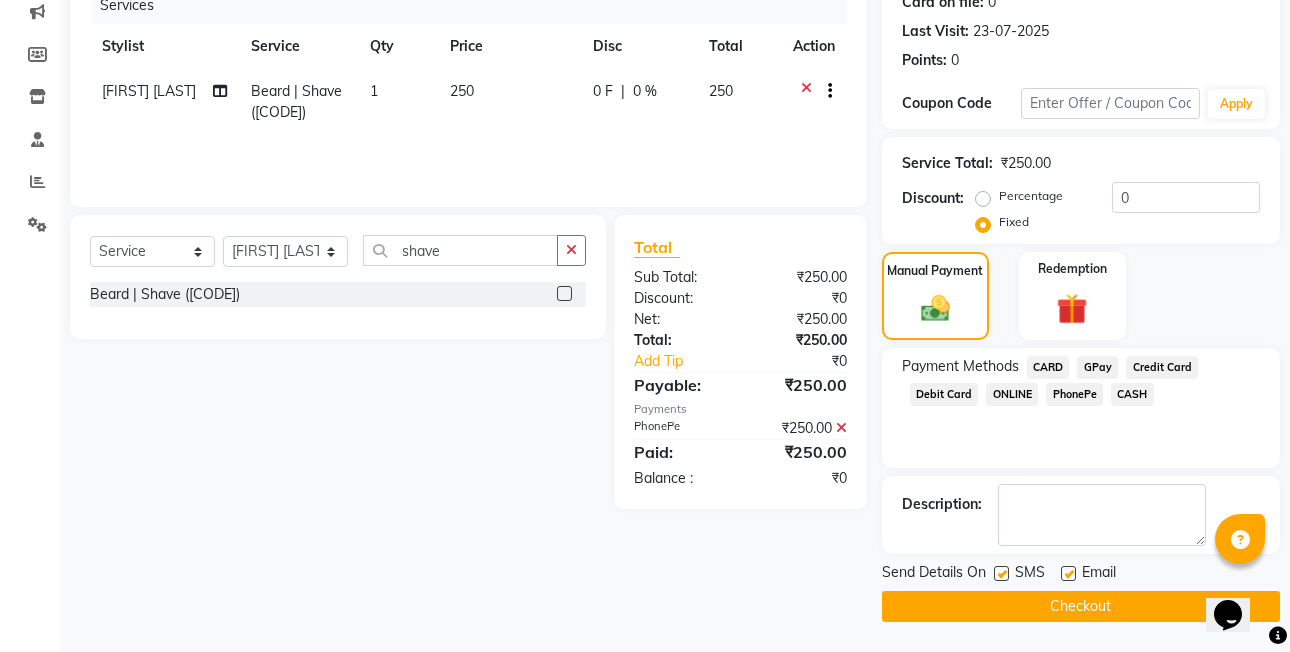 click on "Checkout" 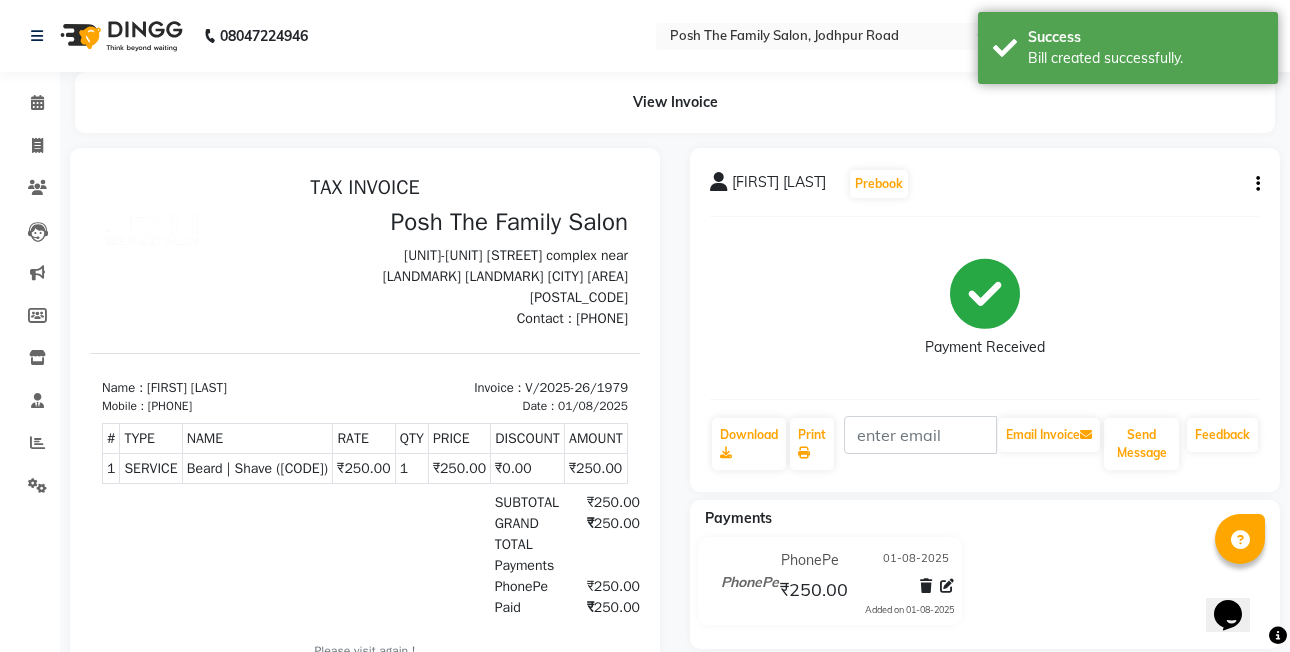 scroll, scrollTop: 0, scrollLeft: 0, axis: both 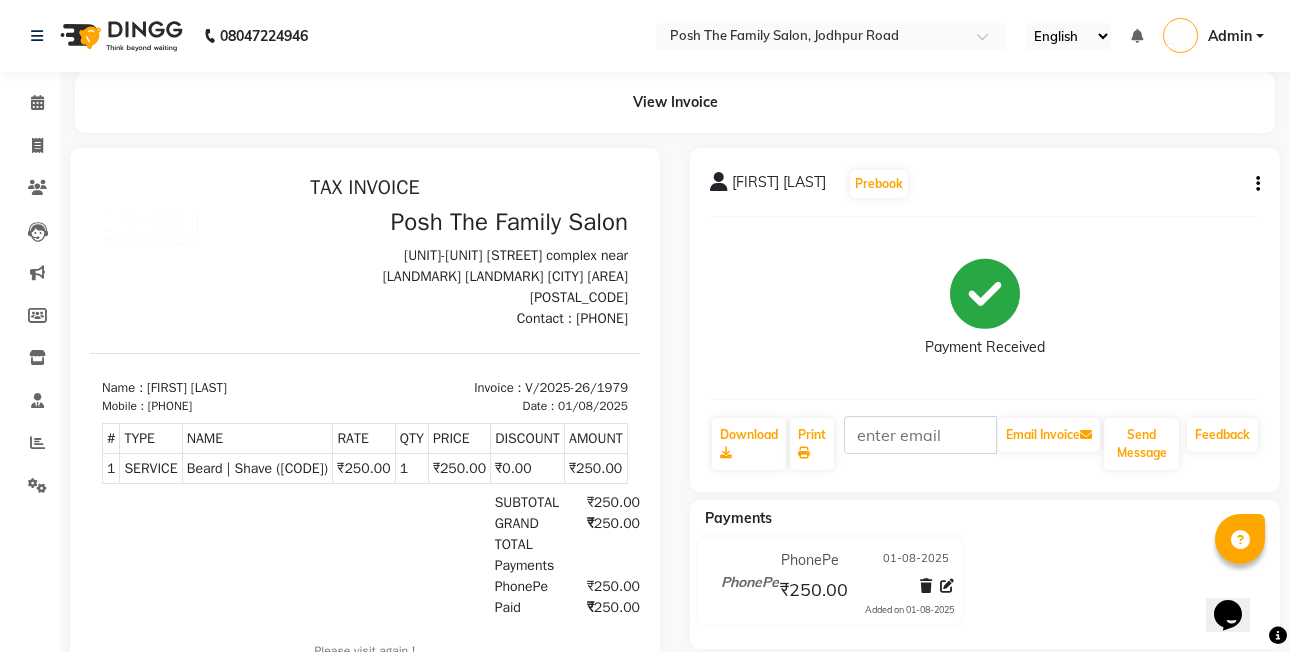 click 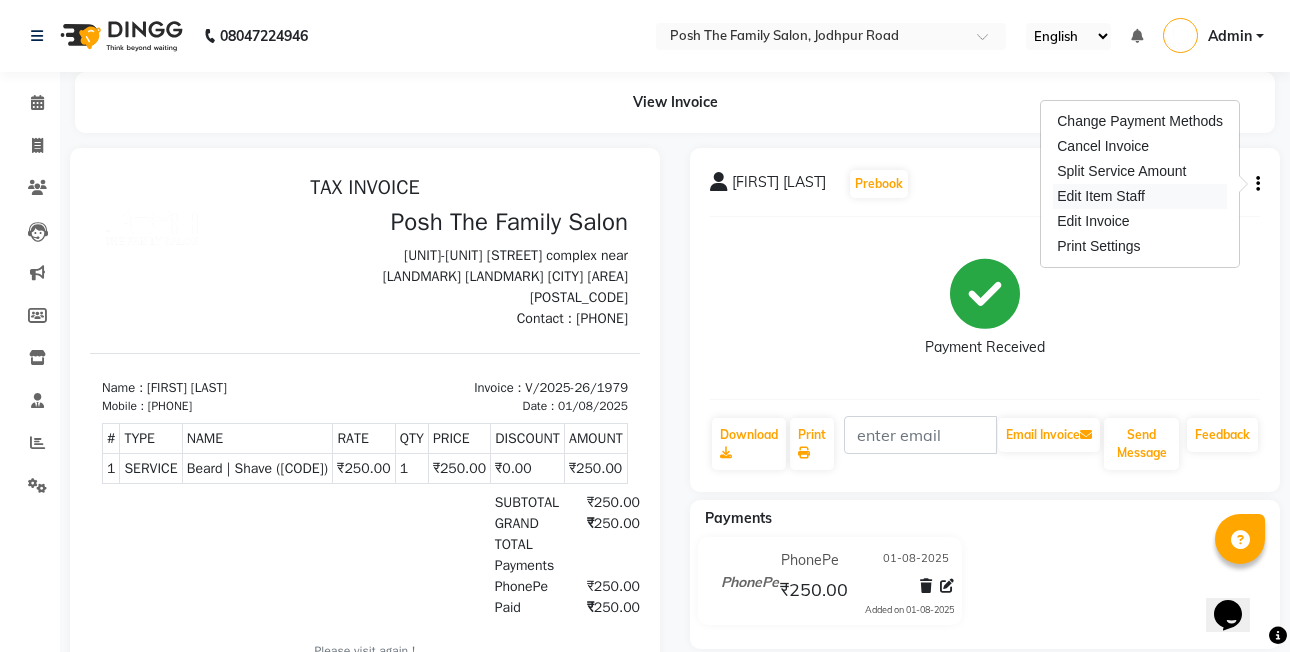 click on "Edit Item Staff" at bounding box center [1140, 196] 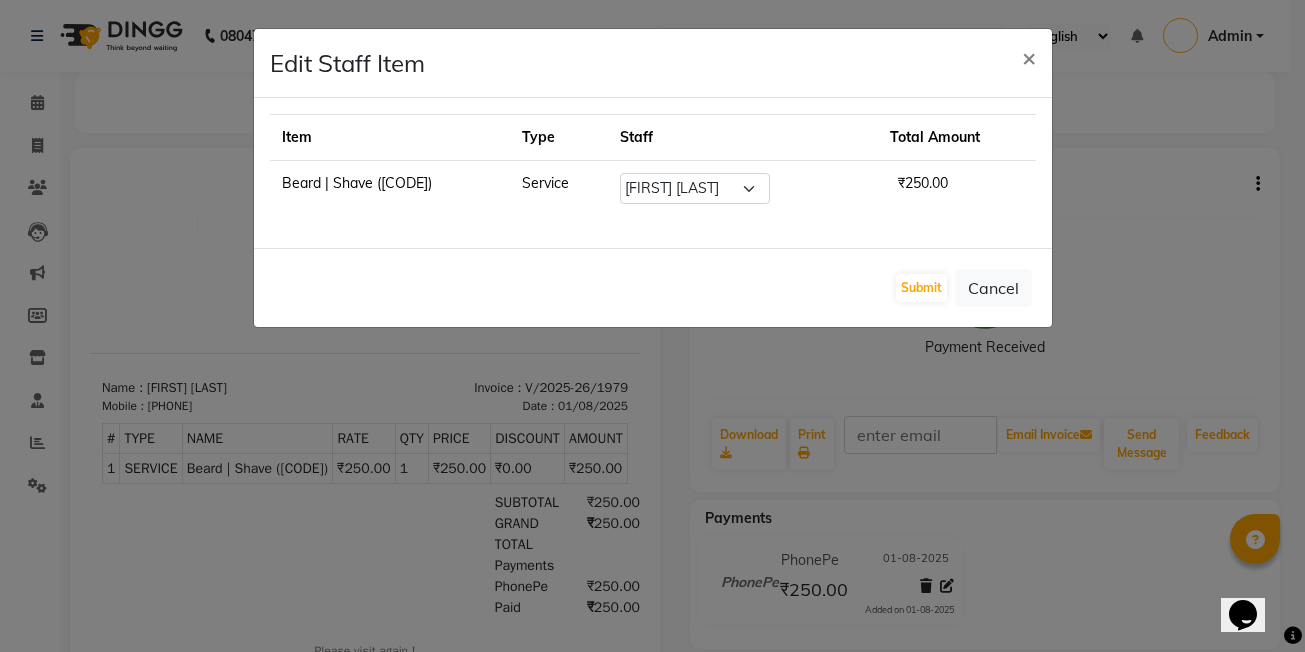 click on "Submit   Cancel" 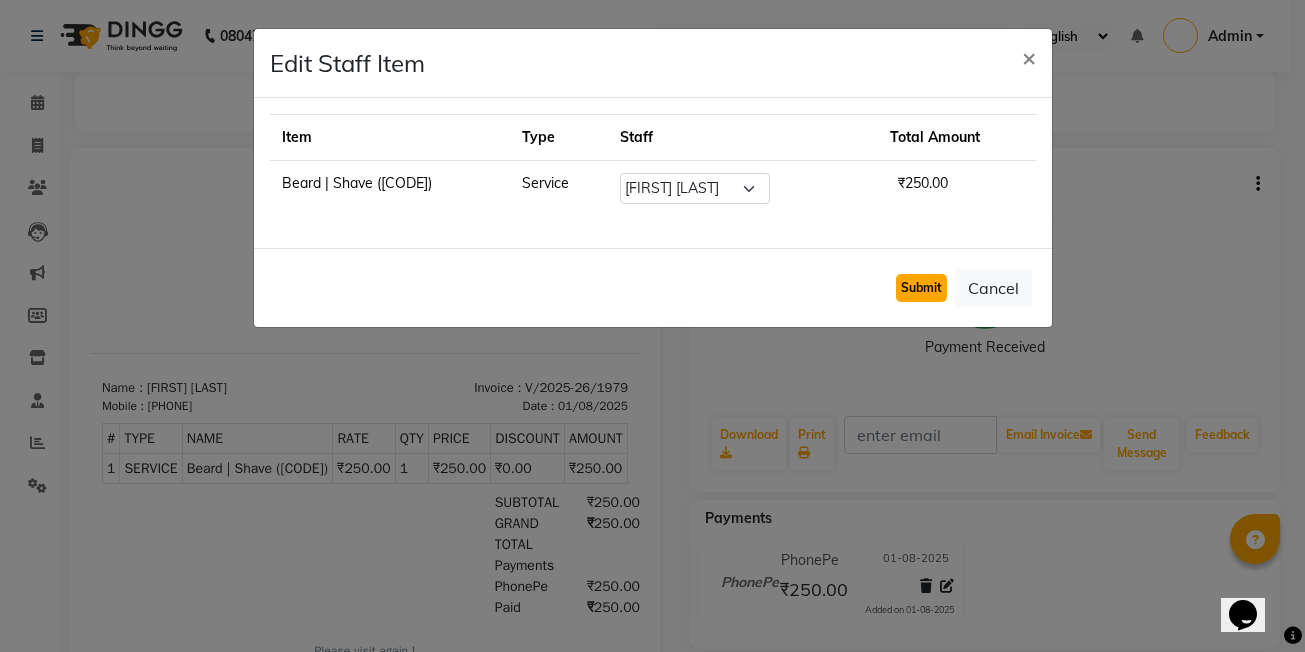 click on "Submit" 